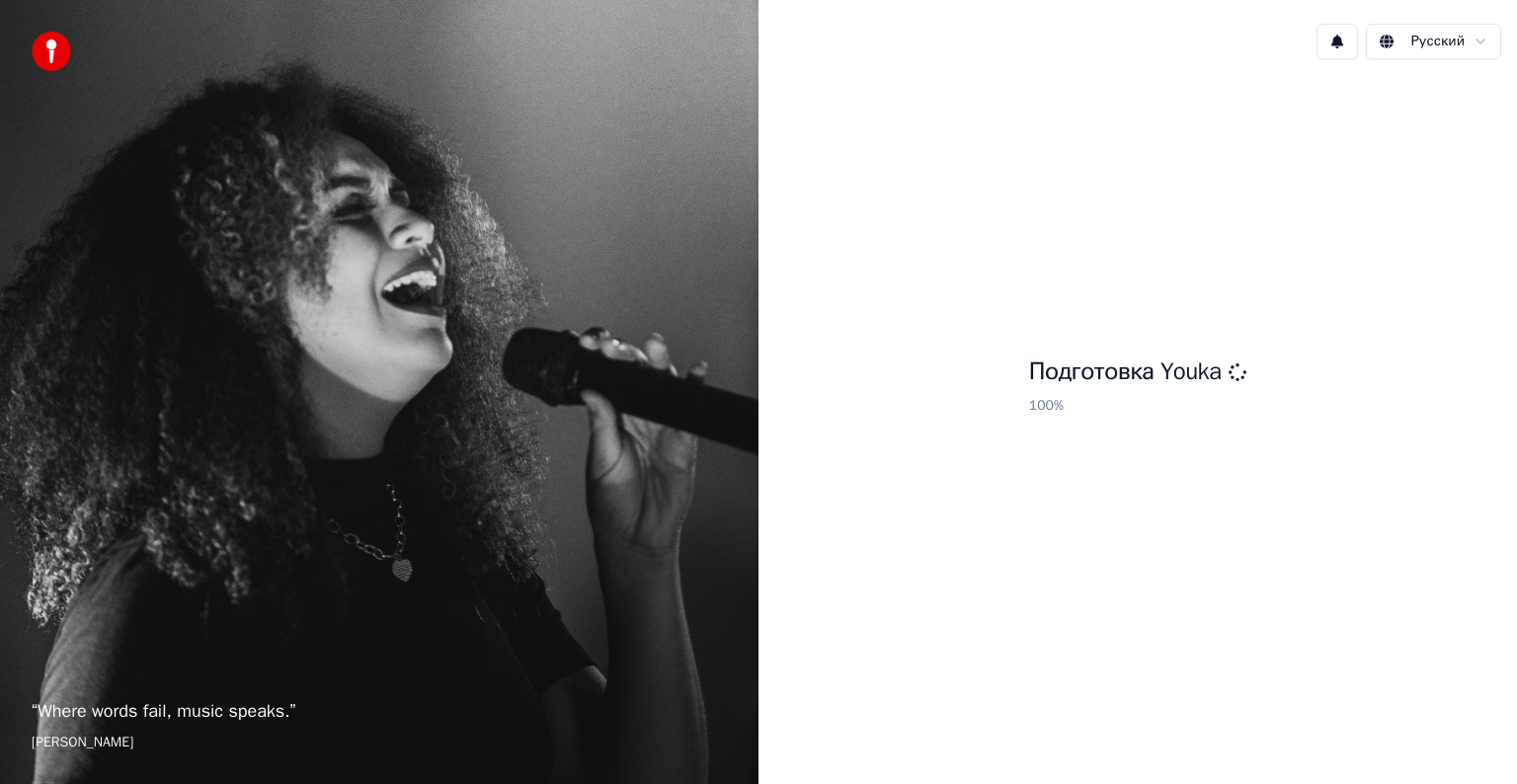 scroll, scrollTop: 0, scrollLeft: 0, axis: both 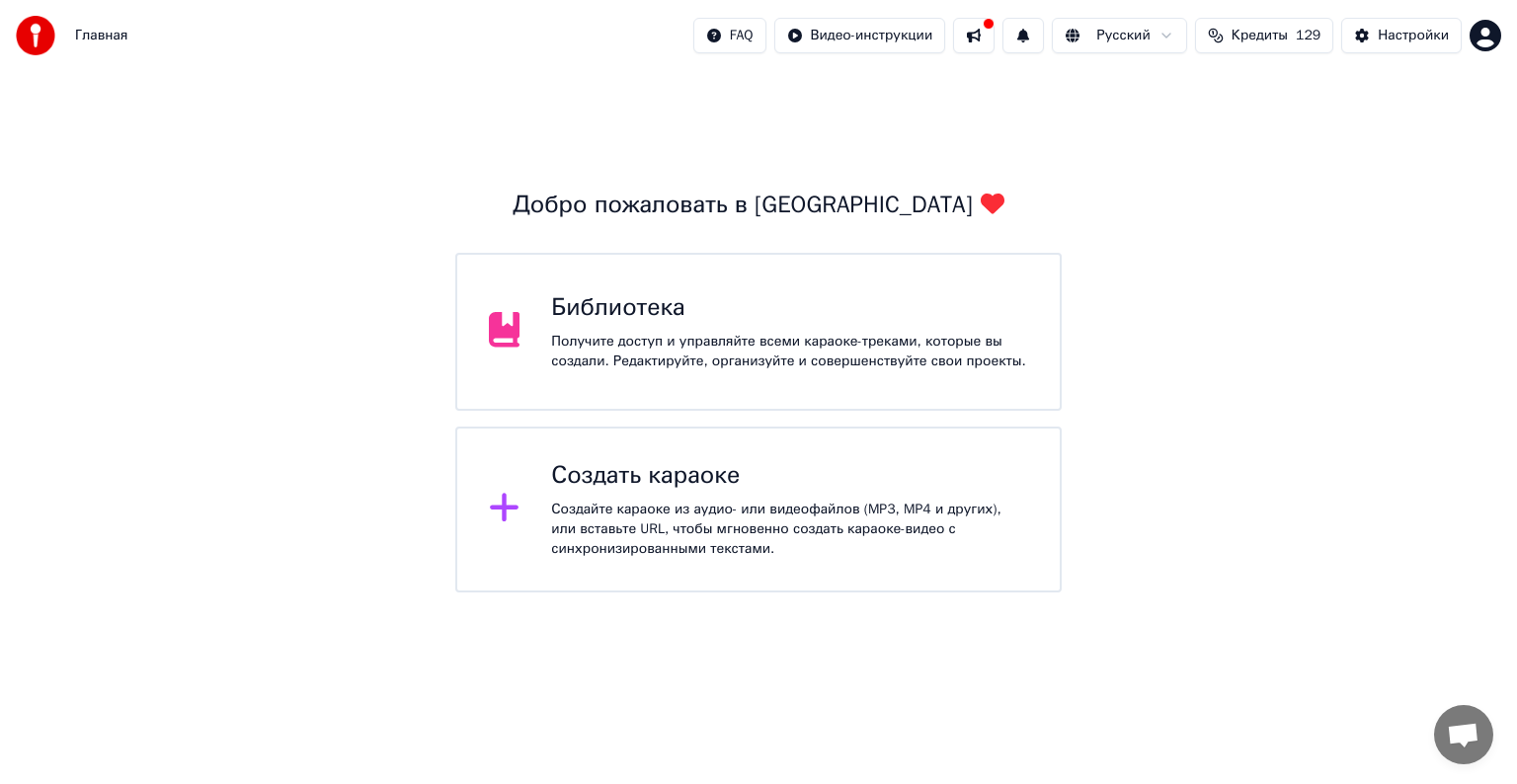 click on "Создать караоке Создайте караоке из аудио- или видеофайлов (MP3, MP4 и других), или вставьте URL, чтобы мгновенно создать караоке-видео с синхронизированными текстами." at bounding box center (758, 510) 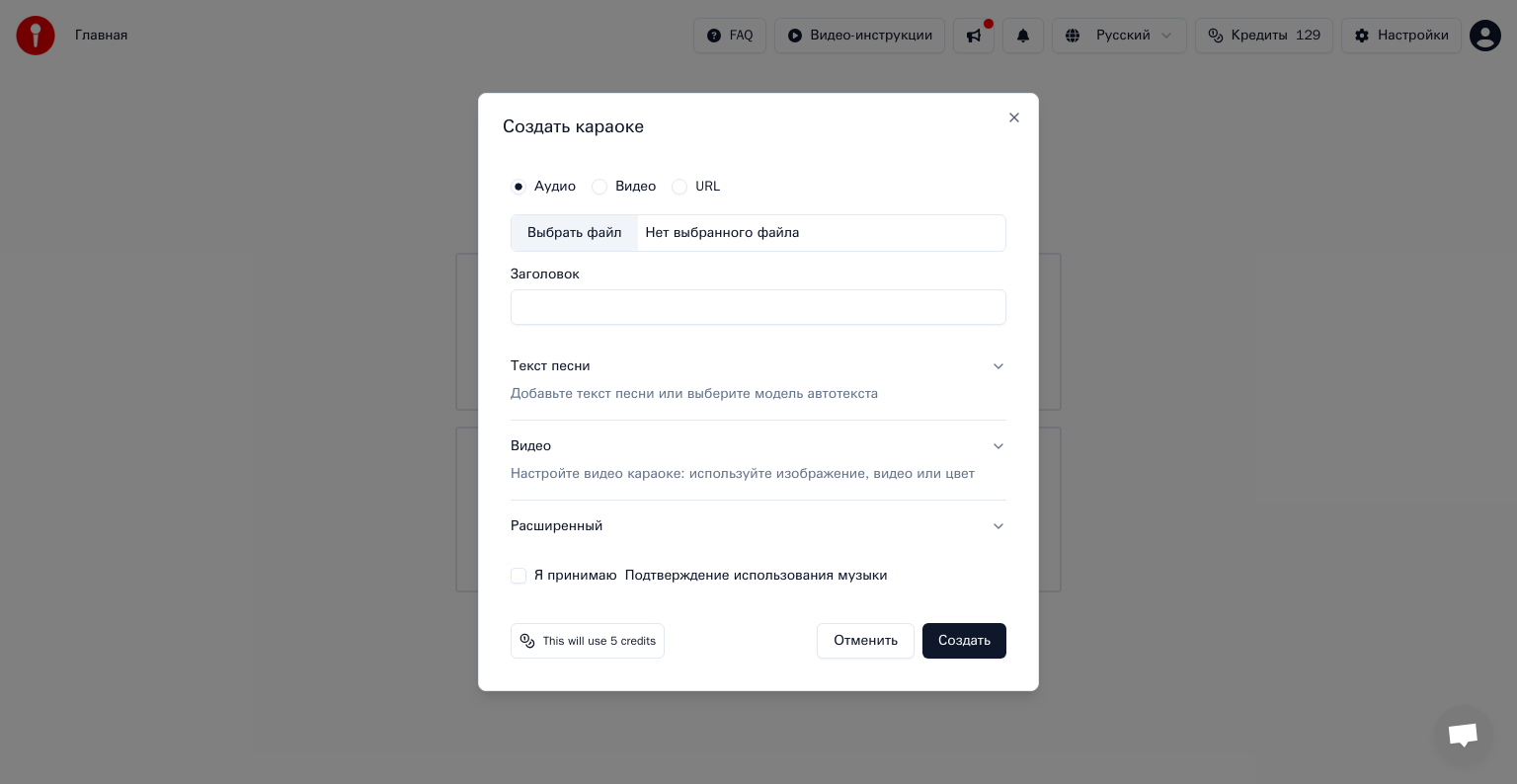 click on "Выбрать файл" at bounding box center [575, 233] 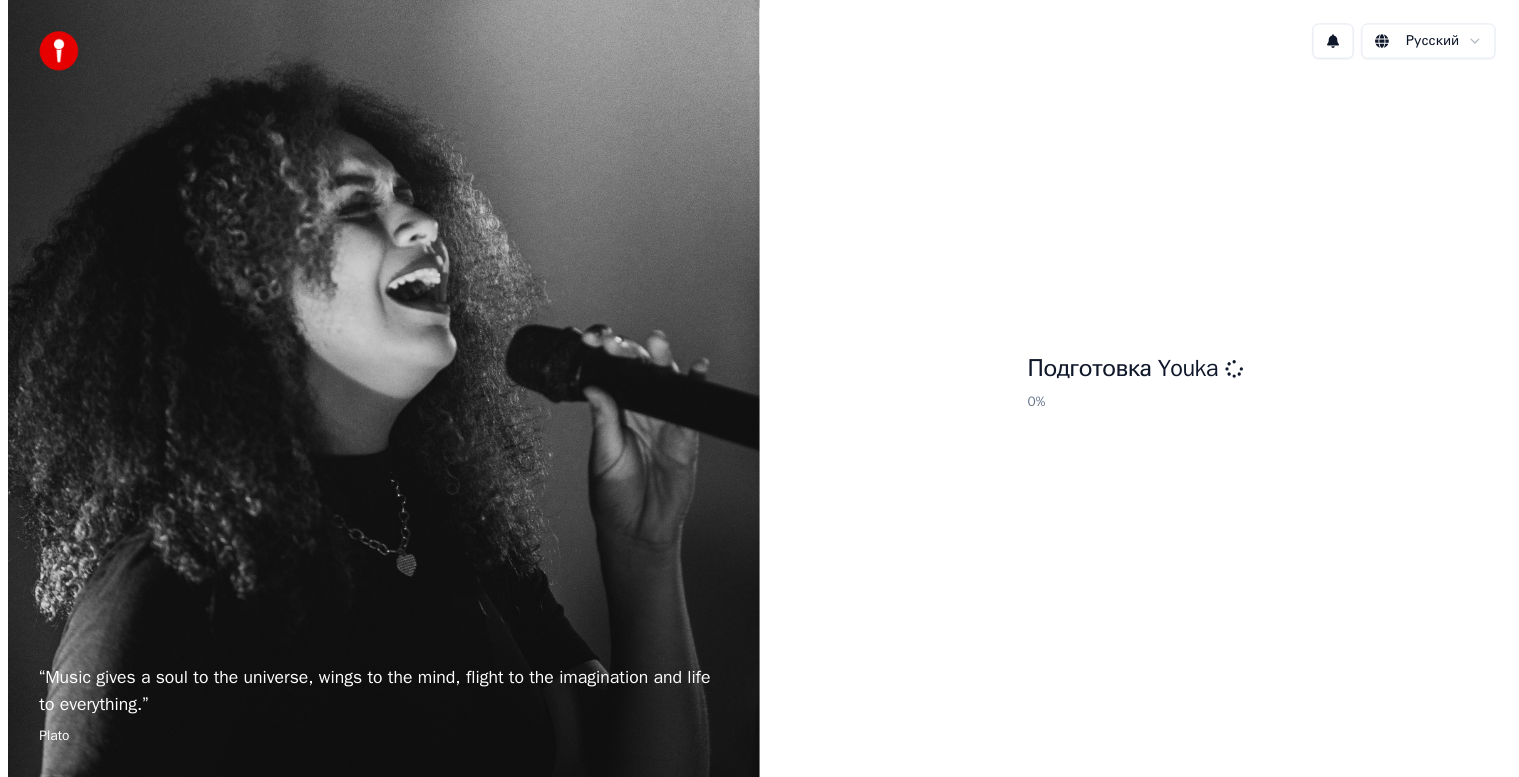 scroll, scrollTop: 0, scrollLeft: 0, axis: both 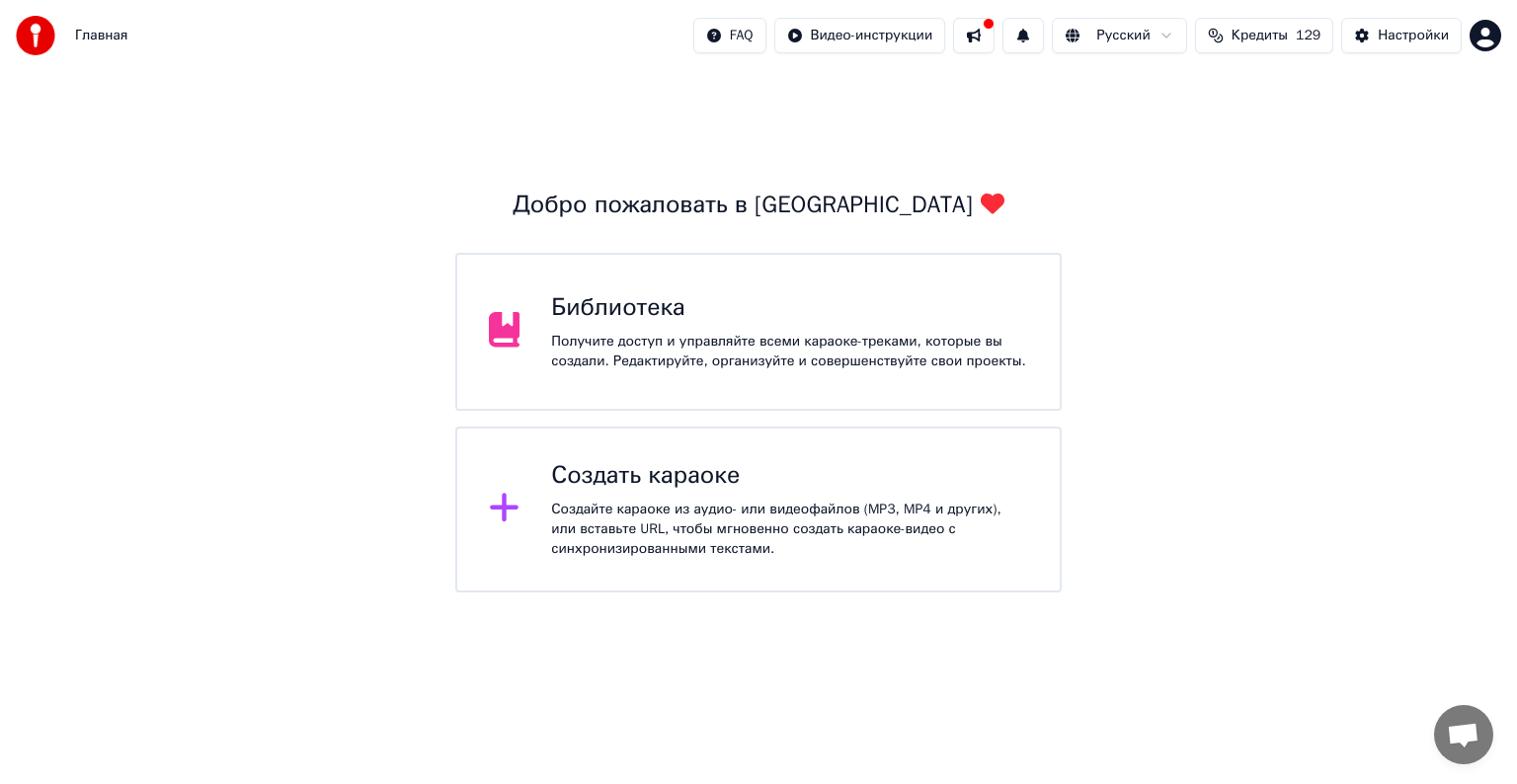 click on "Библиотека" at bounding box center [789, 308] 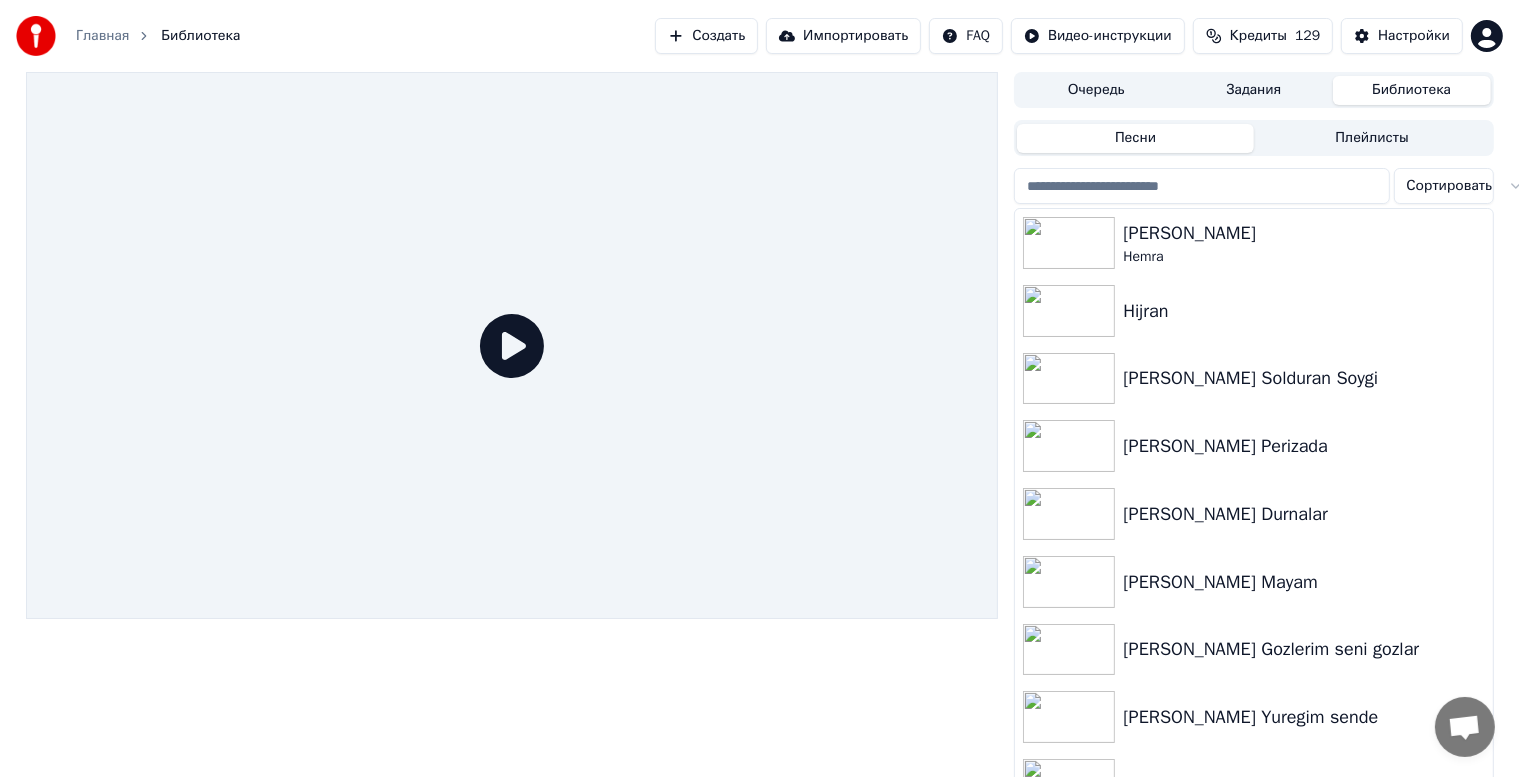 click on "Библиотека" at bounding box center (1412, 90) 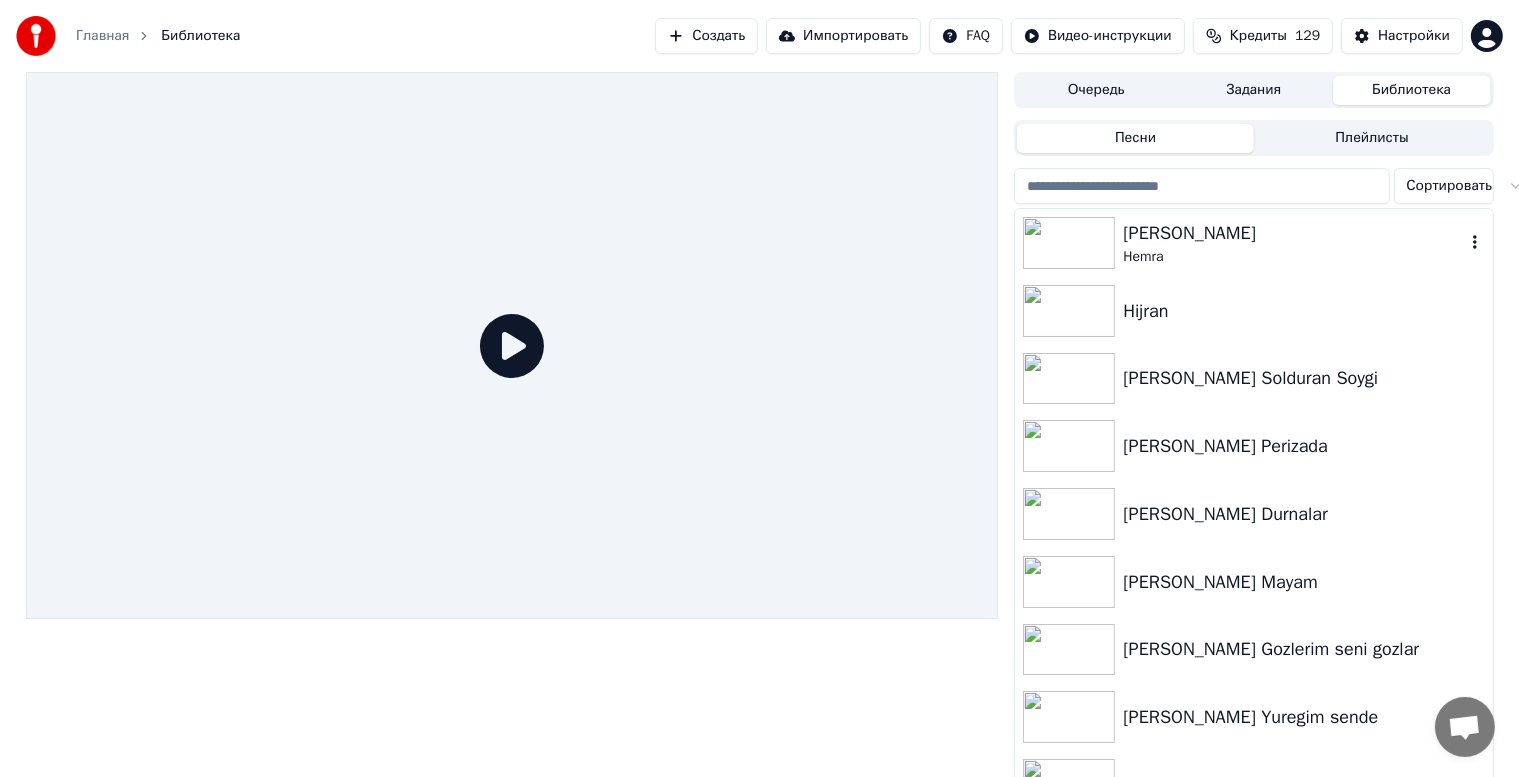 click on "Atca Bolmaz" at bounding box center [1293, 233] 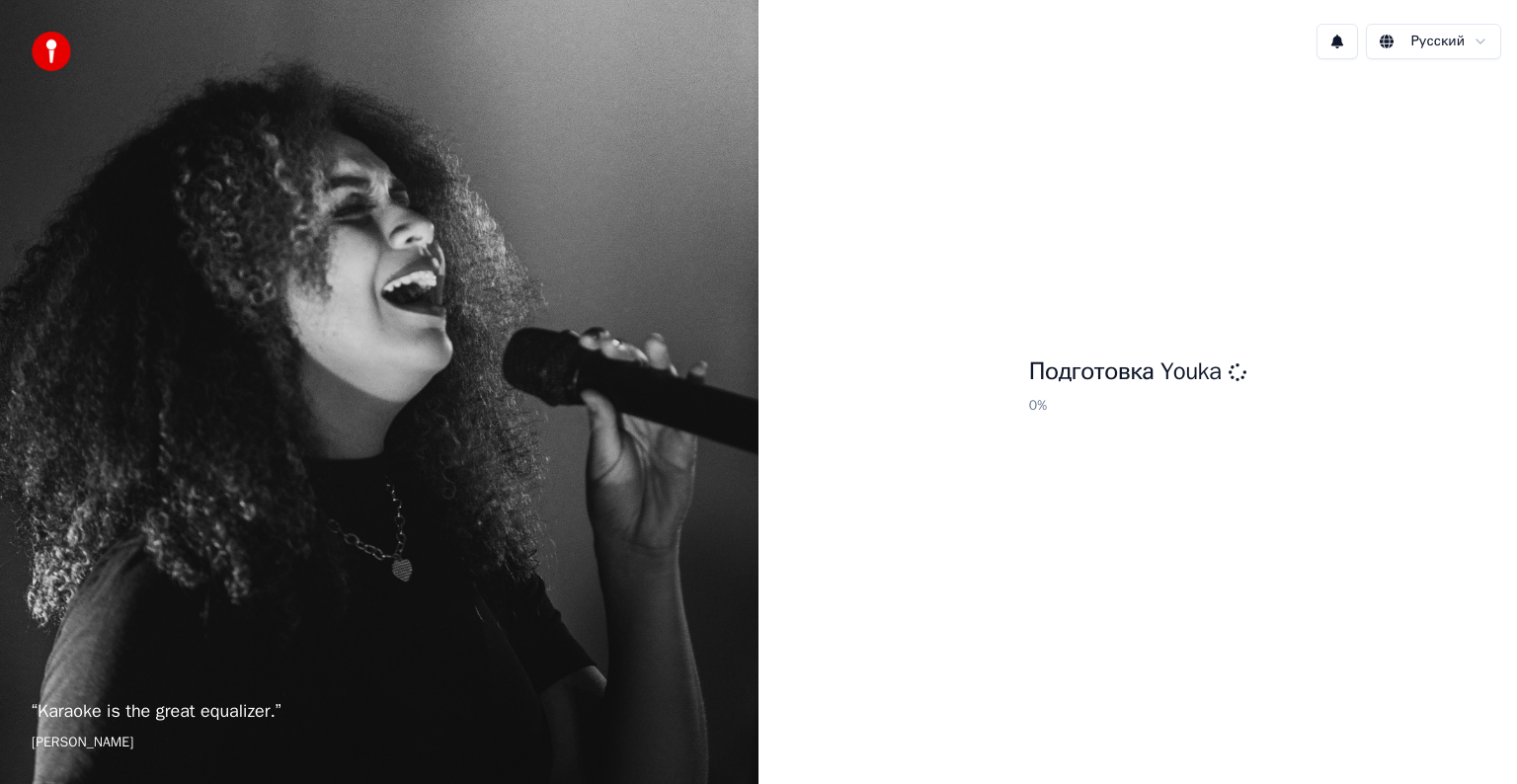 scroll, scrollTop: 0, scrollLeft: 0, axis: both 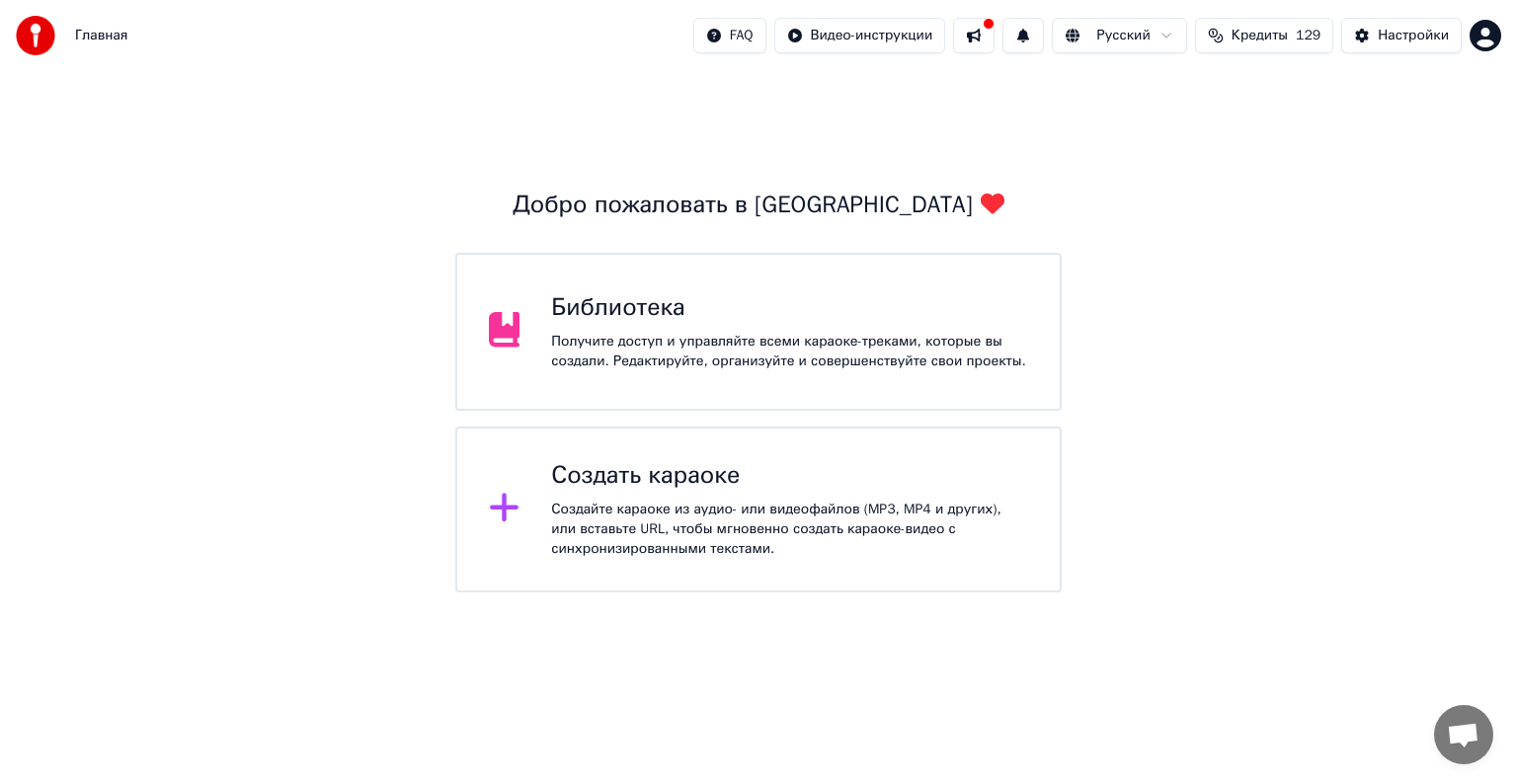 click on "Создайте караоке из аудио- или видеофайлов (MP3, MP4 и других), или вставьте URL, чтобы мгновенно создать караоке-видео с синхронизированными текстами." at bounding box center [789, 529] 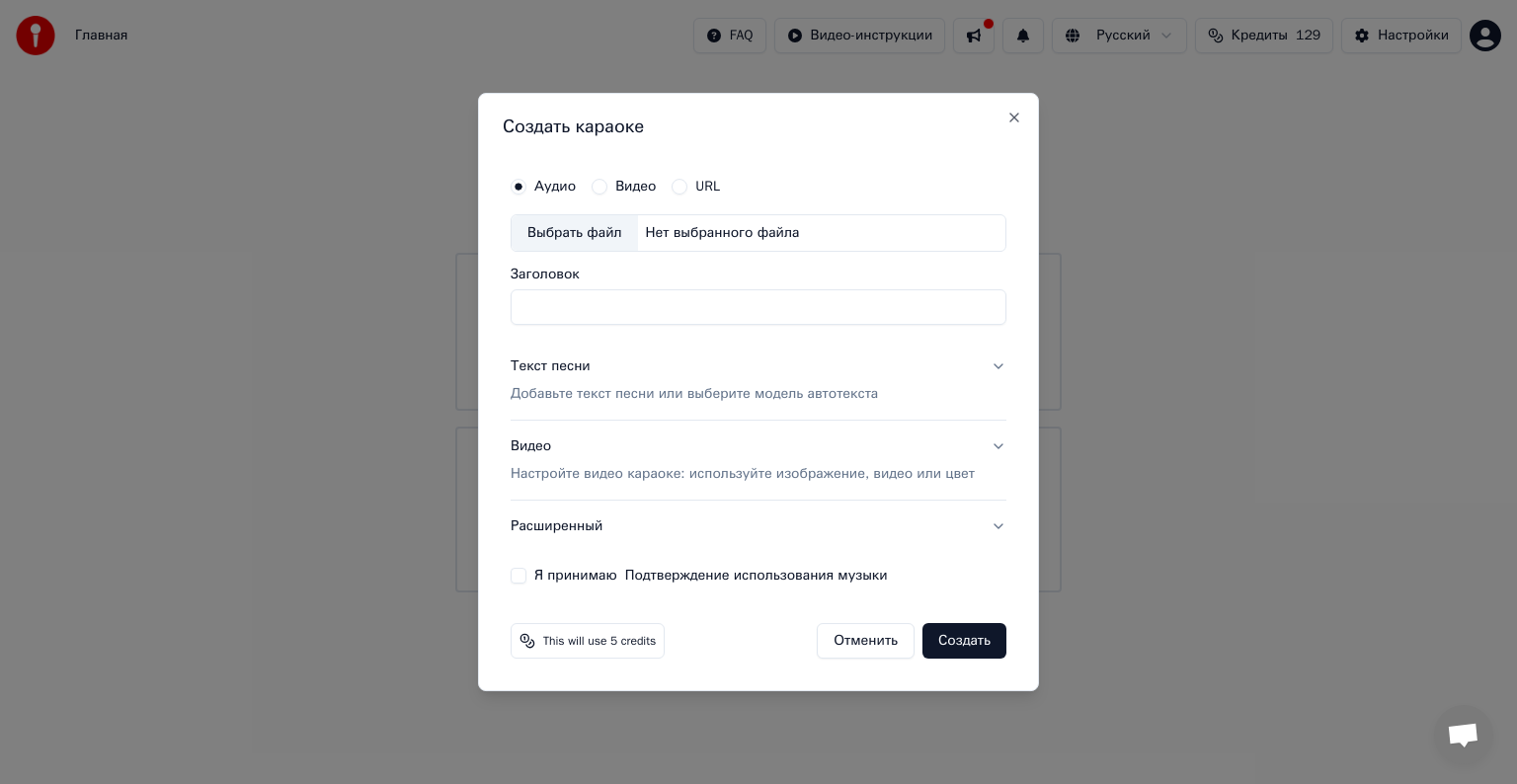 click on "Выбрать файл" at bounding box center [575, 233] 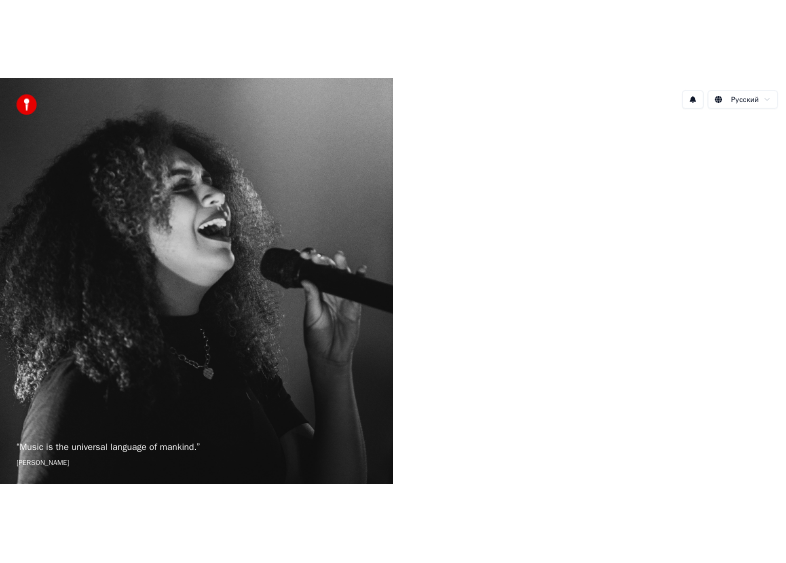 scroll, scrollTop: 0, scrollLeft: 0, axis: both 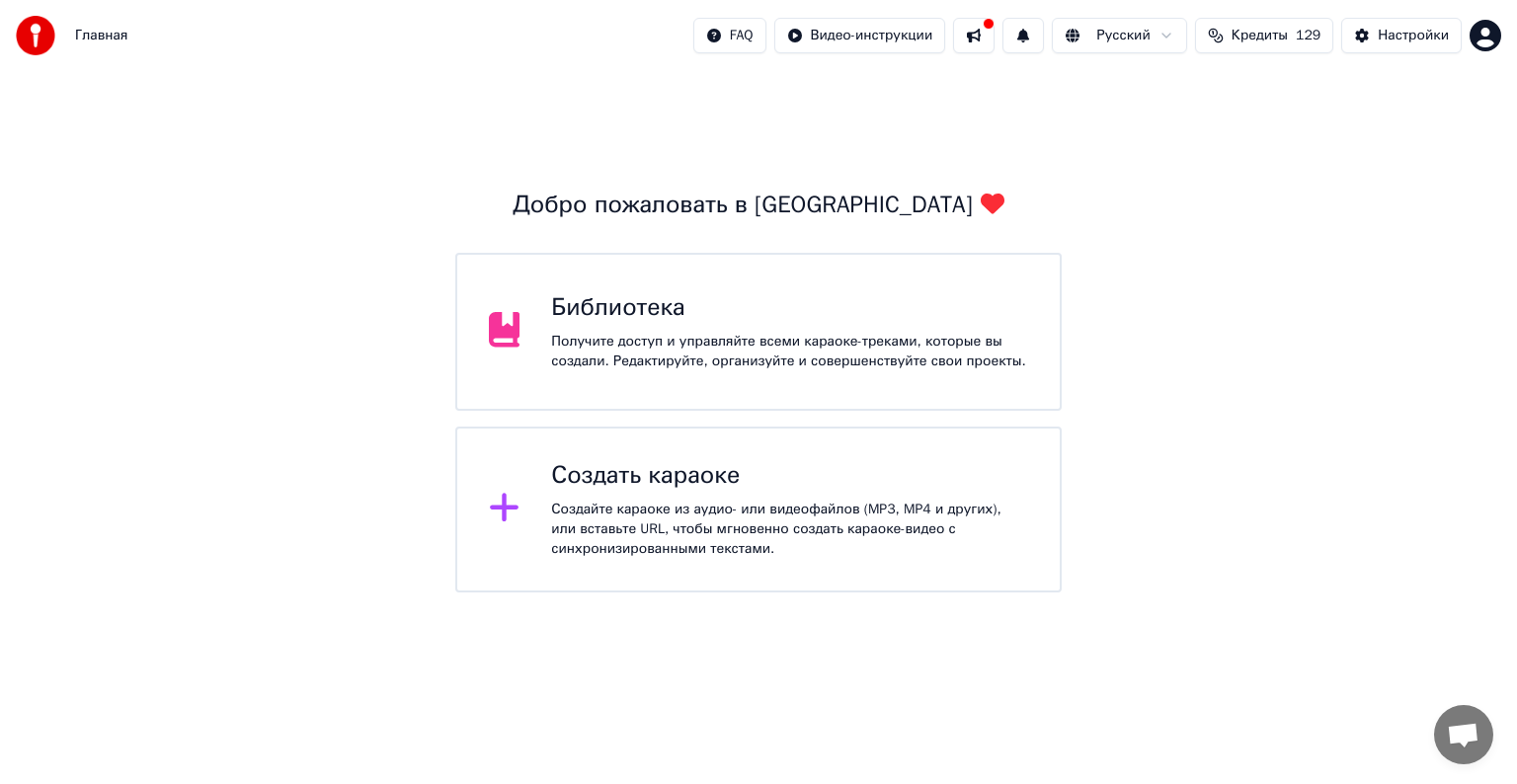 click on "Создайте караоке из аудио- или видеофайлов (MP3, MP4 и других), или вставьте URL, чтобы мгновенно создать караоке-видео с синхронизированными текстами." at bounding box center [789, 529] 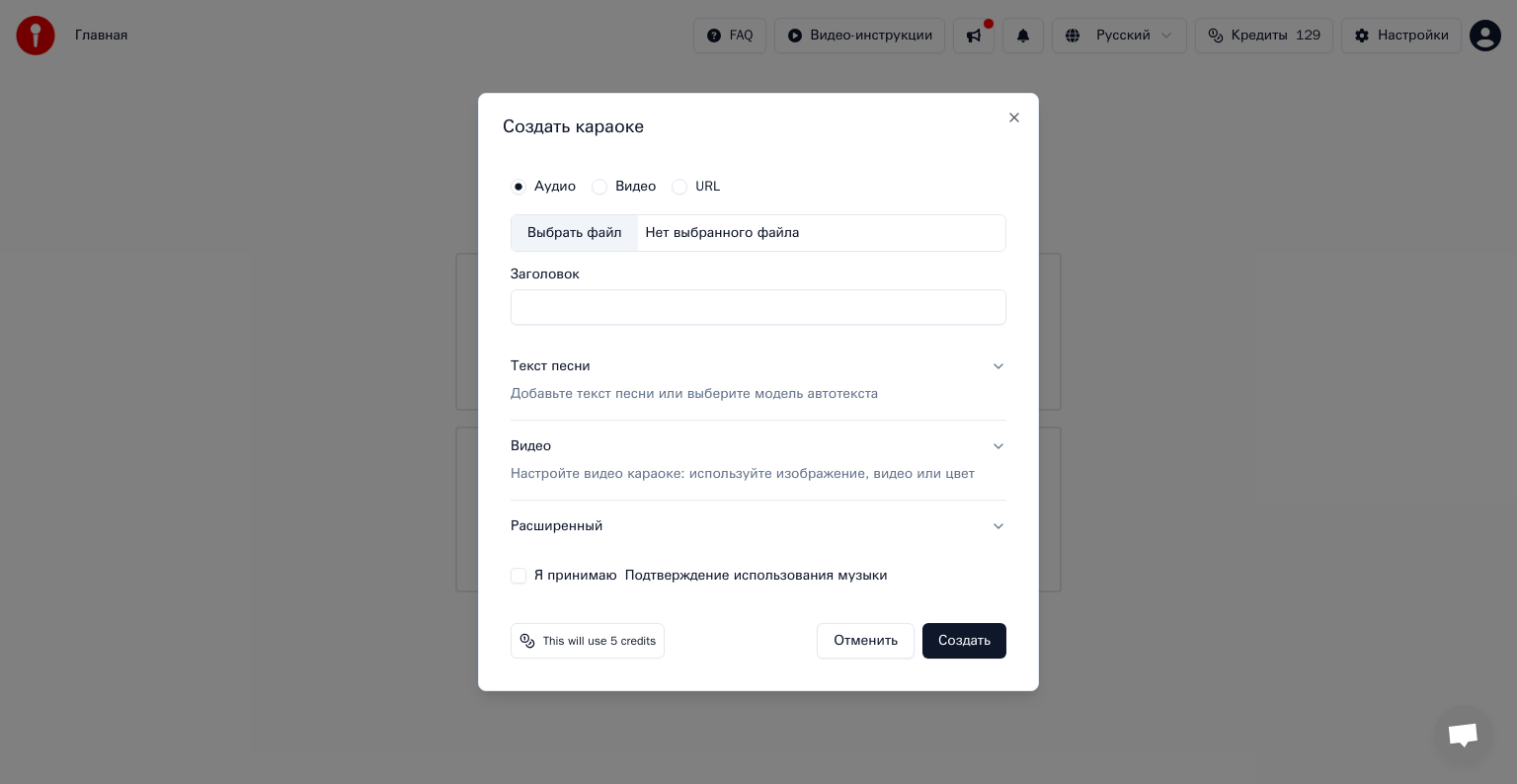click on "Выбрать файл" at bounding box center [575, 233] 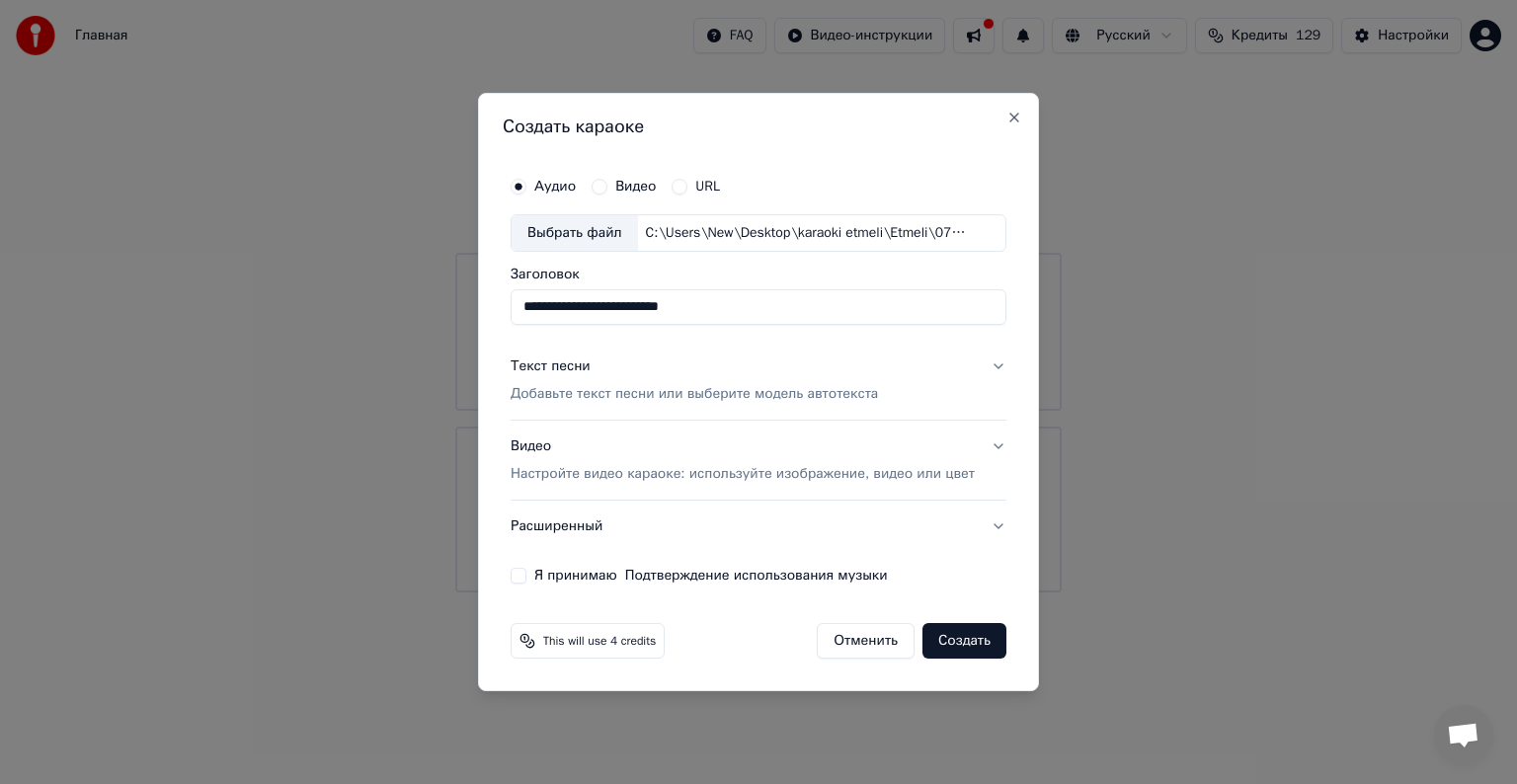 click on "Добавьте текст песни или выберите модель автотекста" at bounding box center [694, 394] 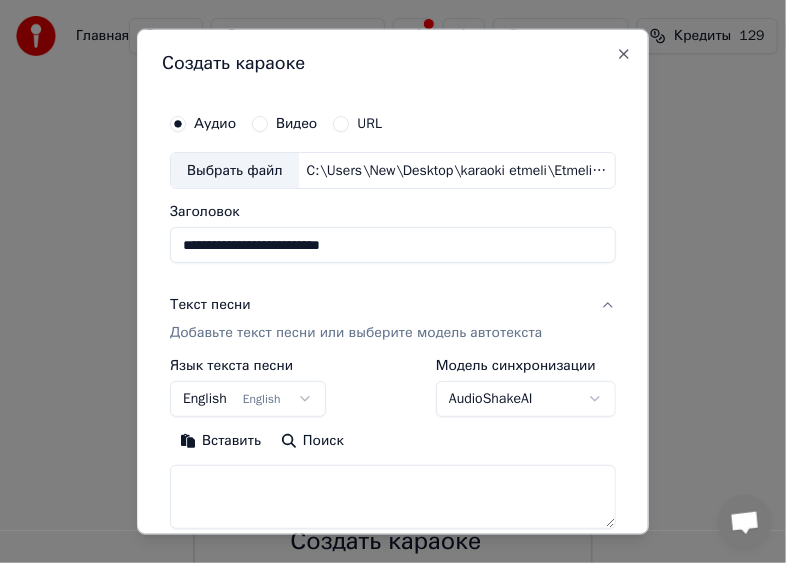 click on "Вставить" at bounding box center [220, 441] 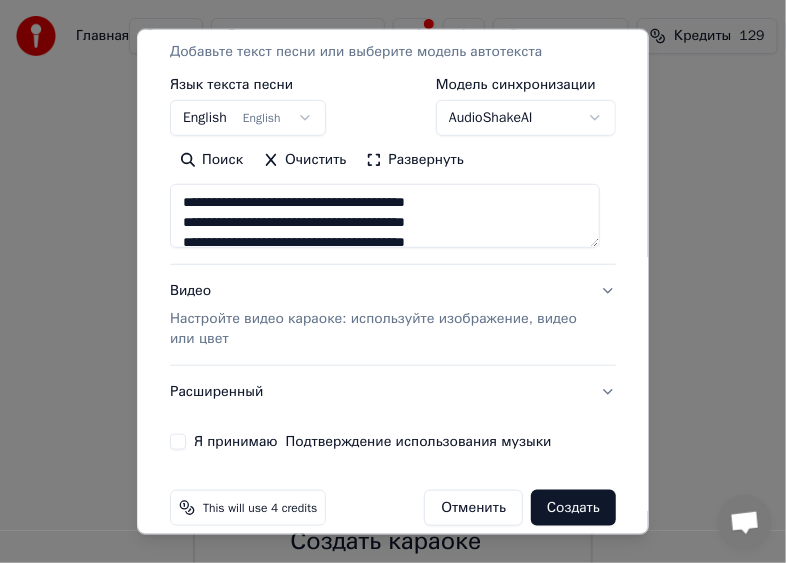 scroll, scrollTop: 303, scrollLeft: 0, axis: vertical 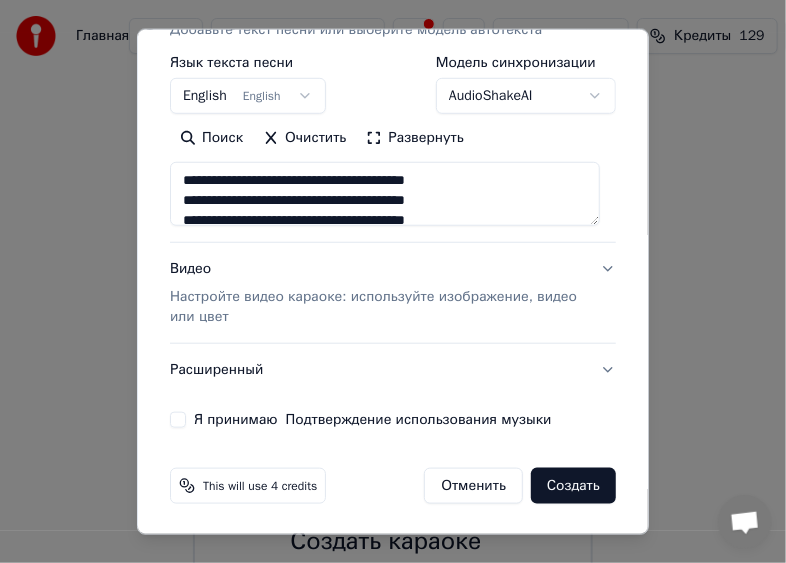 click on "Я принимаю   Подтверждение использования музыки" at bounding box center (178, 420) 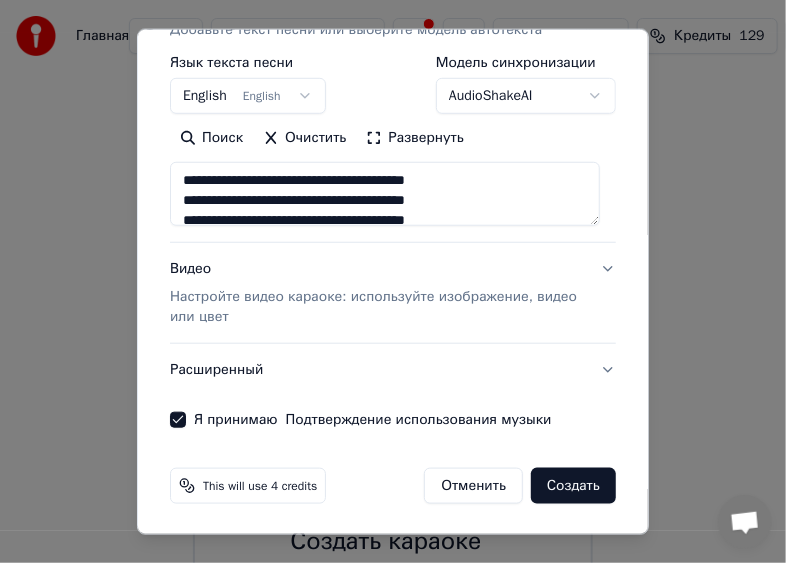 click on "Настройте видео караоке: используйте изображение, видео или цвет" at bounding box center [377, 307] 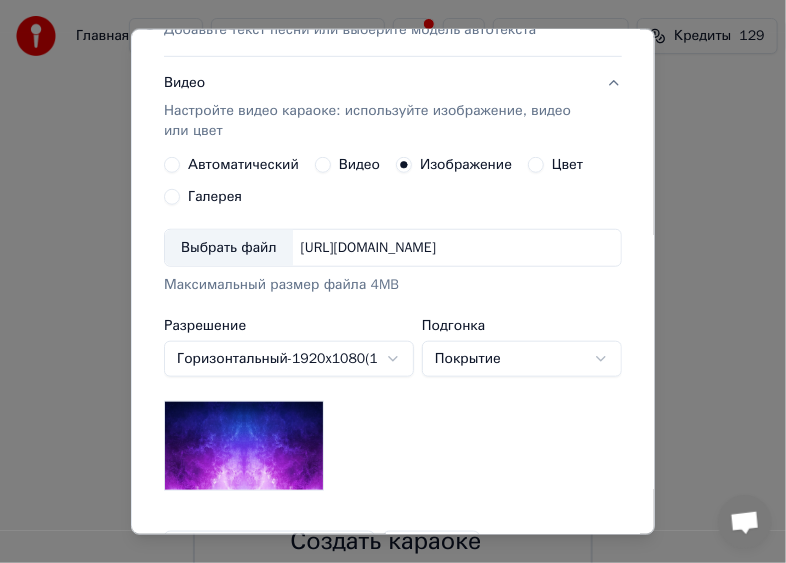 click on "Выбрать файл" at bounding box center [229, 248] 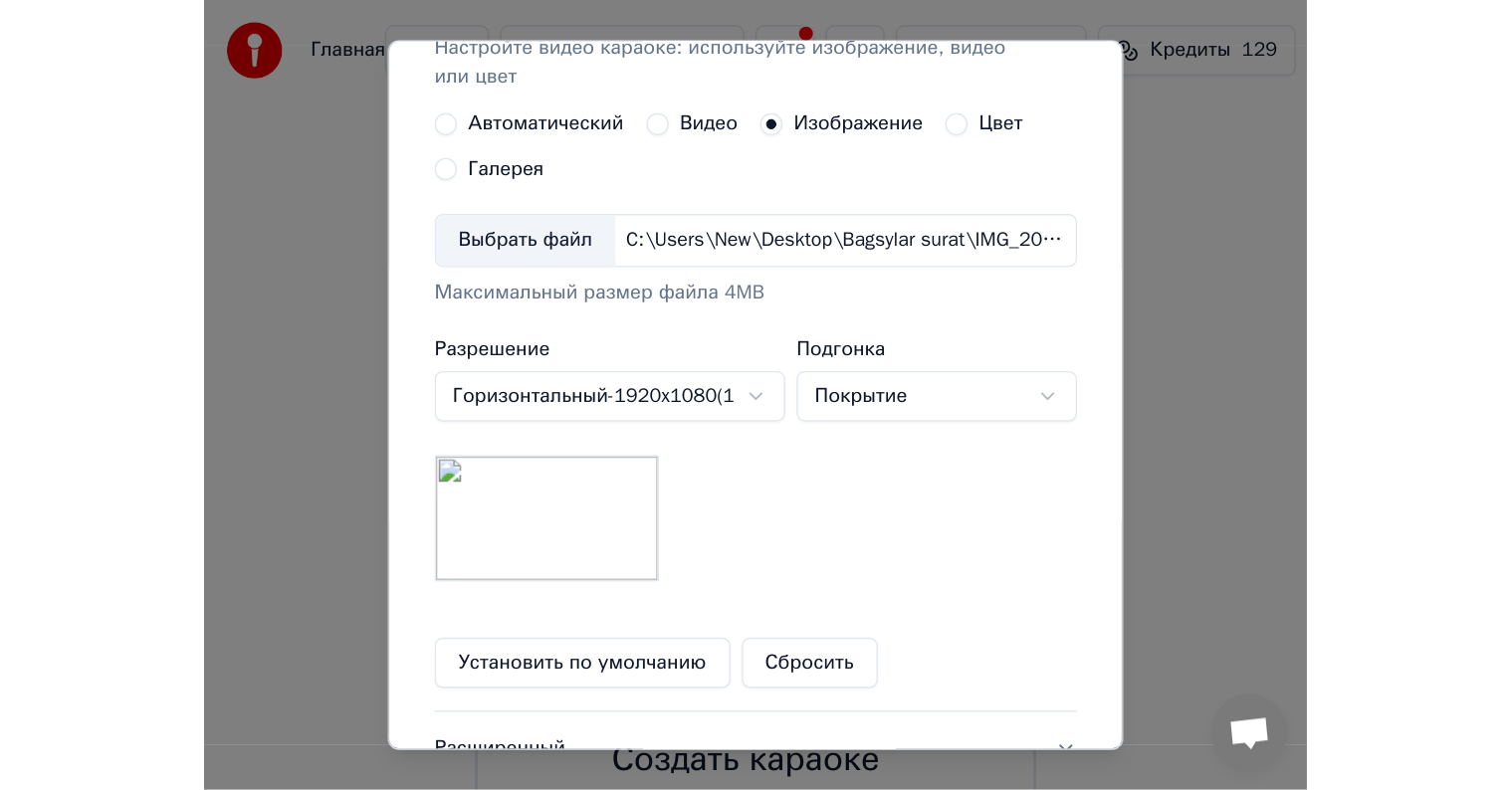 scroll, scrollTop: 540, scrollLeft: 0, axis: vertical 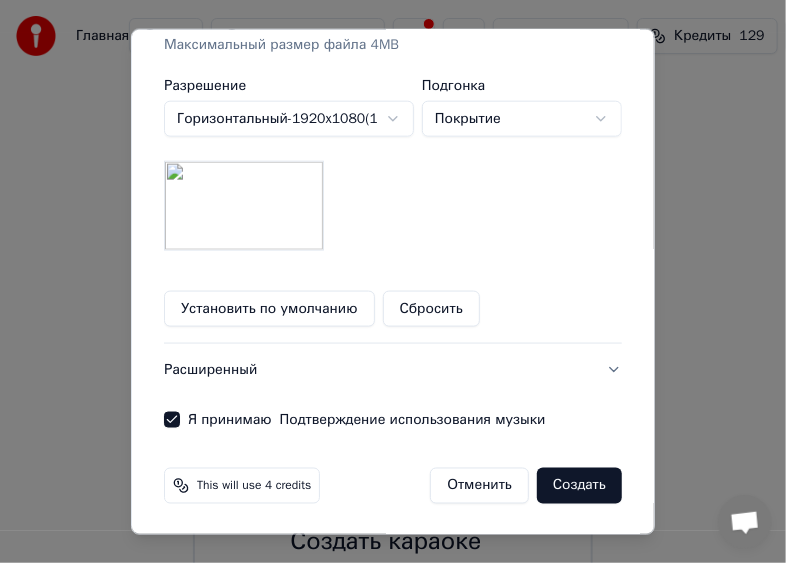 click on "Создать" at bounding box center (579, 486) 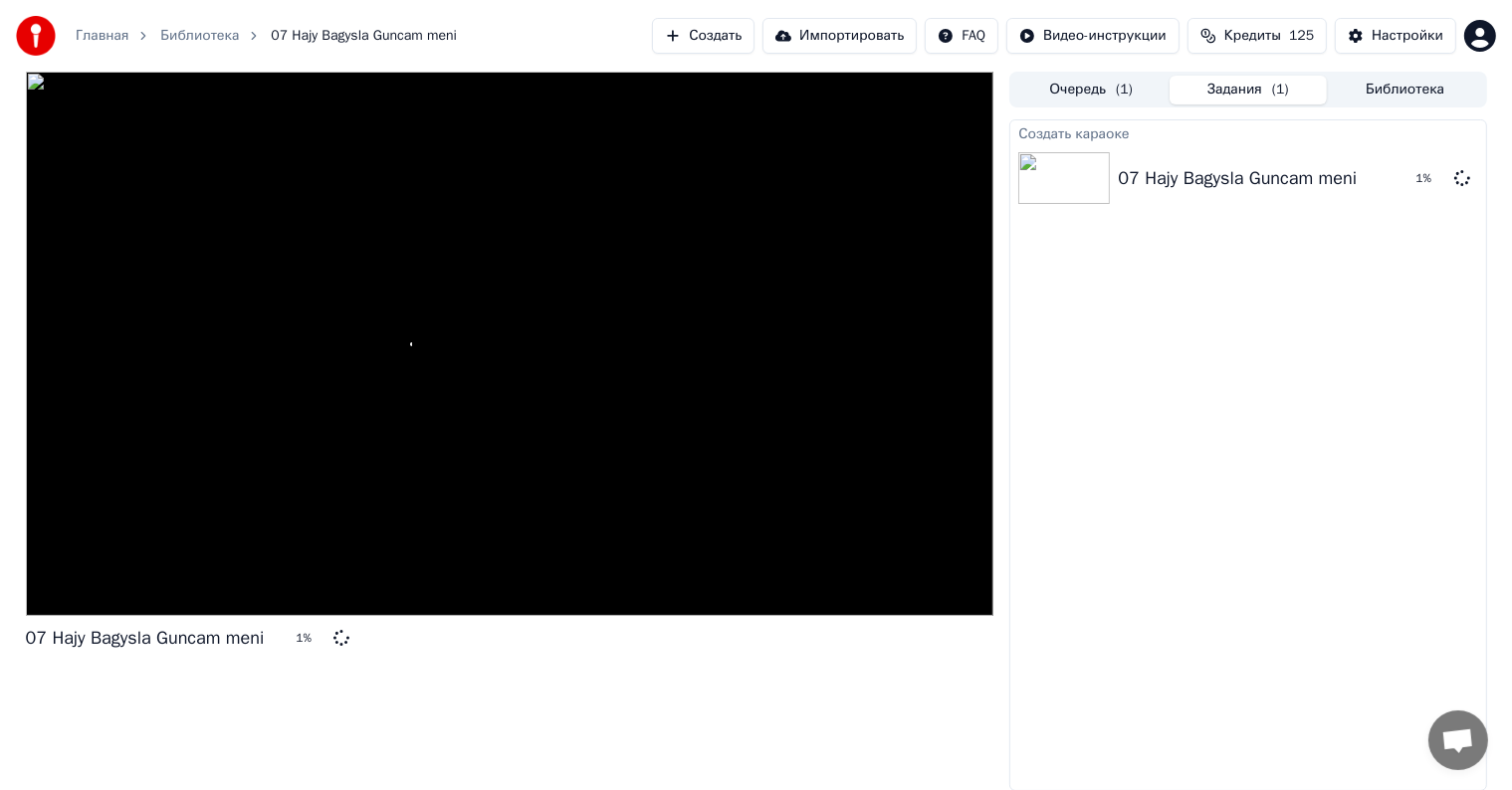 click on "Создать караоке 07 Hajy Bagysla Guncam meni 1 %" at bounding box center (1247, 455) 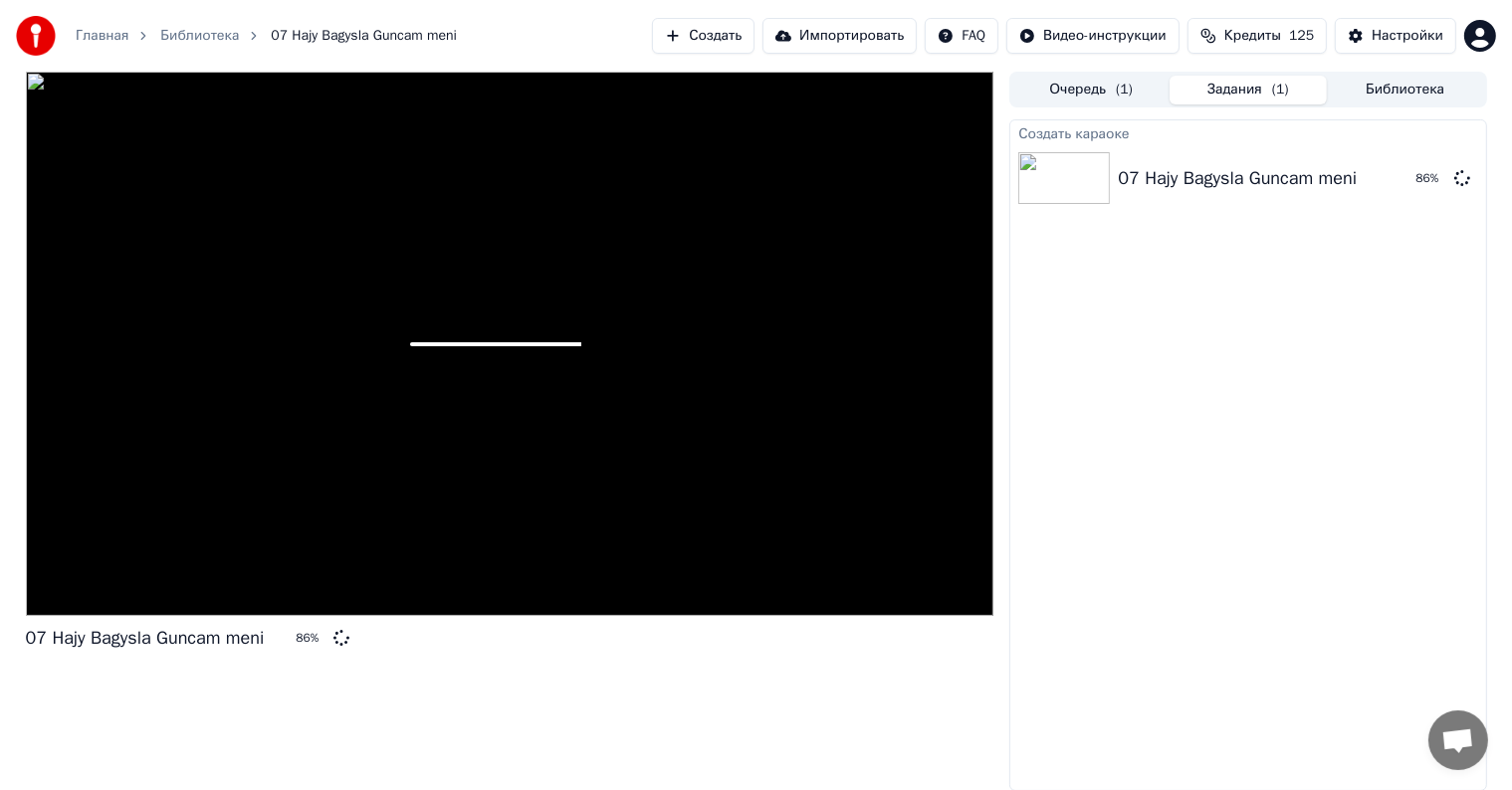 click on "07 Hajy Bagysla Guncam meni 86 % Очередь ( 1 ) Задания ( 1 ) Библиотека Создать караоке 07 Hajy Bagysla Guncam meni 86 %" at bounding box center [756, 431] 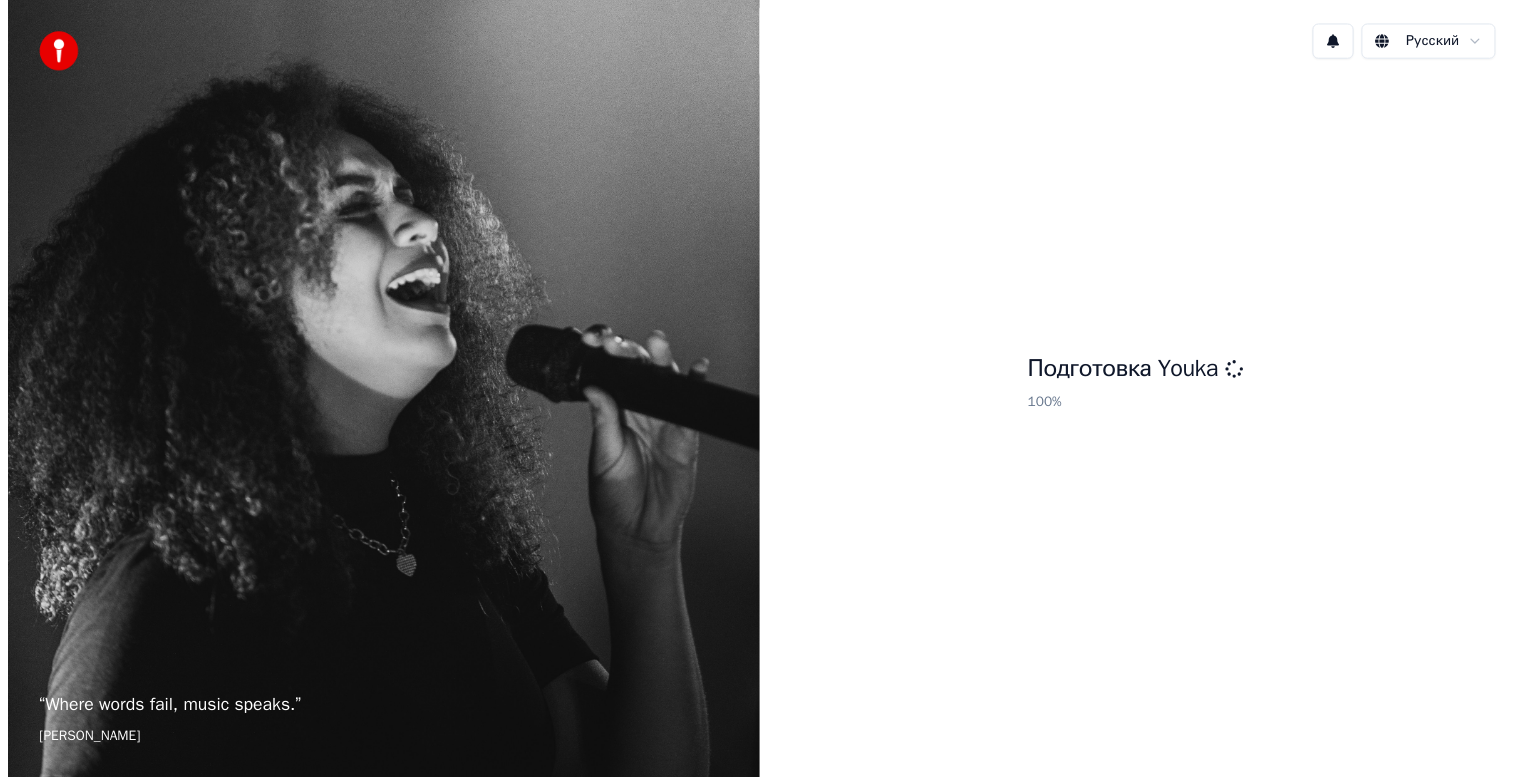 scroll, scrollTop: 0, scrollLeft: 0, axis: both 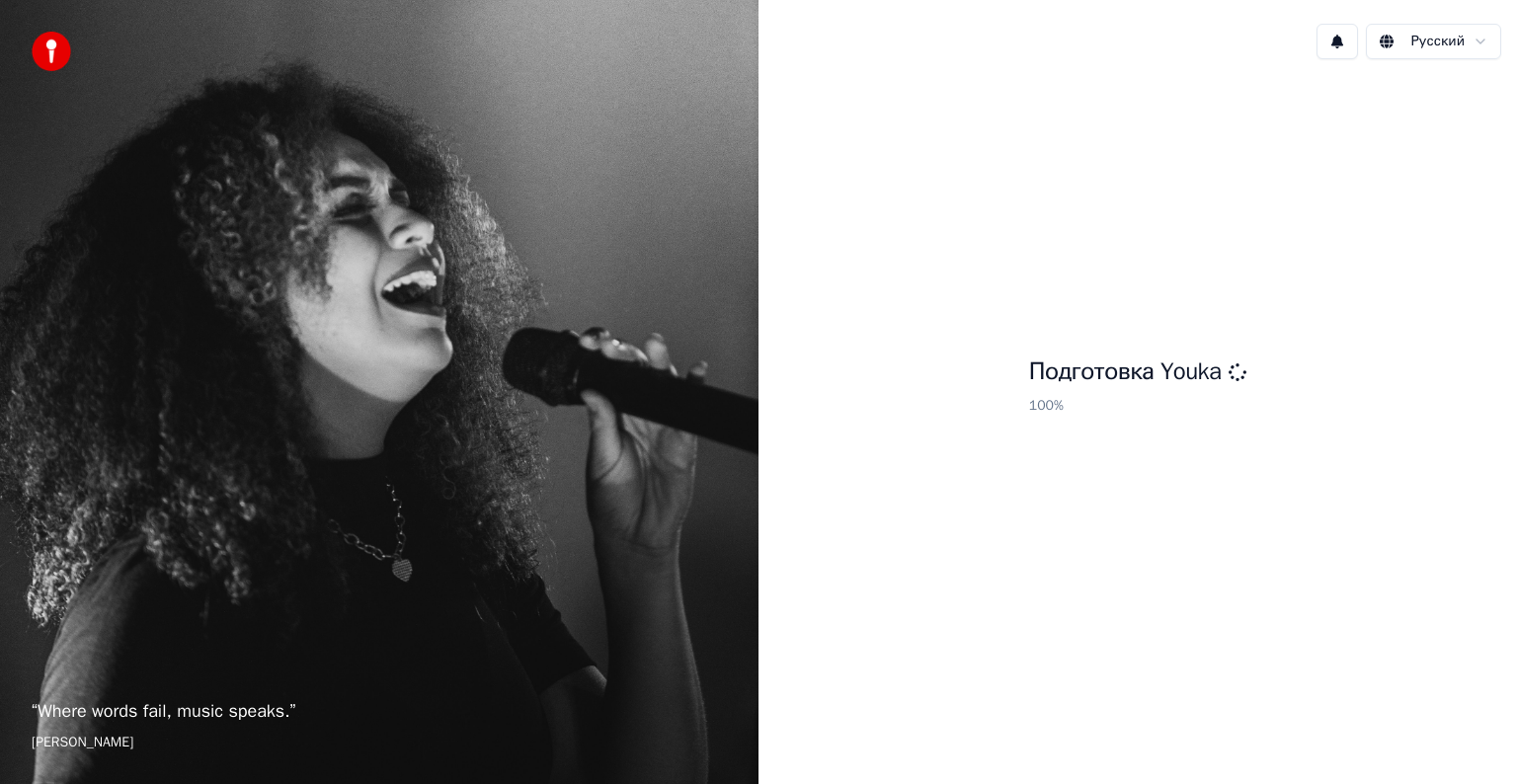 click on "“ Where words fail, music speaks. ” Hans Christian Andersen" at bounding box center (379, 392) 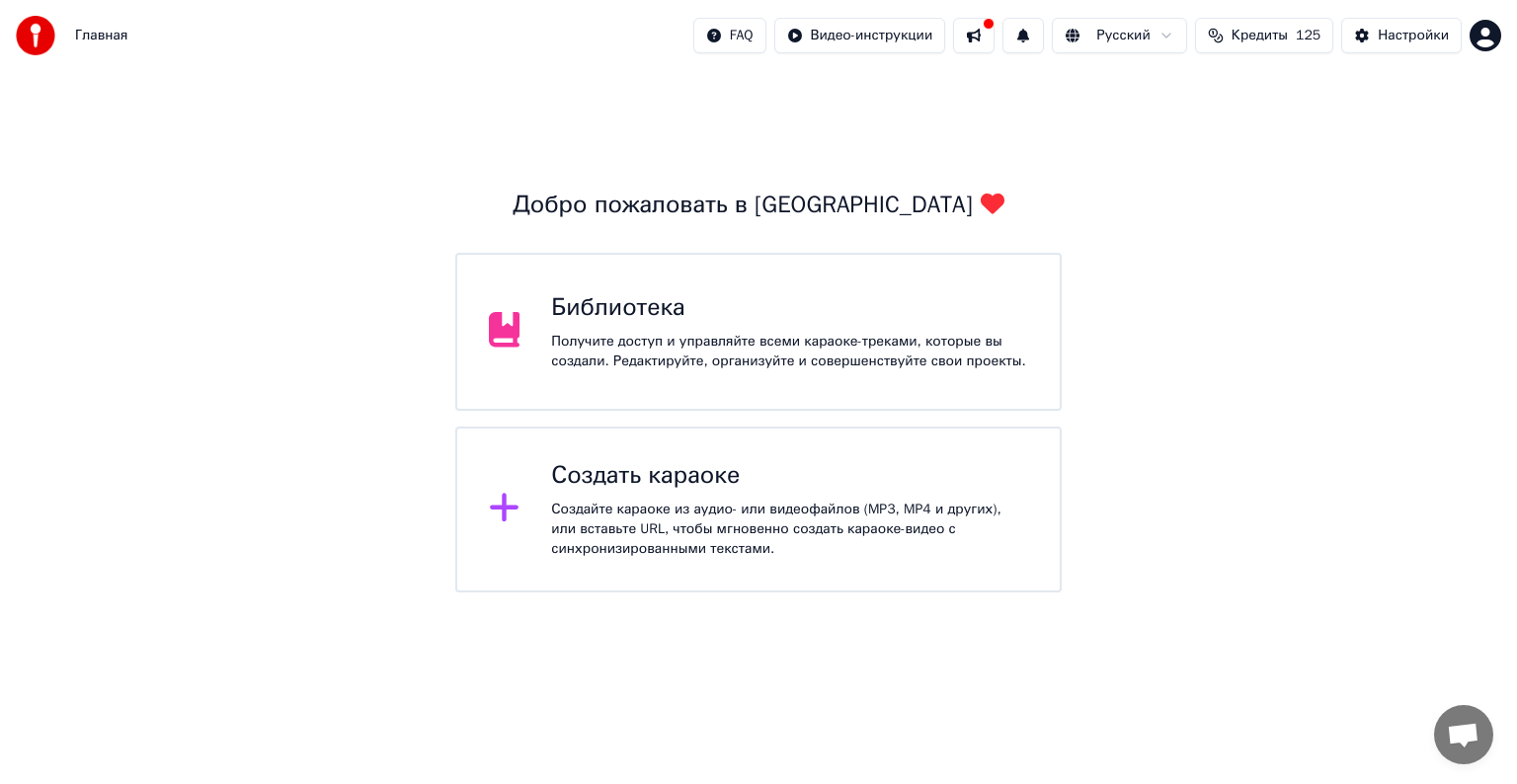 click on "Получите доступ и управляйте всеми караоке-треками, которые вы создали. Редактируйте, организуйте и совершенствуйте свои проекты." at bounding box center [789, 352] 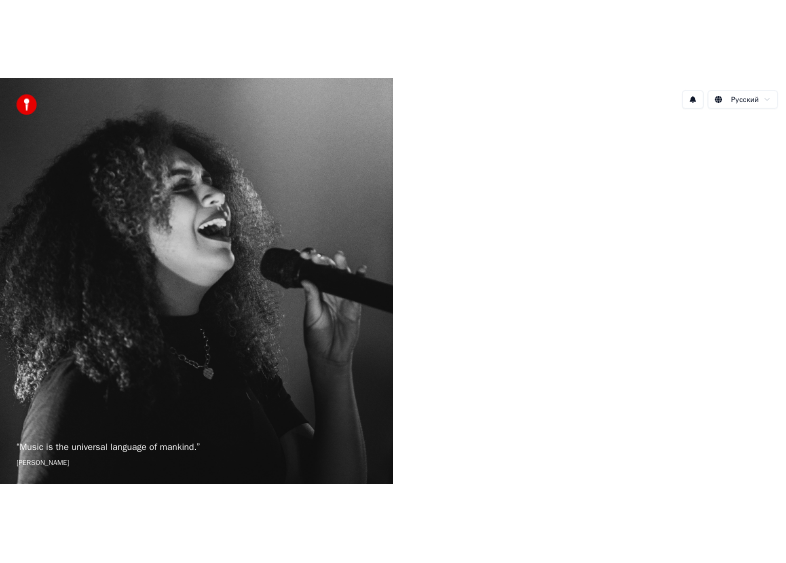 scroll, scrollTop: 0, scrollLeft: 0, axis: both 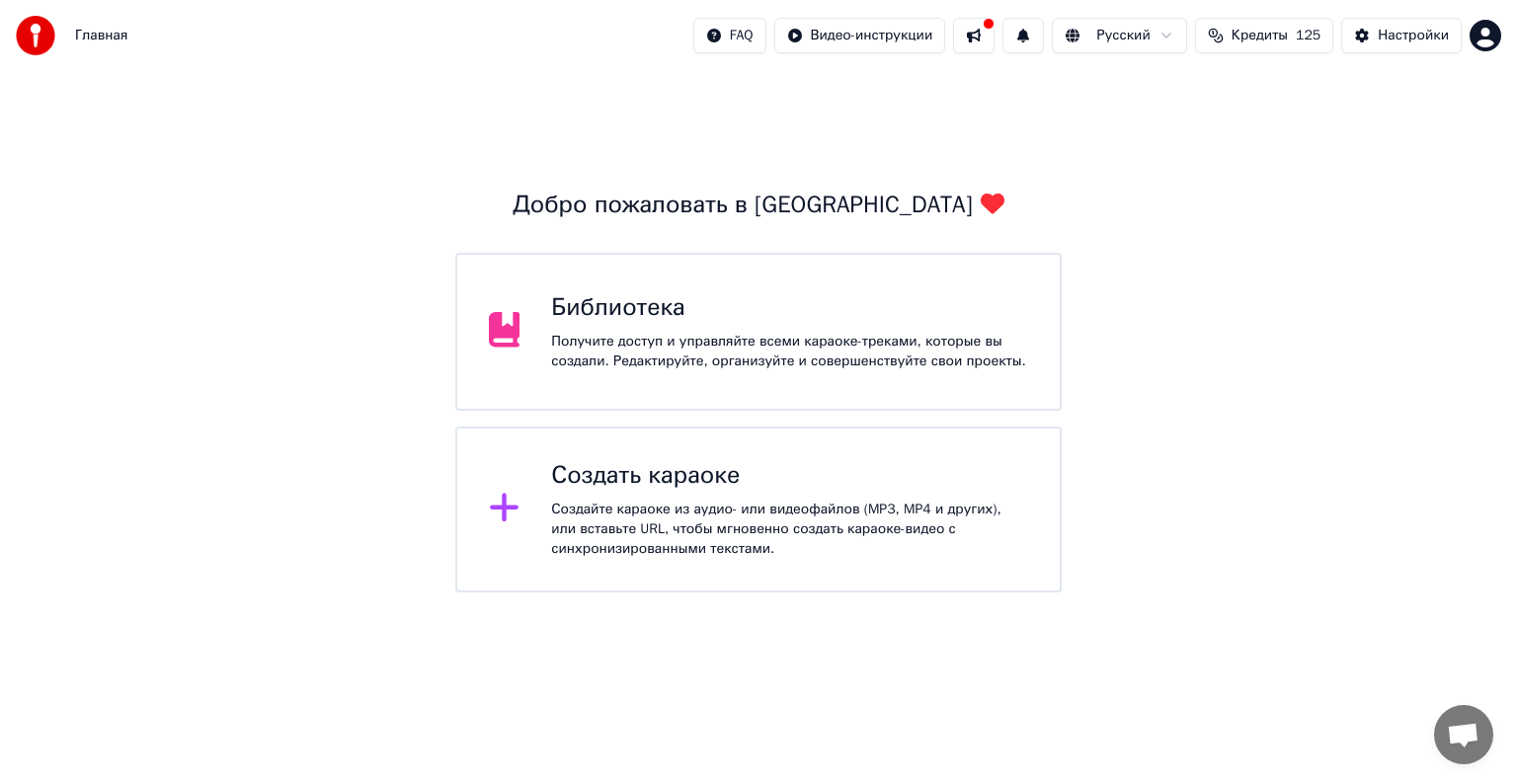 click on "Создайте караоке из аудио- или видеофайлов (MP3, MP4 и других), или вставьте URL, чтобы мгновенно создать караоке-видео с синхронизированными текстами." at bounding box center [789, 529] 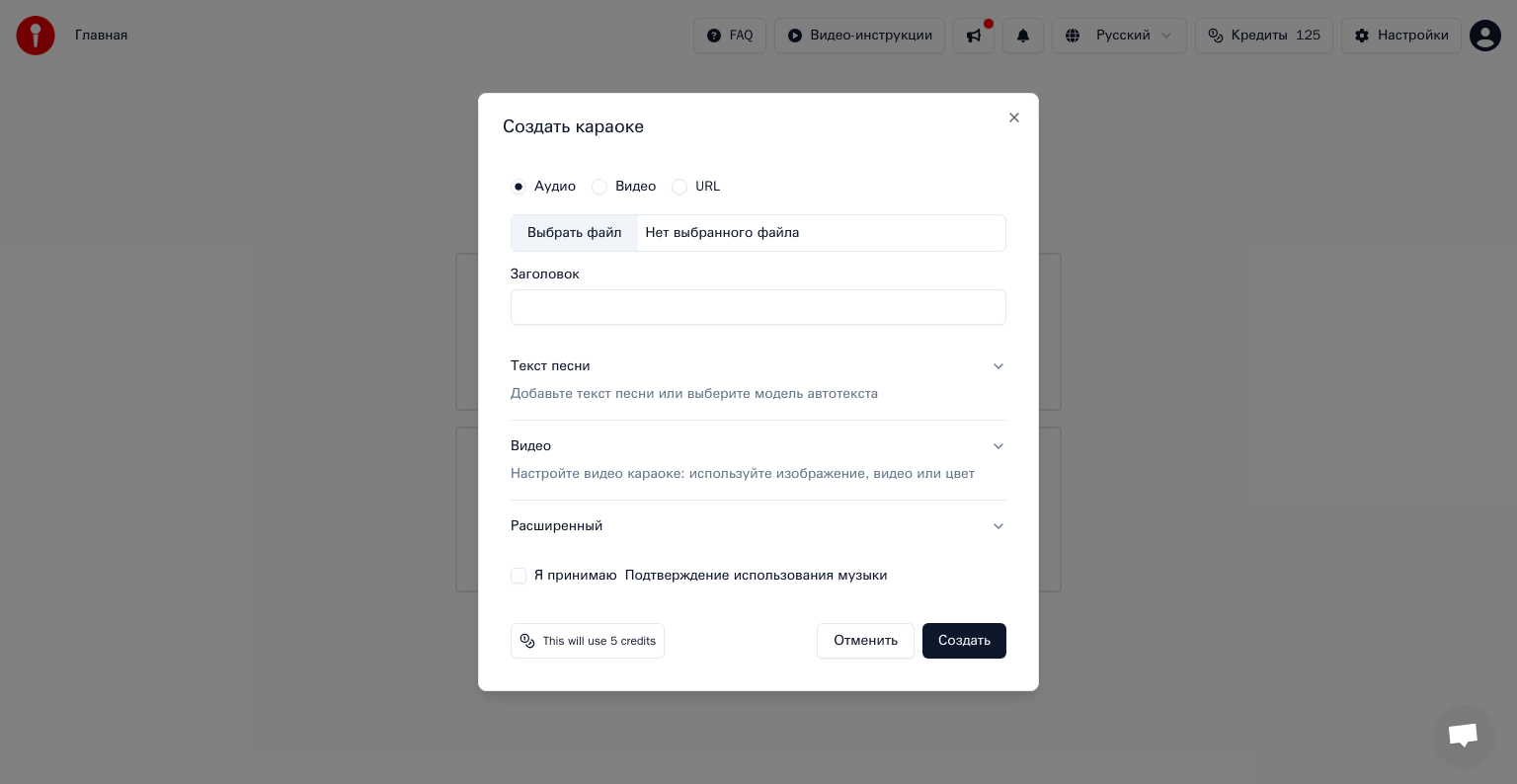 click on "Выбрать файл" at bounding box center (575, 233) 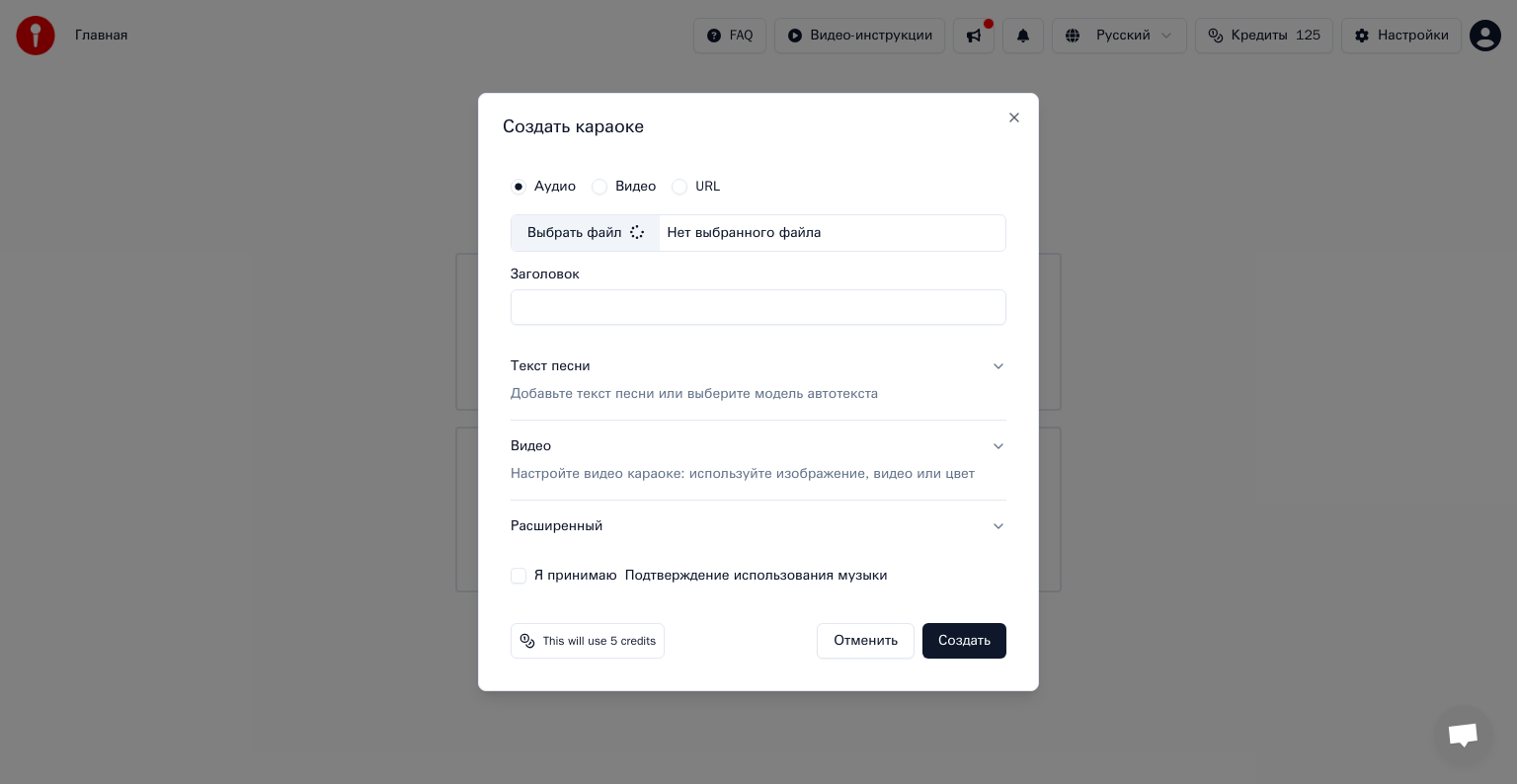 type on "**********" 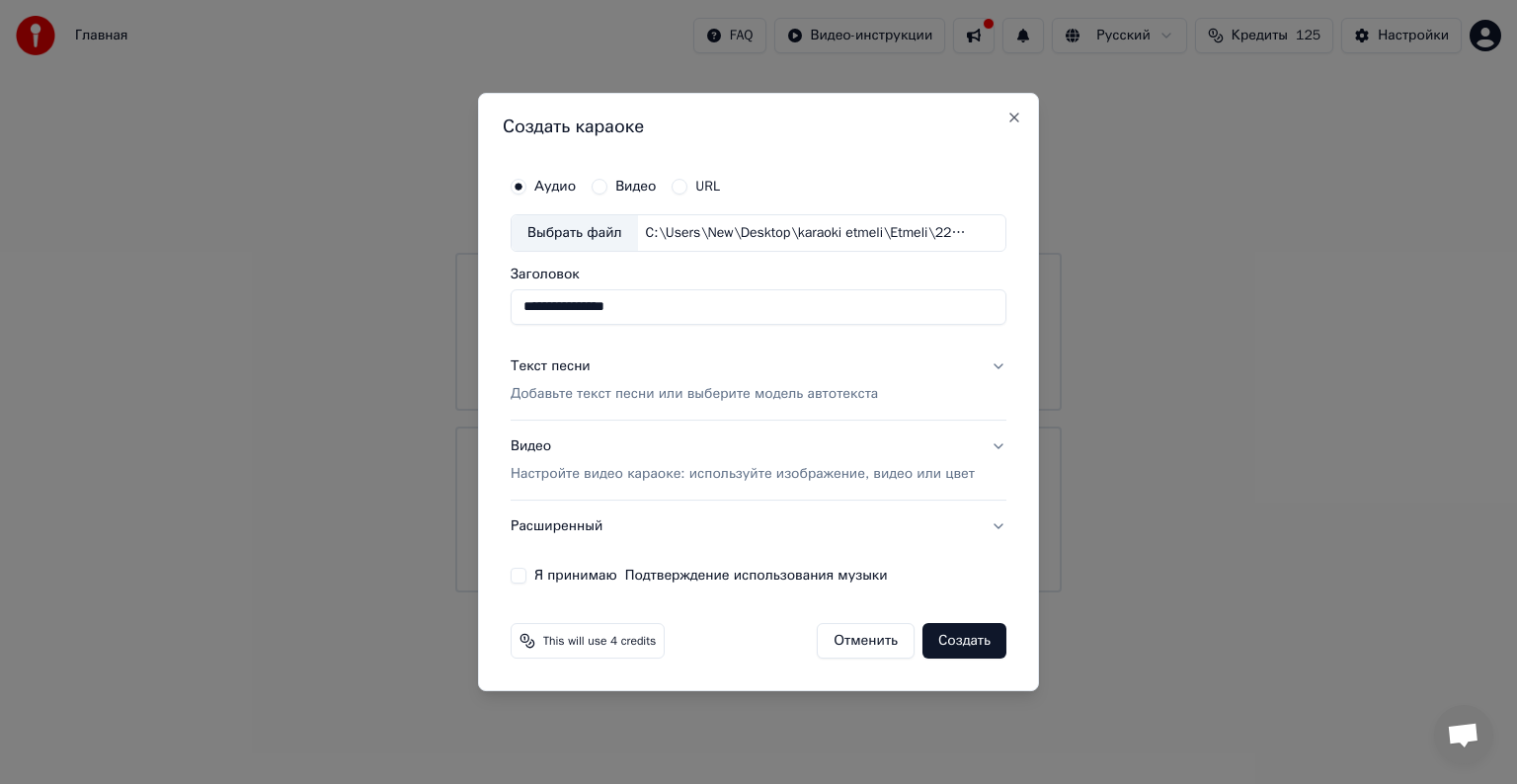 click on "Текст песни Добавьте текст песни или выберите модель автотекста" at bounding box center (758, 380) 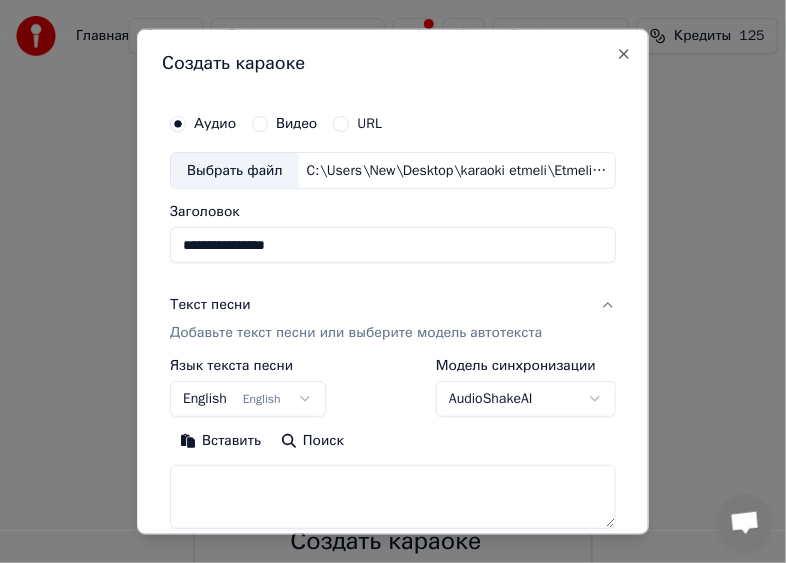 click on "Вставить" at bounding box center (220, 441) 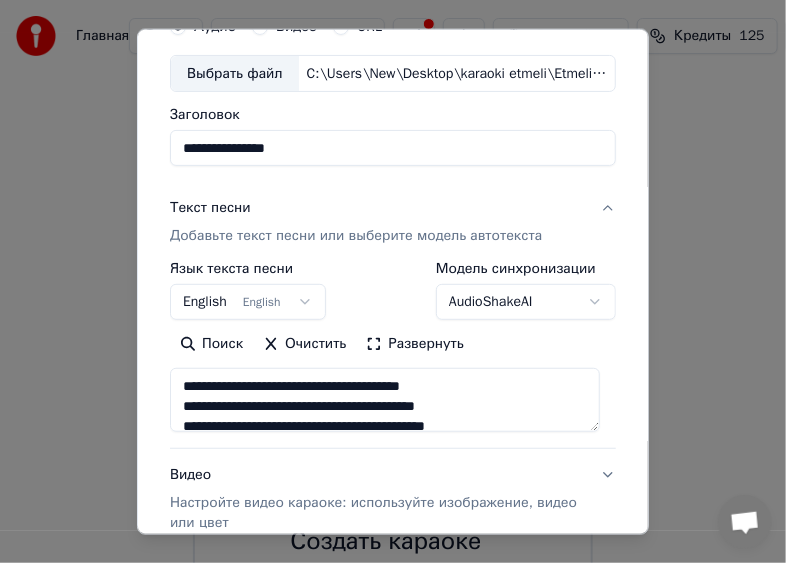 scroll, scrollTop: 303, scrollLeft: 0, axis: vertical 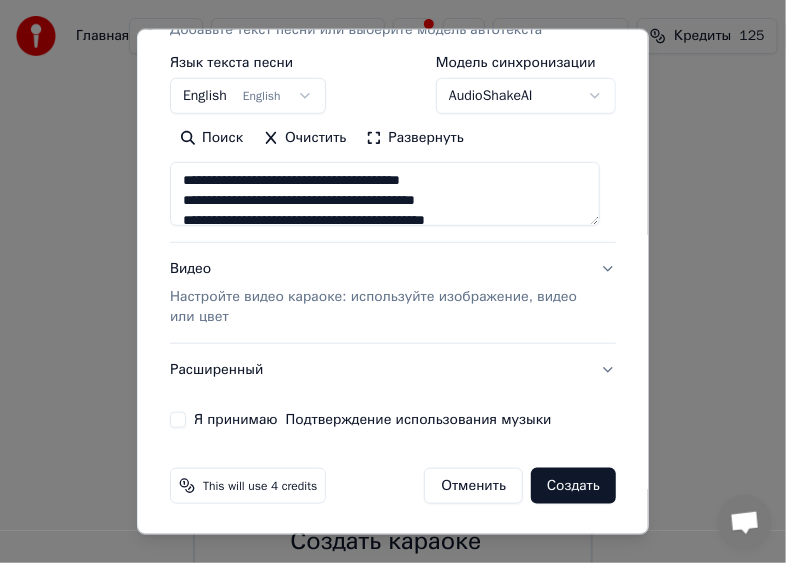 click on "Настройте видео караоке: используйте изображение, видео или цвет" at bounding box center [377, 307] 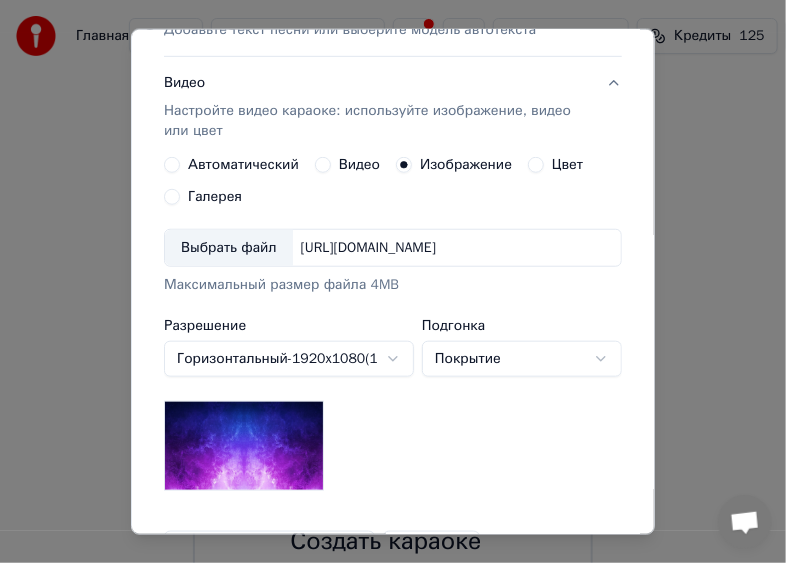 click on "Выбрать файл" at bounding box center [229, 248] 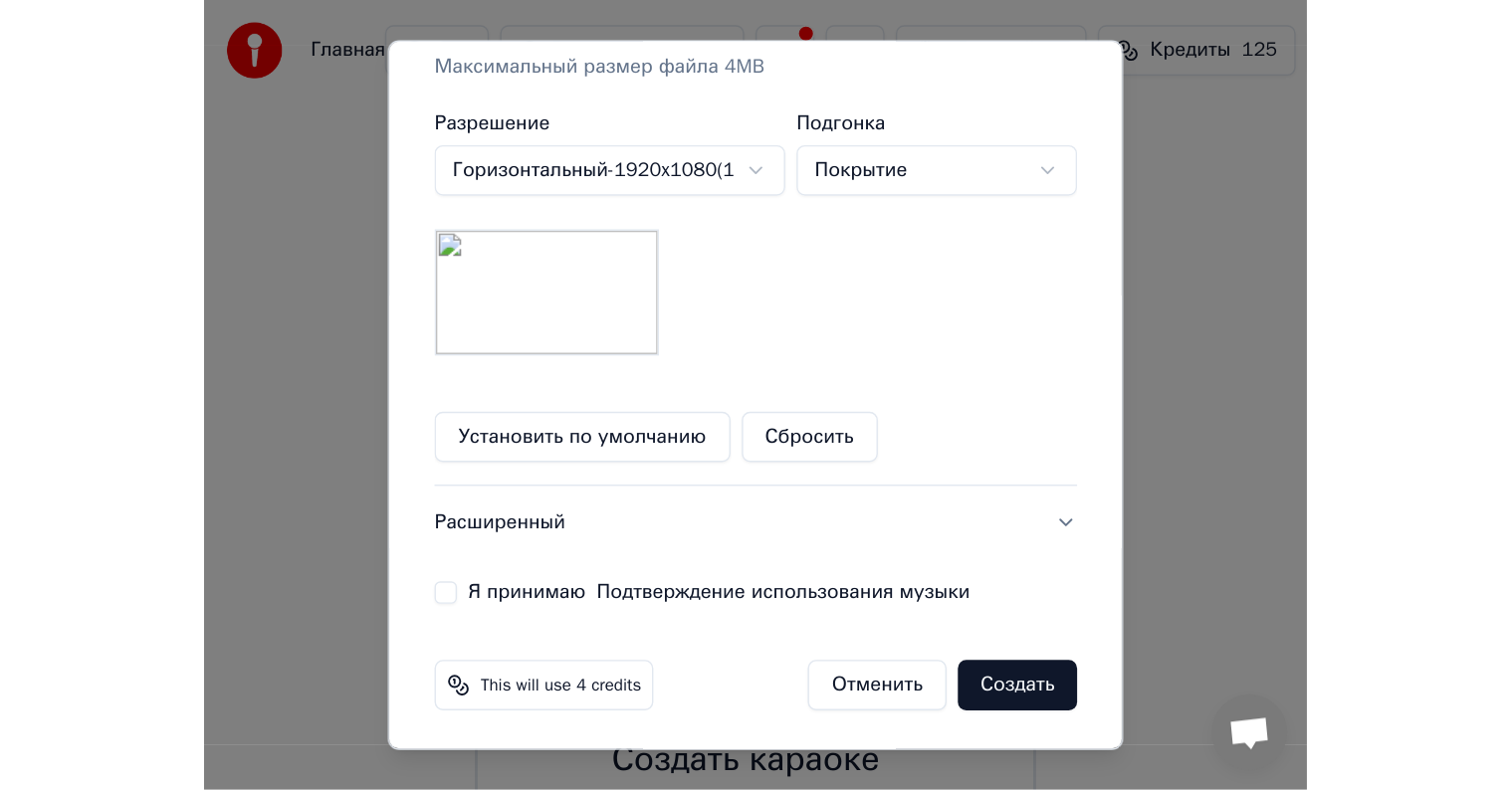 scroll, scrollTop: 540, scrollLeft: 0, axis: vertical 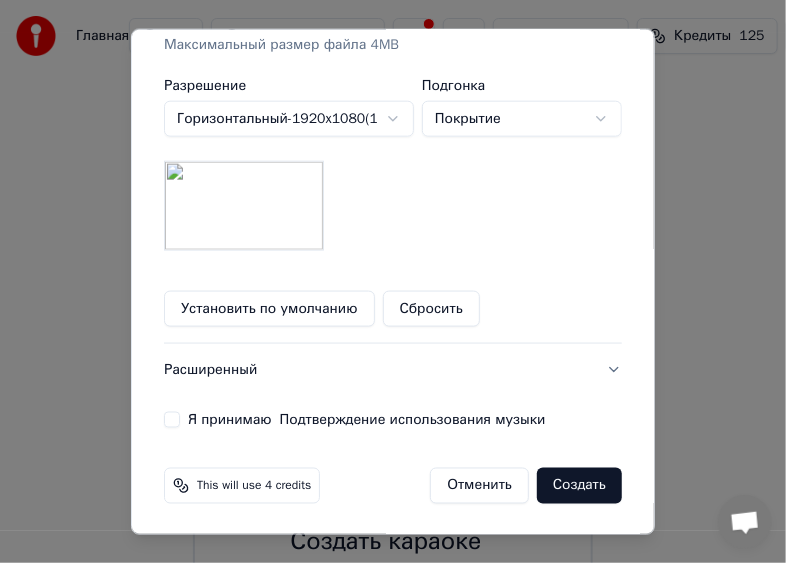 click on "**********" at bounding box center [393, -6] 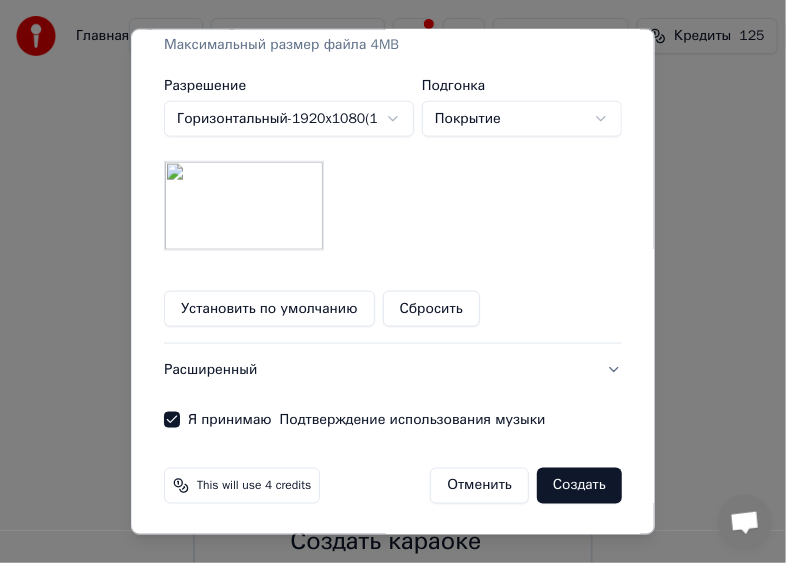 click on "Создать" at bounding box center [579, 486] 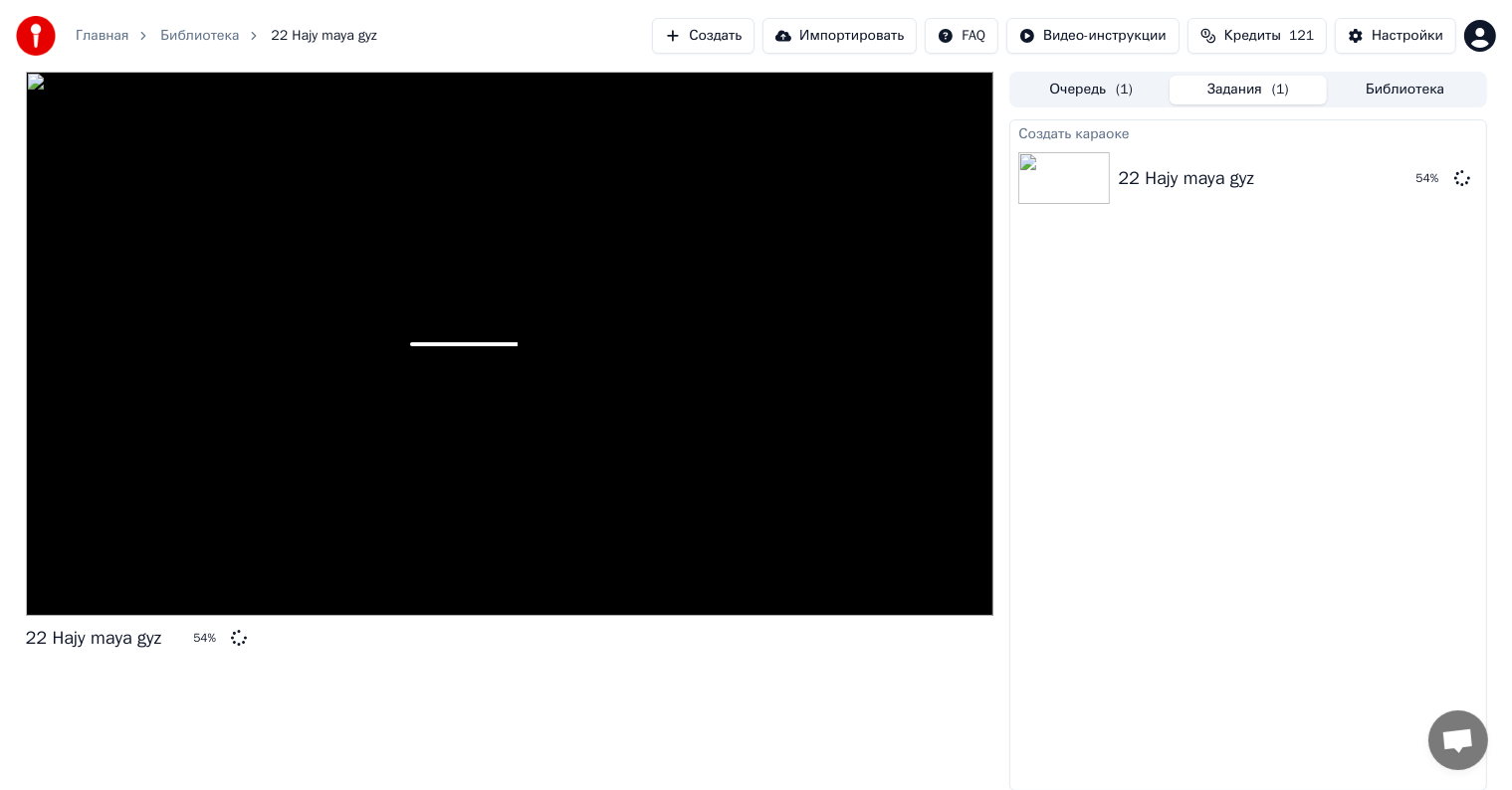 click on "Создать караоке 22 Hajy maya gyz 54 %" at bounding box center [1247, 455] 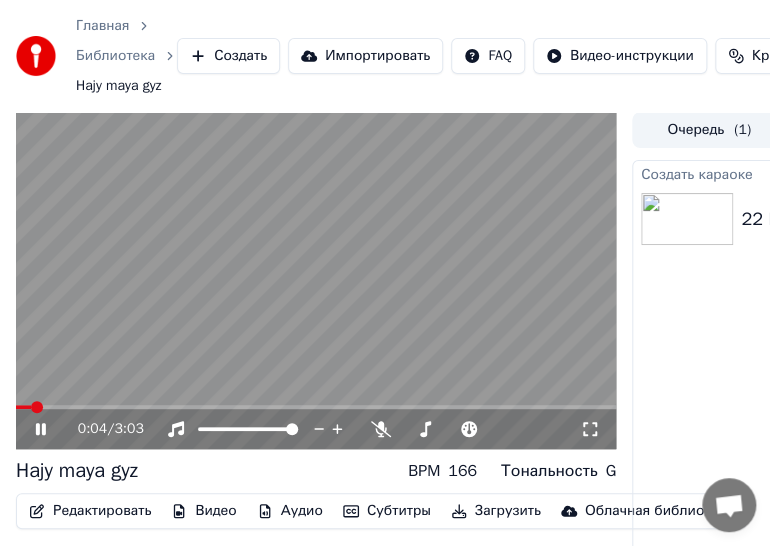 click 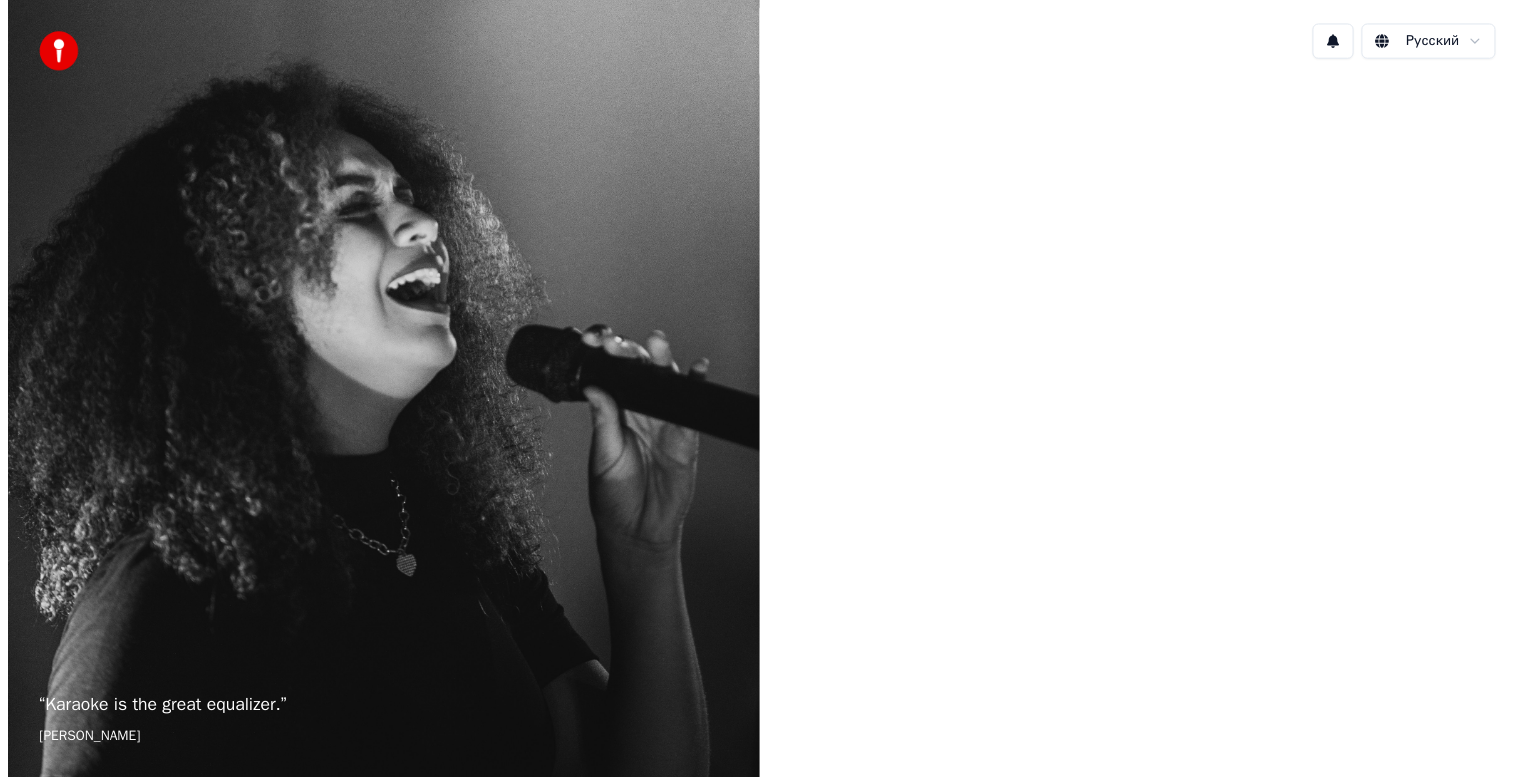 scroll, scrollTop: 0, scrollLeft: 0, axis: both 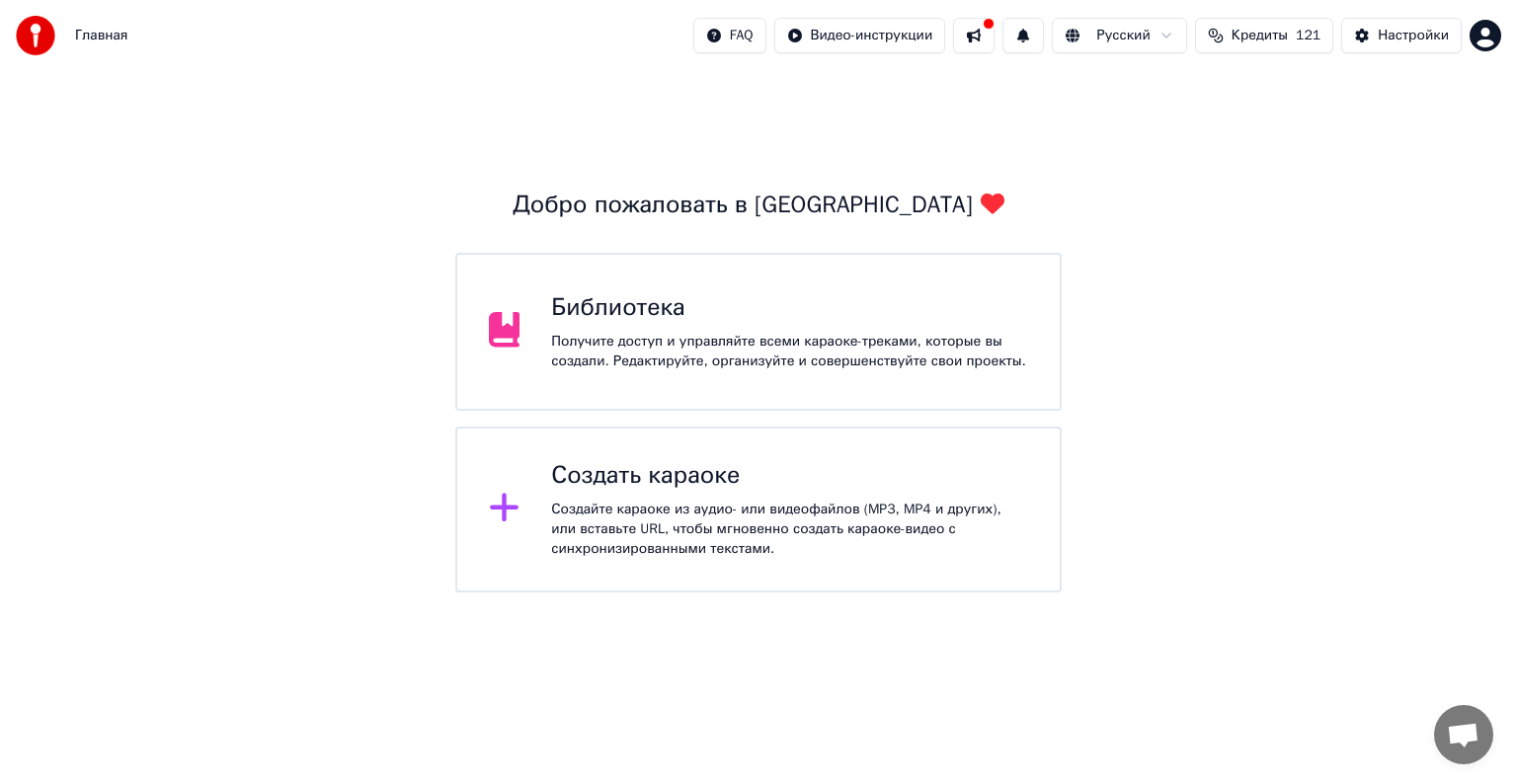 click on "Получите доступ и управляйте всеми караоке-треками, которые вы создали. Редактируйте, организуйте и совершенствуйте свои проекты." at bounding box center (789, 352) 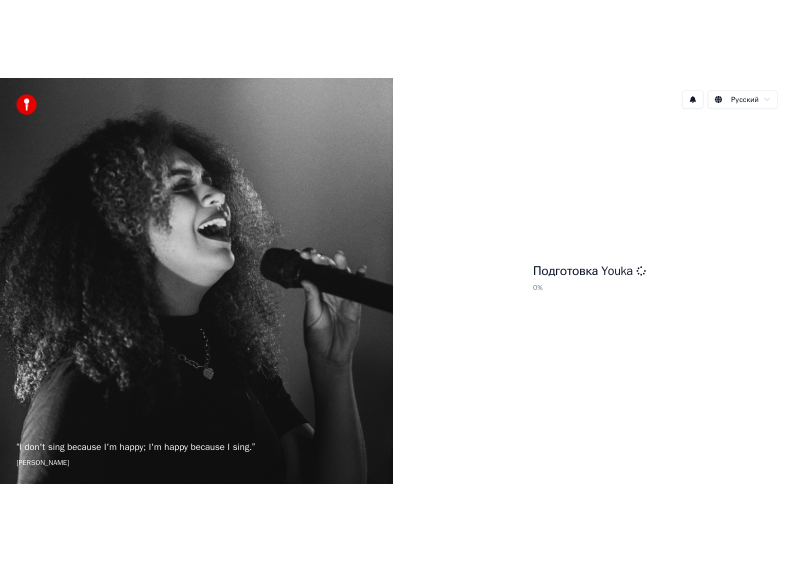 scroll, scrollTop: 0, scrollLeft: 0, axis: both 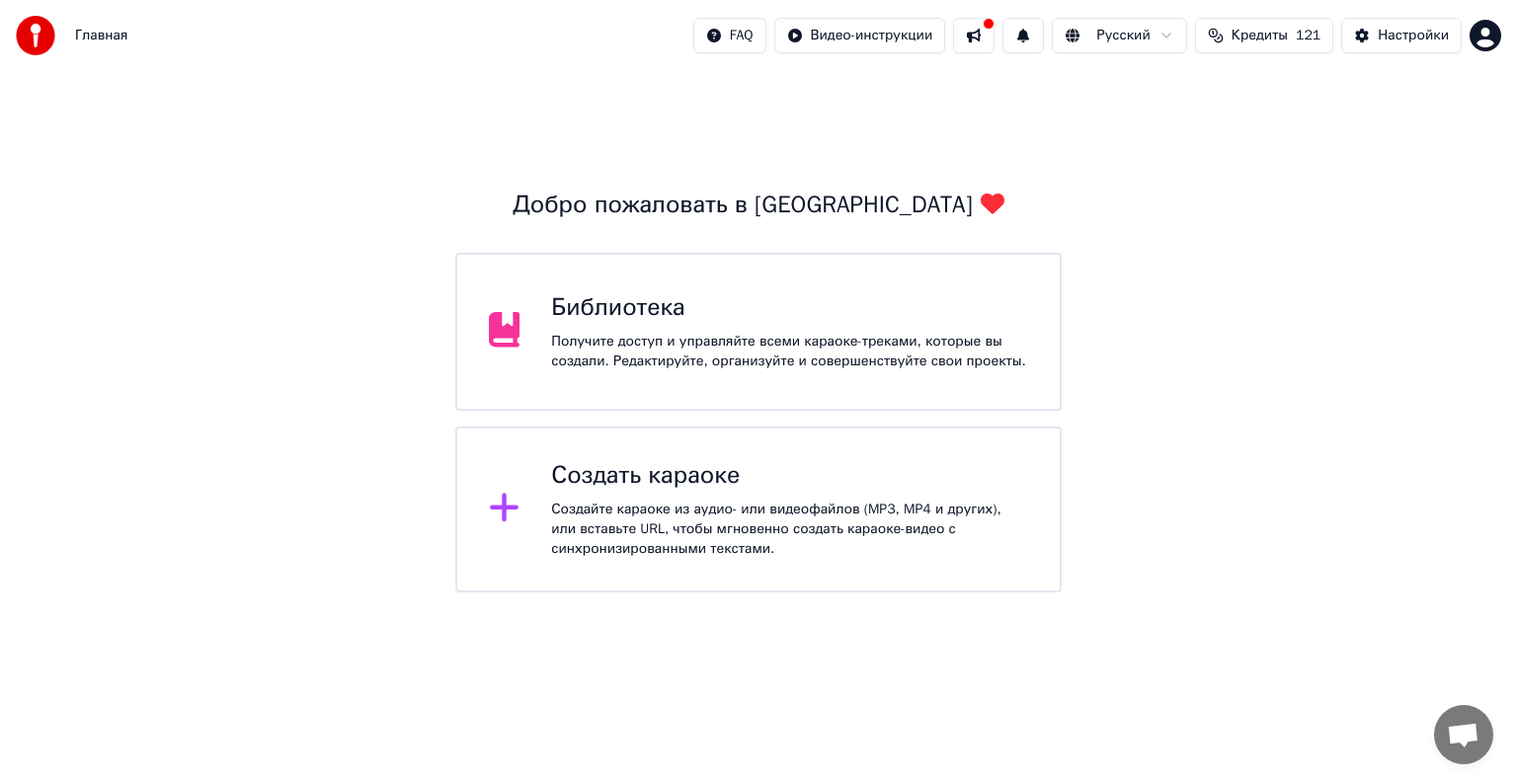 click on "Создайте караоке из аудио- или видеофайлов (MP3, MP4 и других), или вставьте URL, чтобы мгновенно создать караоке-видео с синхронизированными текстами." at bounding box center [789, 529] 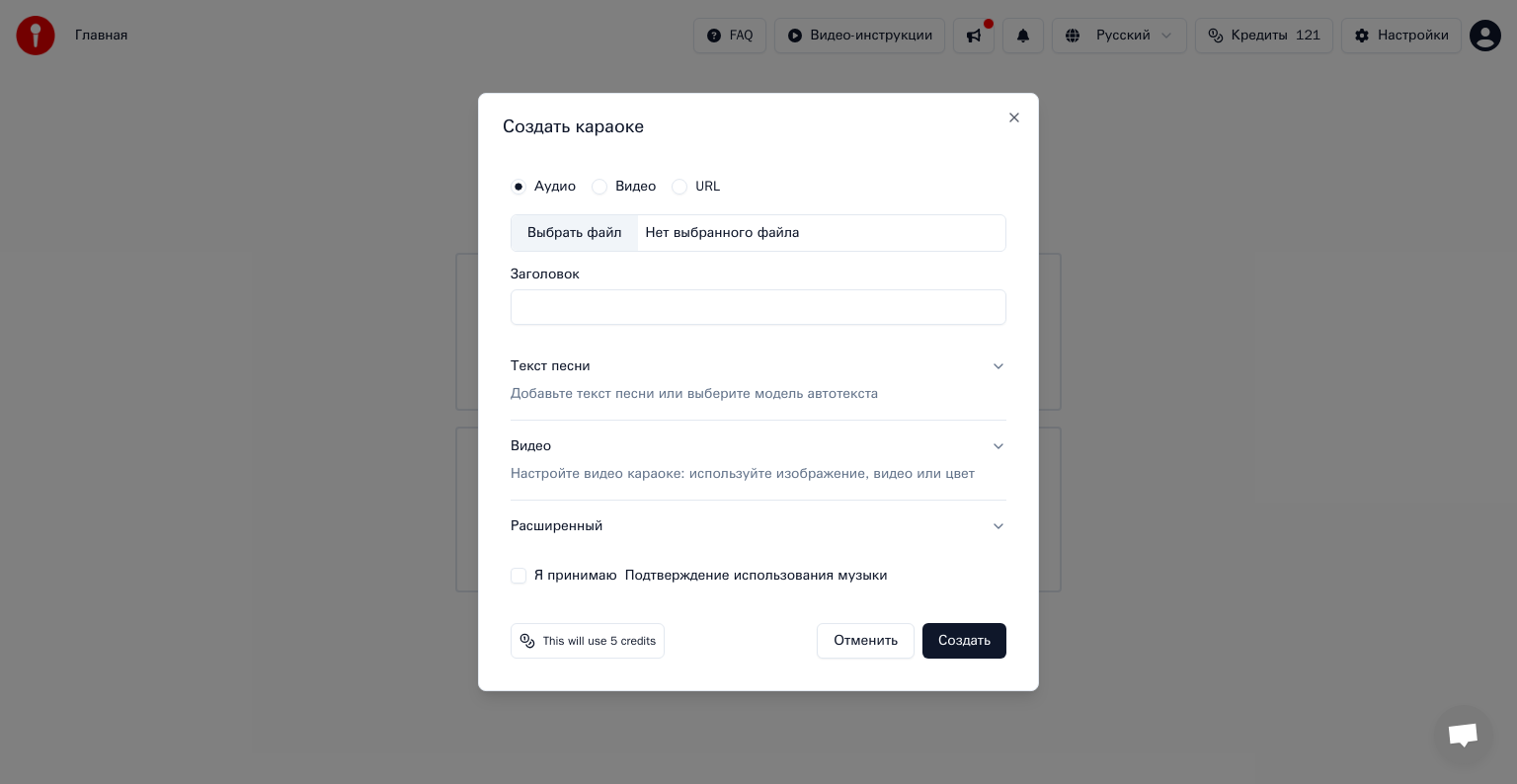 click on "Выбрать файл" at bounding box center [575, 233] 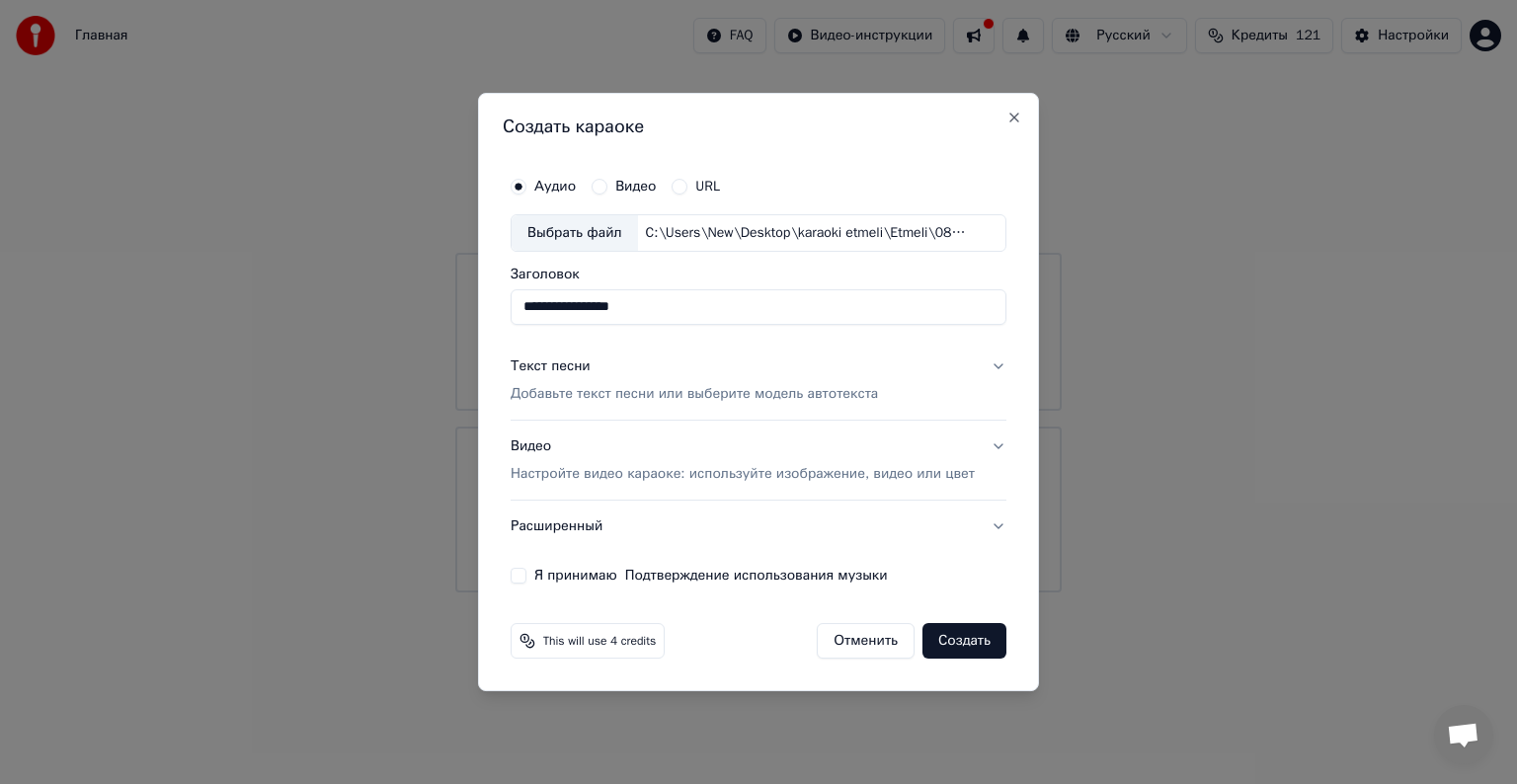 click on "Текст песни Добавьте текст песни или выберите модель автотекста" at bounding box center [694, 380] 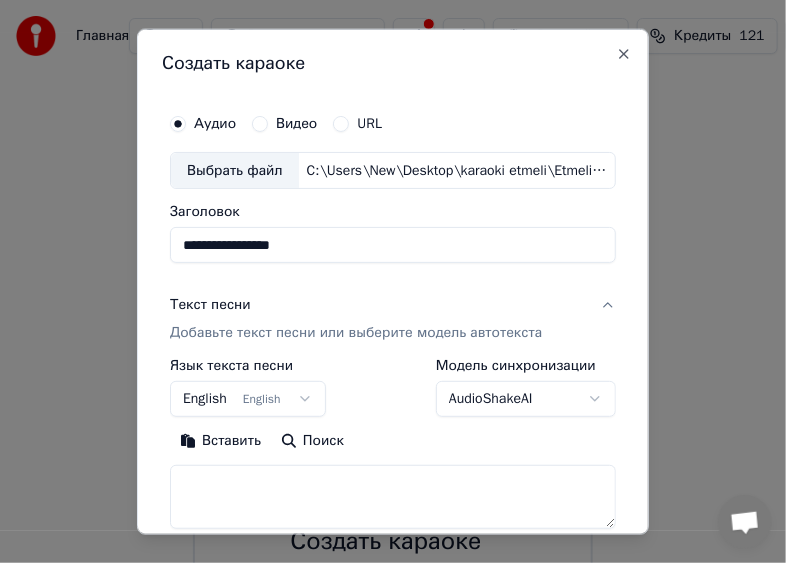 click on "Вставить" at bounding box center (220, 441) 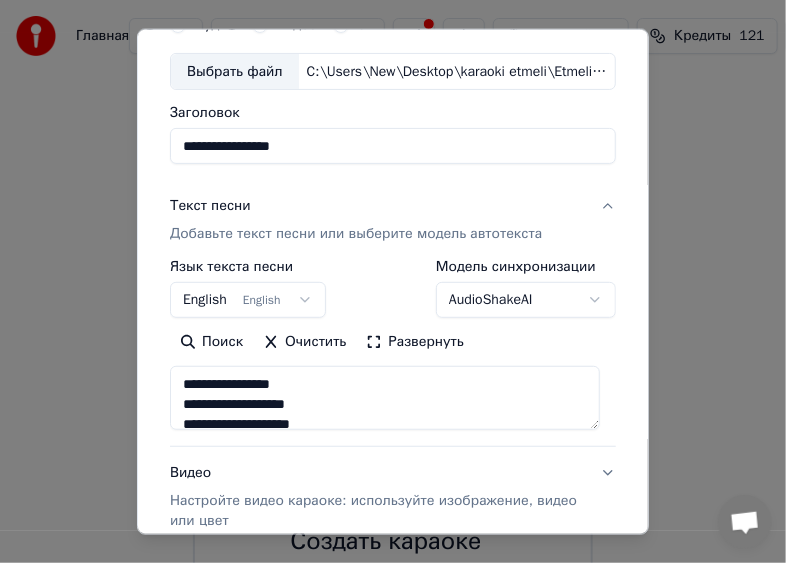 scroll, scrollTop: 303, scrollLeft: 0, axis: vertical 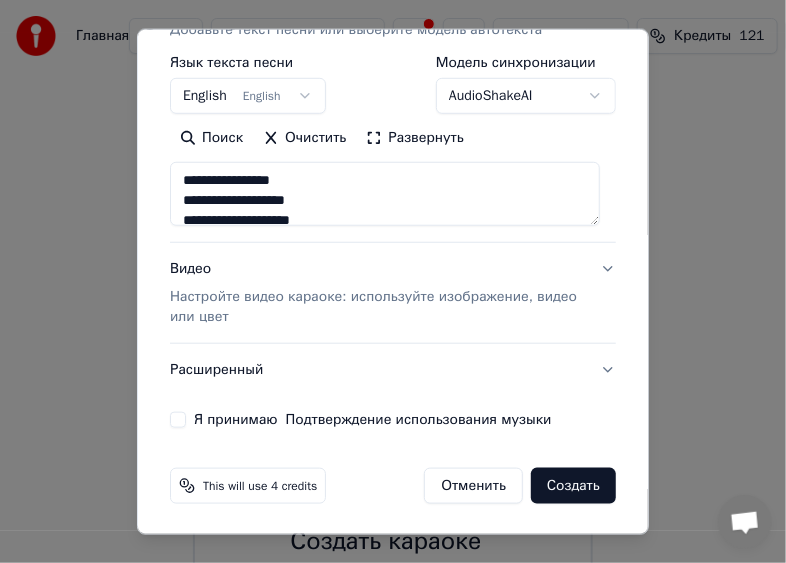 click on "Настройте видео караоке: используйте изображение, видео или цвет" at bounding box center (377, 307) 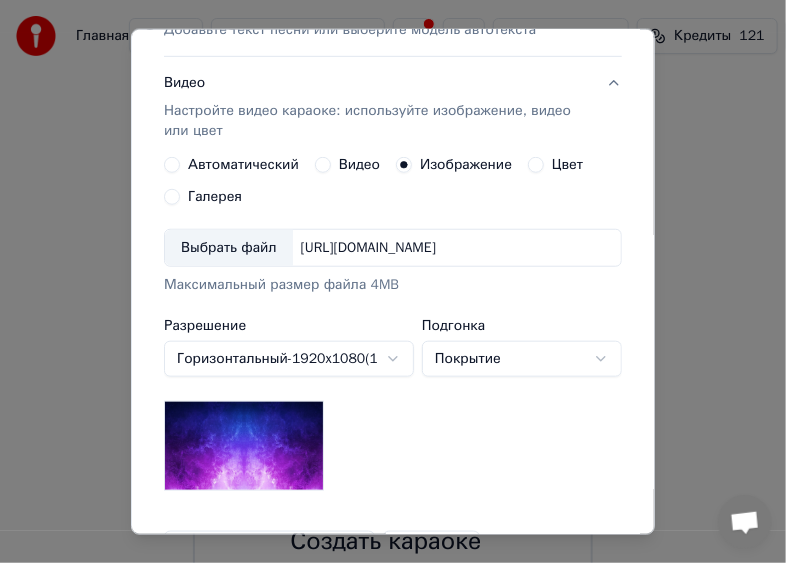 click on "Выбрать файл" at bounding box center (229, 248) 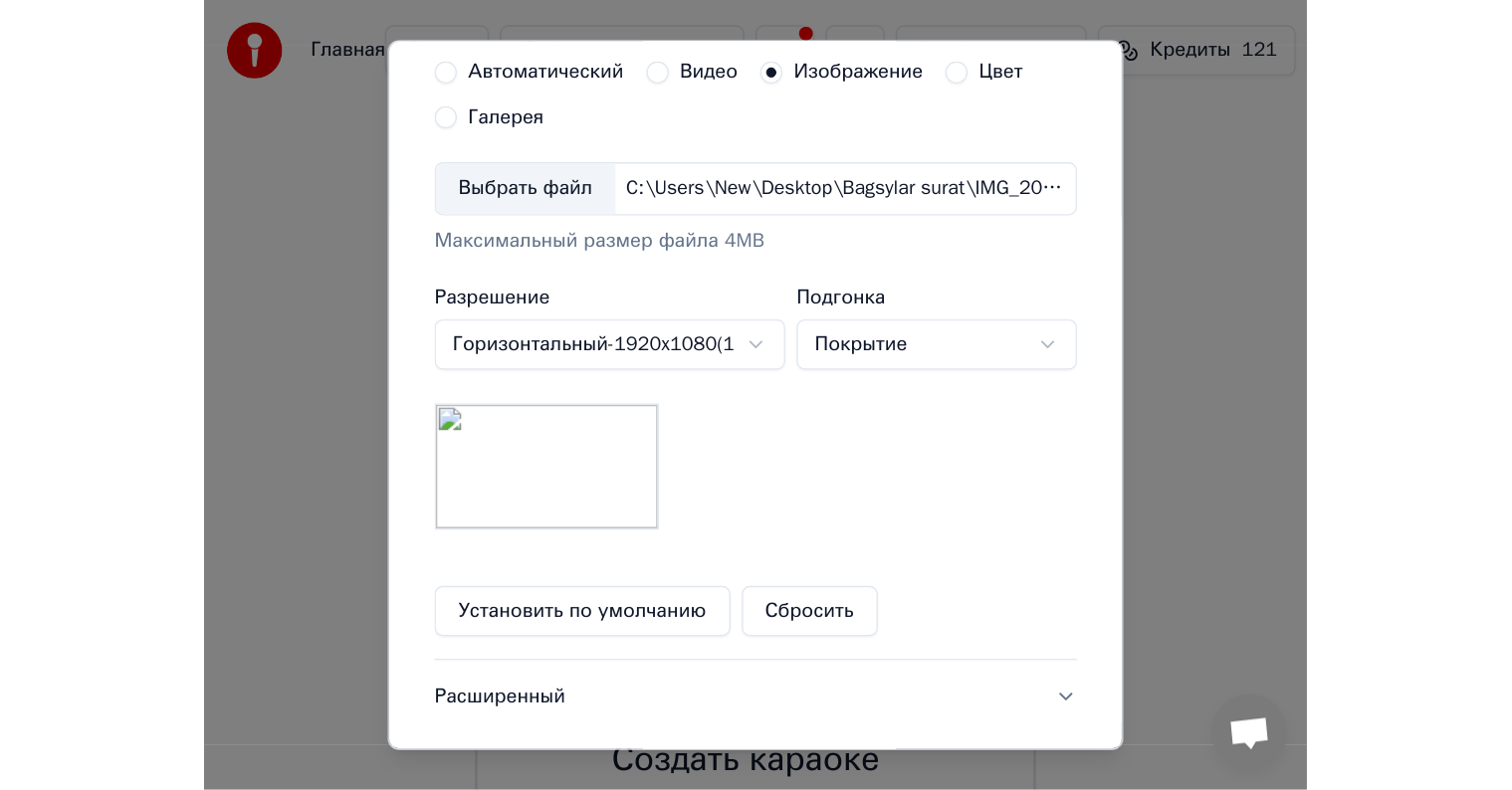 scroll, scrollTop: 540, scrollLeft: 0, axis: vertical 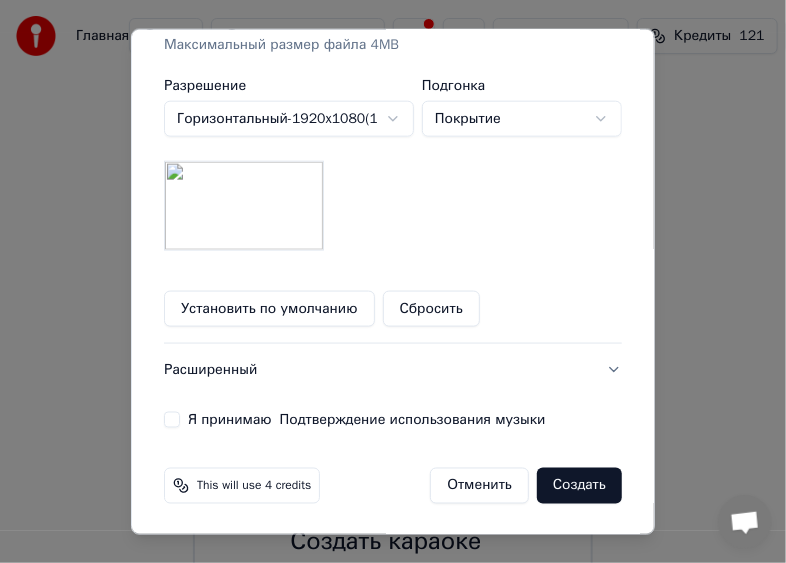 click on "Я принимаю   Подтверждение использования музыки" at bounding box center [172, 420] 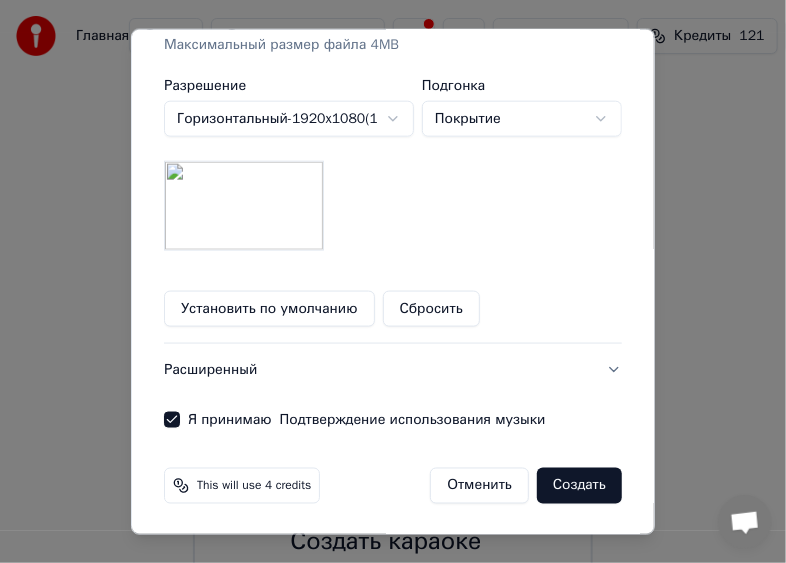 click on "Создать" at bounding box center [579, 486] 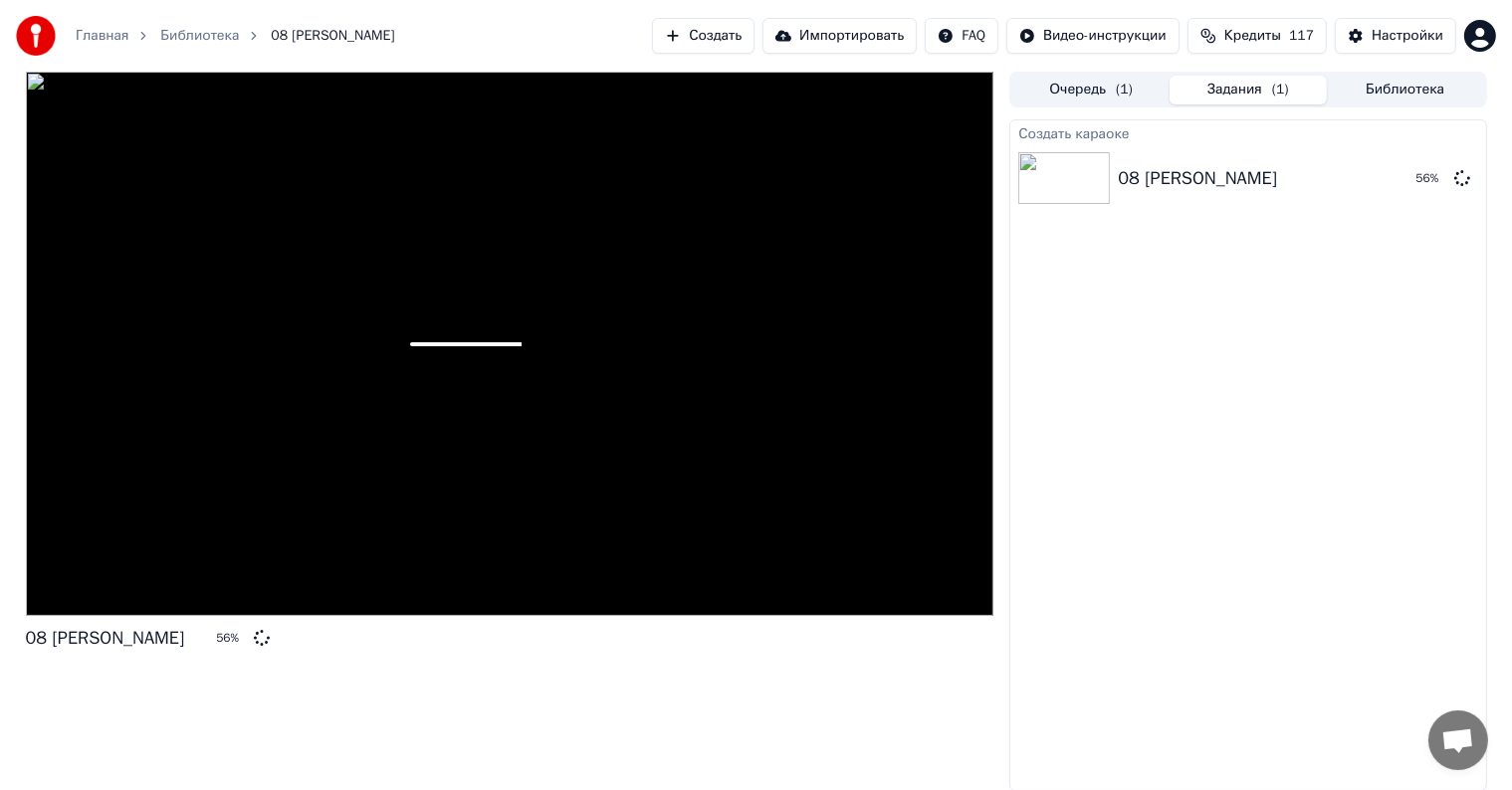 click at bounding box center (510, 343) 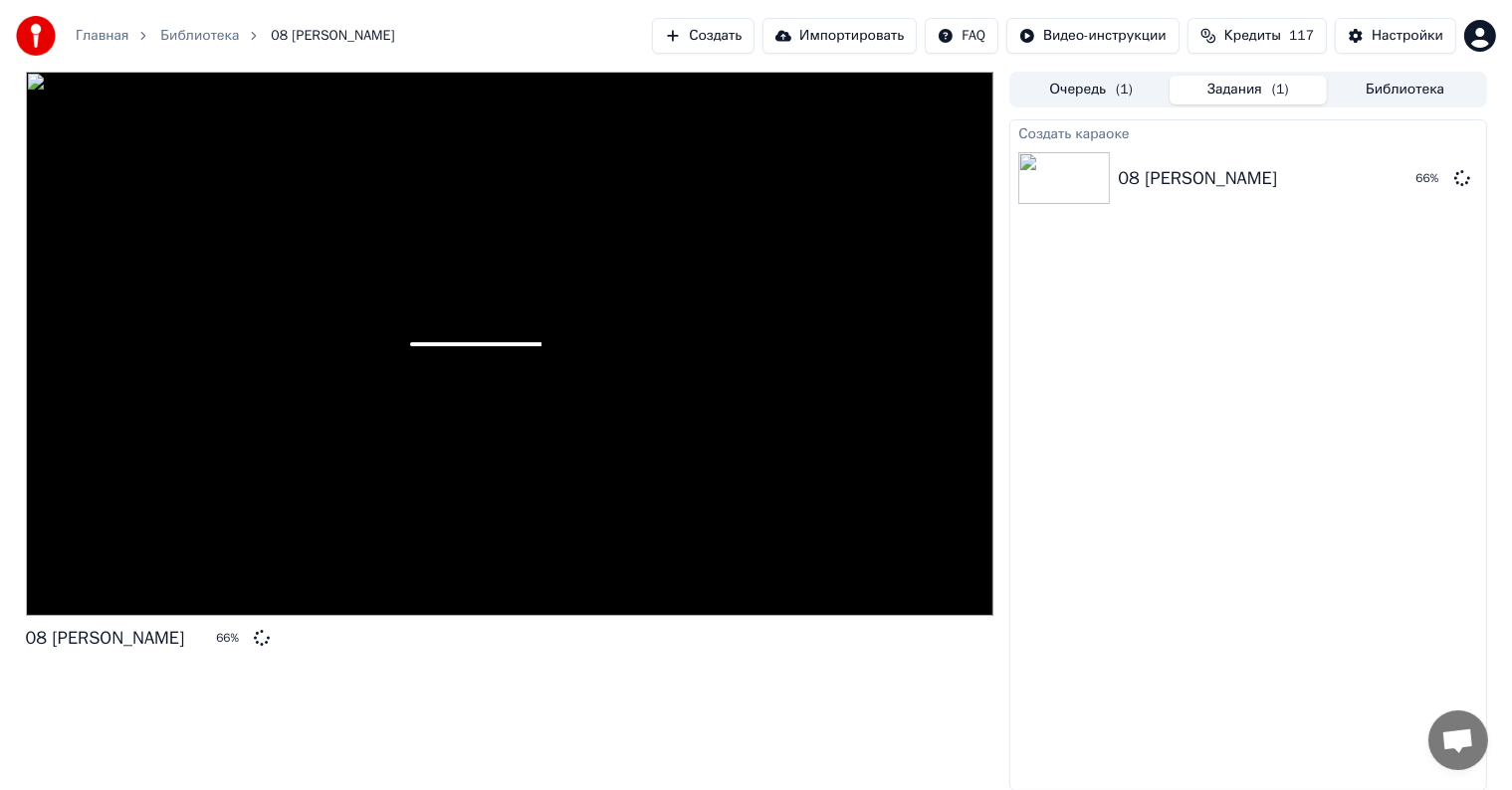 click at bounding box center (510, 343) 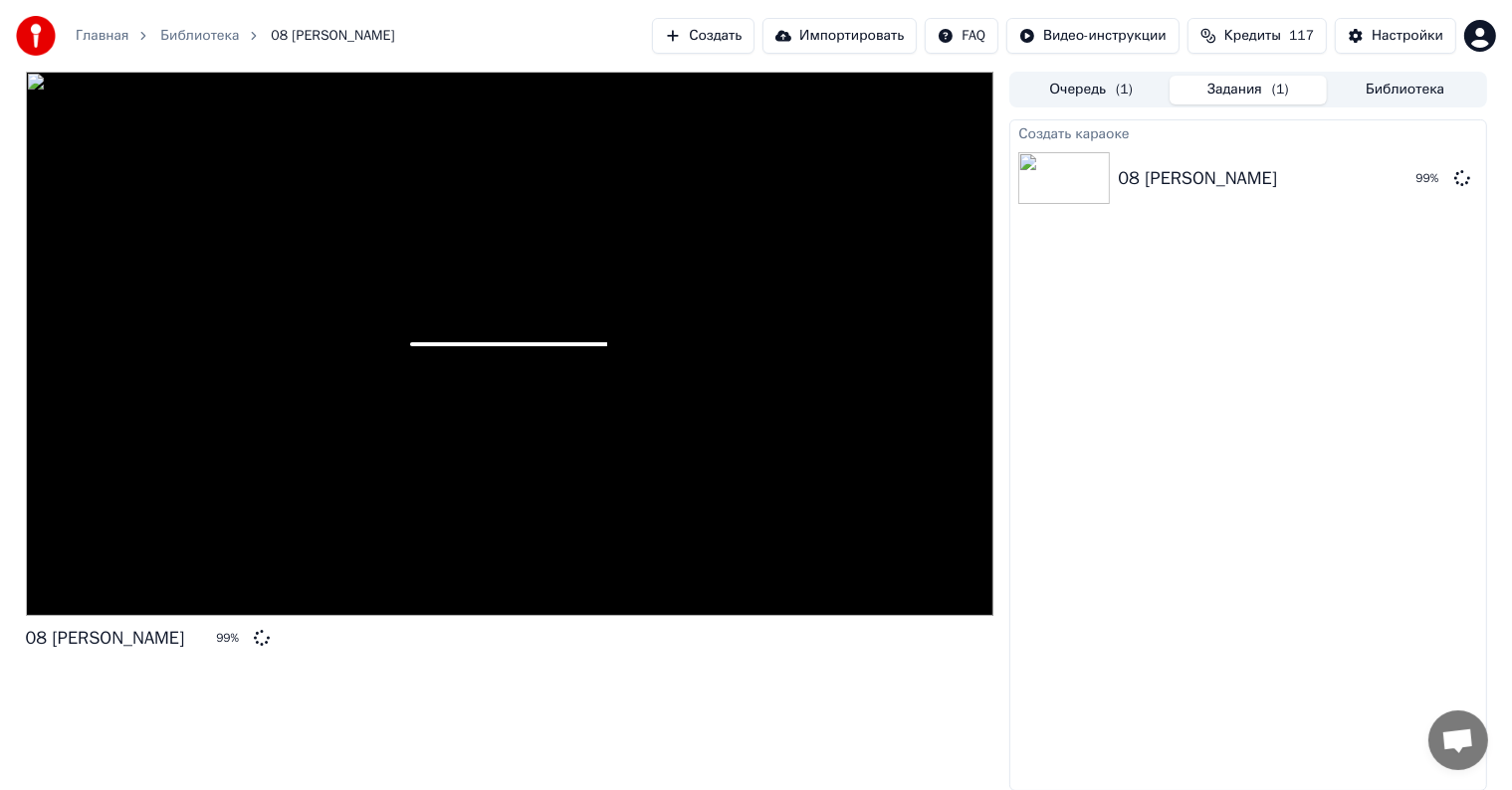 drag, startPoint x: 1076, startPoint y: 529, endPoint x: 1098, endPoint y: 509, distance: 29.732137 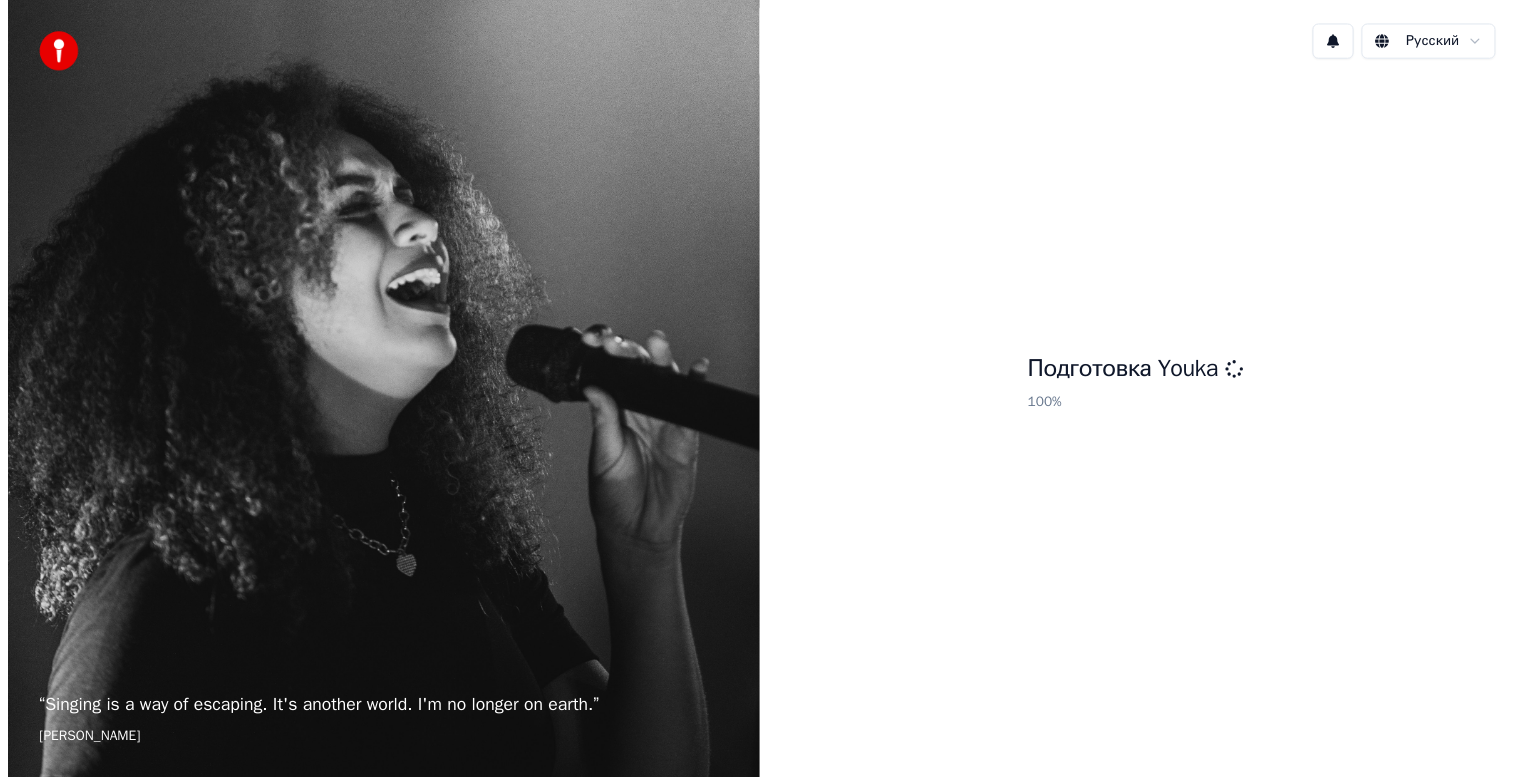 scroll, scrollTop: 0, scrollLeft: 0, axis: both 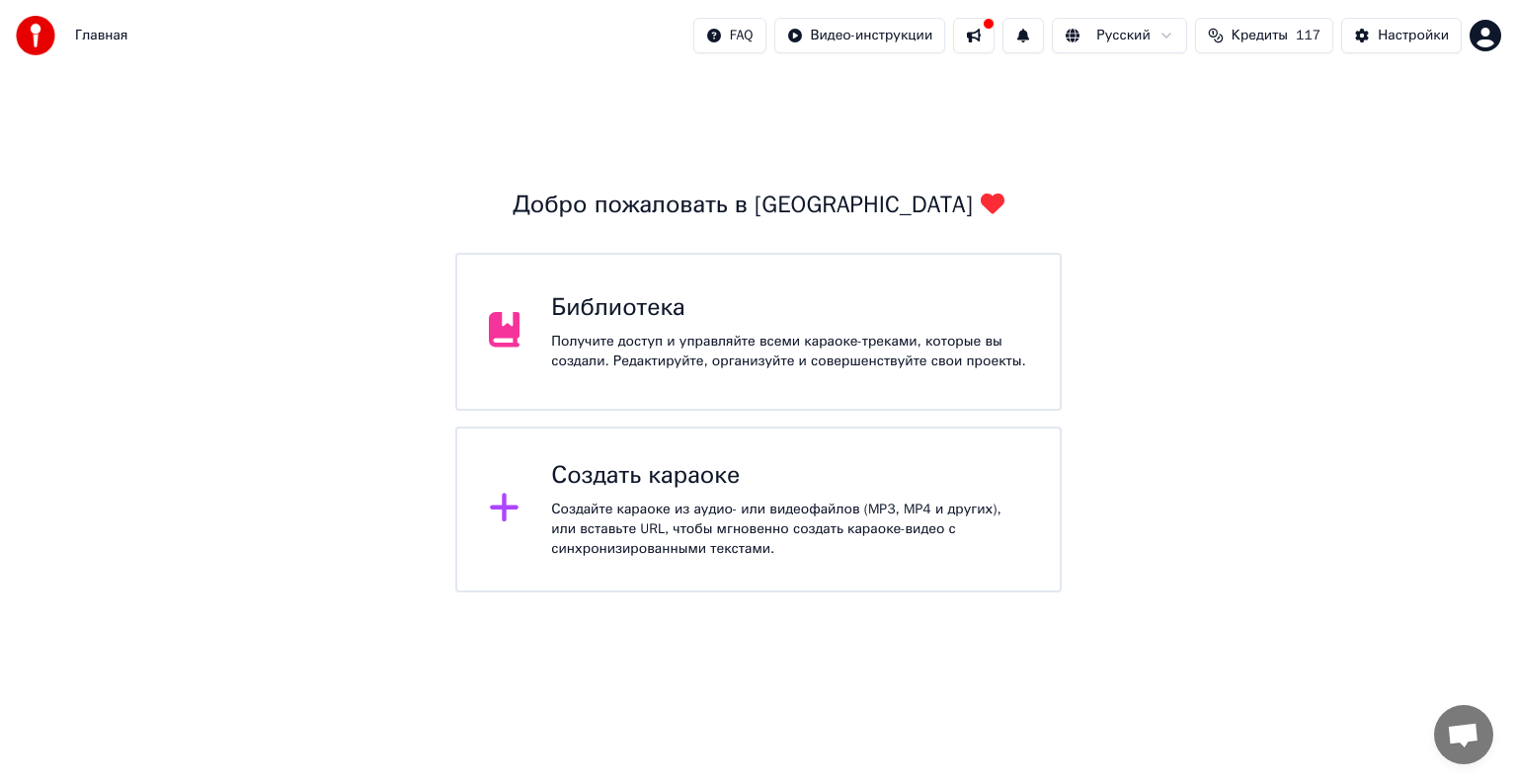 drag, startPoint x: 444, startPoint y: 409, endPoint x: 458, endPoint y: 408, distance: 14.035669 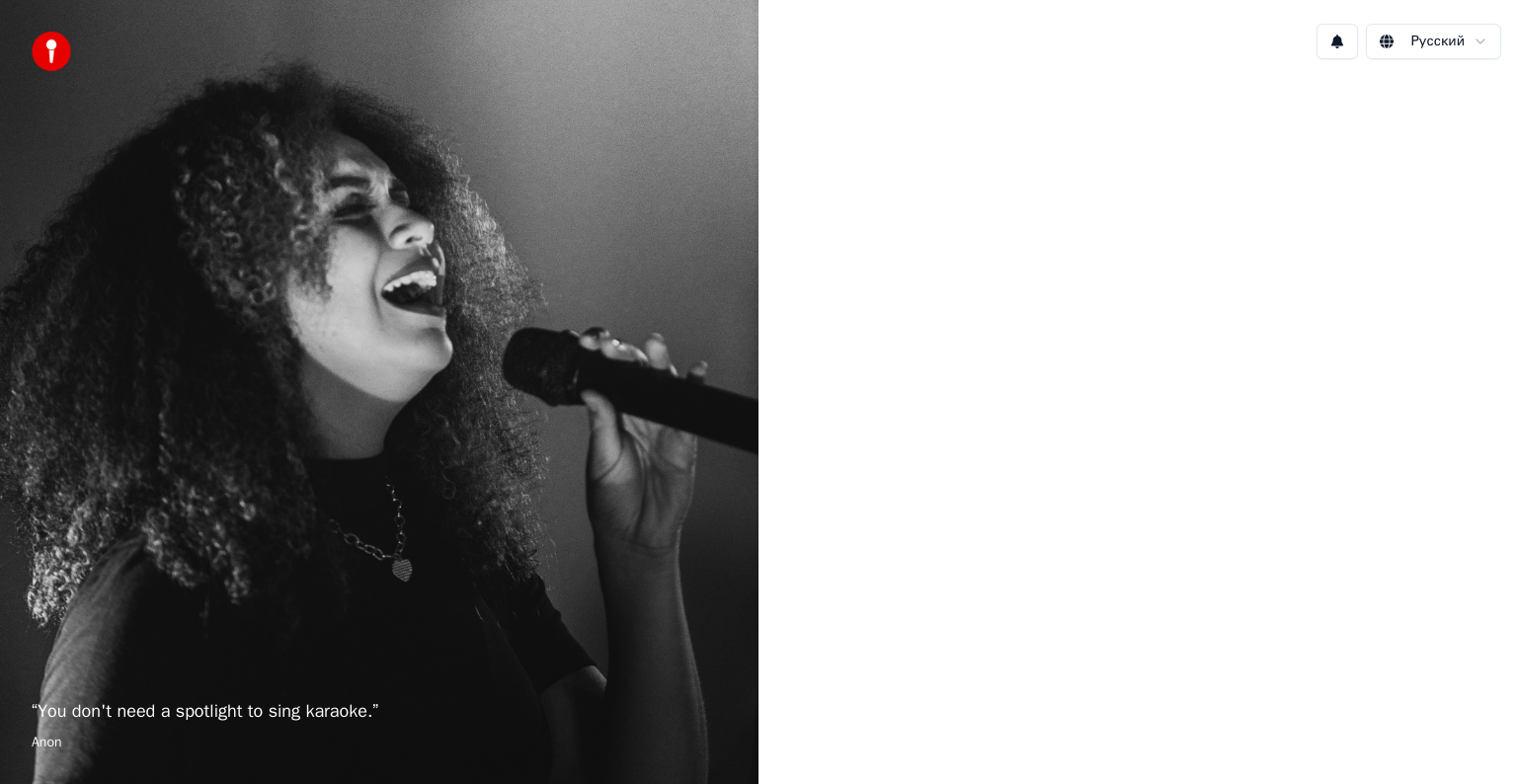 scroll, scrollTop: 0, scrollLeft: 0, axis: both 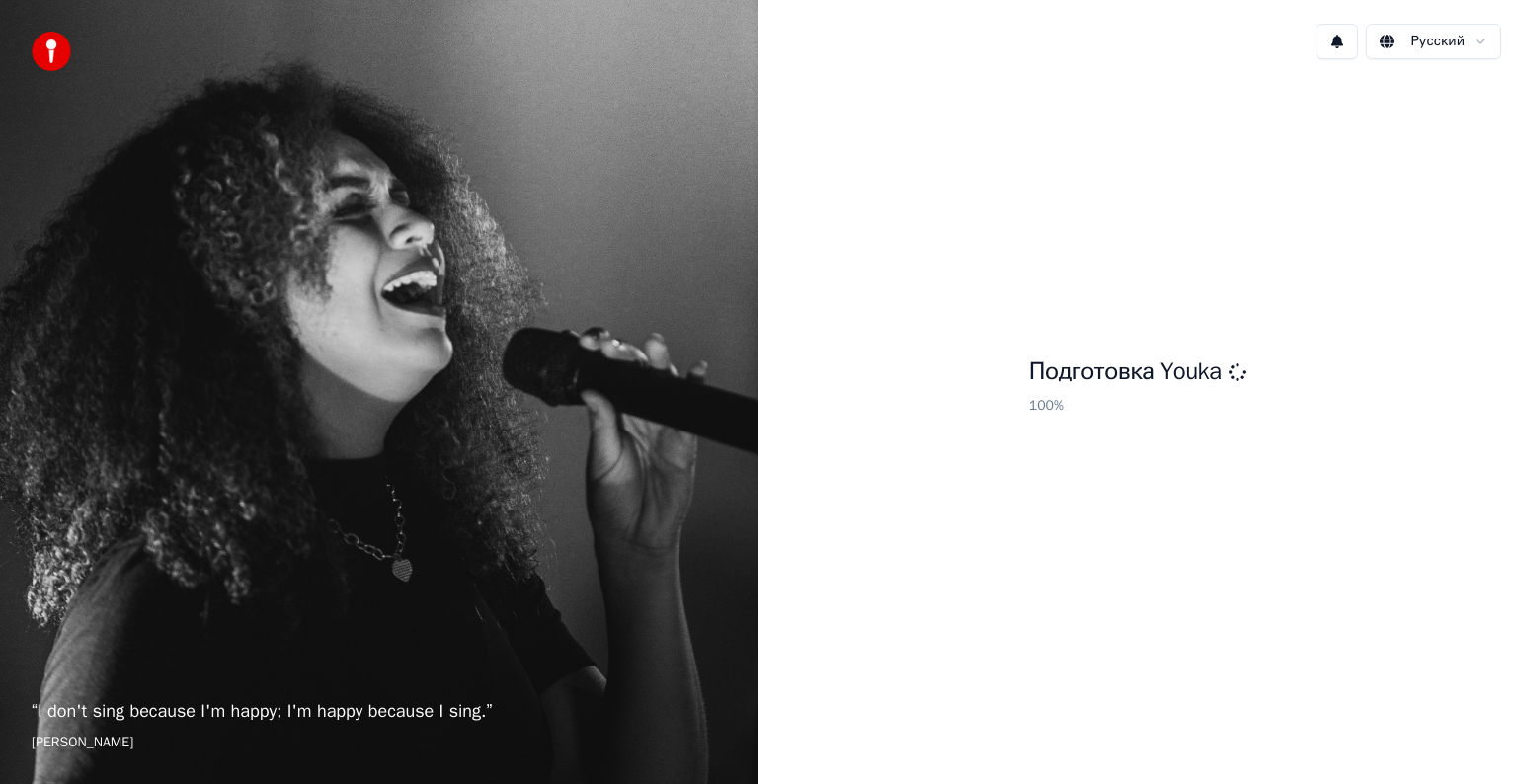 click on "Подготовка Youka 100 %" at bounding box center (1138, 390) 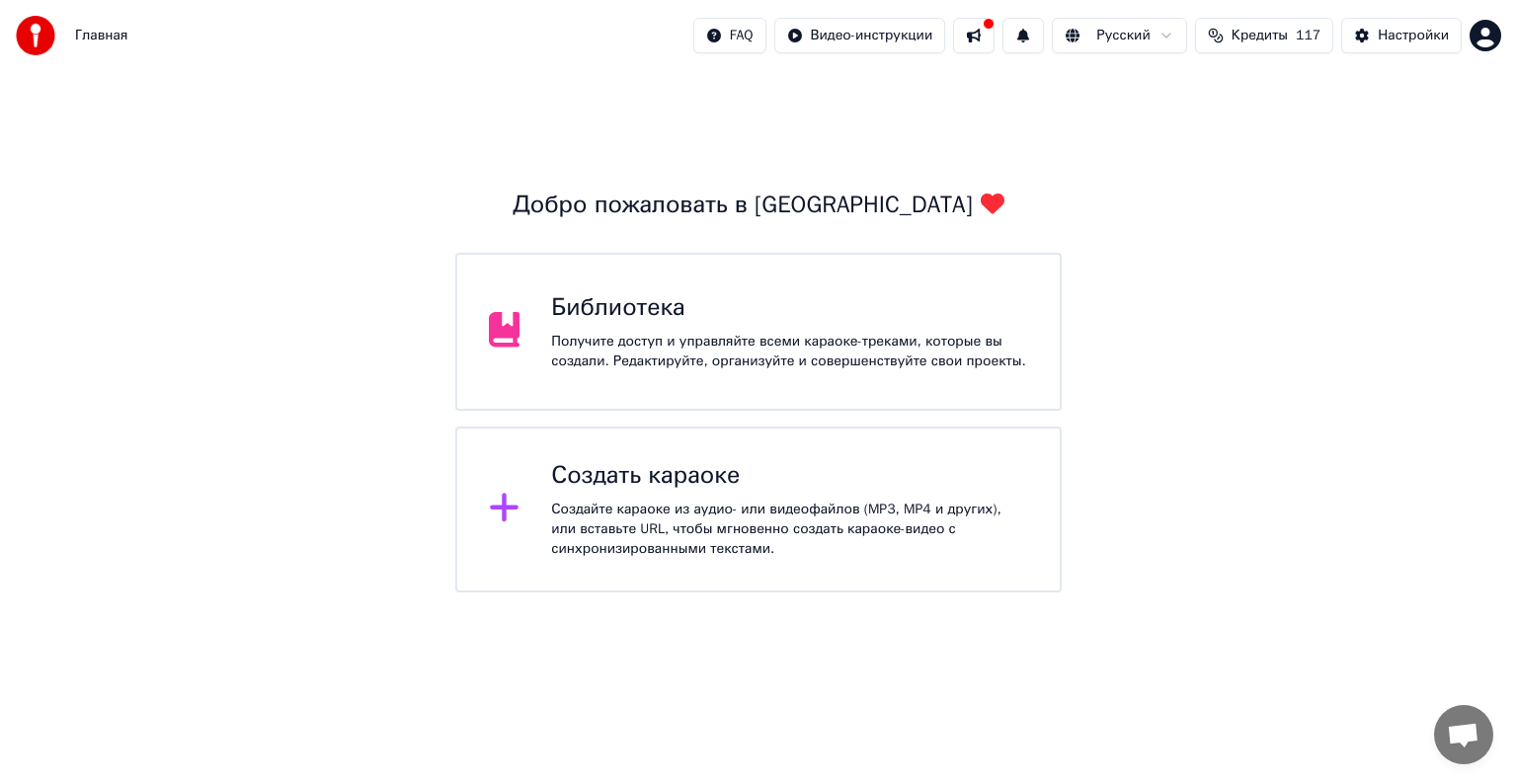 click on "Библиотека" at bounding box center (789, 308) 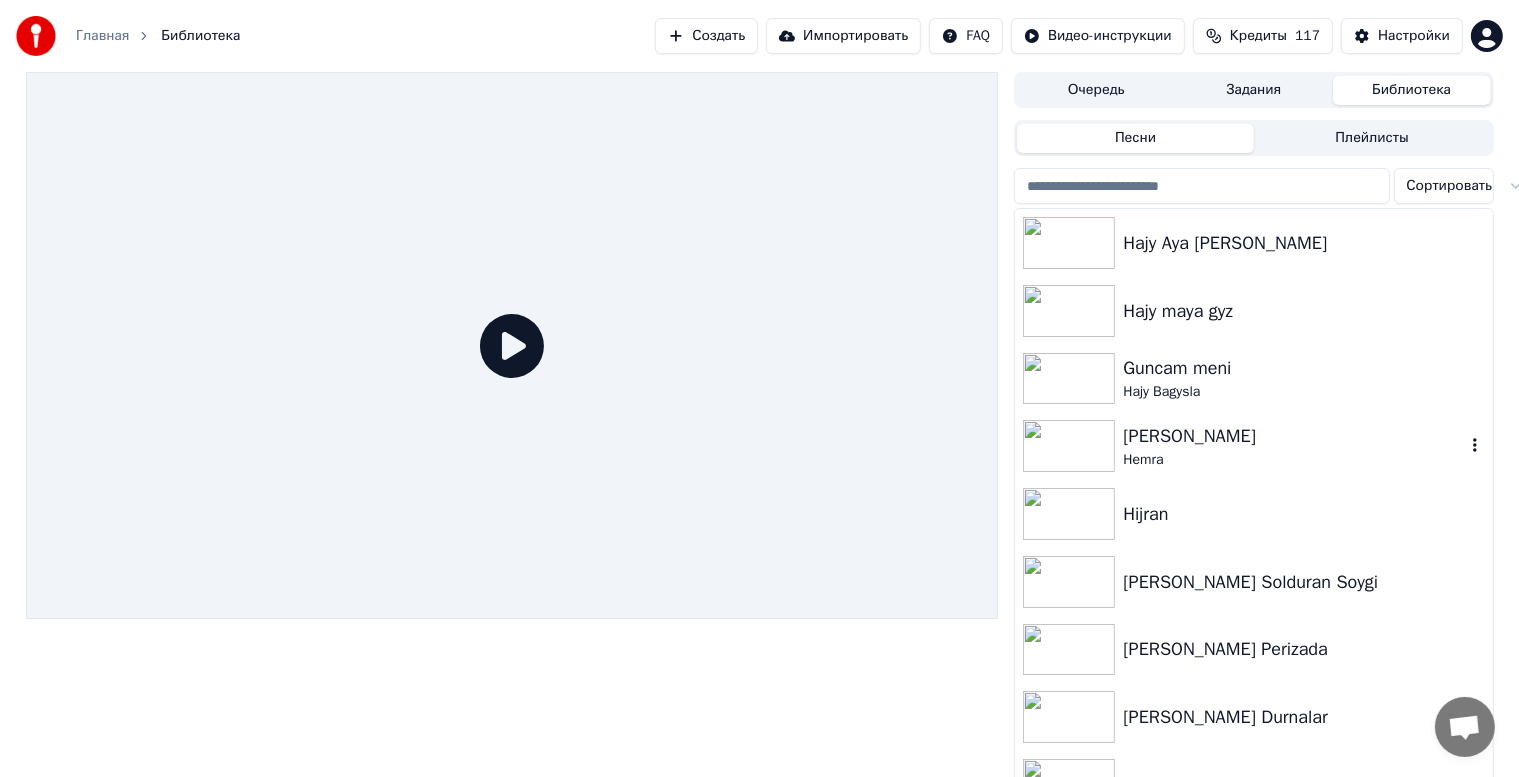 click on "[PERSON_NAME]" at bounding box center (1293, 436) 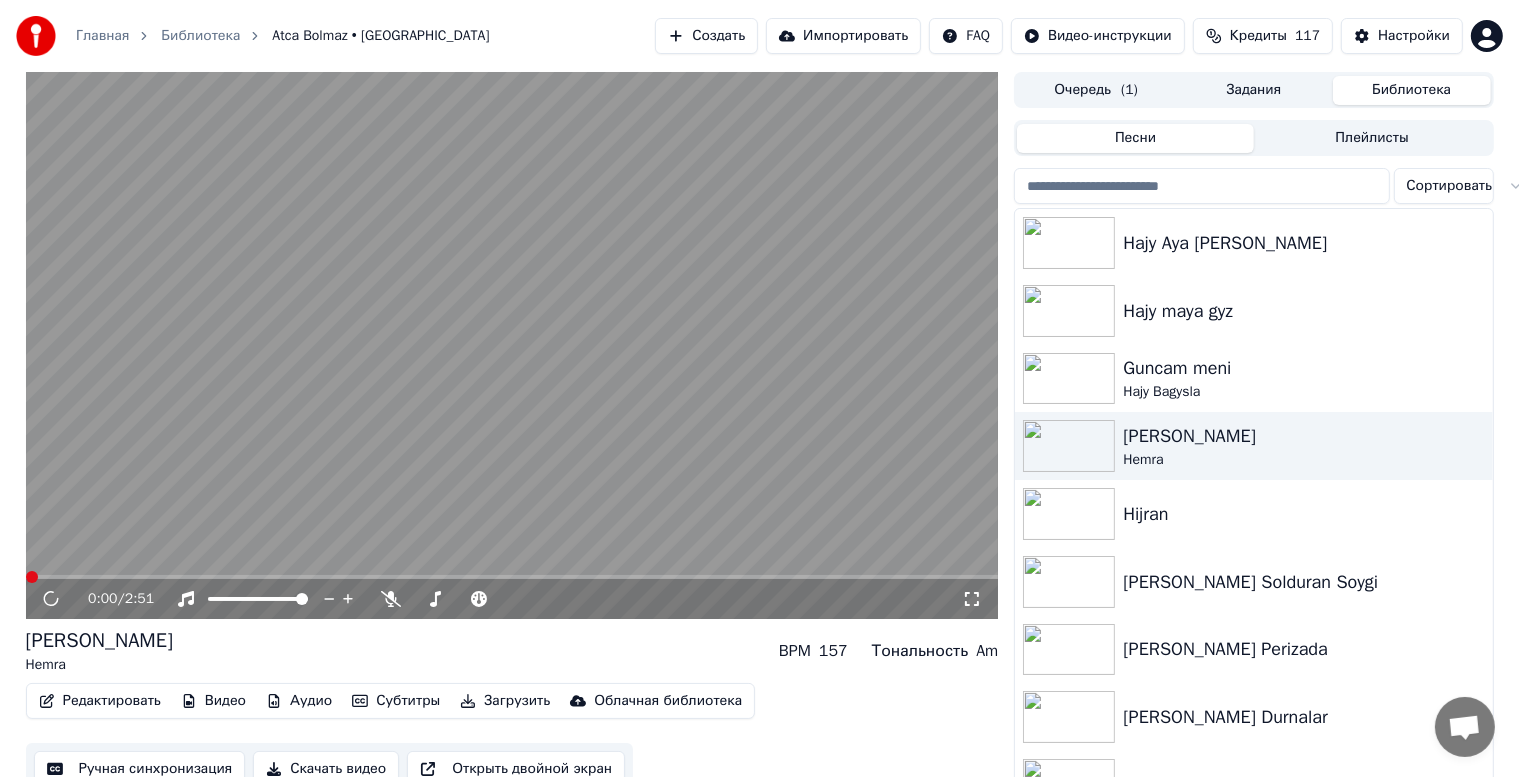 click on "Ручная синхронизация" at bounding box center [140, 769] 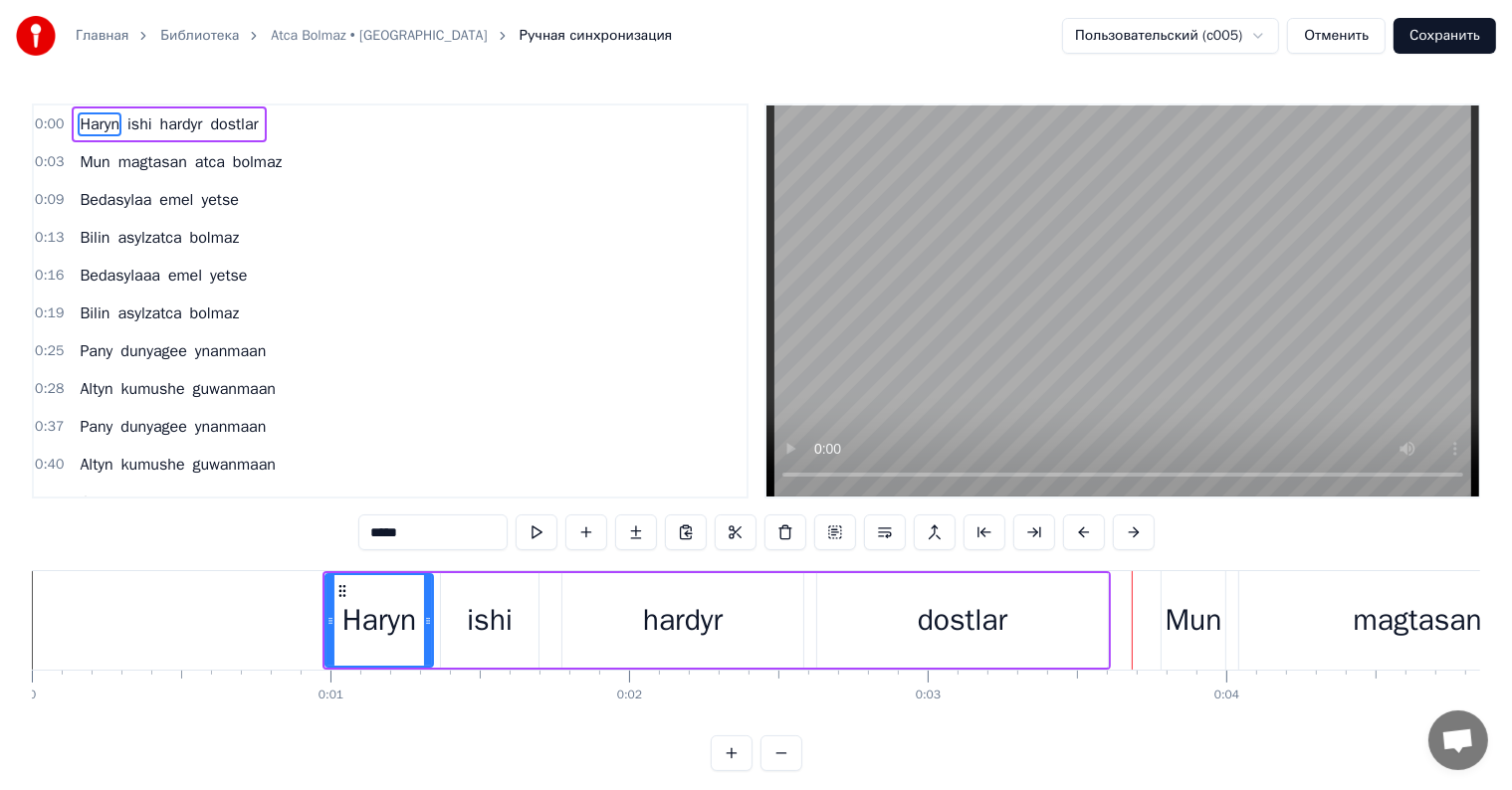 click on "dostlar" at bounding box center (963, 620) 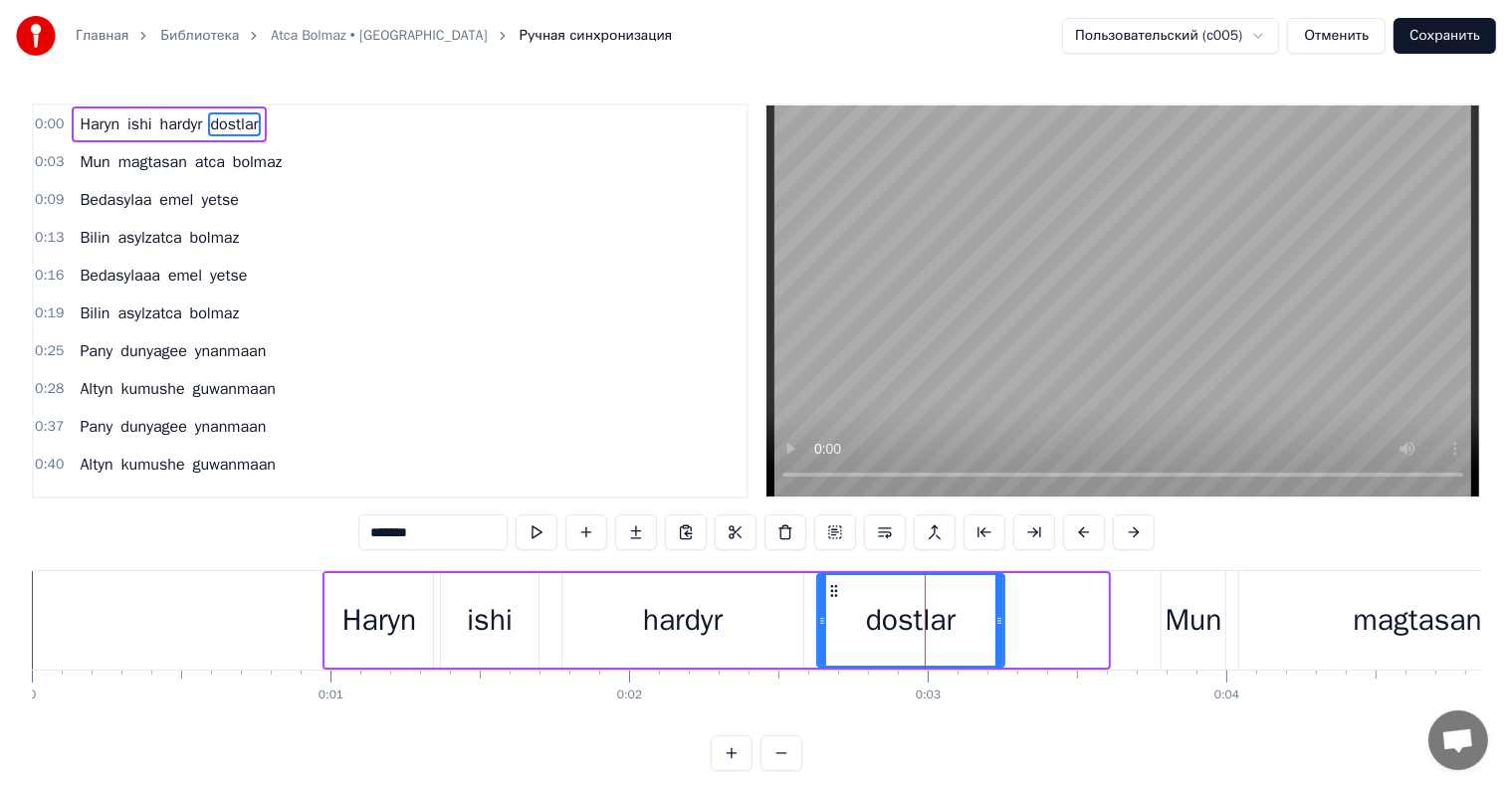 drag, startPoint x: 1104, startPoint y: 620, endPoint x: 1000, endPoint y: 647, distance: 107.44766 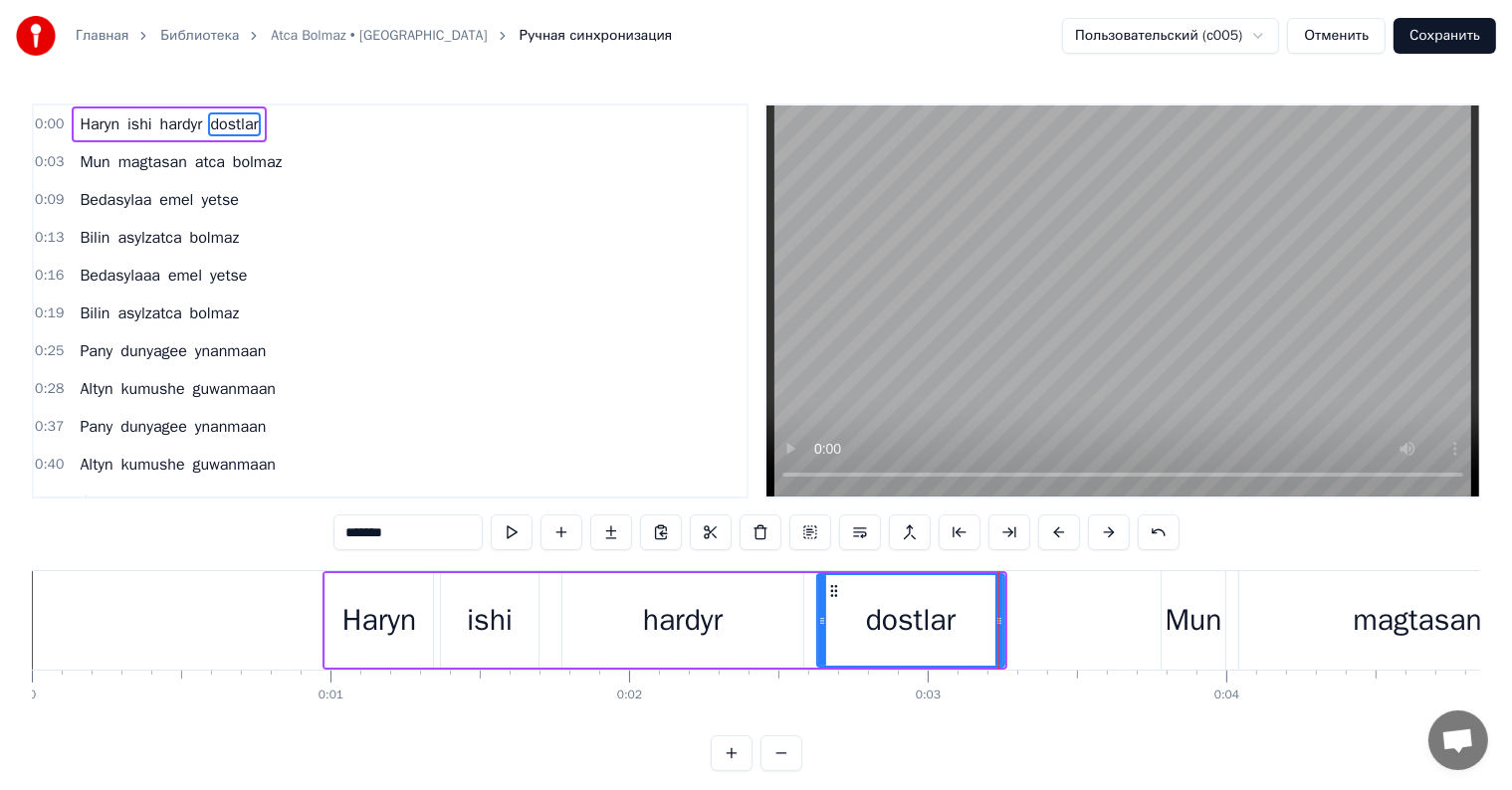 click on "Haryn" at bounding box center [379, 620] 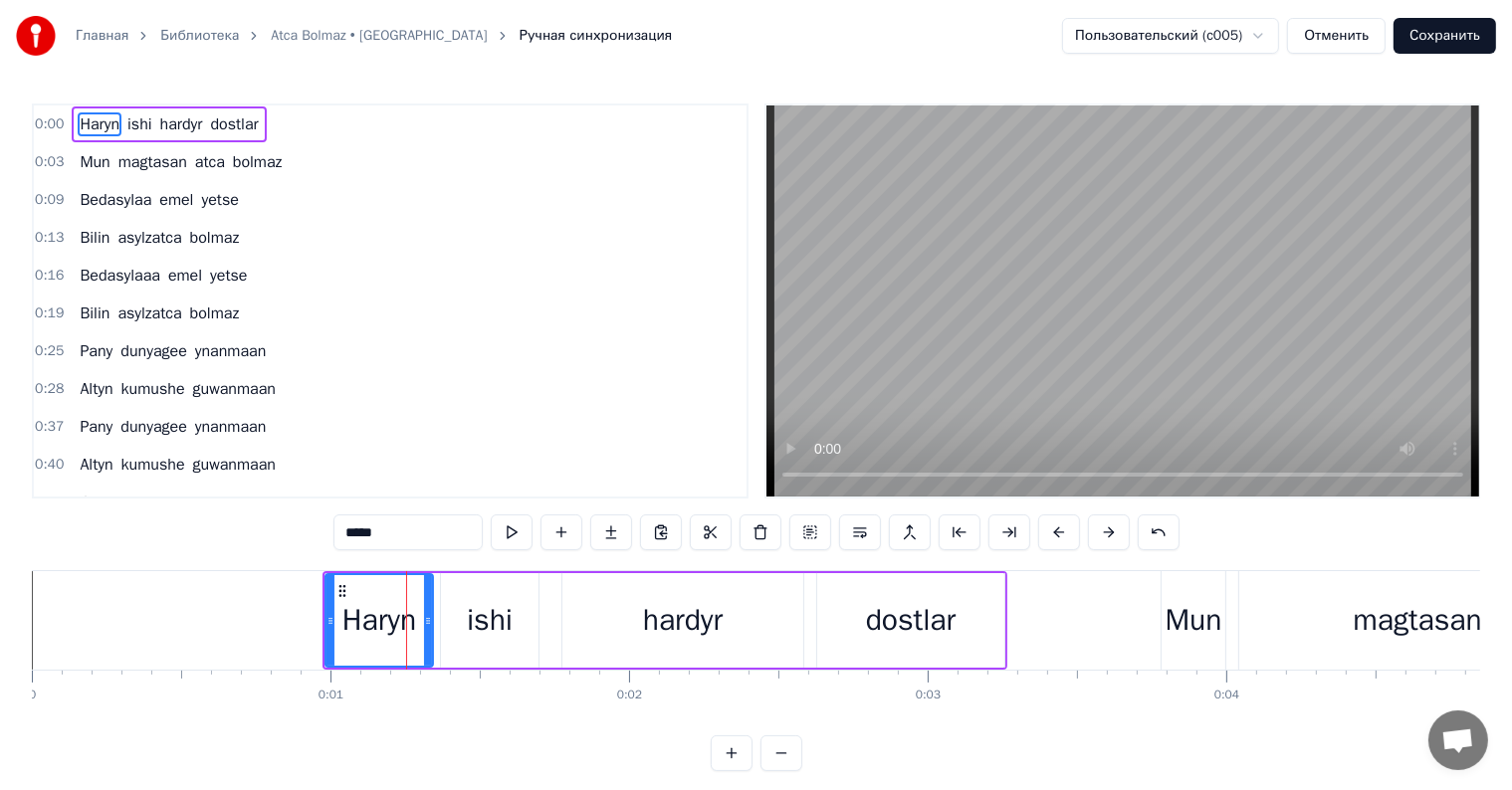 click on "ishi" at bounding box center (490, 620) 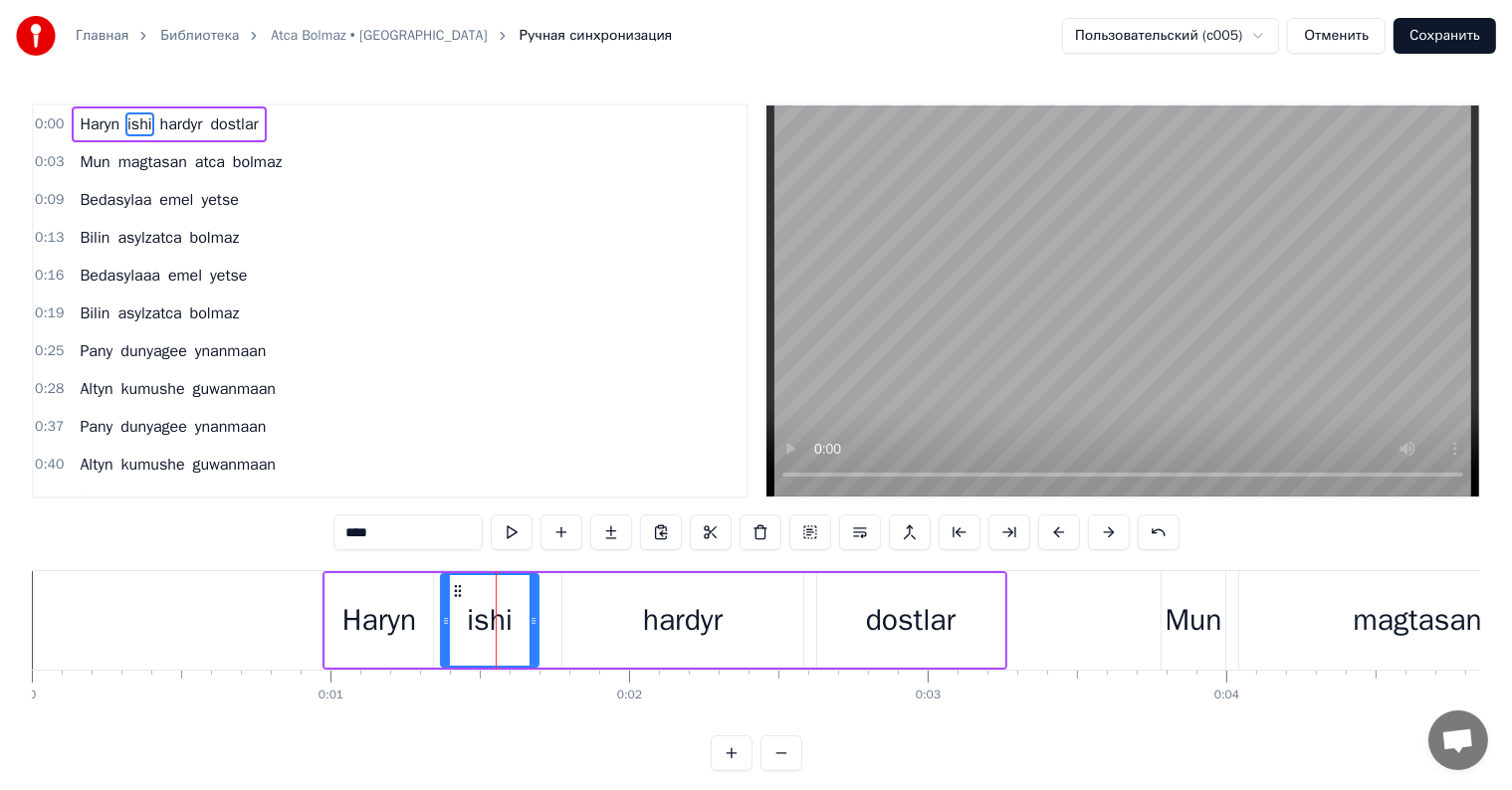 click on "hardyr" at bounding box center (683, 620) 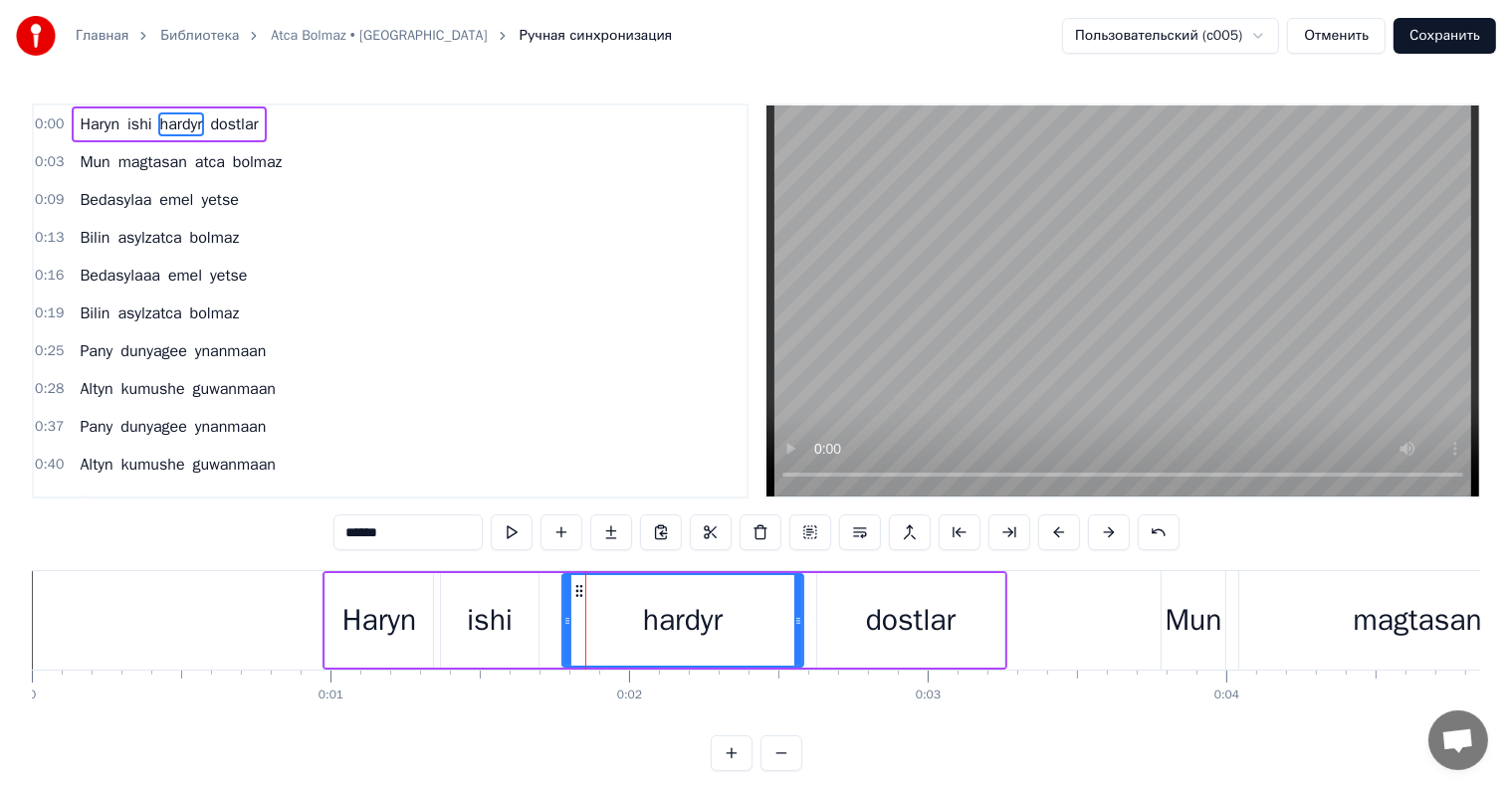 click on "Haryn" at bounding box center [379, 620] 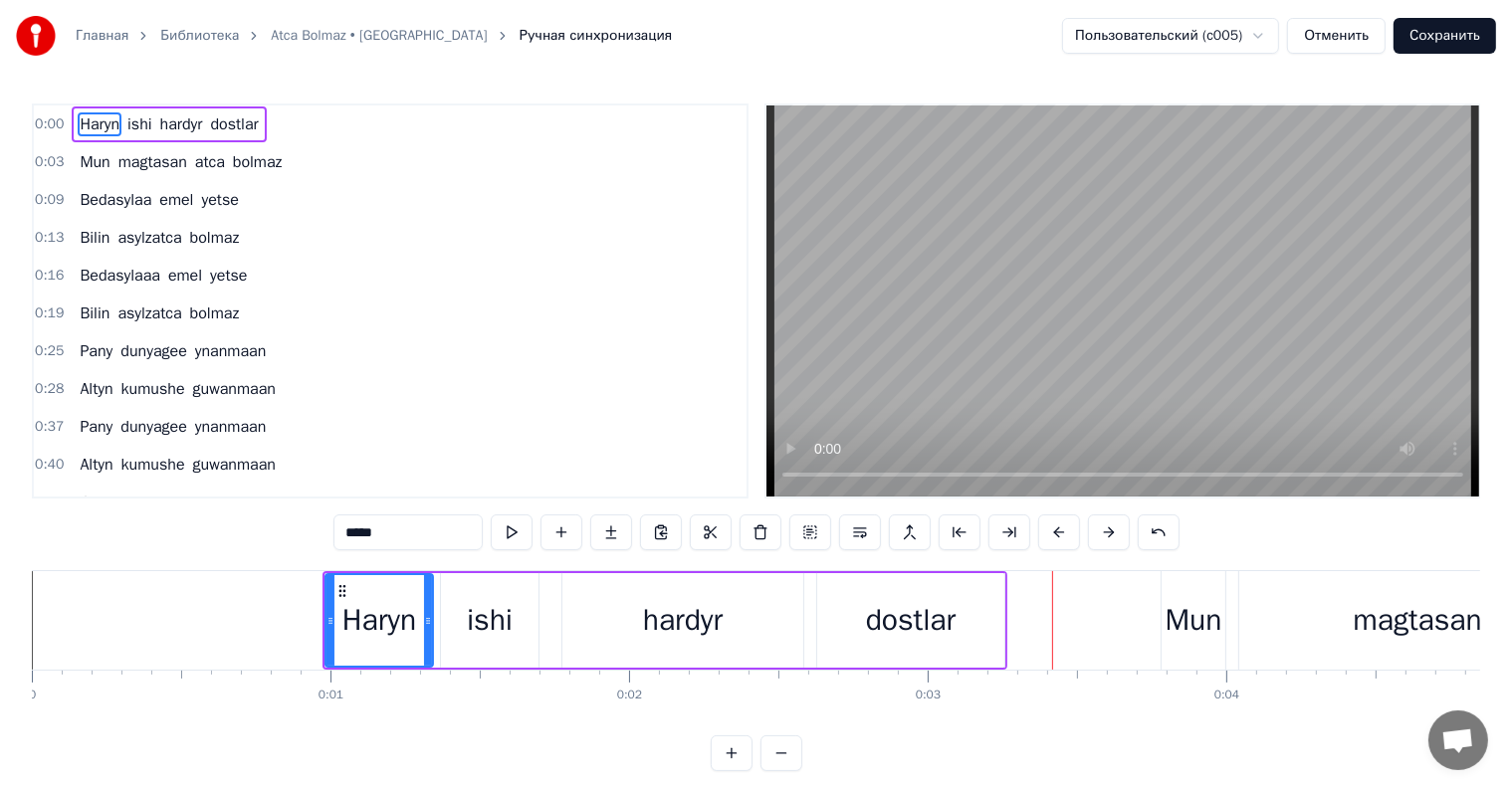 click on "hardyr" at bounding box center (683, 620) 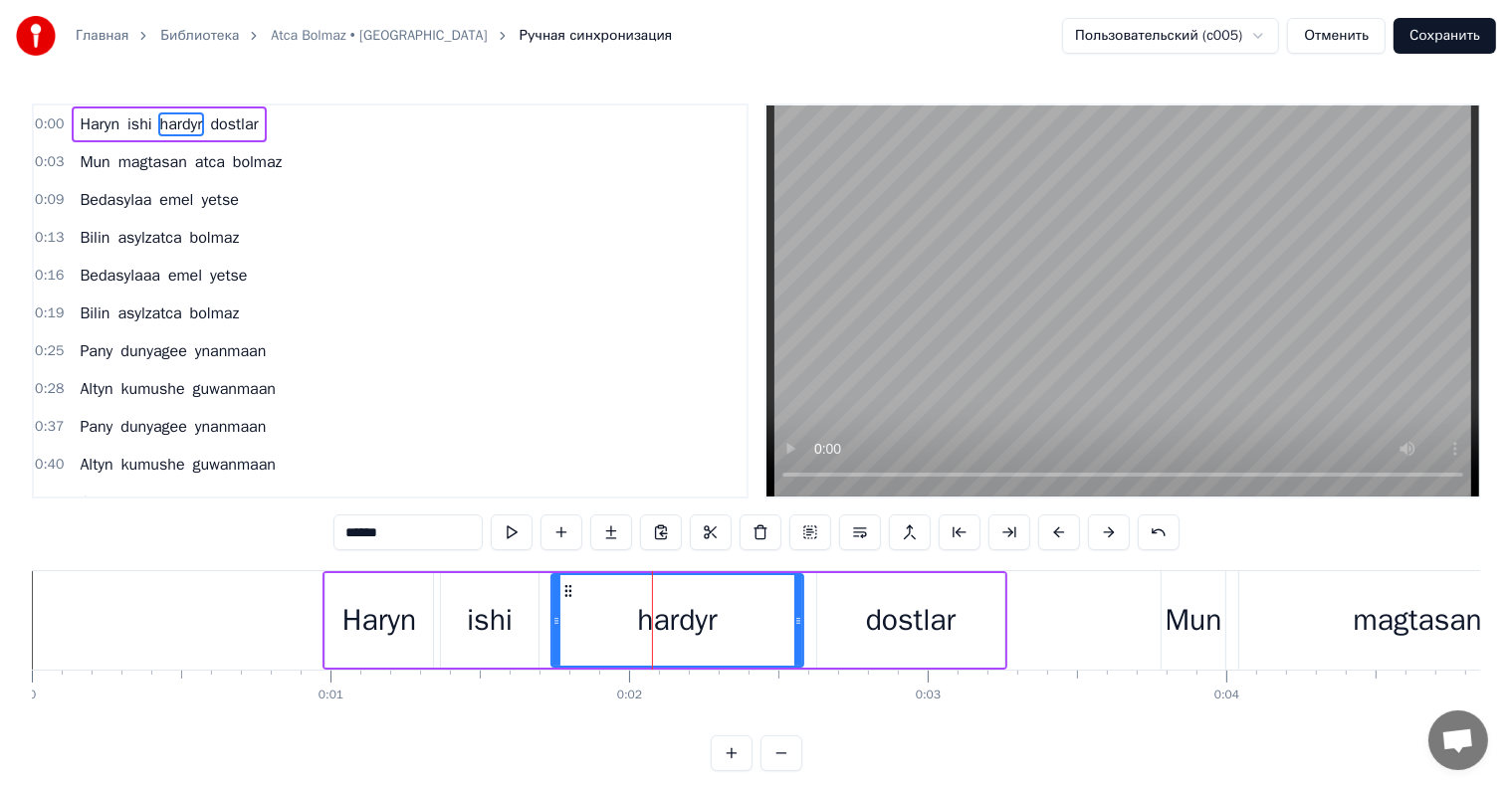 drag, startPoint x: 567, startPoint y: 621, endPoint x: 556, endPoint y: 622, distance: 11.045361 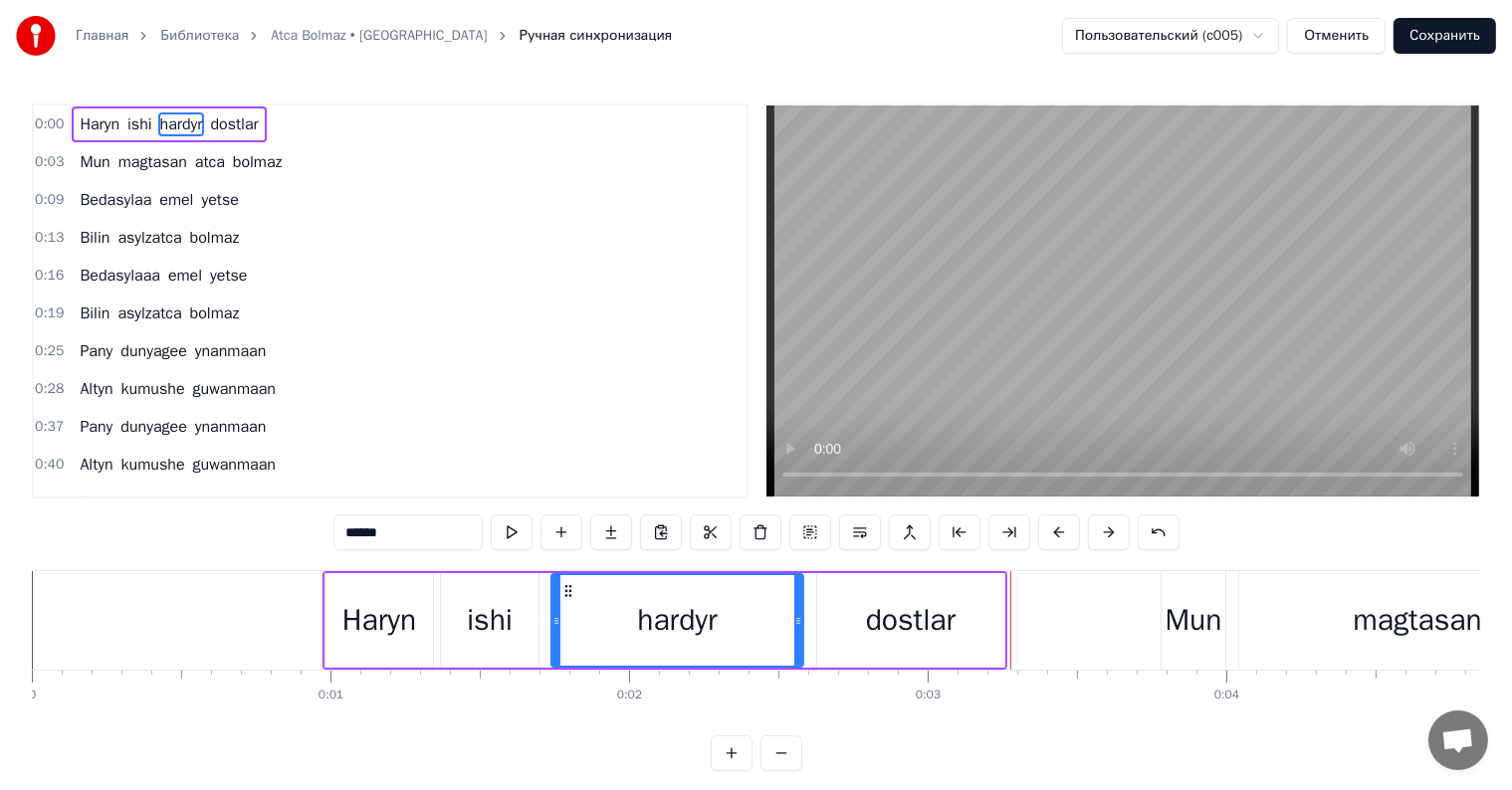 click on "Сохранить" at bounding box center (1444, 36) 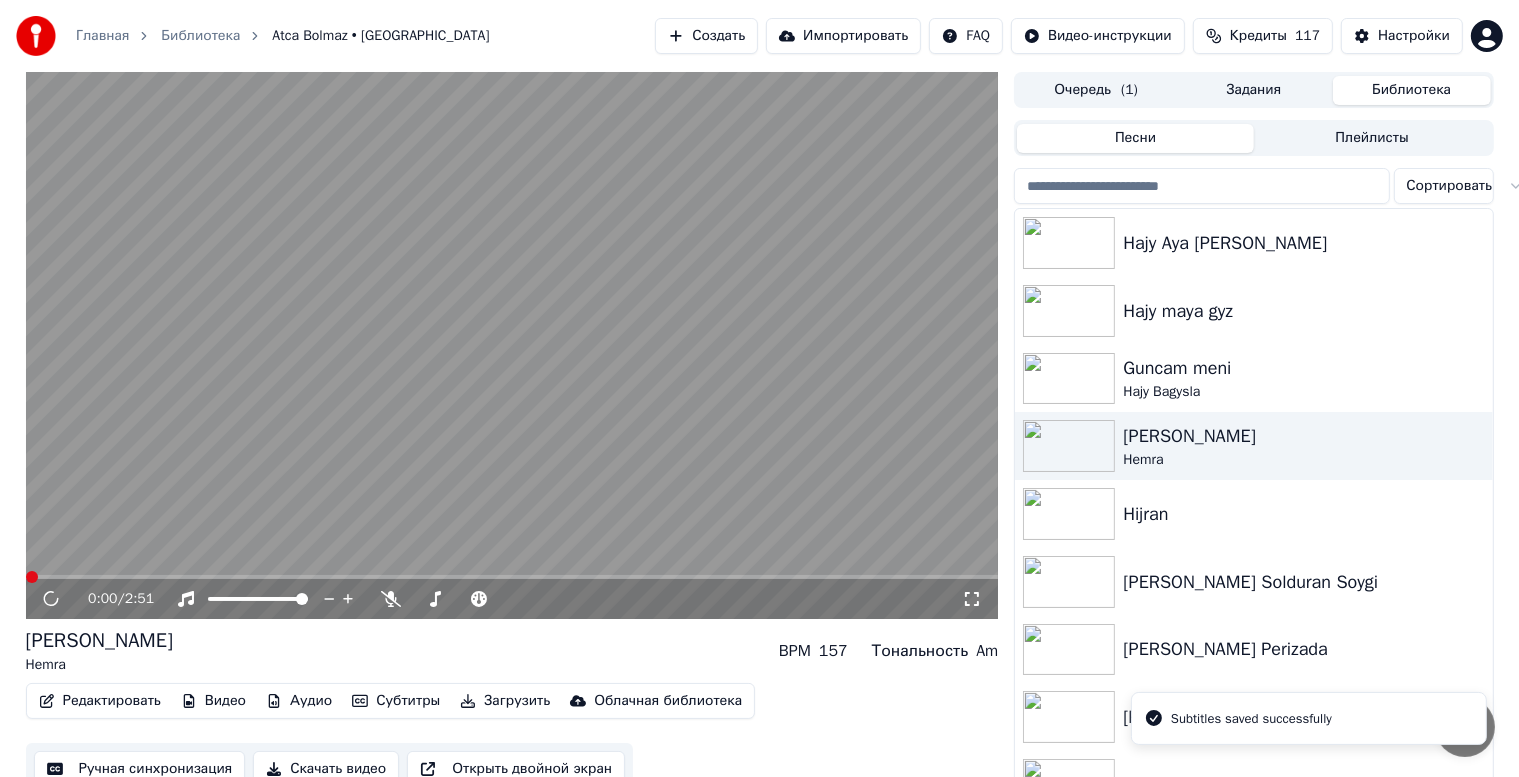 click on "Ручная синхронизация" at bounding box center [140, 769] 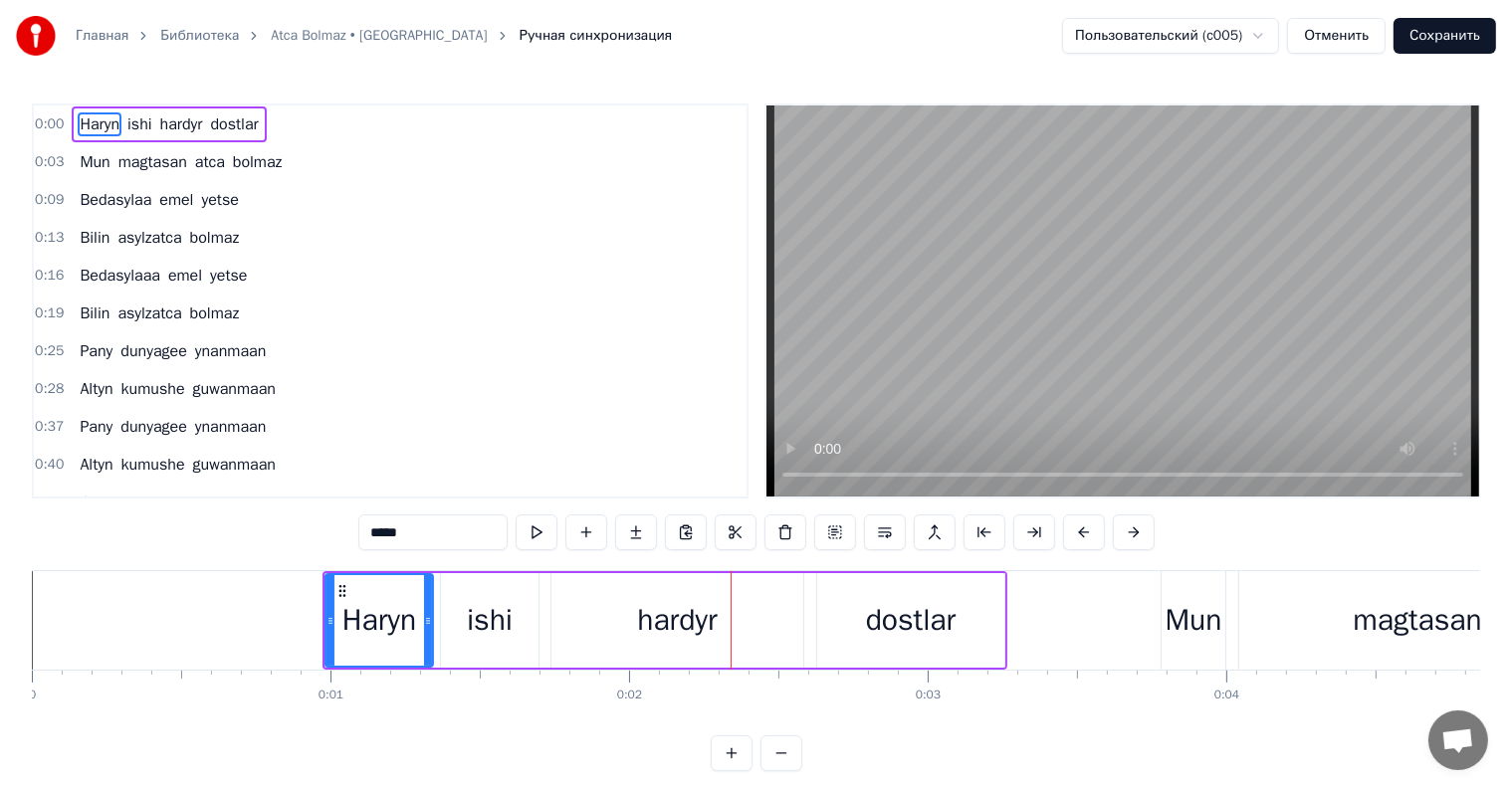 click on "hardyr" at bounding box center [677, 620] 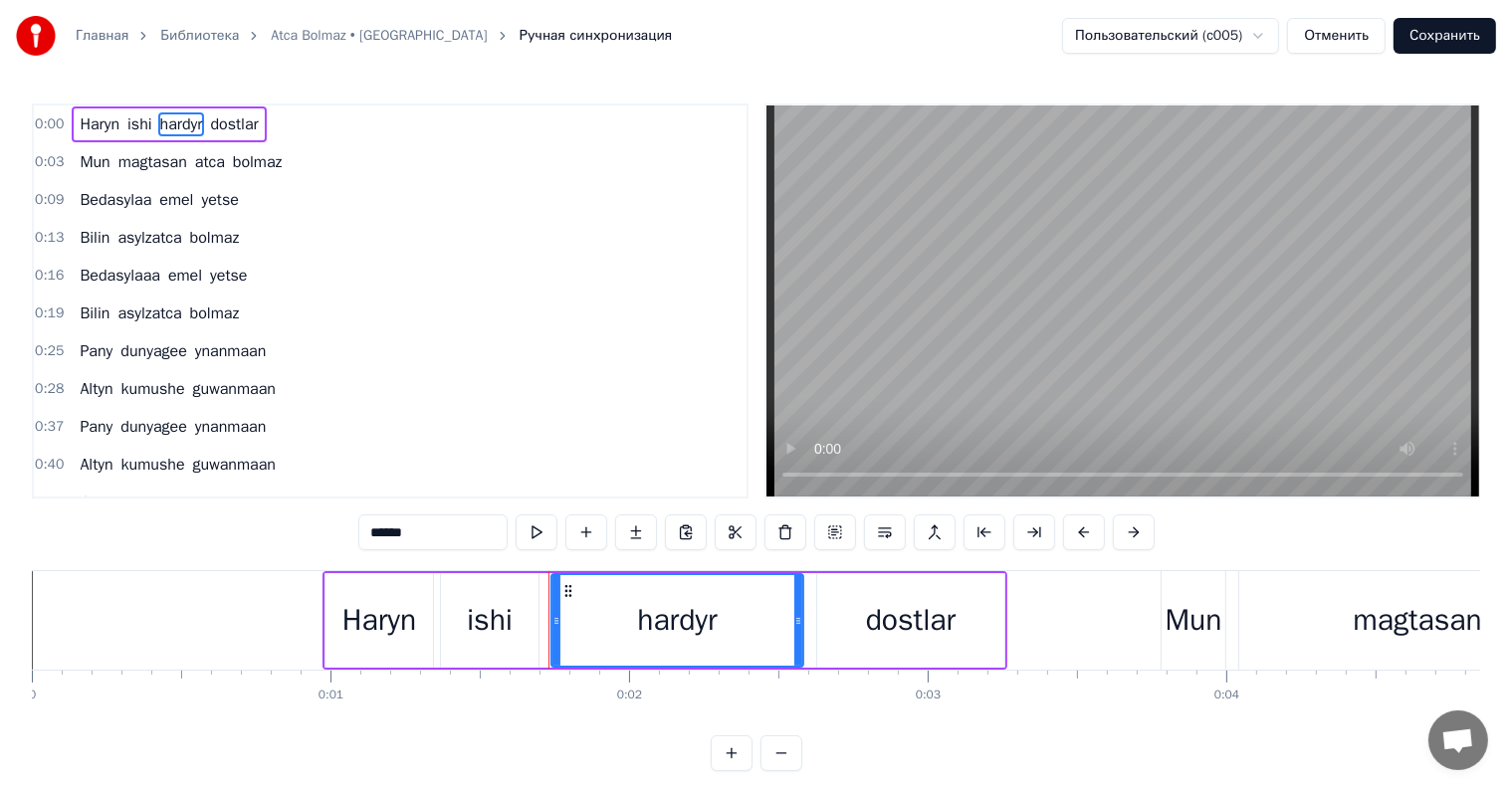 scroll, scrollTop: 30, scrollLeft: 0, axis: vertical 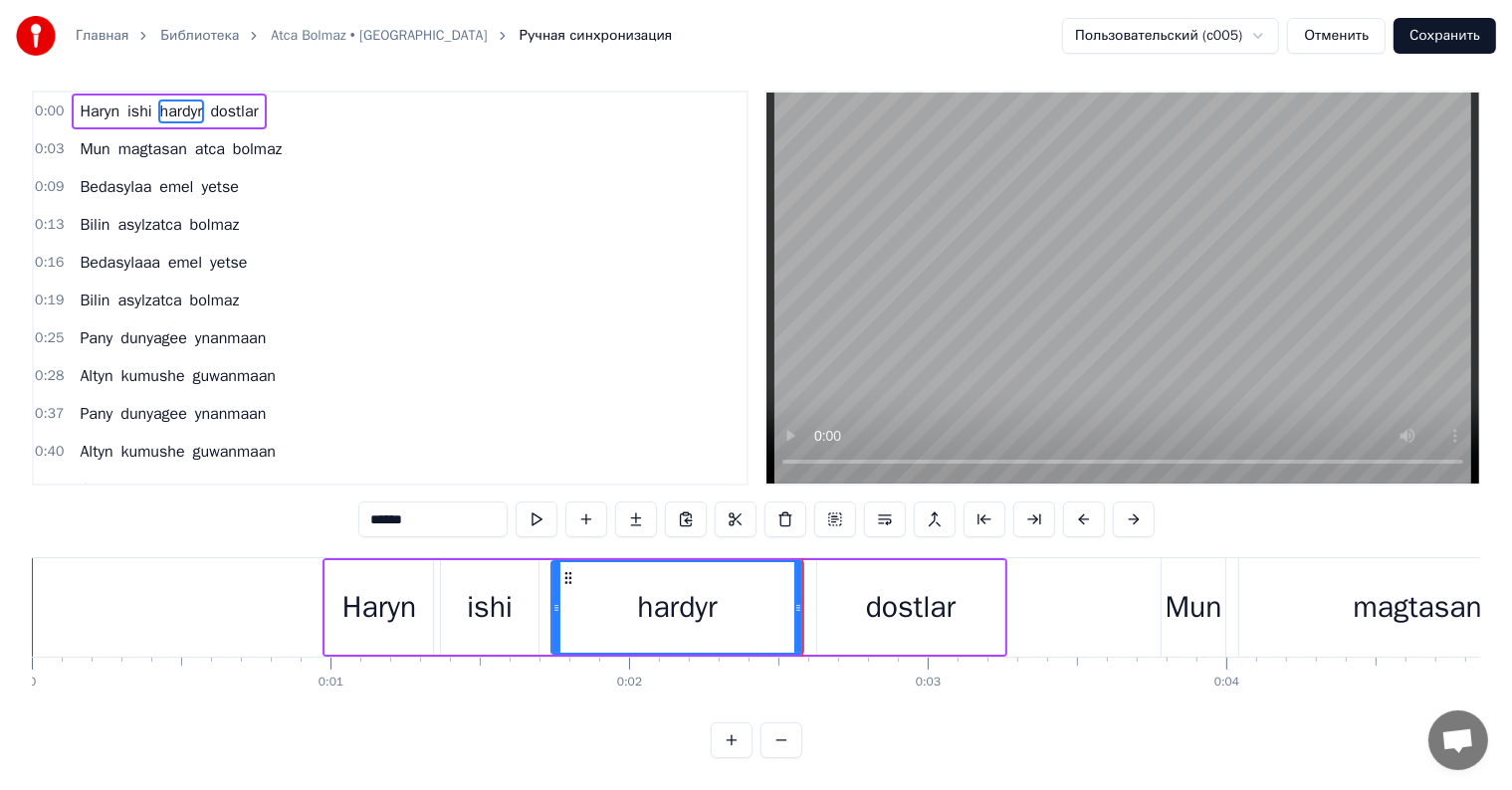 click on "Сохранить" at bounding box center [1444, 36] 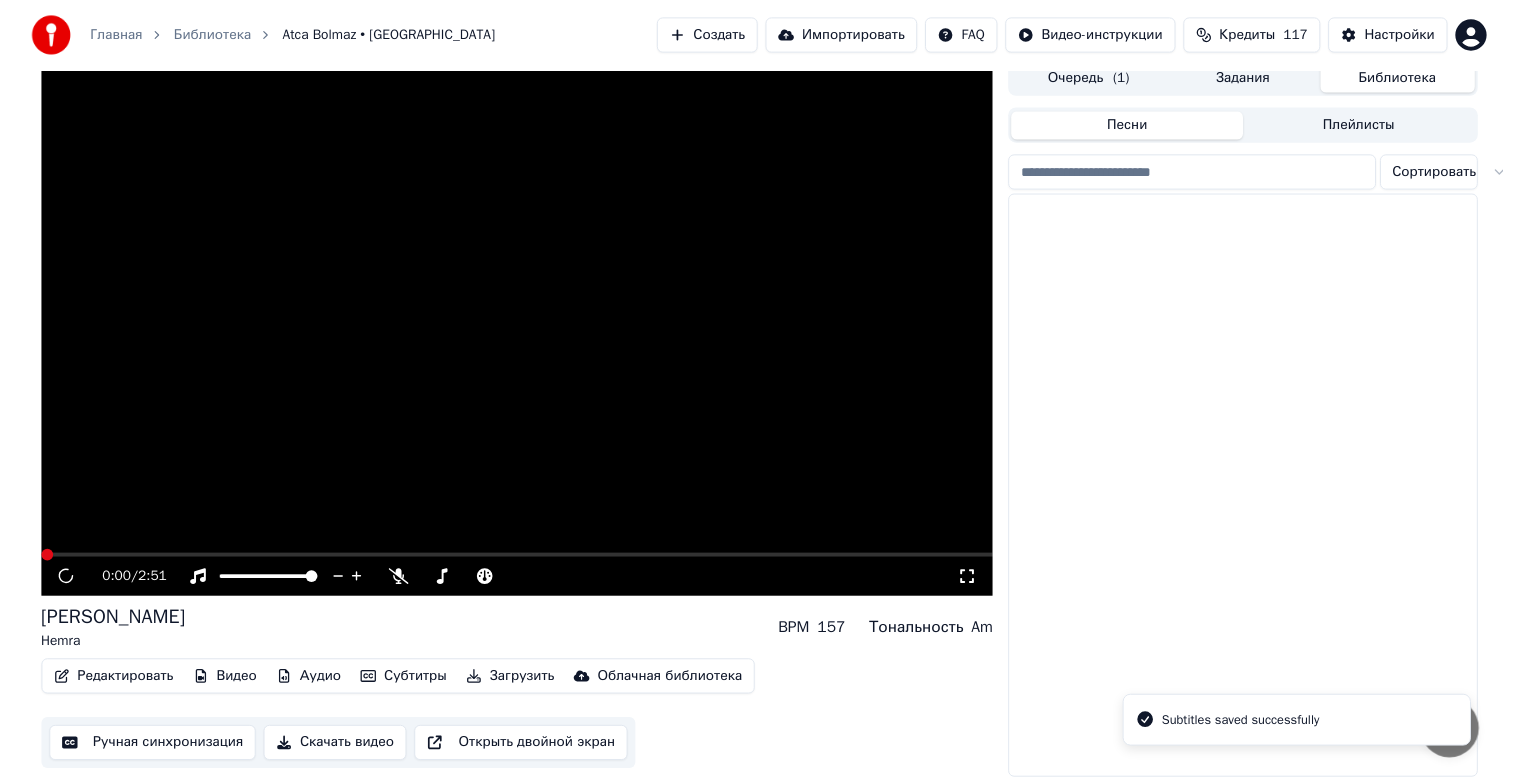 scroll, scrollTop: 26, scrollLeft: 0, axis: vertical 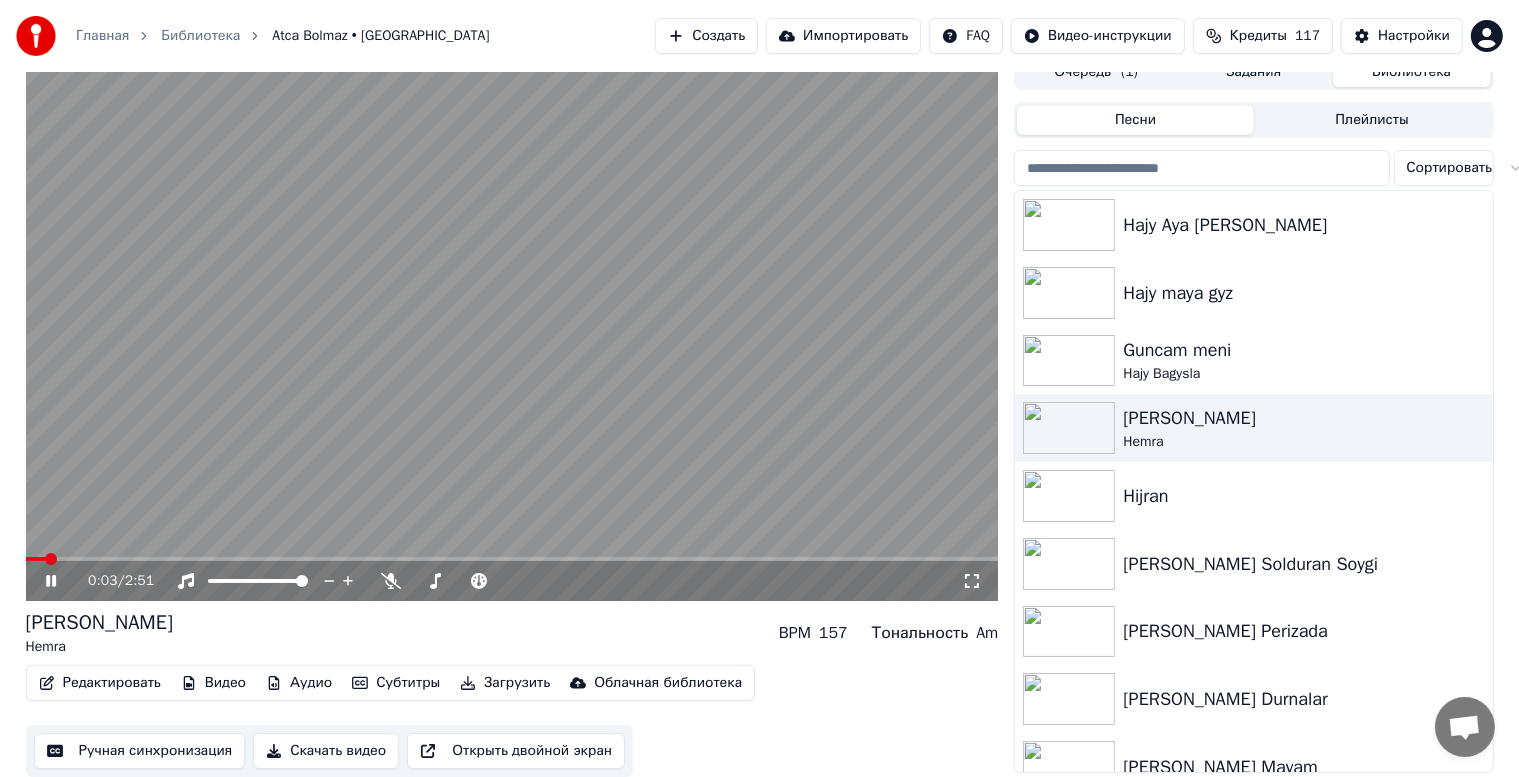 click 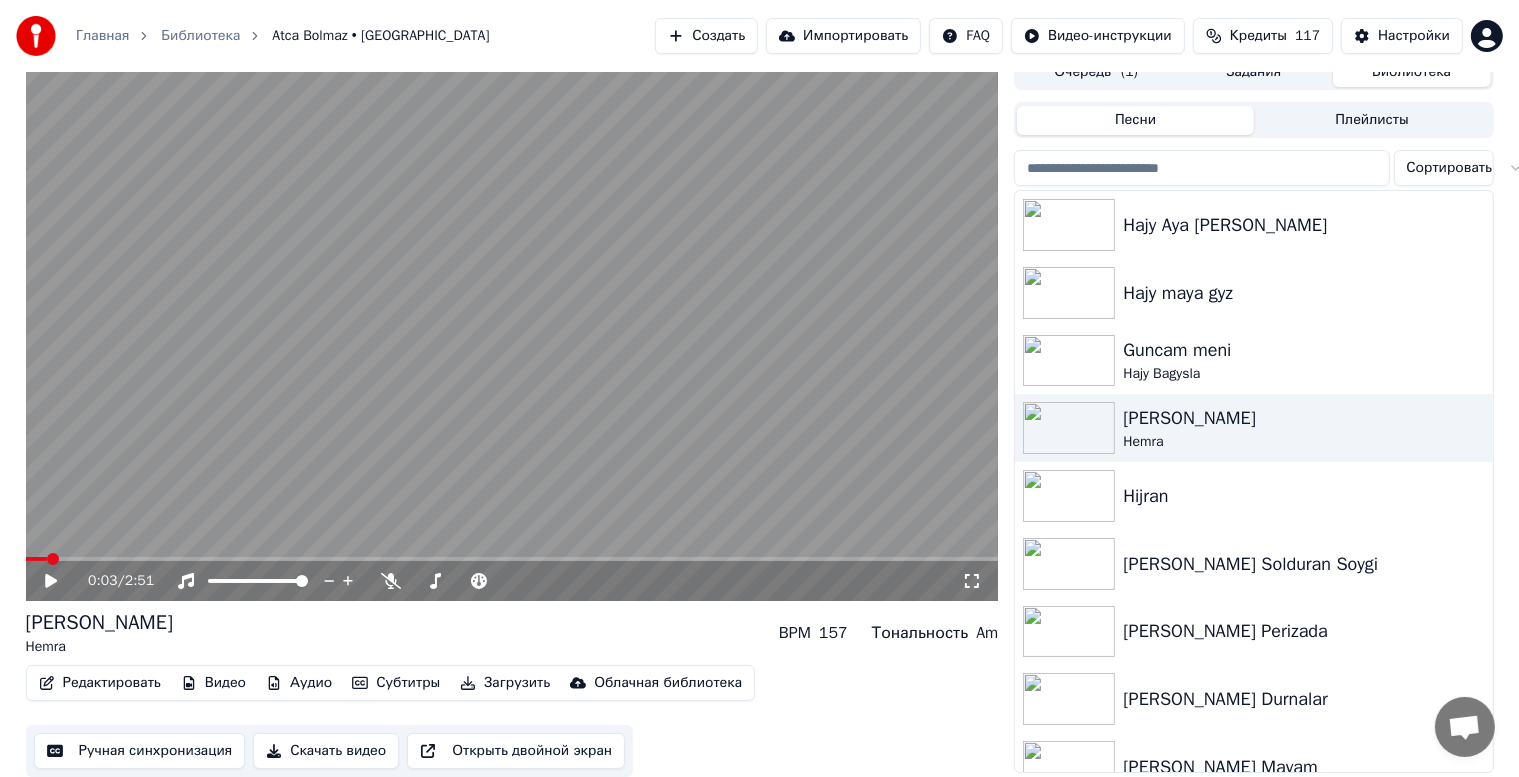 click on "Ручная синхронизация" at bounding box center [140, 751] 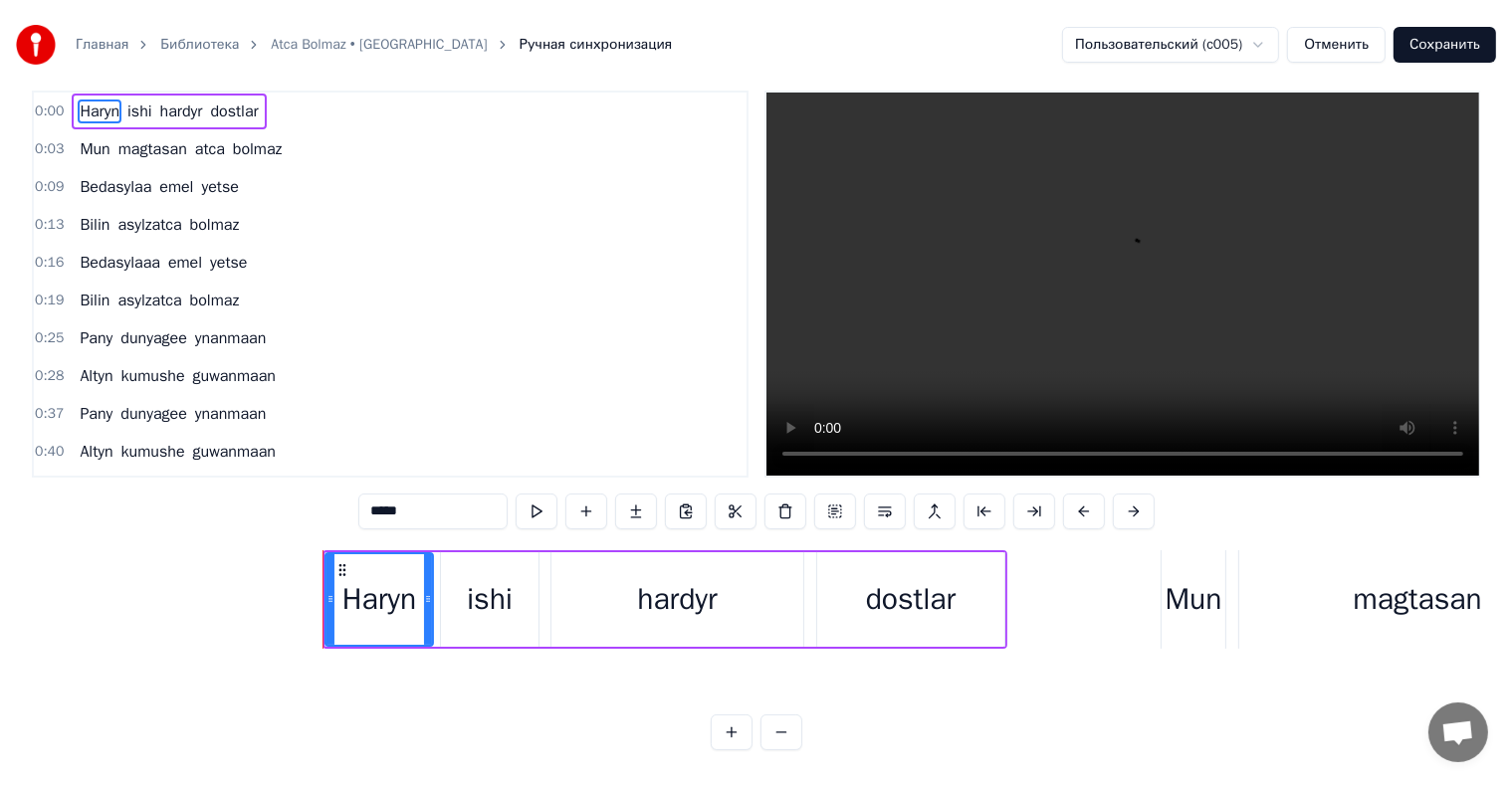 scroll, scrollTop: 0, scrollLeft: 0, axis: both 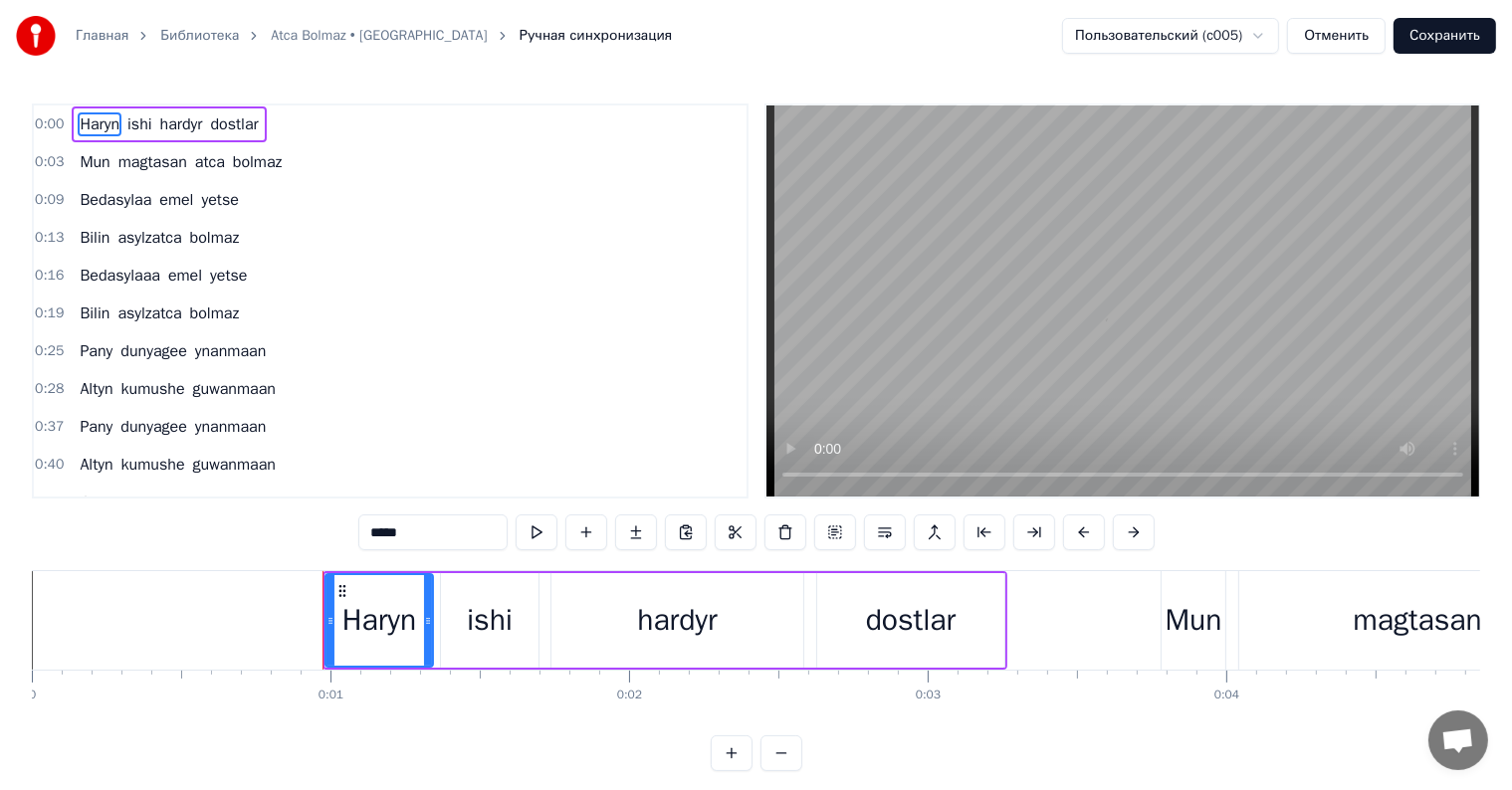 click on "Haryn" at bounding box center (379, 620) 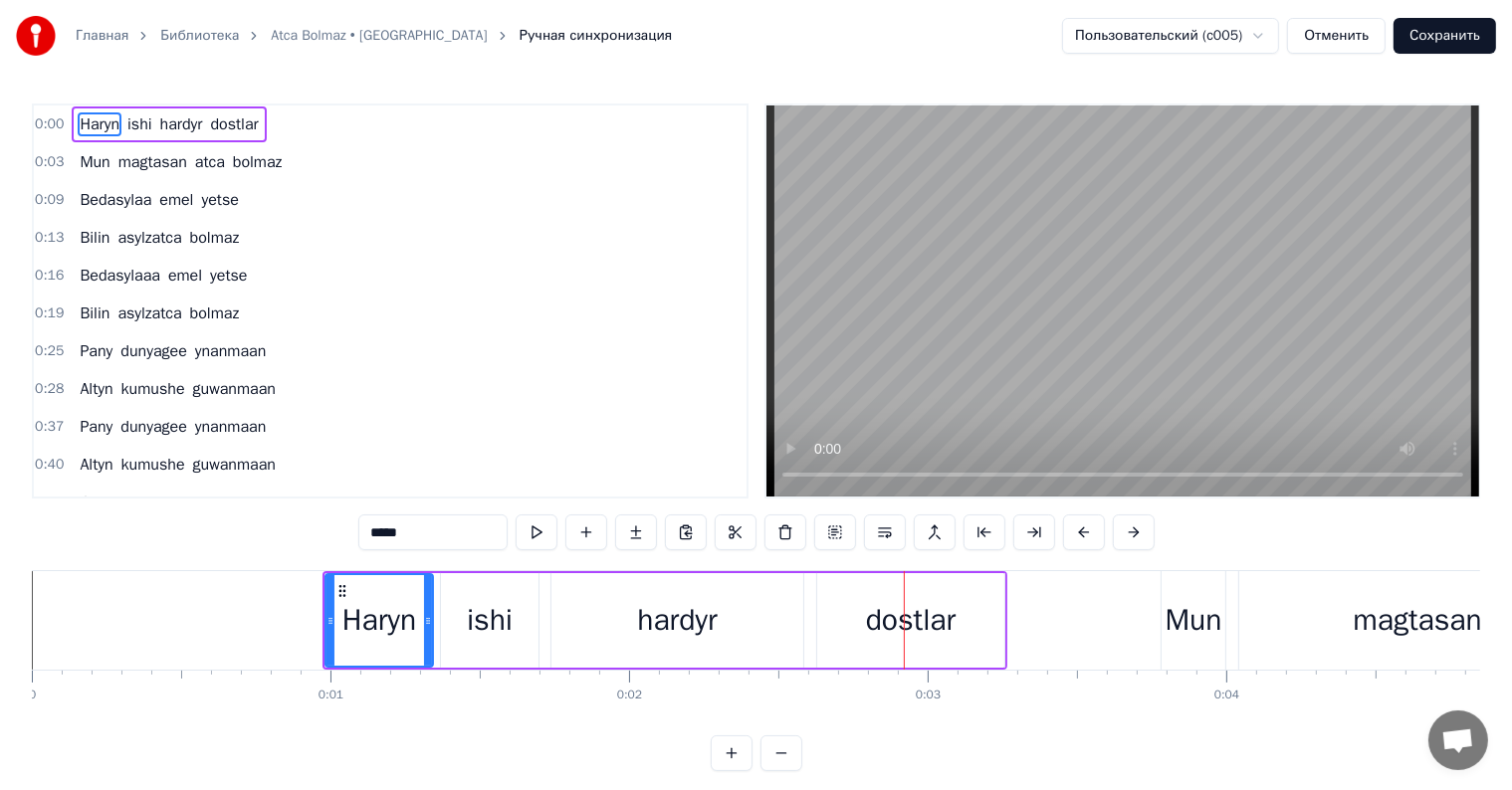 click on "hardyr" at bounding box center (677, 620) 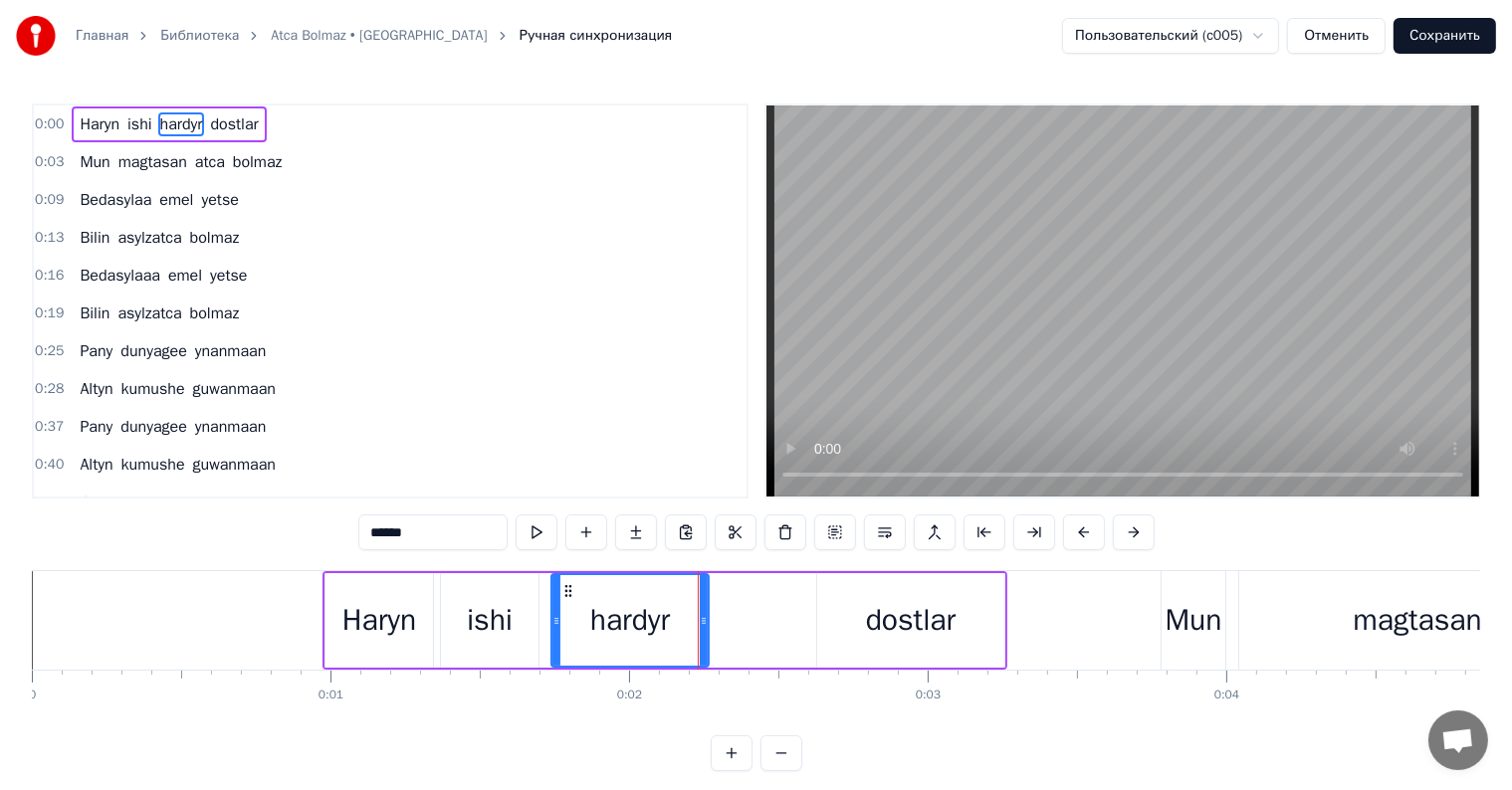 drag, startPoint x: 793, startPoint y: 620, endPoint x: 699, endPoint y: 640, distance: 96.10411 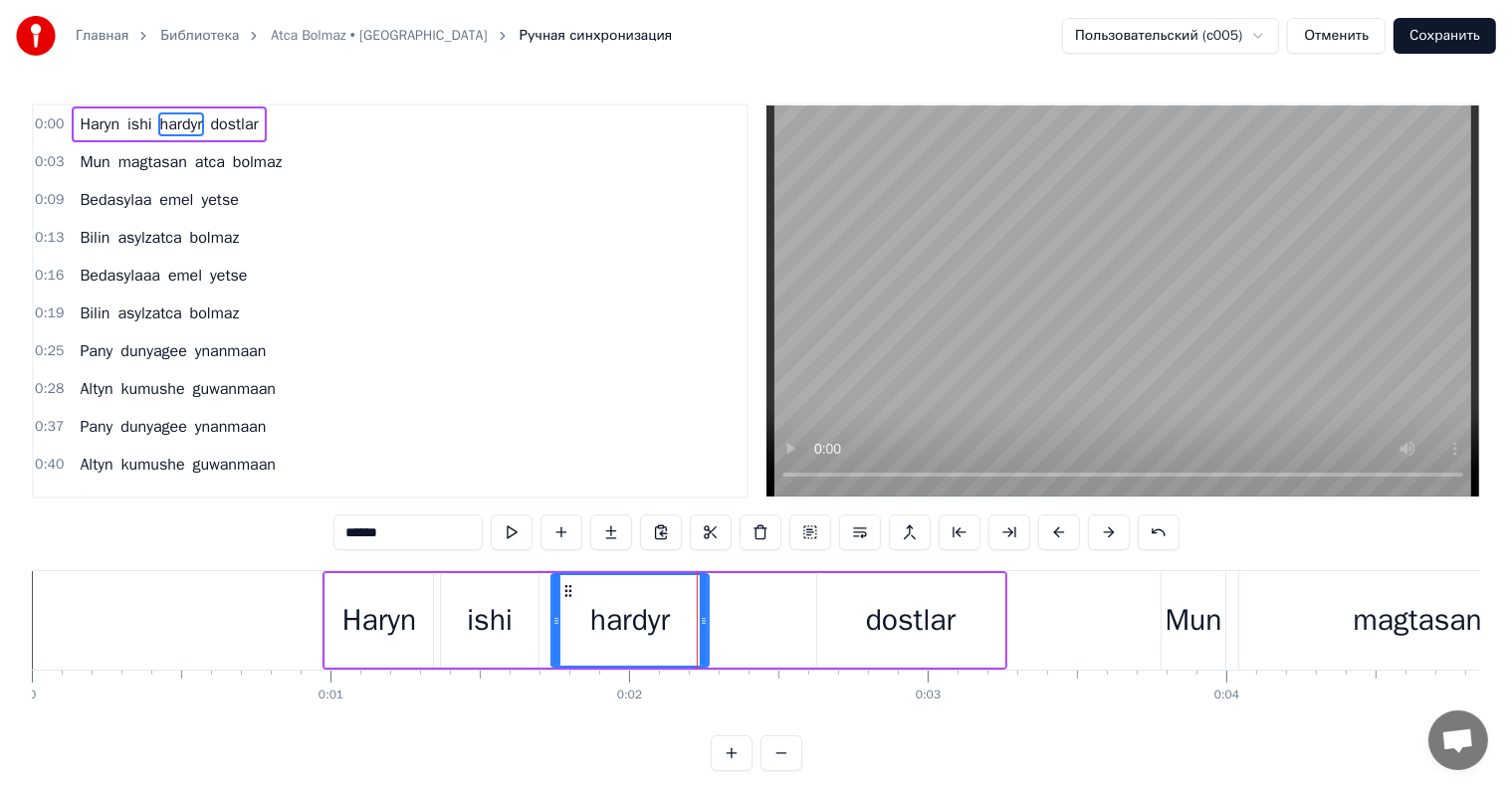 click on "Haryn" at bounding box center [379, 620] 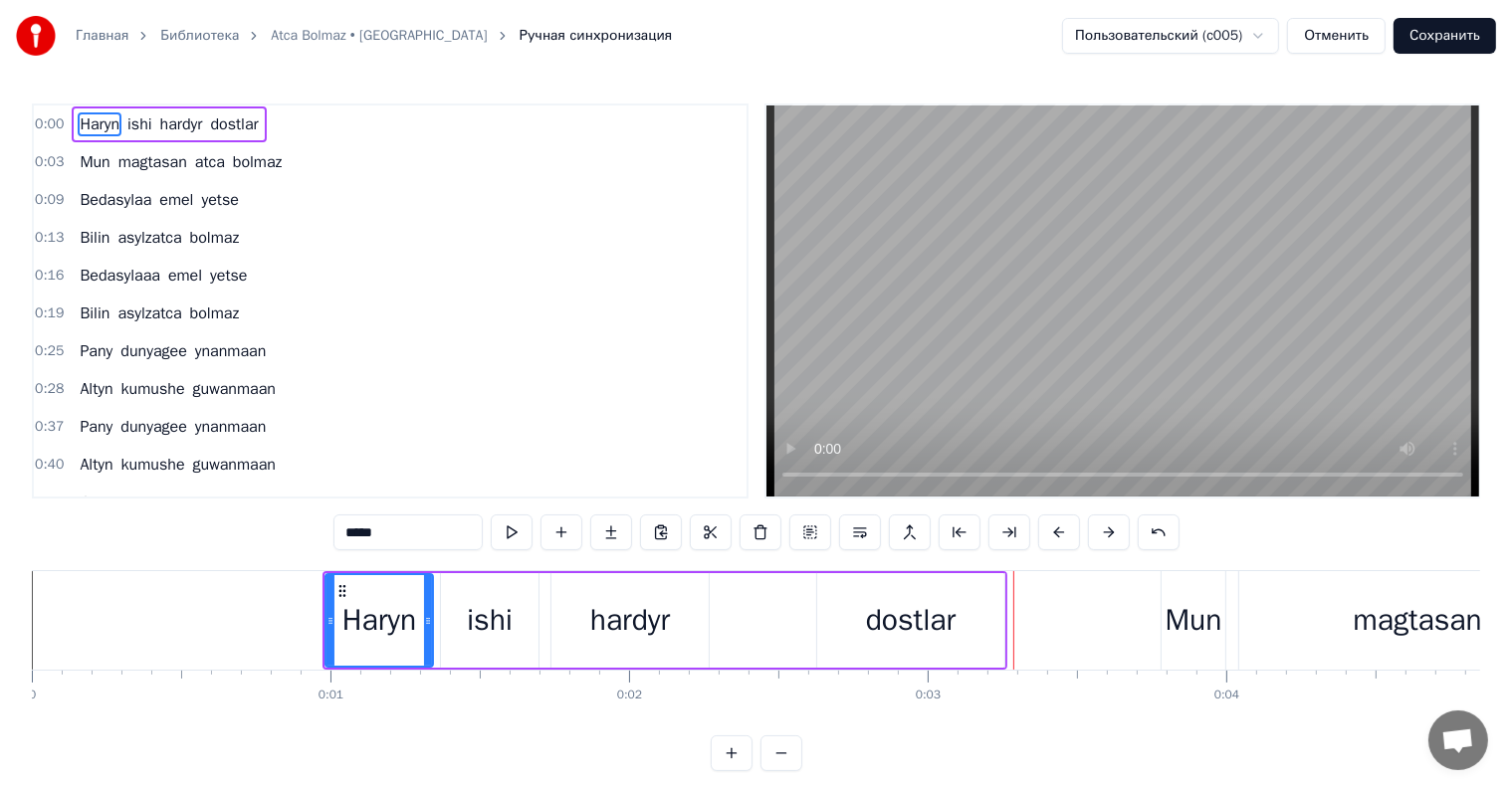 click on "hardyr" at bounding box center (630, 620) 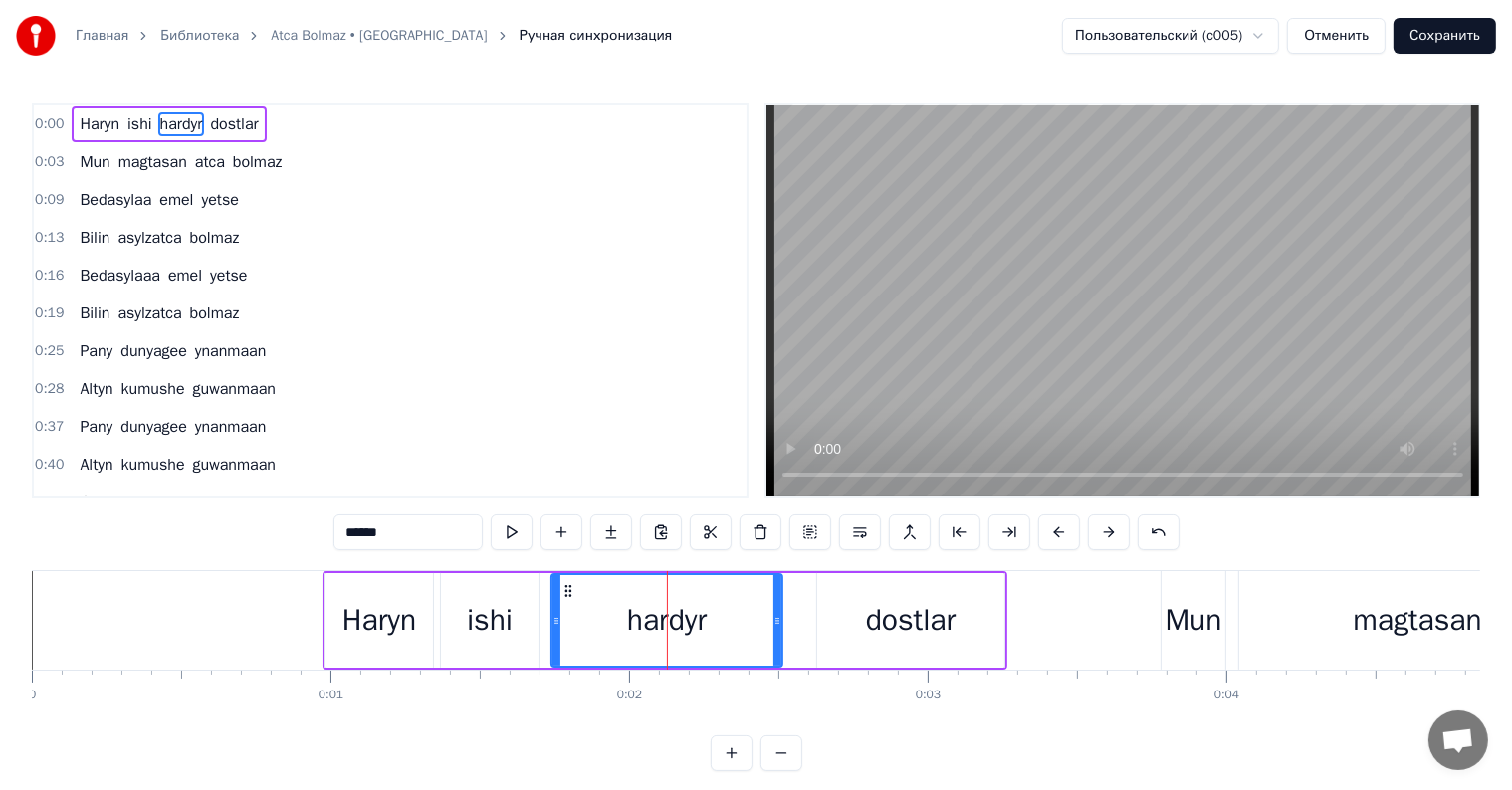 drag, startPoint x: 699, startPoint y: 609, endPoint x: 771, endPoint y: 621, distance: 72.99315 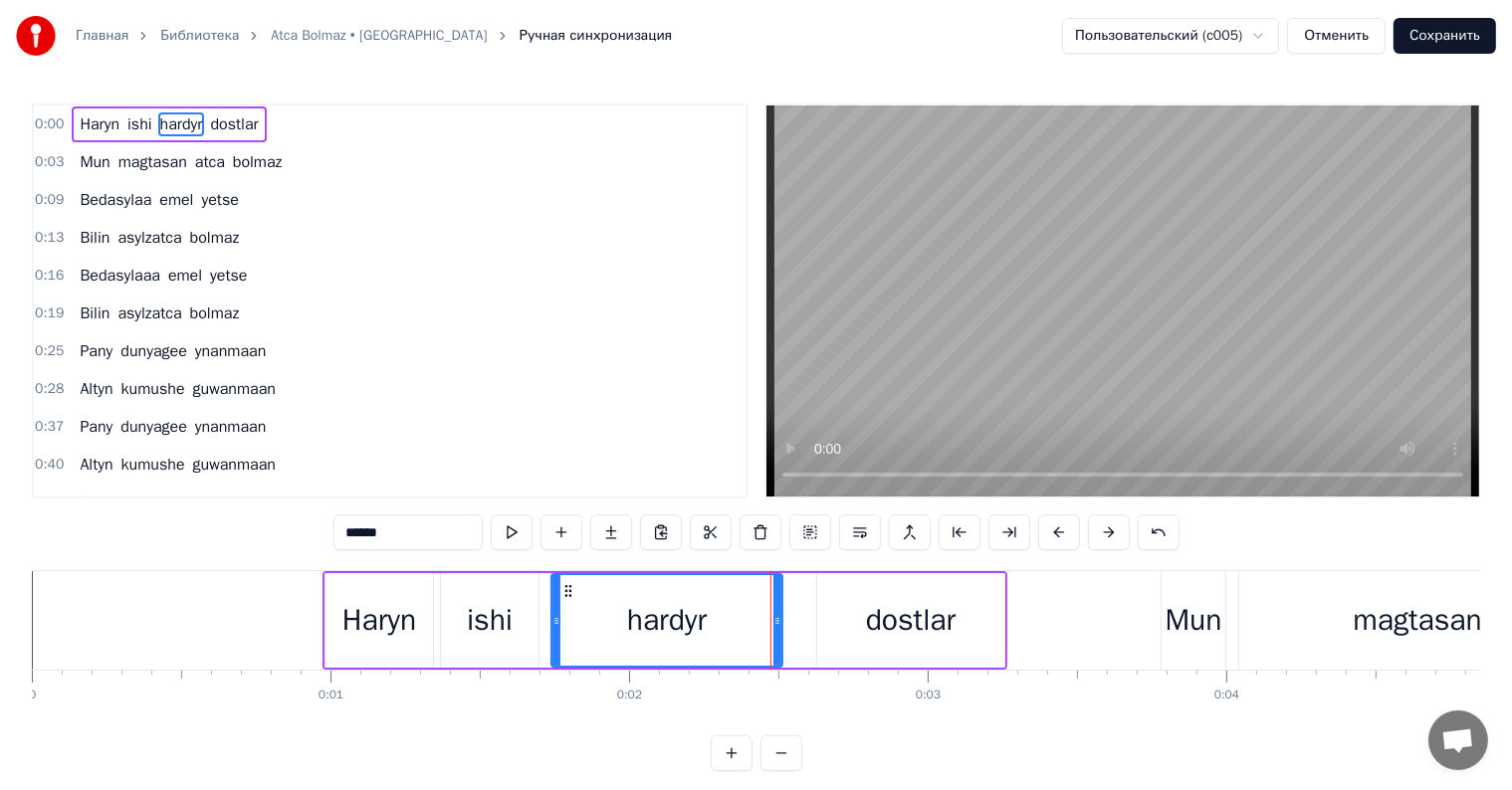 click on "Haryn" at bounding box center [379, 620] 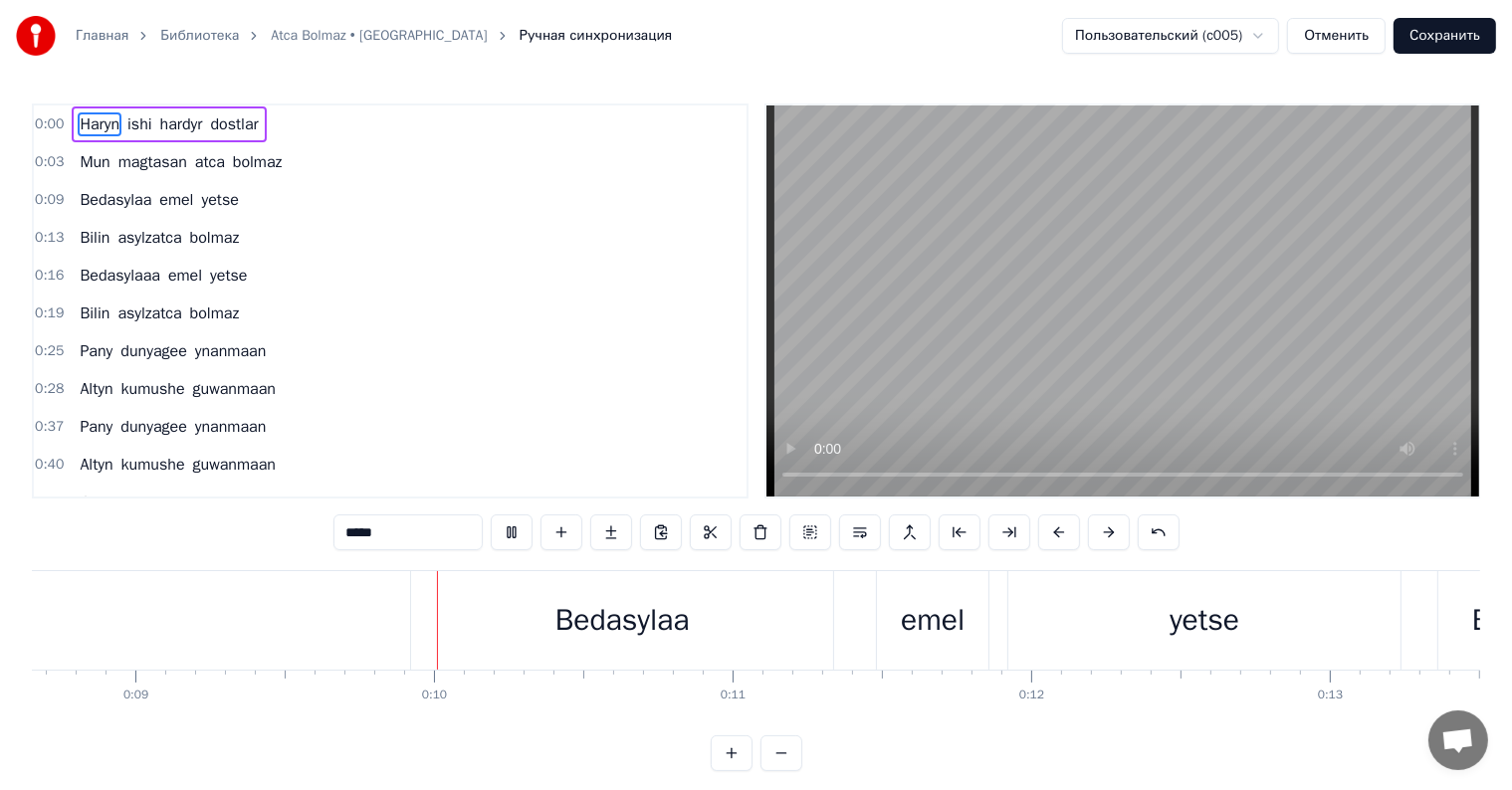 scroll, scrollTop: 0, scrollLeft: 2691, axis: horizontal 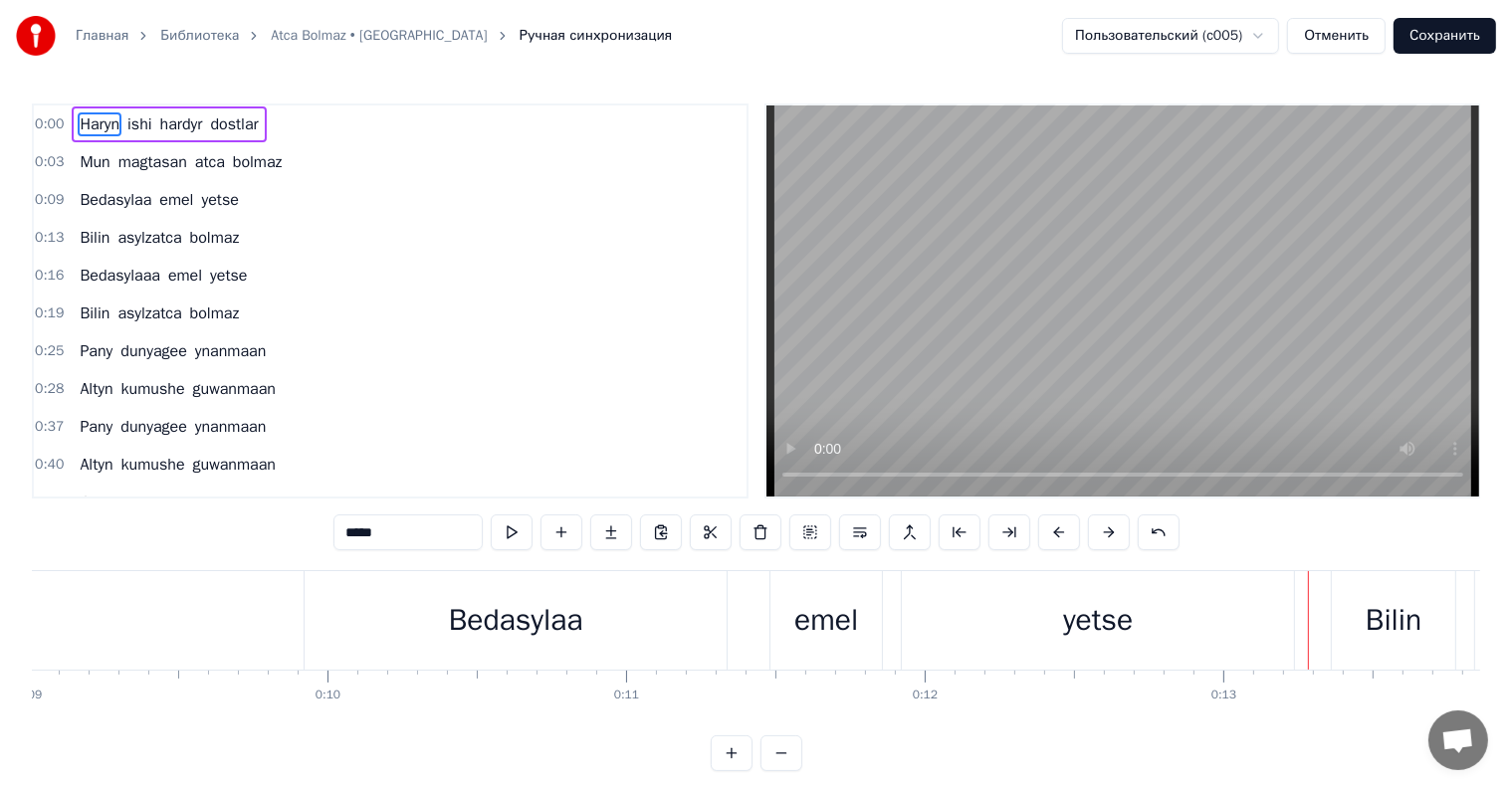 click on "yetse" at bounding box center [1098, 620] 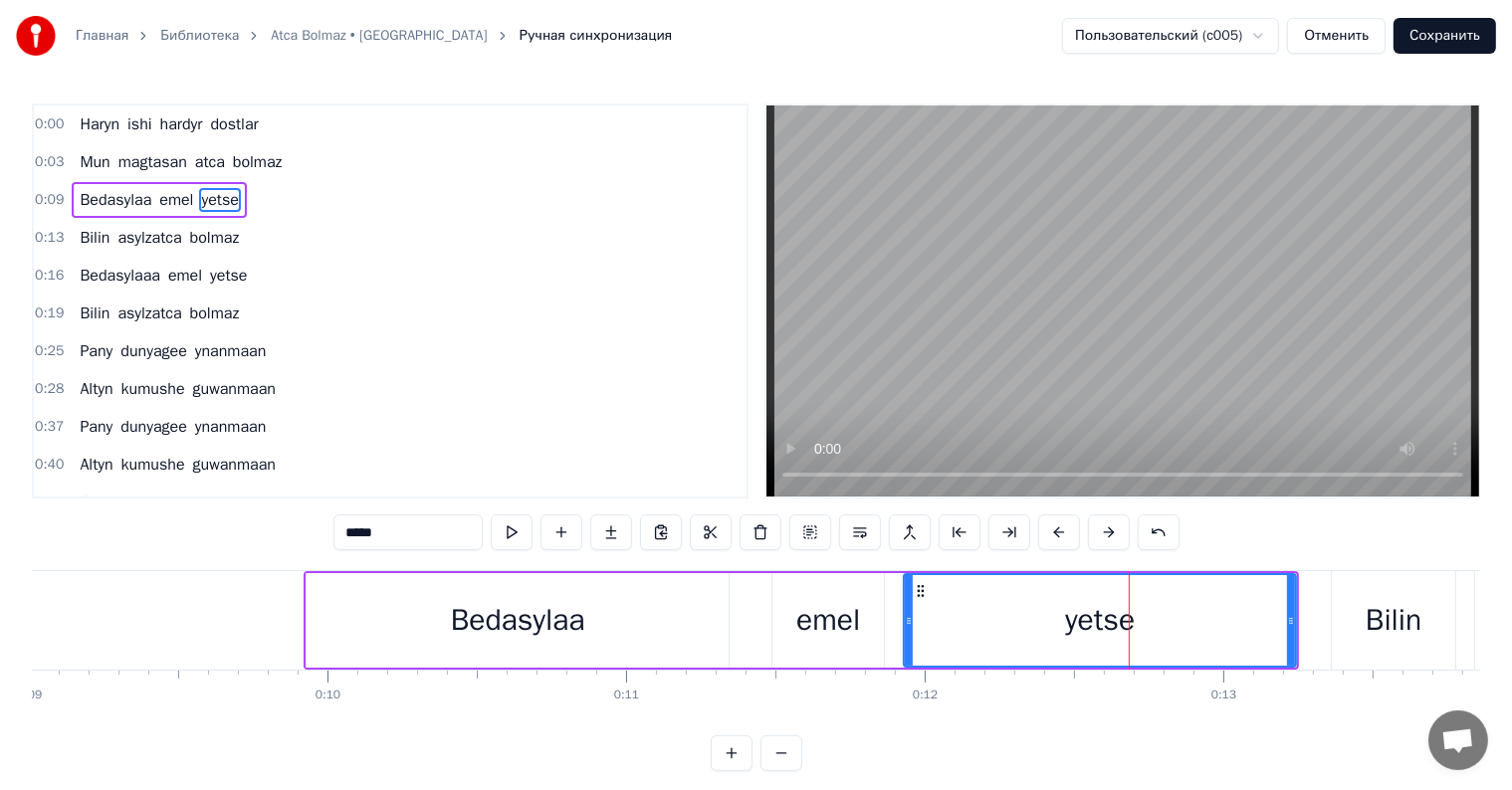 click on "*****" at bounding box center [408, 532] 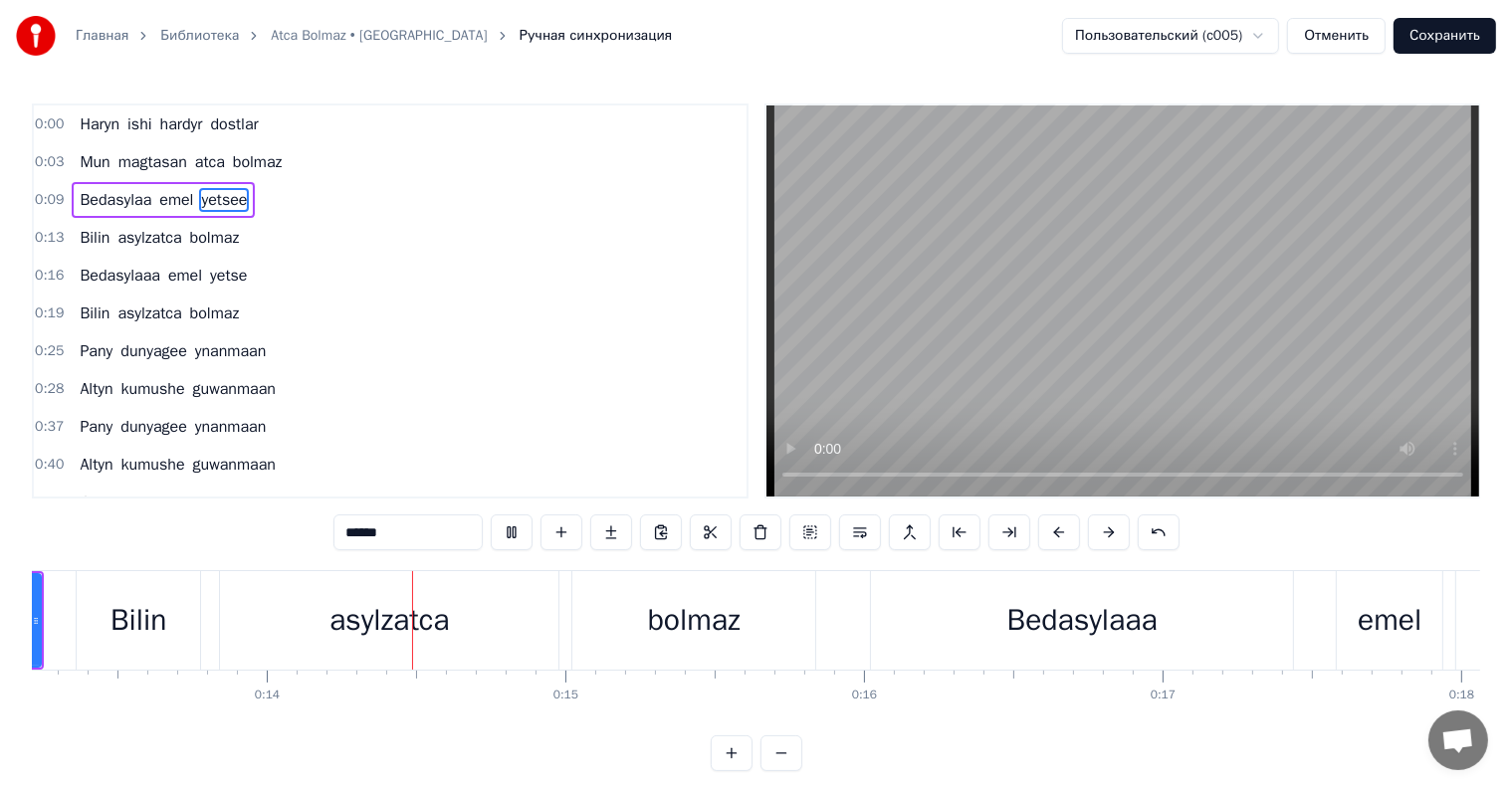 scroll, scrollTop: 0, scrollLeft: 4001, axis: horizontal 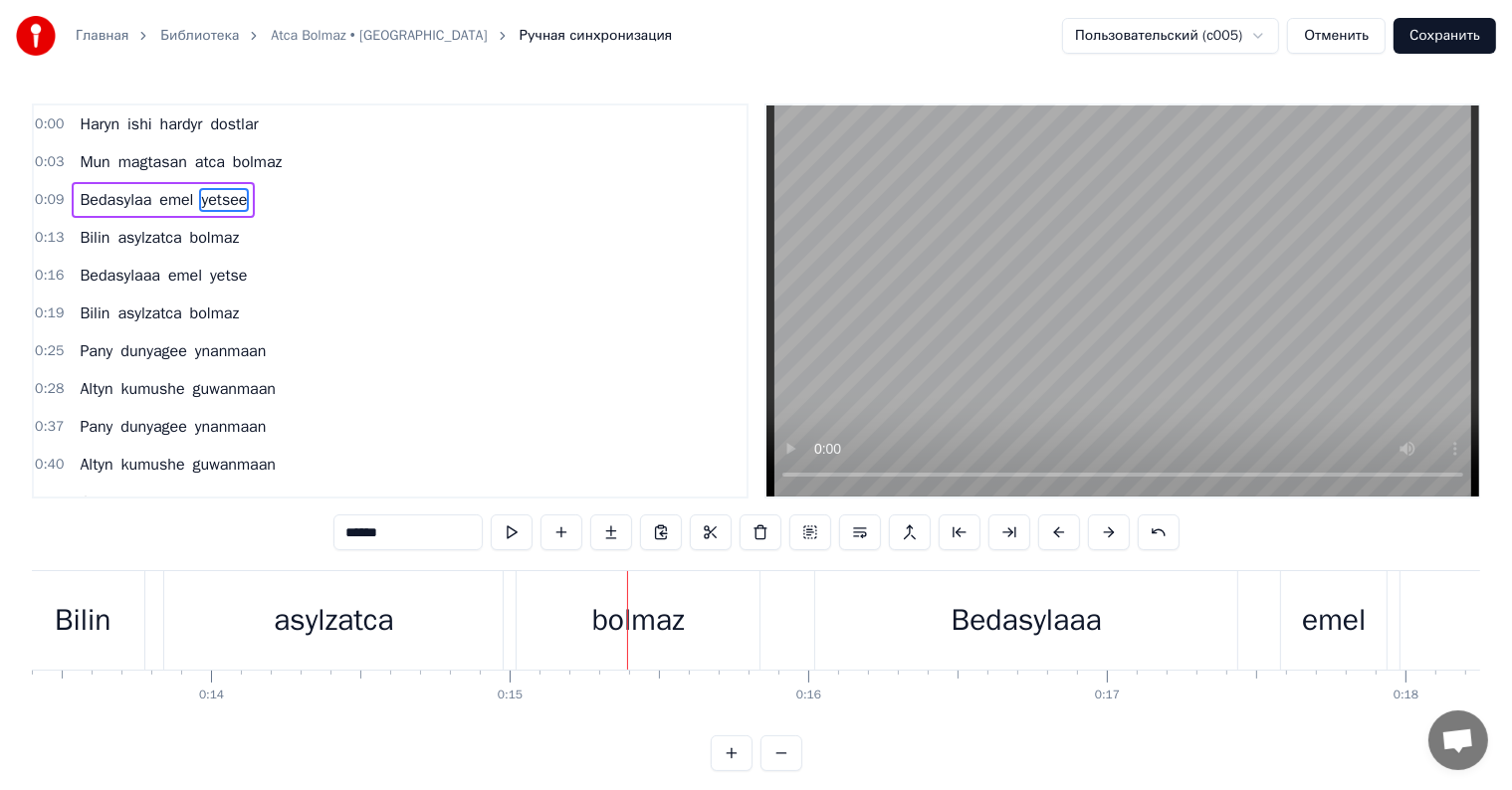 click on "asylzatca" at bounding box center [333, 620] 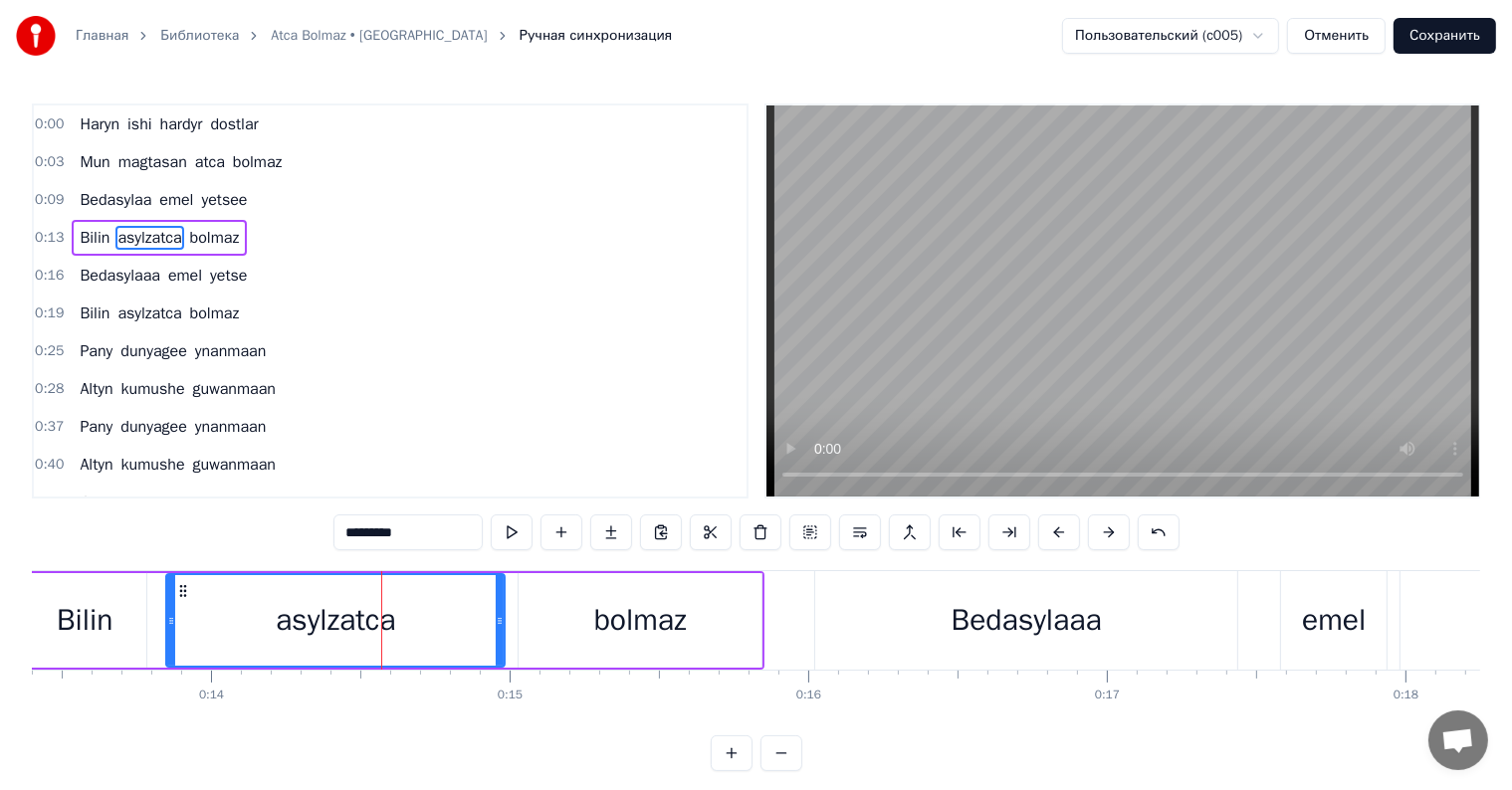 click on "*********" at bounding box center (408, 532) 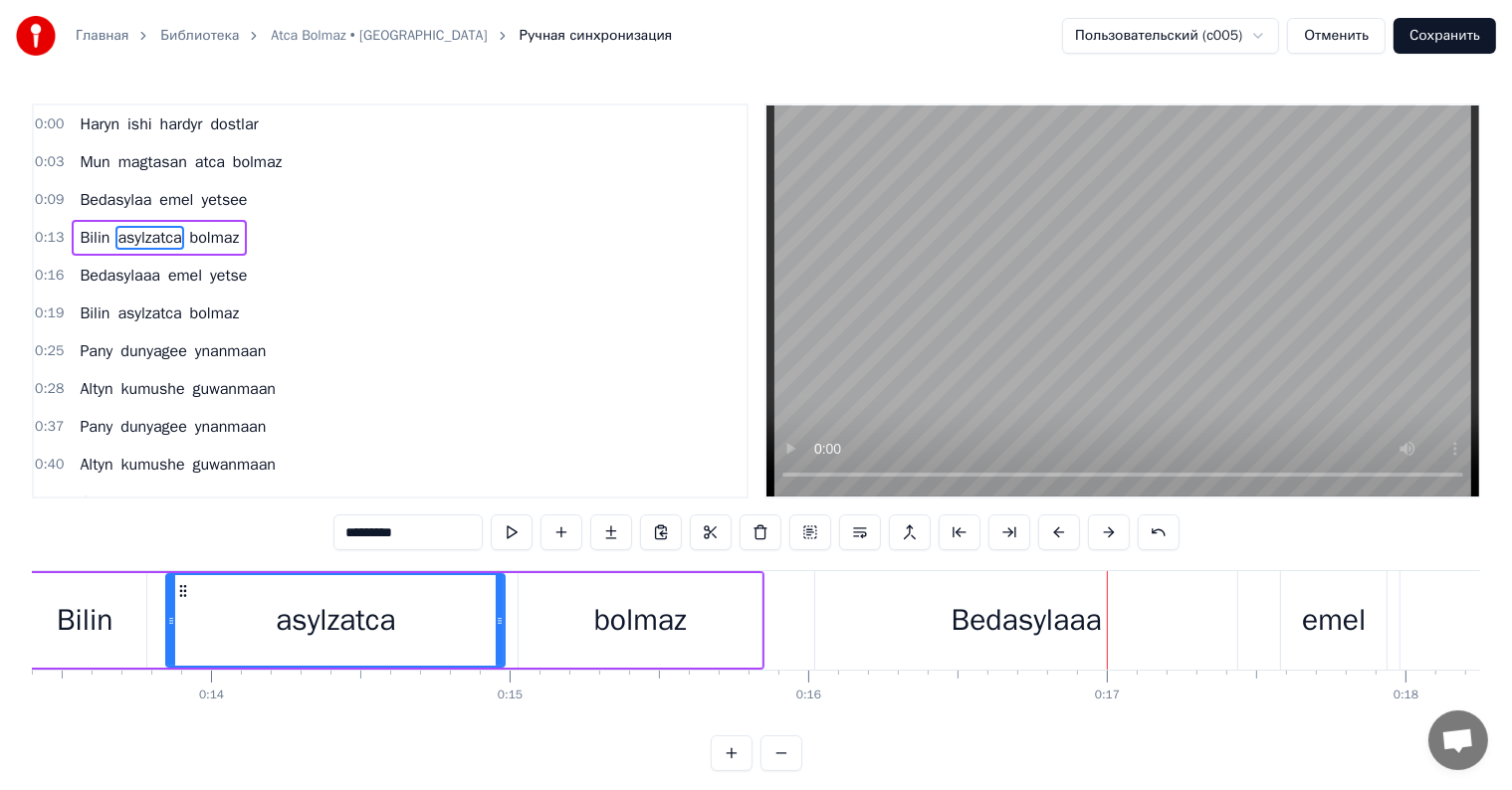 click on "Bedasylaaa" at bounding box center (1026, 620) 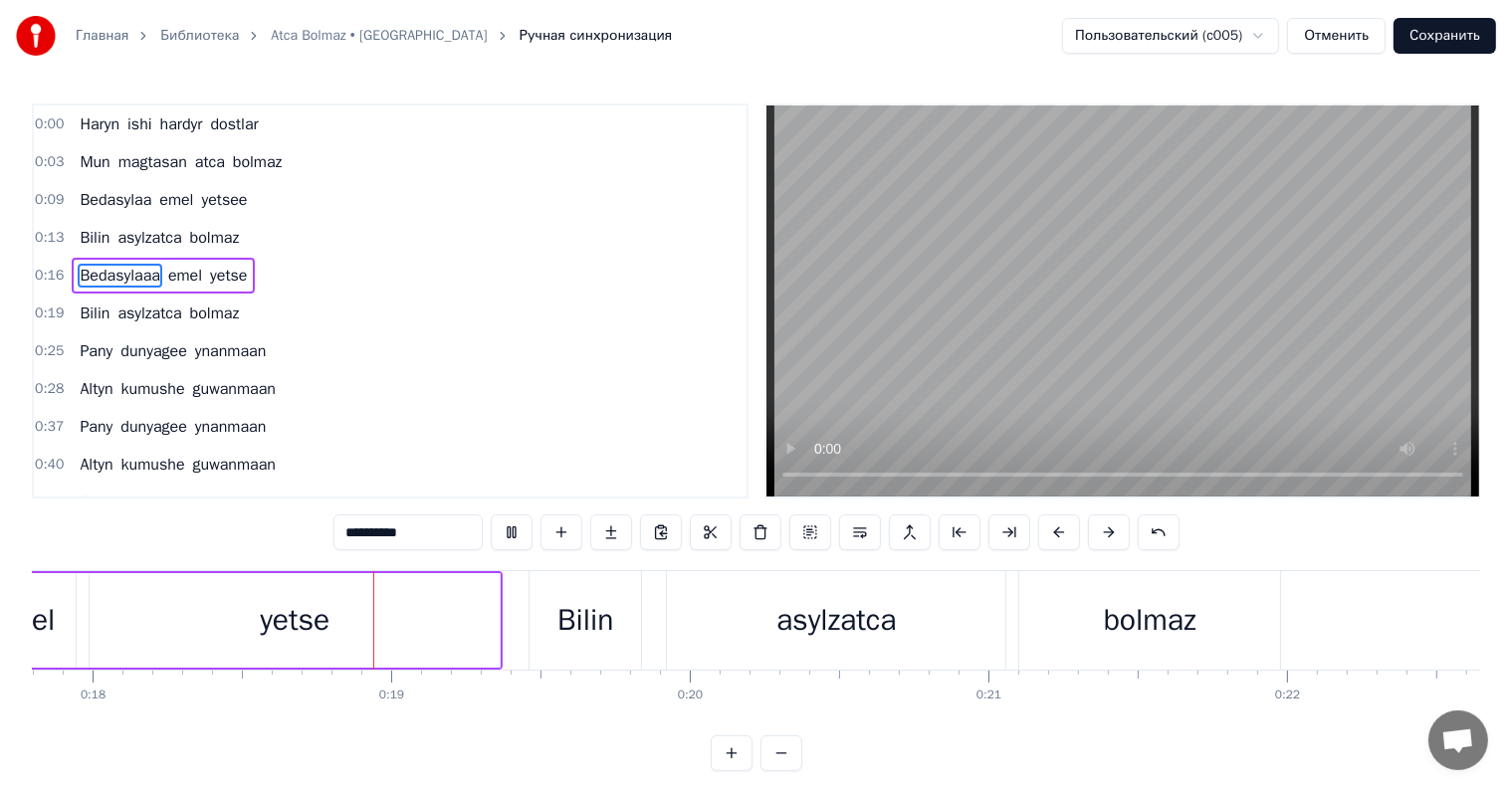 scroll, scrollTop: 0, scrollLeft: 5322, axis: horizontal 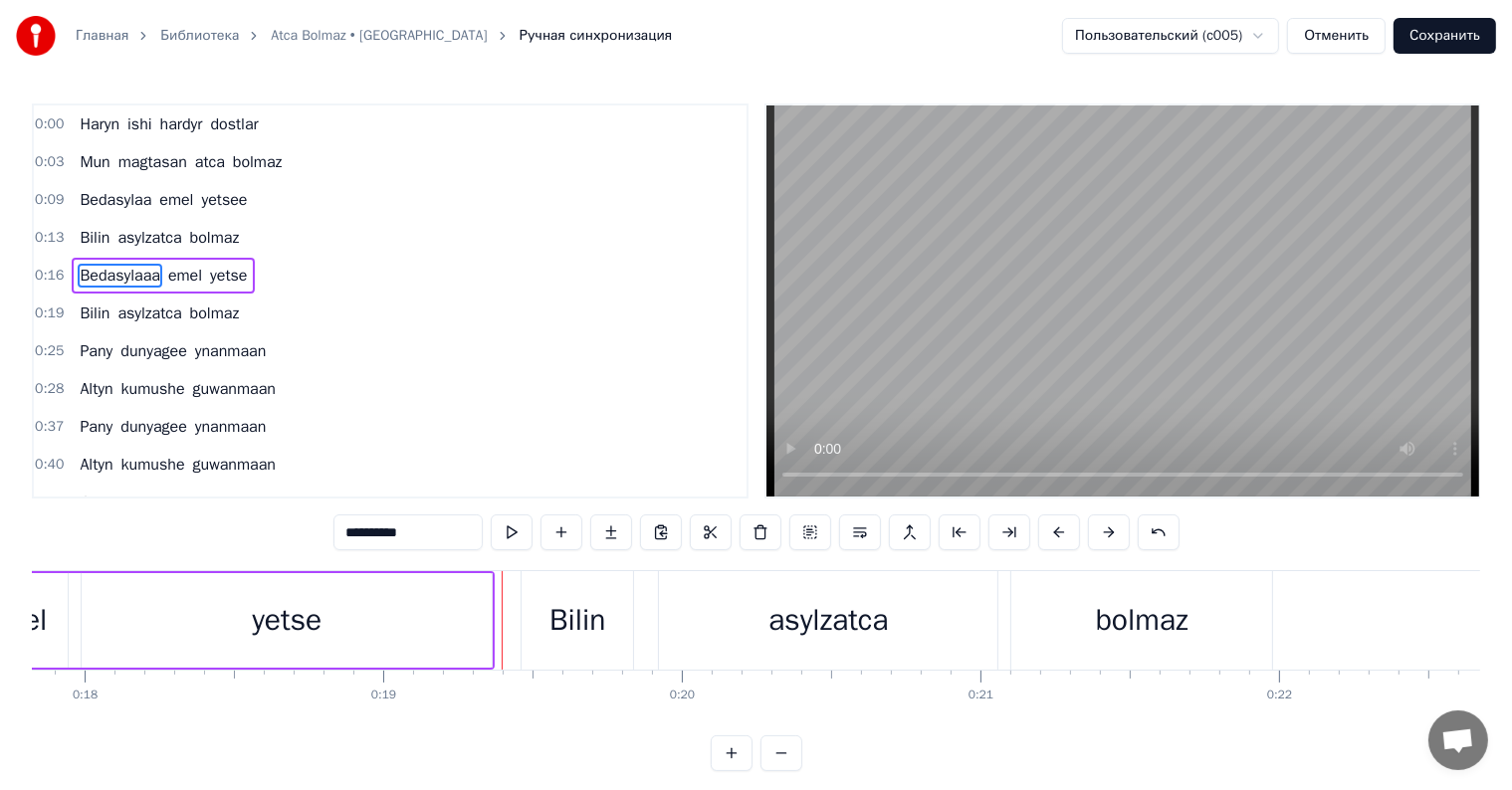 click on "yetse" at bounding box center (287, 620) 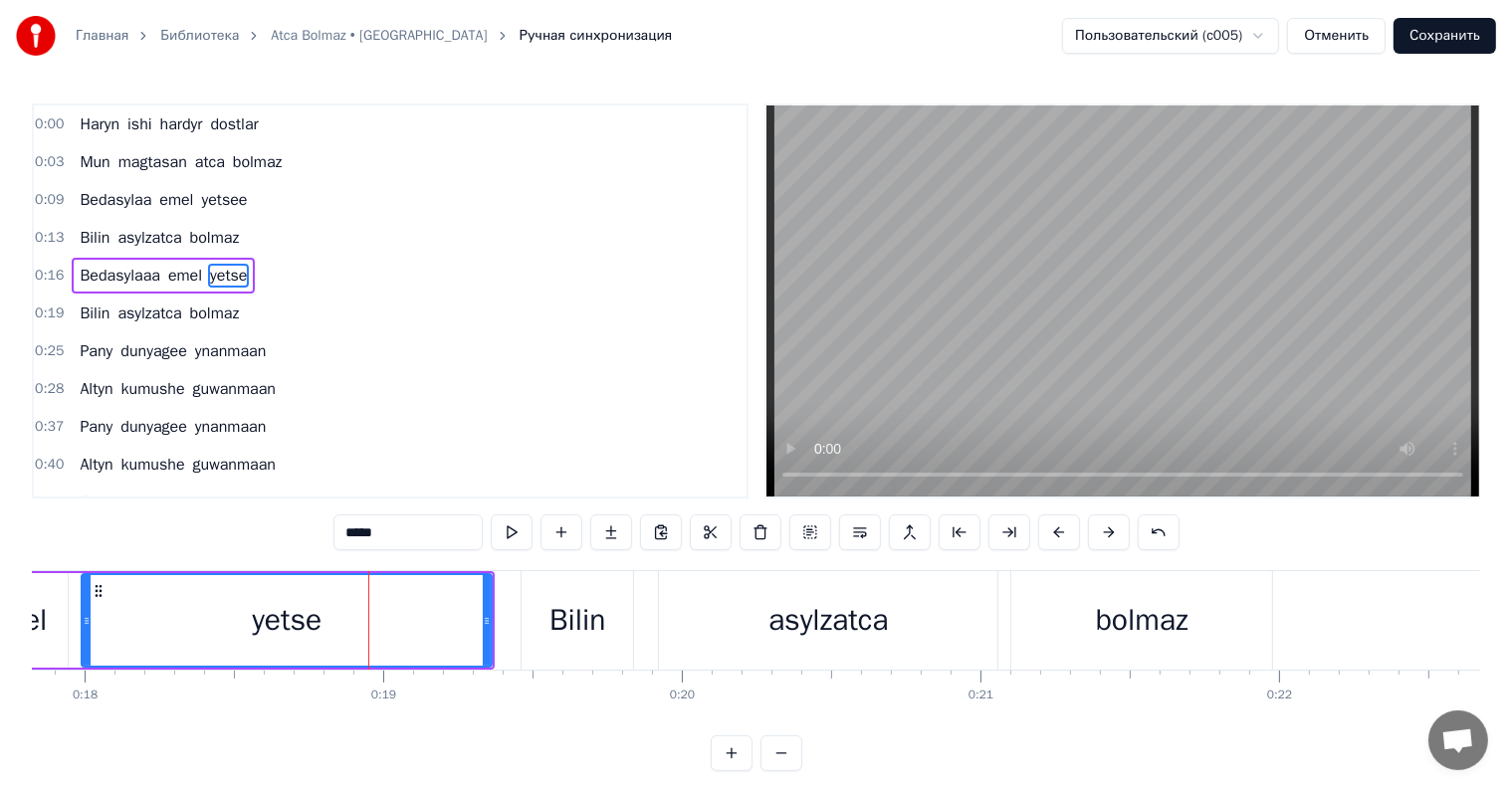 click on "*****" at bounding box center (408, 532) 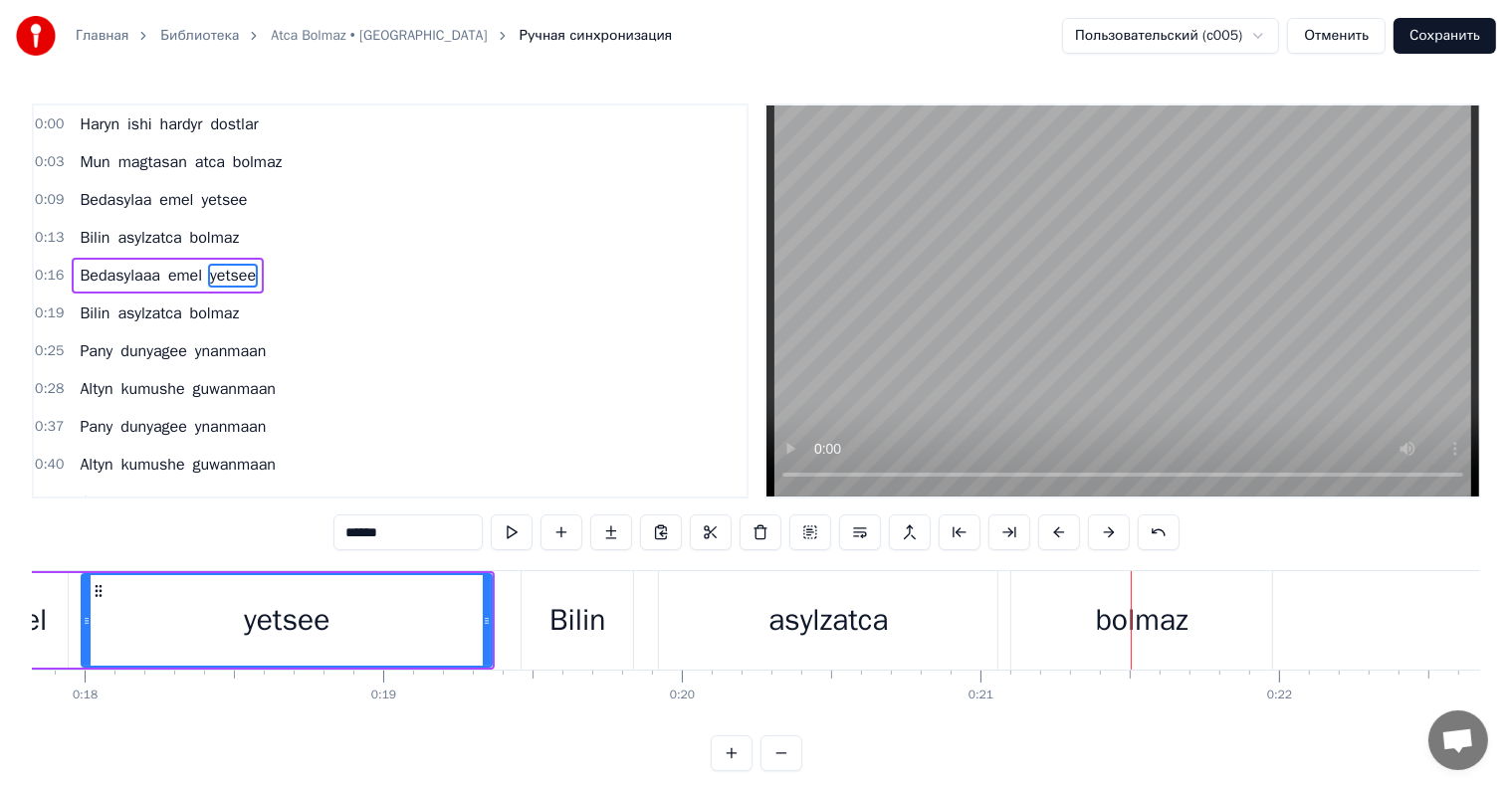 click on "asylzatca" at bounding box center (828, 620) 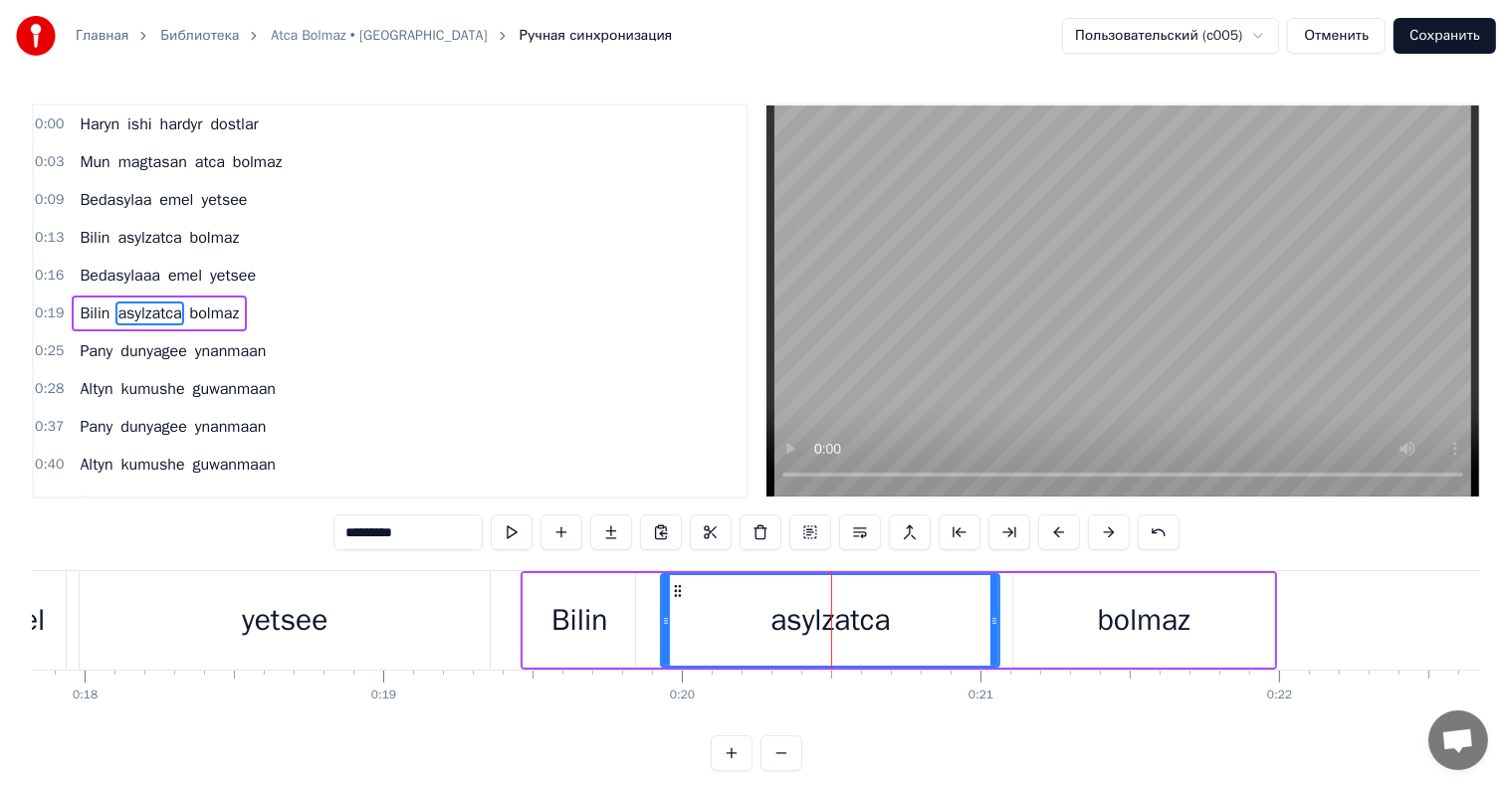 scroll, scrollTop: 5, scrollLeft: 0, axis: vertical 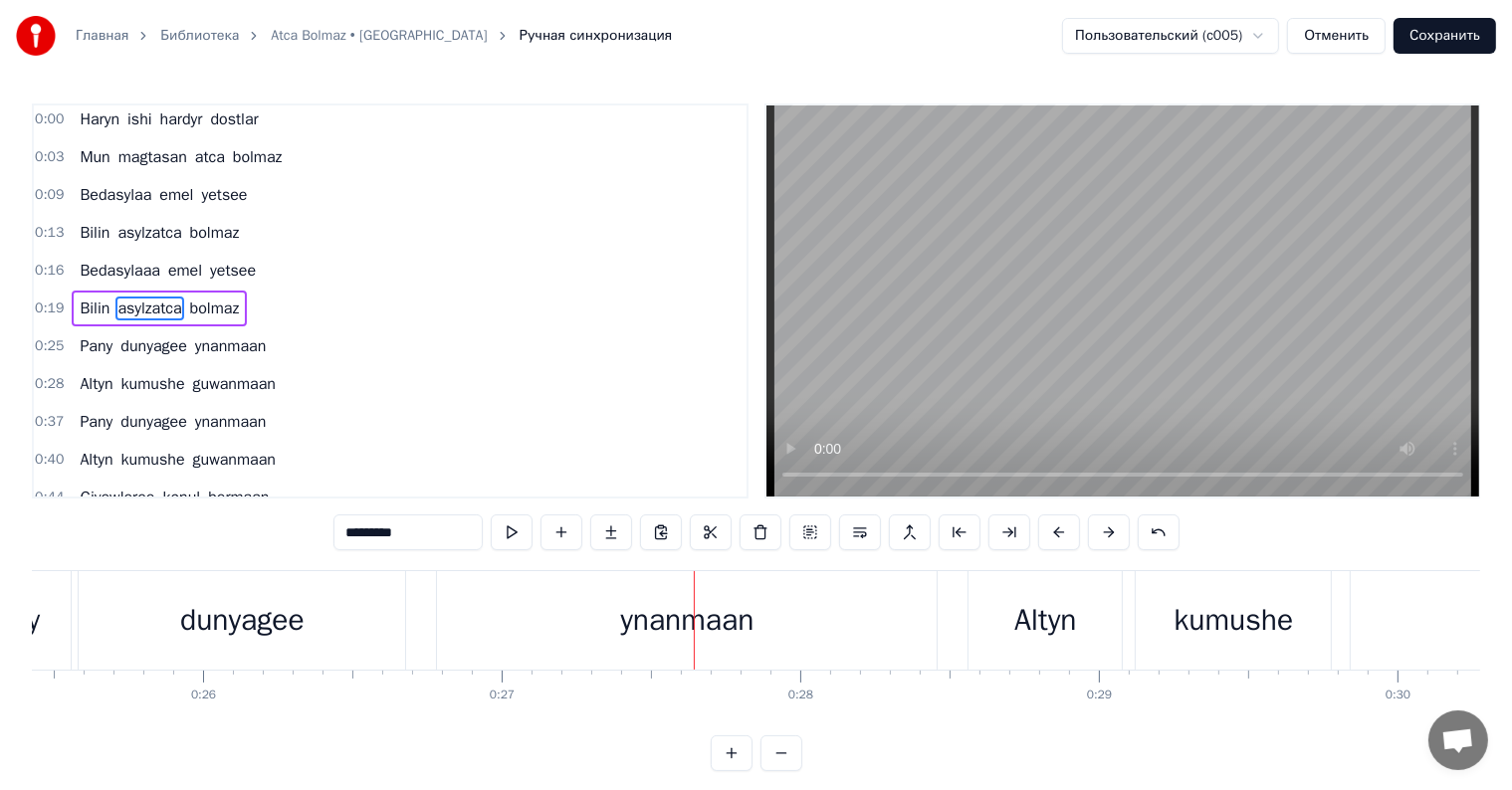 drag, startPoint x: 287, startPoint y: 631, endPoint x: 365, endPoint y: 557, distance: 107.51744 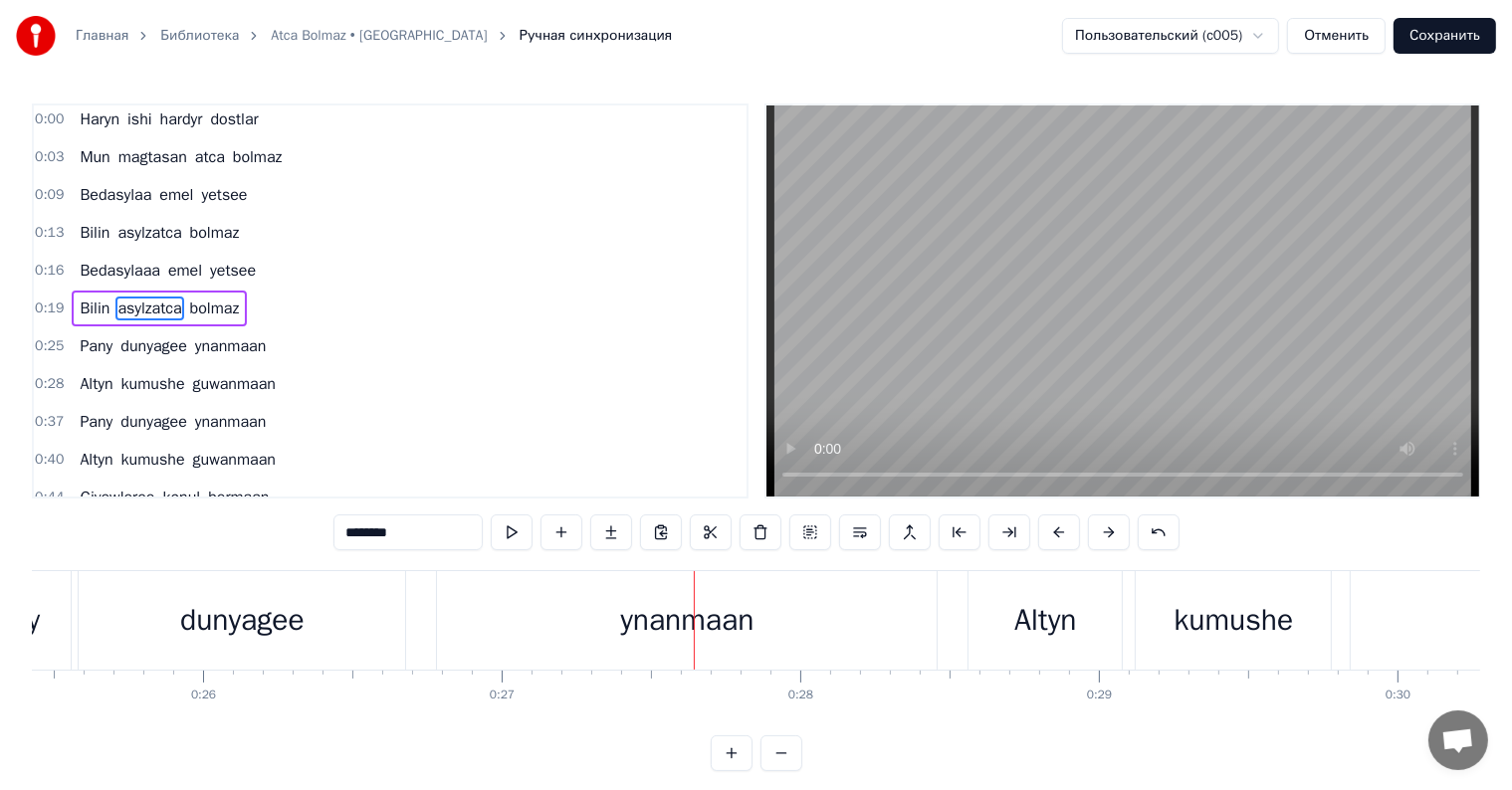 scroll, scrollTop: 42, scrollLeft: 0, axis: vertical 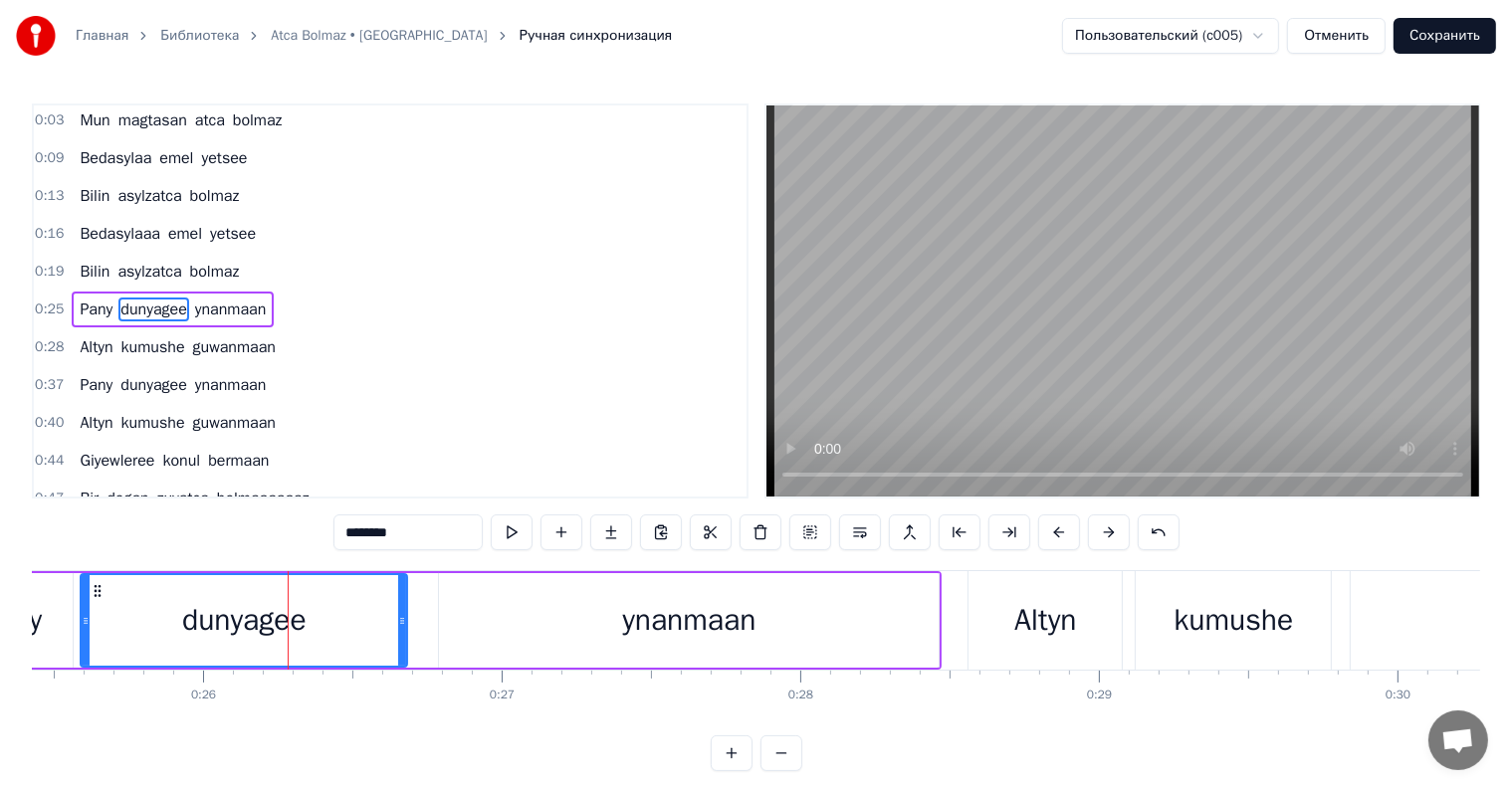 click on "********" at bounding box center (408, 532) 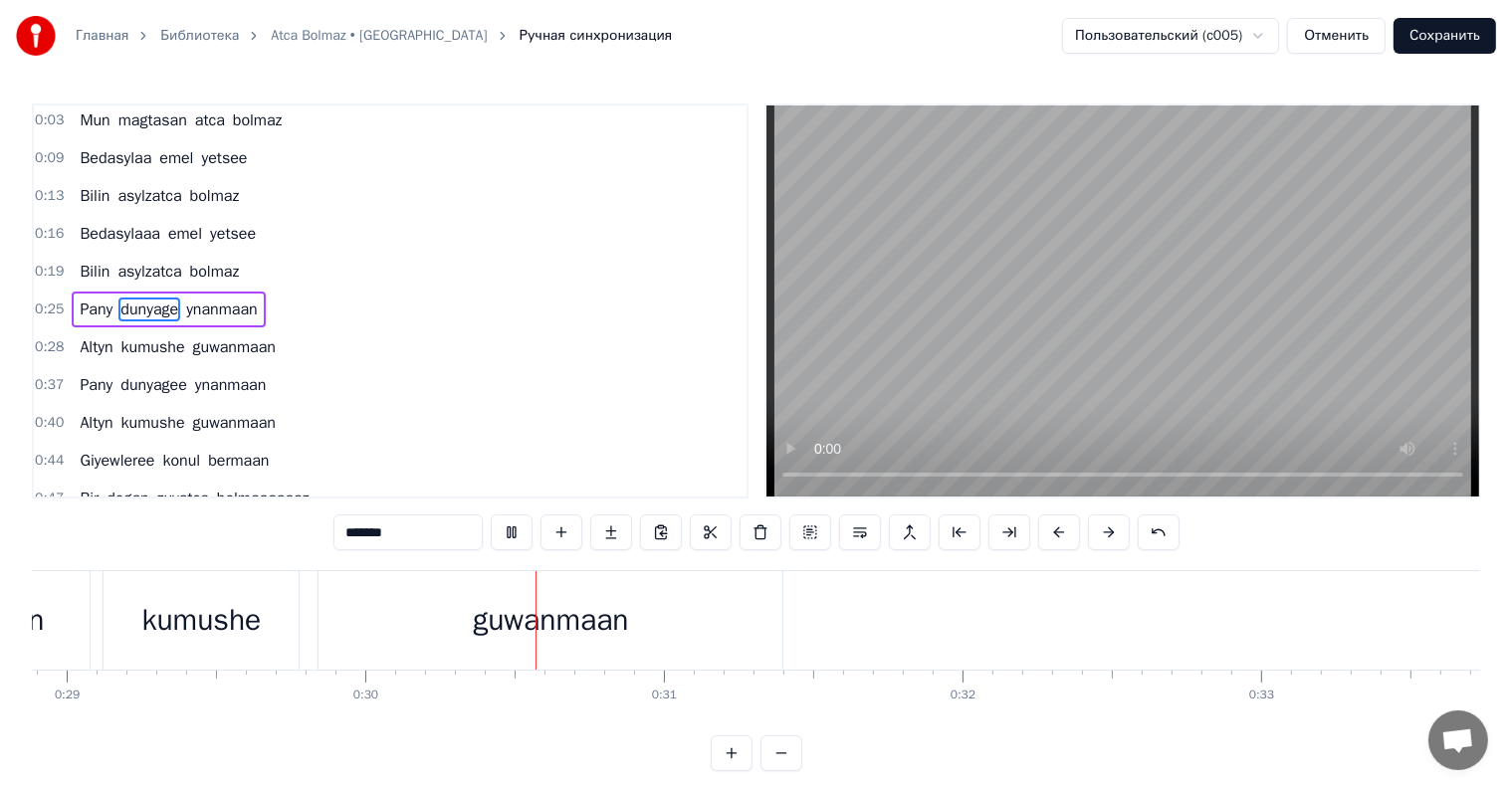 scroll, scrollTop: 0, scrollLeft: 8895, axis: horizontal 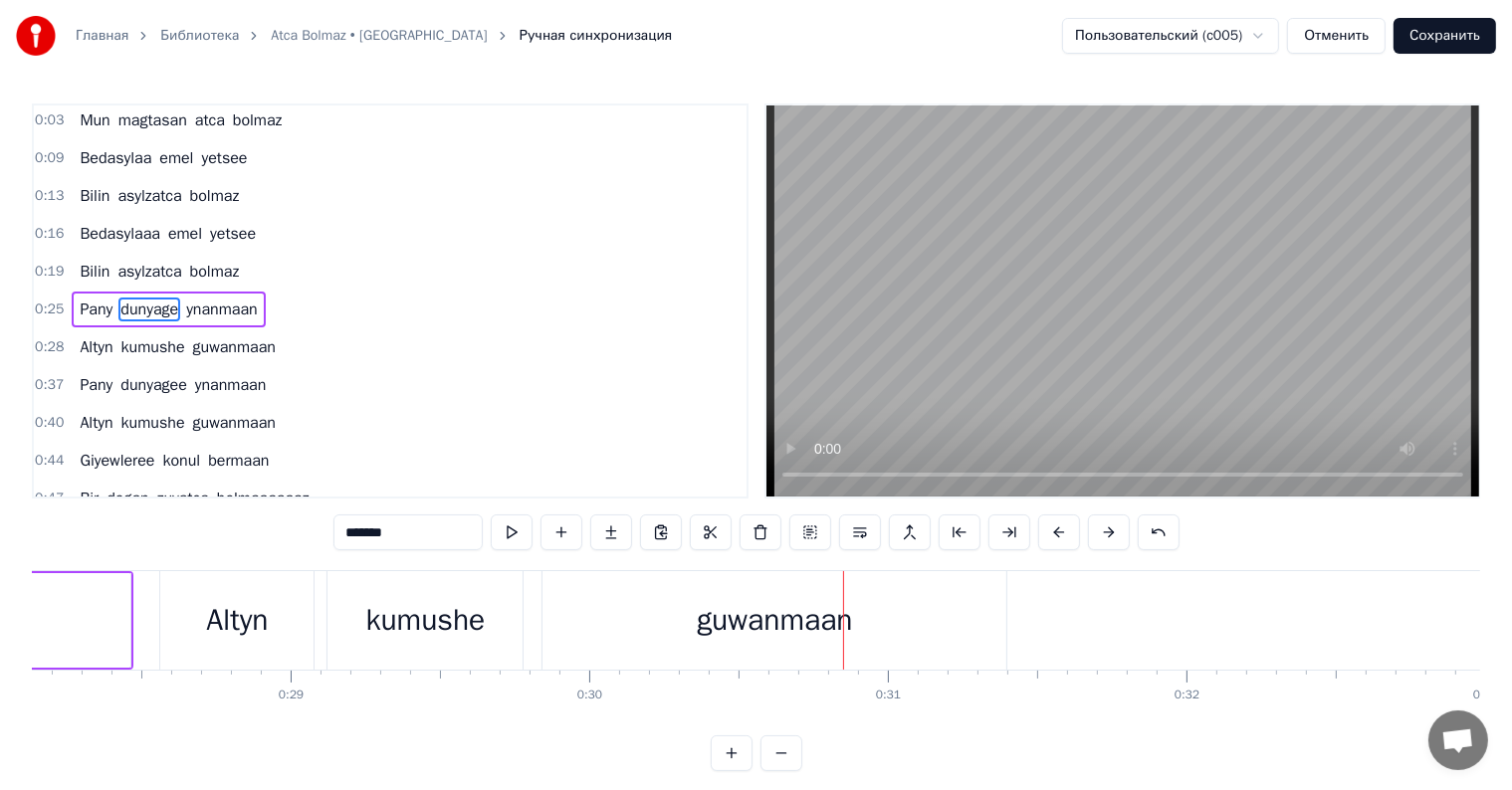 click on "kumushe" at bounding box center [425, 620] 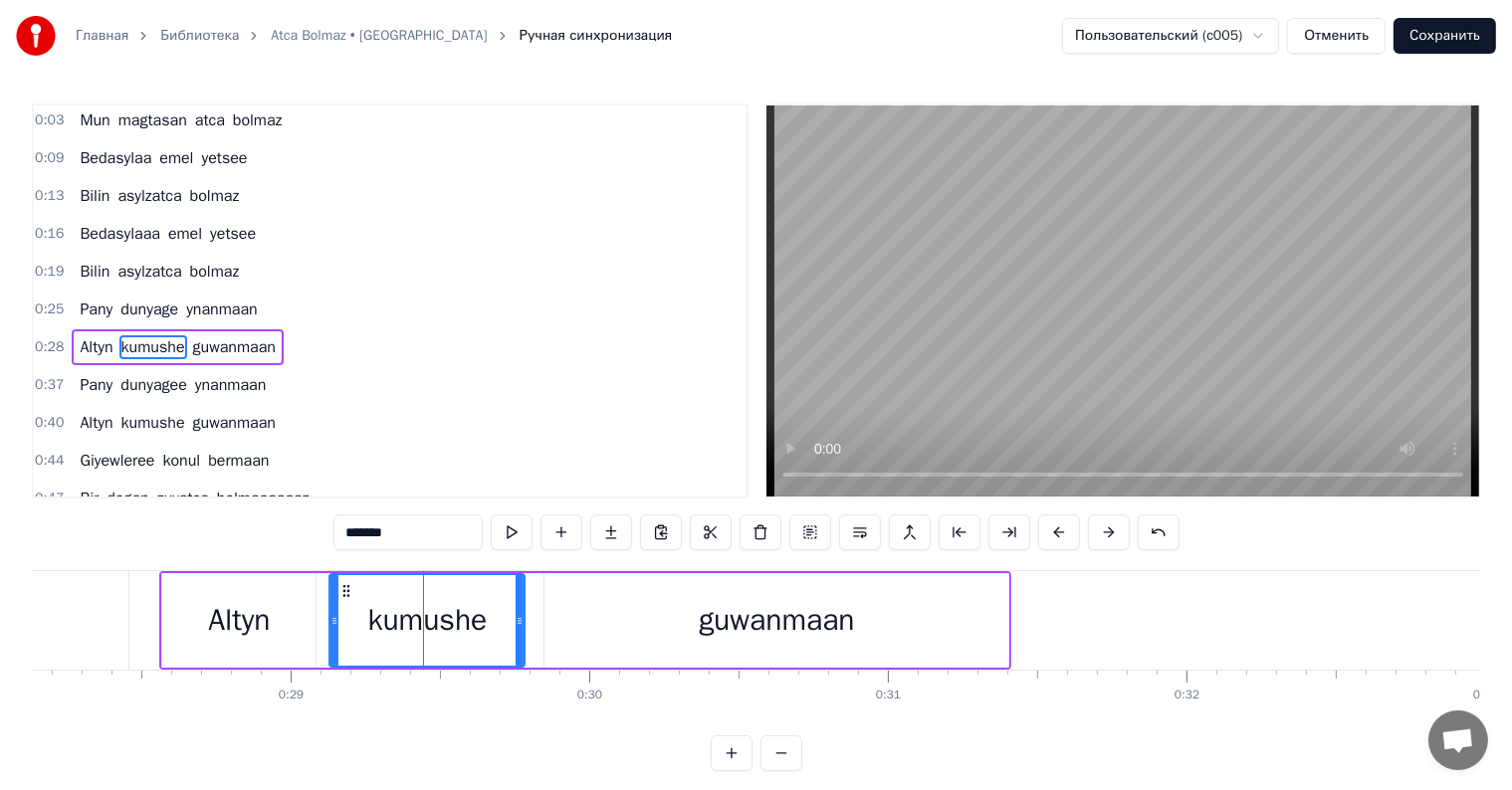 scroll, scrollTop: 79, scrollLeft: 0, axis: vertical 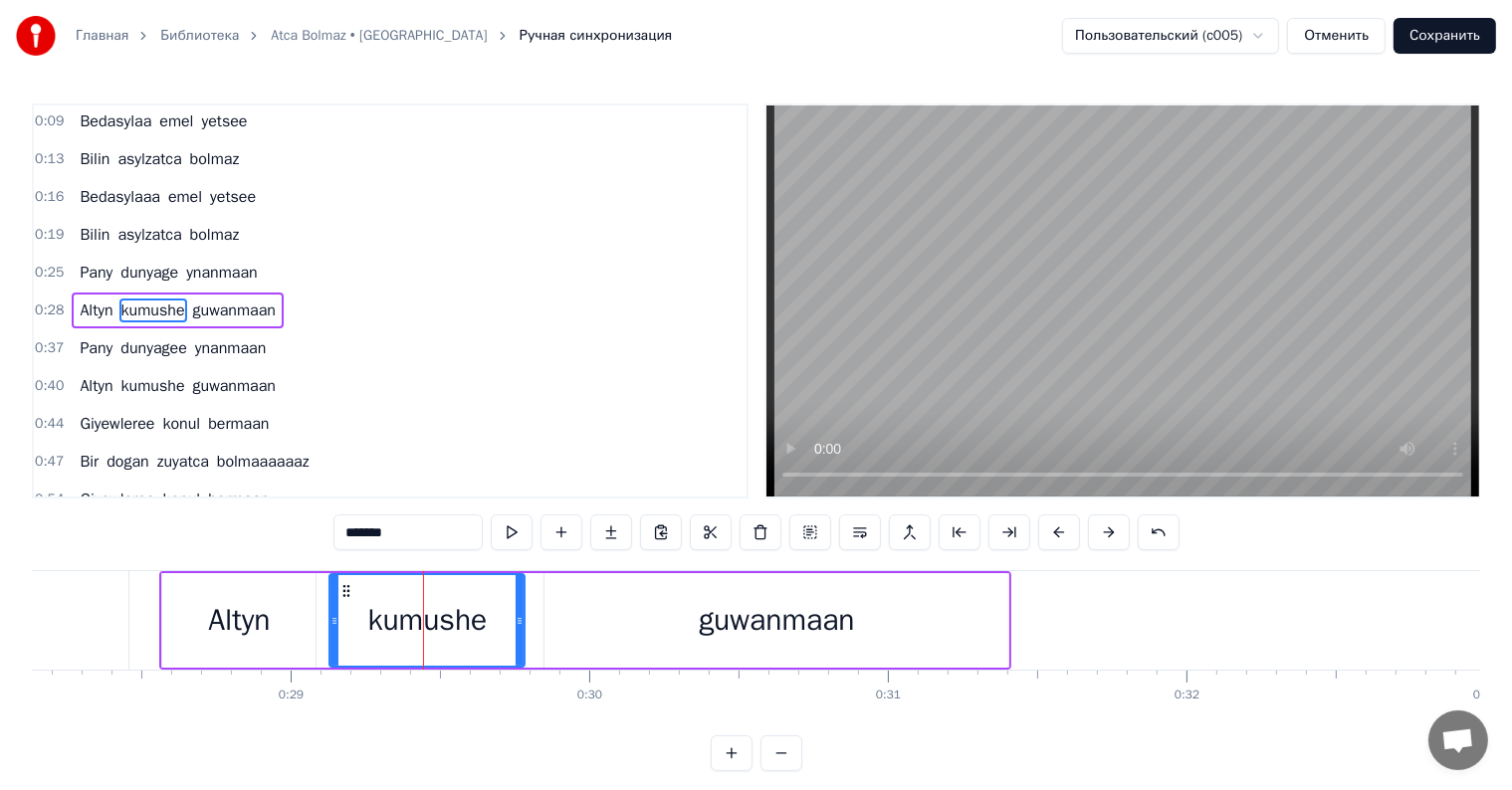 click on "*******" at bounding box center (408, 532) 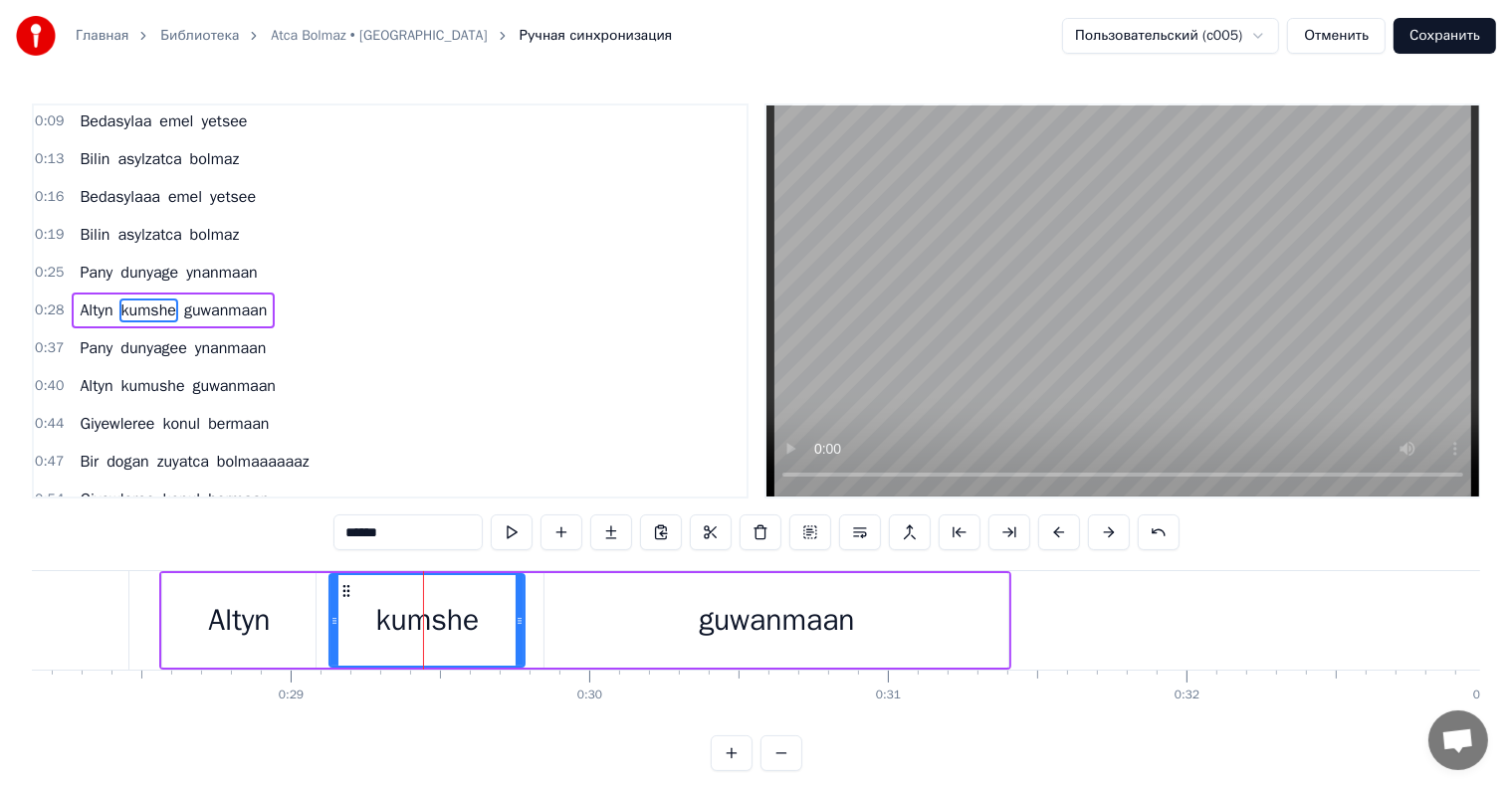 click on "0:00 [PERSON_NAME] hardyr dostlar 0:03 Mun magtasan atca bolmaz 0:09 Bedasylaa emel yetsee 0:13 Bilin asylzatca bolmaz 0:16 Bedasylaaa emel yetsee 0:19 Bilin asylzatca bolmaz 0:25 Pany dunyage ynanmaan 0:28 Altyn kumshe guwanmaan 0:37 Pany dunyagee ynanmaan 0:40 Altyn kumushe guwanmaan 0:44 Giyewleree konul bermaan 0:47 Bir dogan zuyatca bolmaaaaaaz 0:54 Giyewleree konul bermaan 0:57 Bir dogan zuyatca bolmaaaaaaz 1:06 Kop zatlaary gordi gozim 1:09 Her maanydan alsan ozun 1:15 Bir naadana aydaan ozuun 1:18 Osup giden batca bolmaz 1:21 Bir naadana aydaan ozuun 1:24 Osup giden batca bolmaz 1:30 Bashyn yassygaa yetendee 1:33 Saabyr kaaarar galmaz sende 1:42 Bashyn yassygaa yetendee 1:46 Saabyr kaaarar galmaz sende 1:48 Guyjin kuwwaatyn gidende 1:52 Ogul gyzyn yatca bolmaaaaaz 1:55 Hooow hooow 1:59 Guyjin kuwwaatyn gidende 2:02 Ogul gyzyn yatca bolmaaaaaz 2:24 Magtymguly ajap caaglar 2:27 Kimsee guler kimsee aaglar 2:33 Durli miwee beren baaaglar 2:36 Sowular jennetce bolmaz 2:39 Durli miwee beren baaaglar 2:42 [PERSON_NAME]" at bounding box center [756, 437] 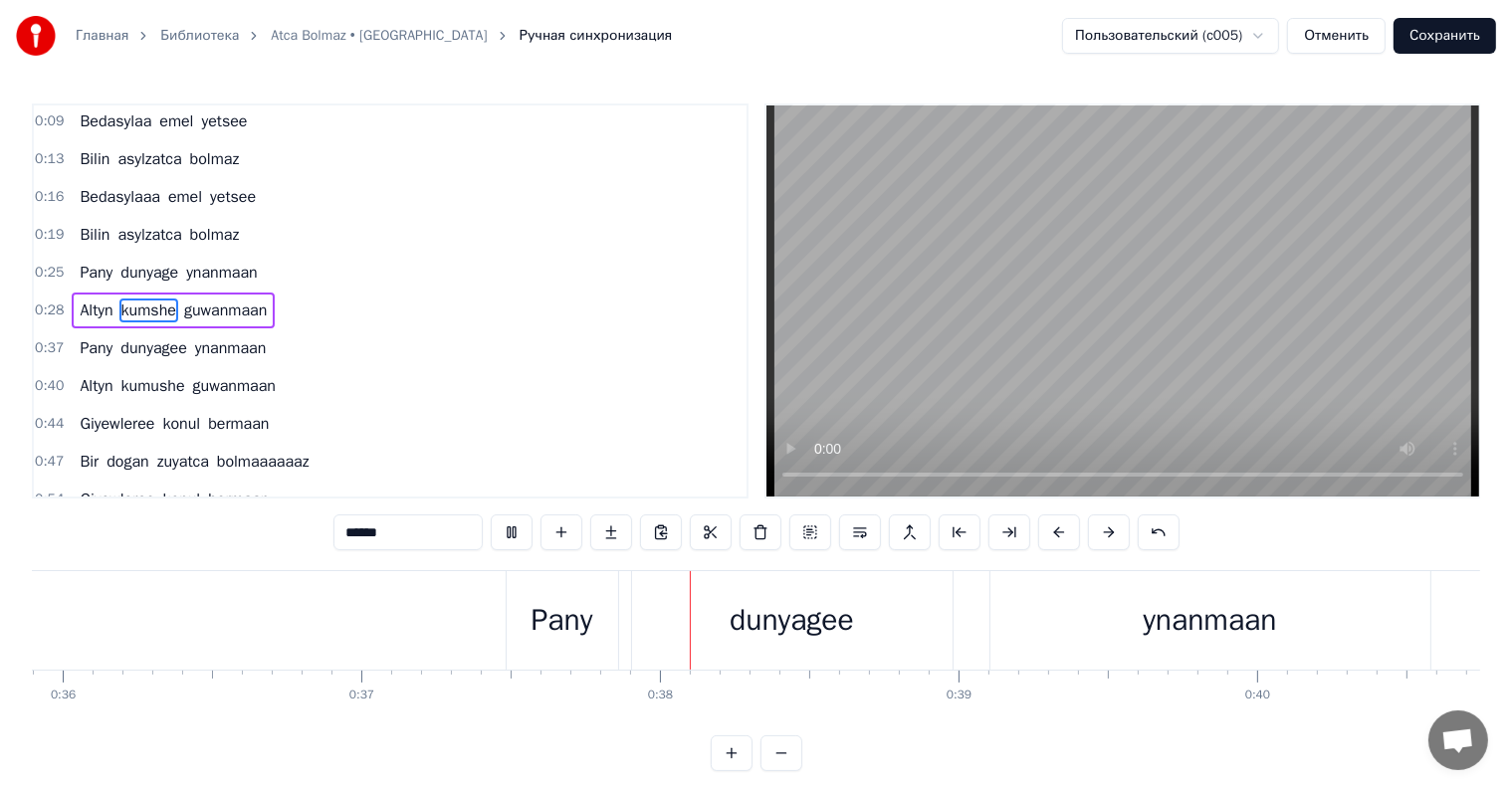 scroll, scrollTop: 0, scrollLeft: 11077, axis: horizontal 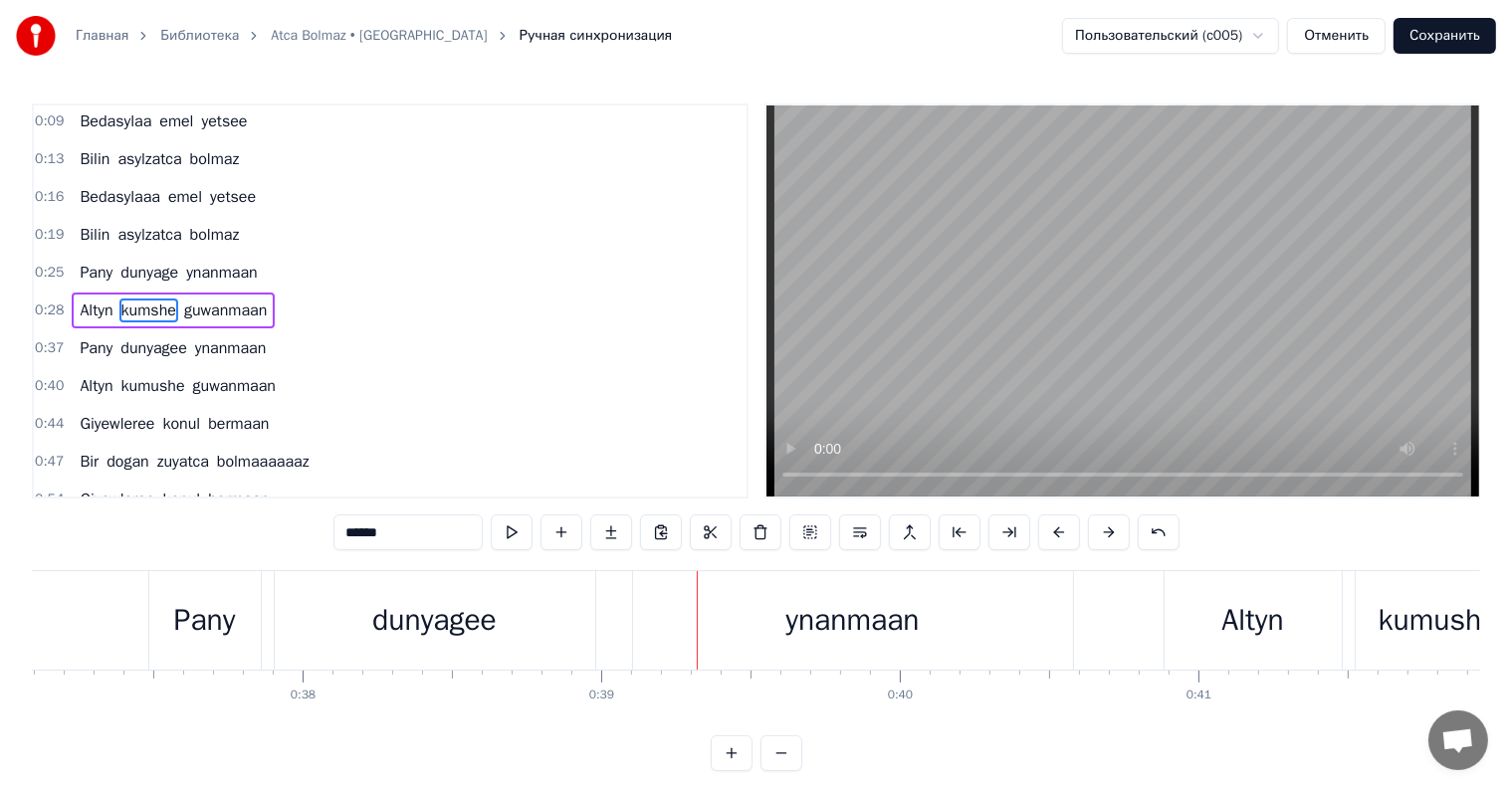 click on "dunyagee" at bounding box center [435, 620] 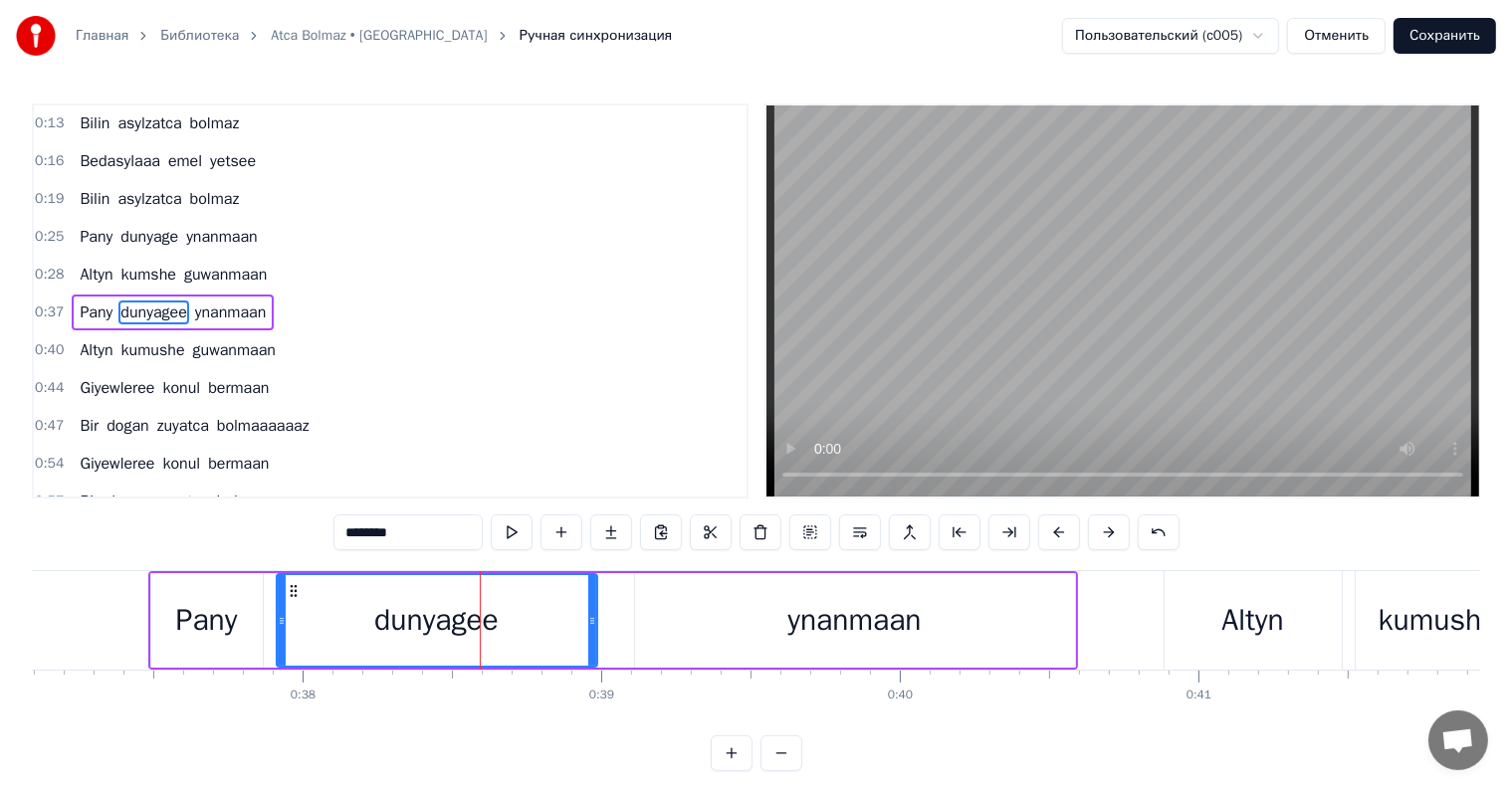 scroll, scrollTop: 115, scrollLeft: 0, axis: vertical 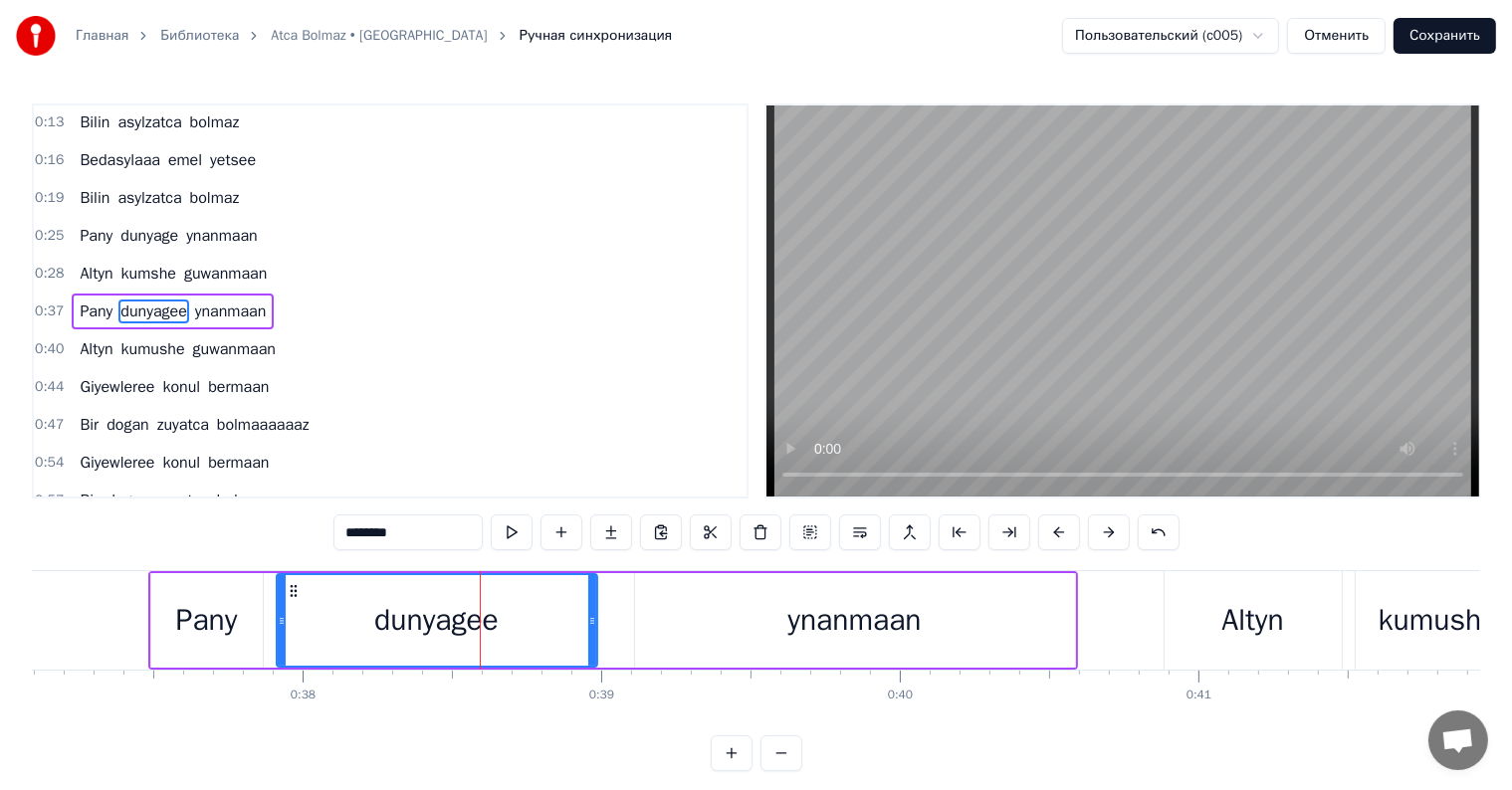 click on "********" at bounding box center (408, 532) 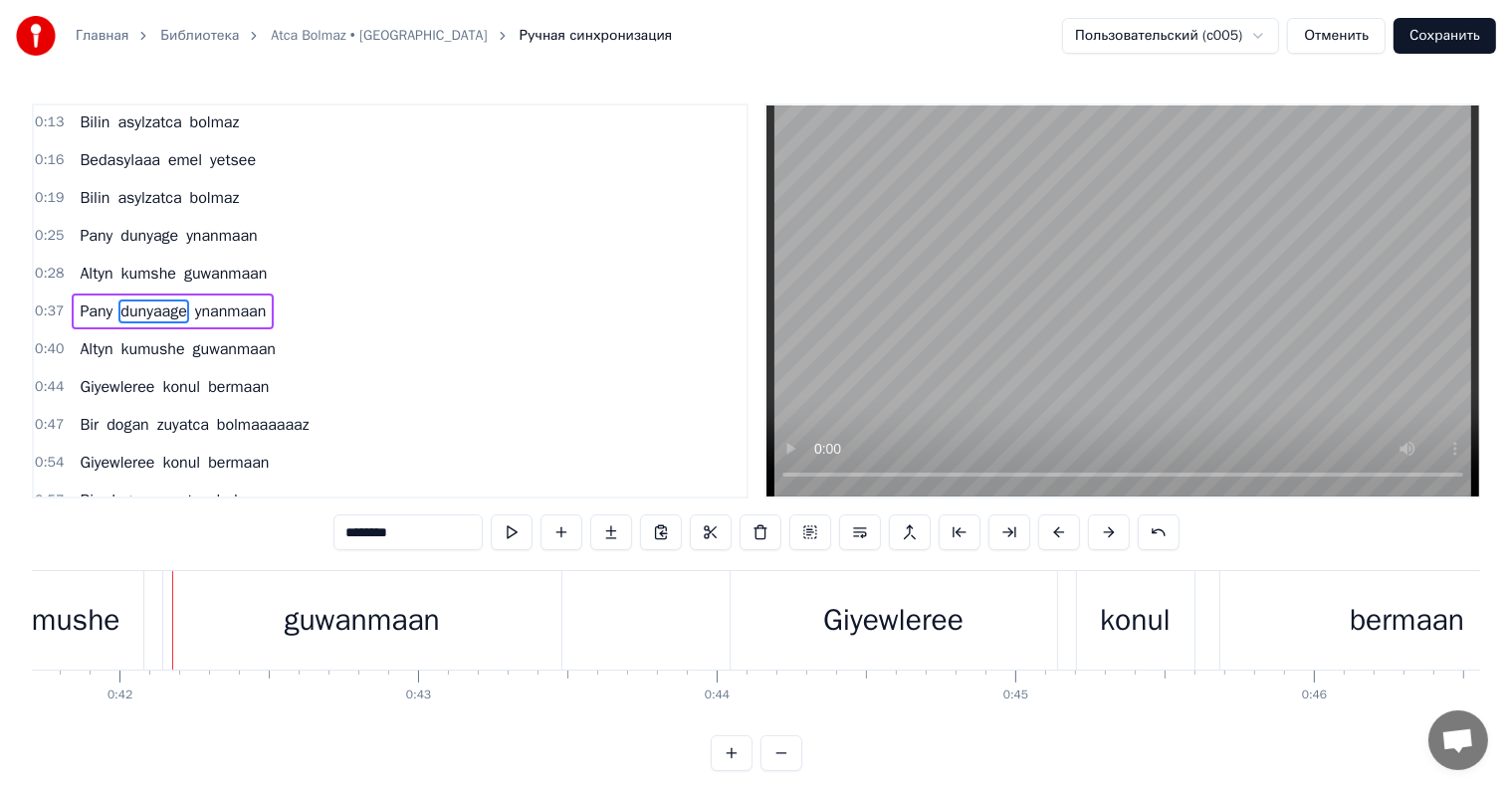 scroll, scrollTop: 0, scrollLeft: 12459, axis: horizontal 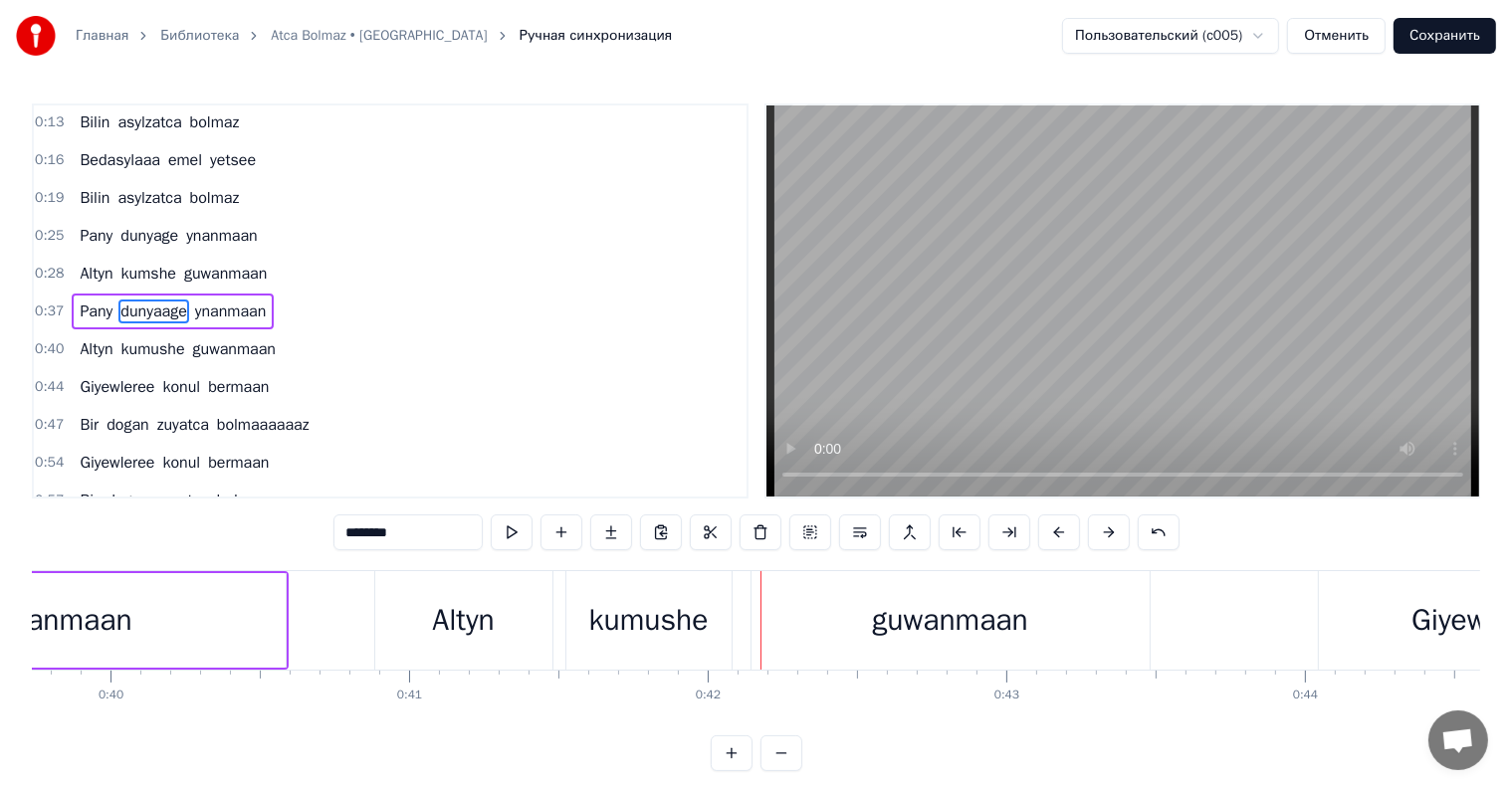 click on "kumushe" at bounding box center (649, 620) 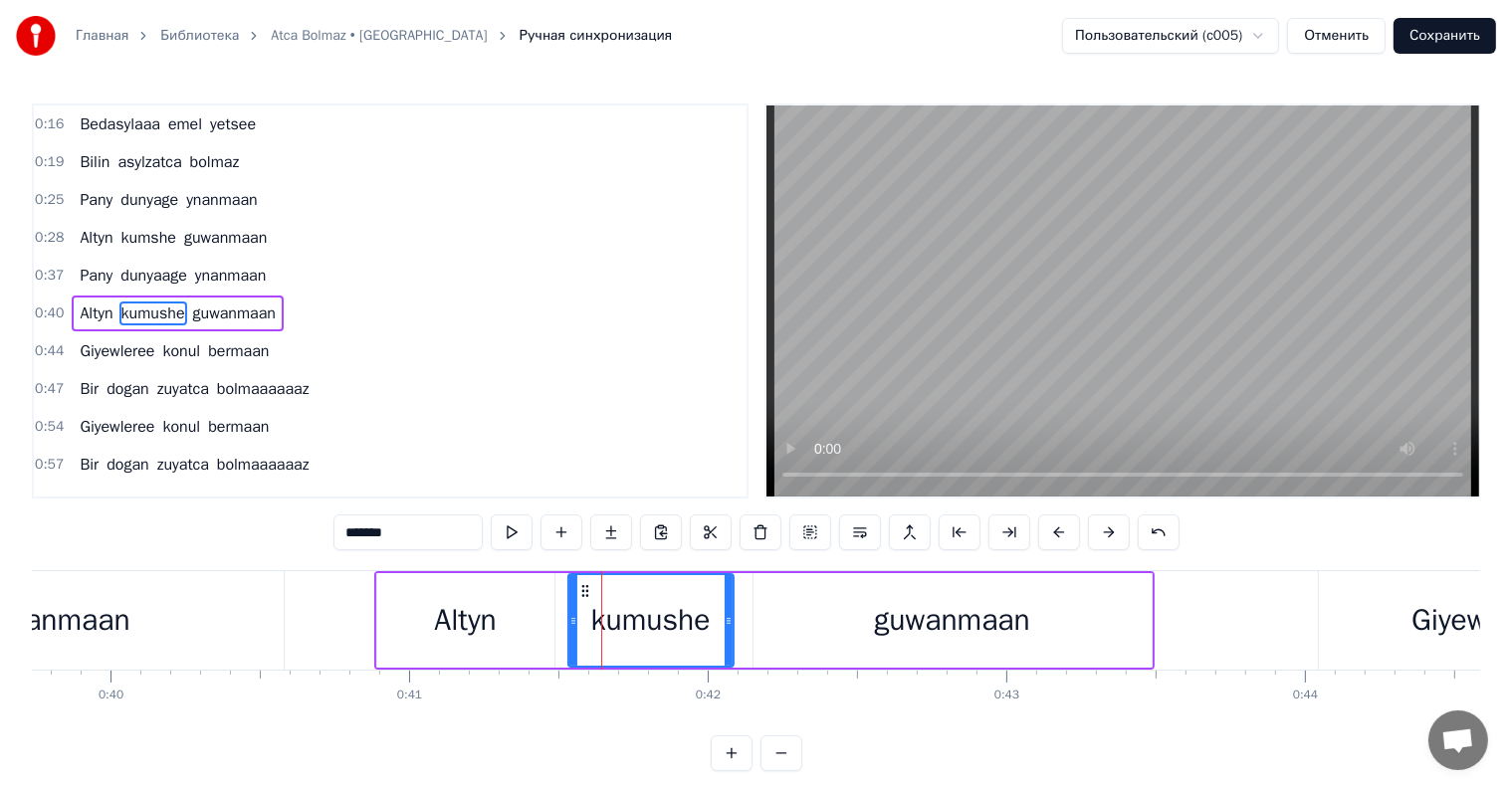 scroll, scrollTop: 151, scrollLeft: 0, axis: vertical 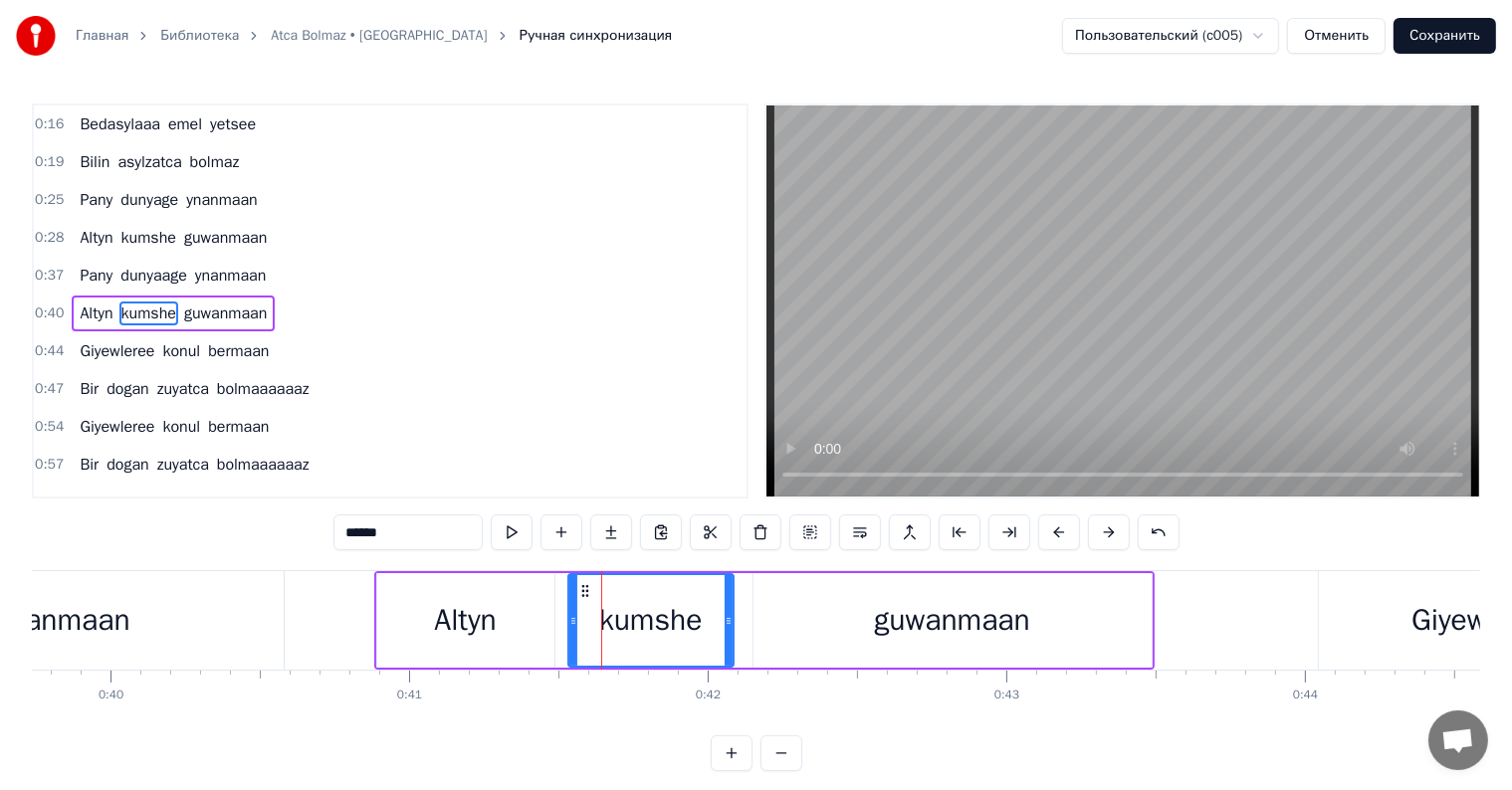 click on "Altyn" at bounding box center (465, 620) 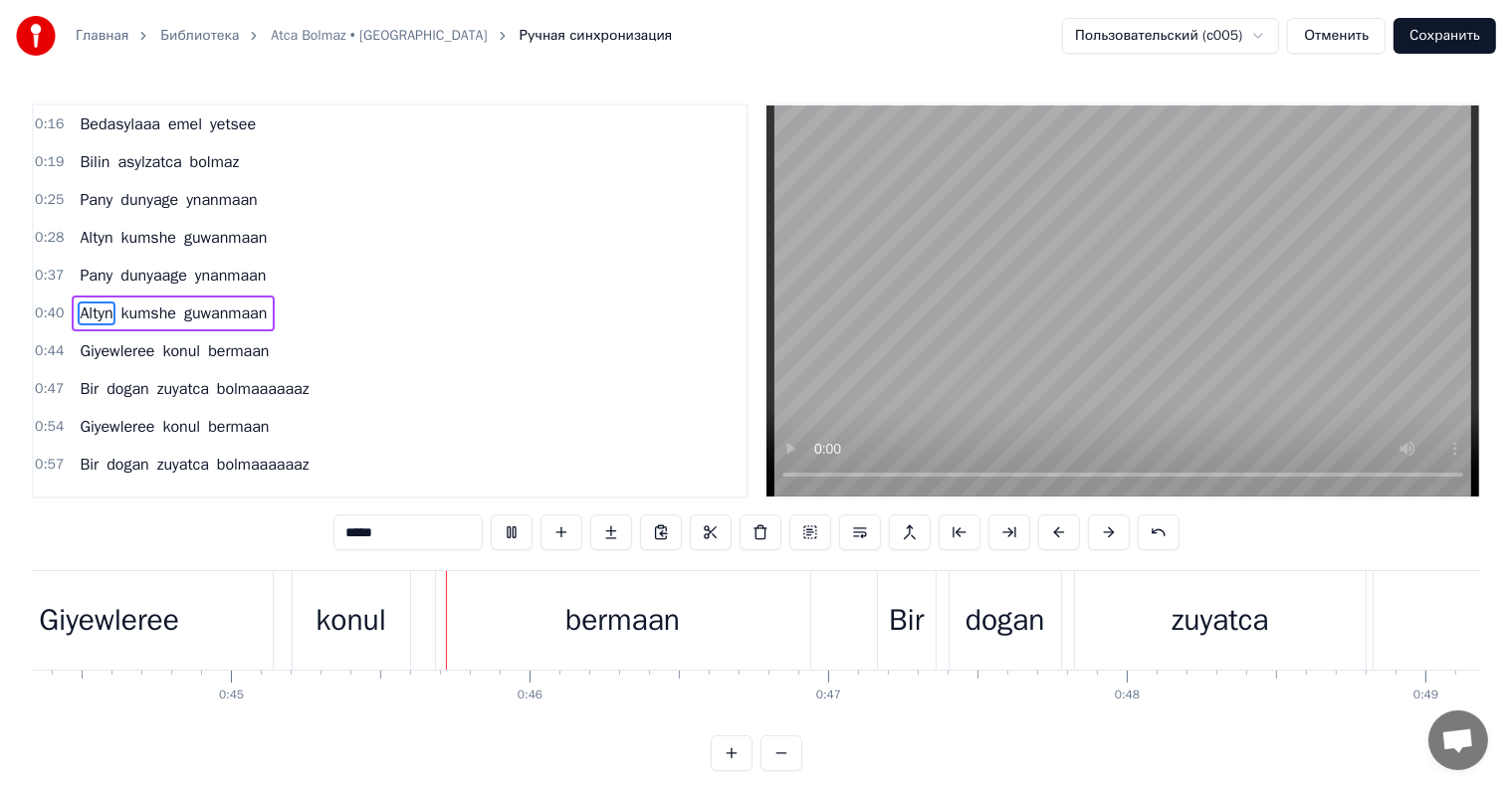 scroll, scrollTop: 0, scrollLeft: 13294, axis: horizontal 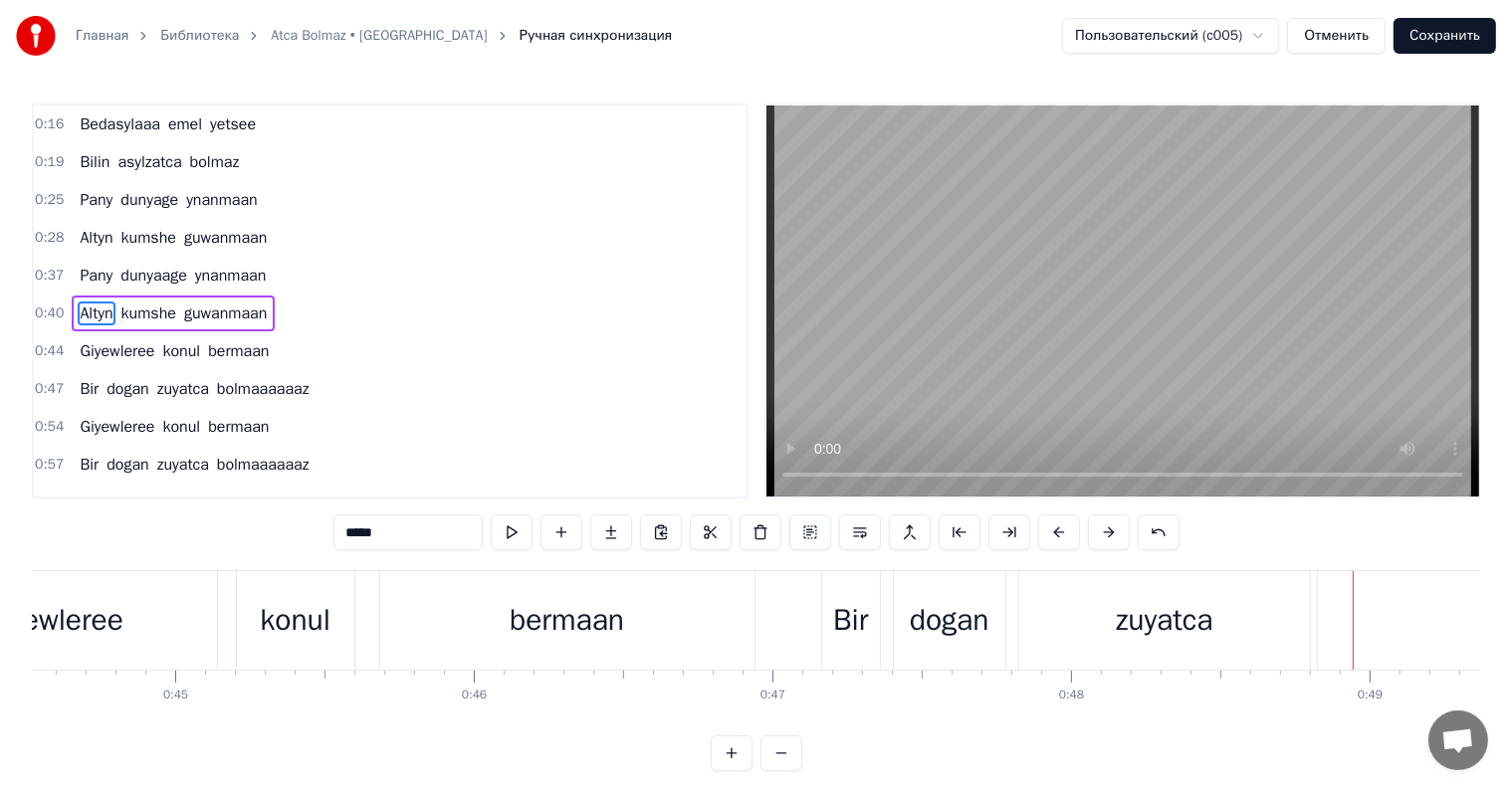 click on "zuyatca" at bounding box center [1165, 620] 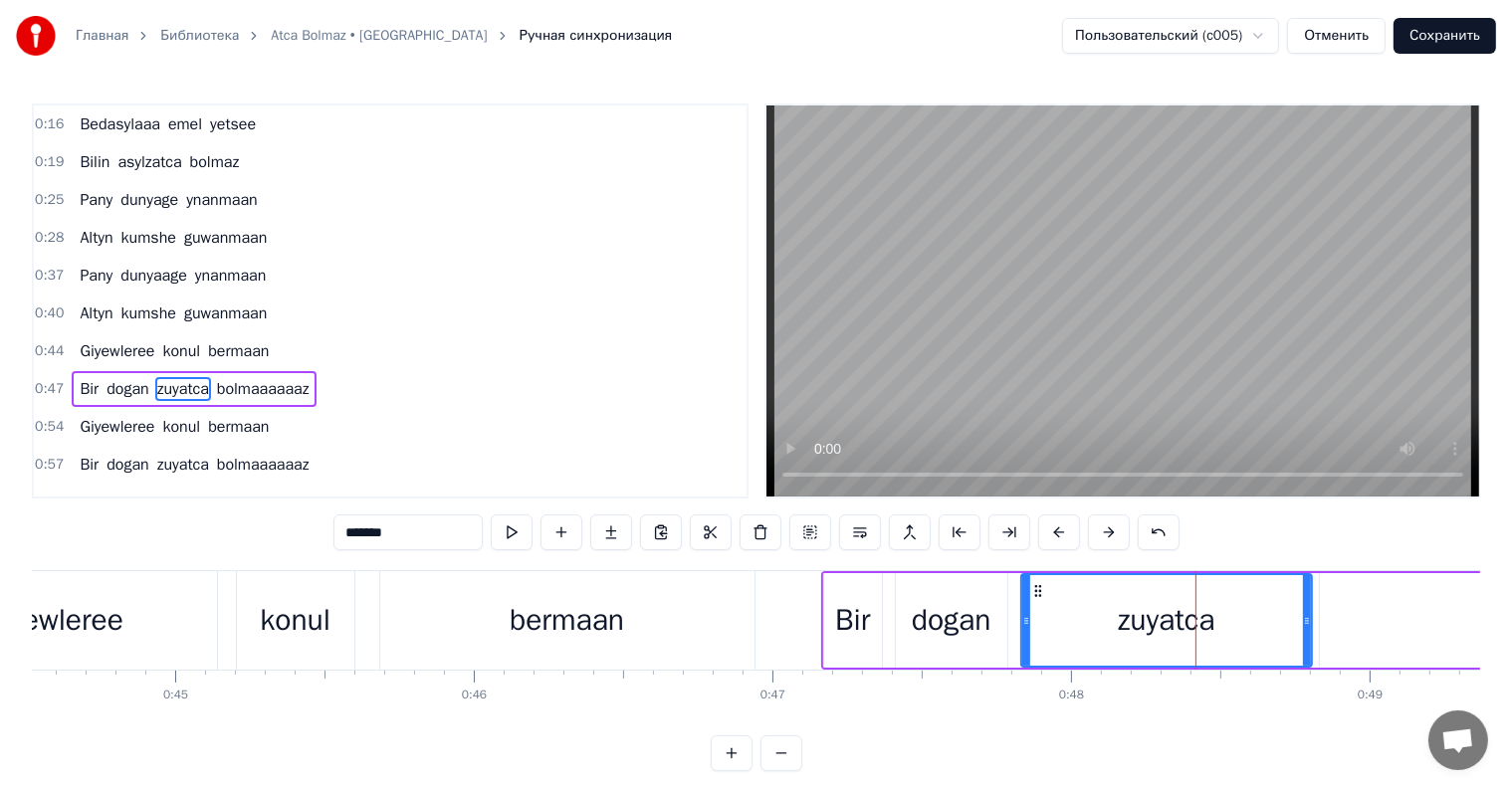 scroll, scrollTop: 225, scrollLeft: 0, axis: vertical 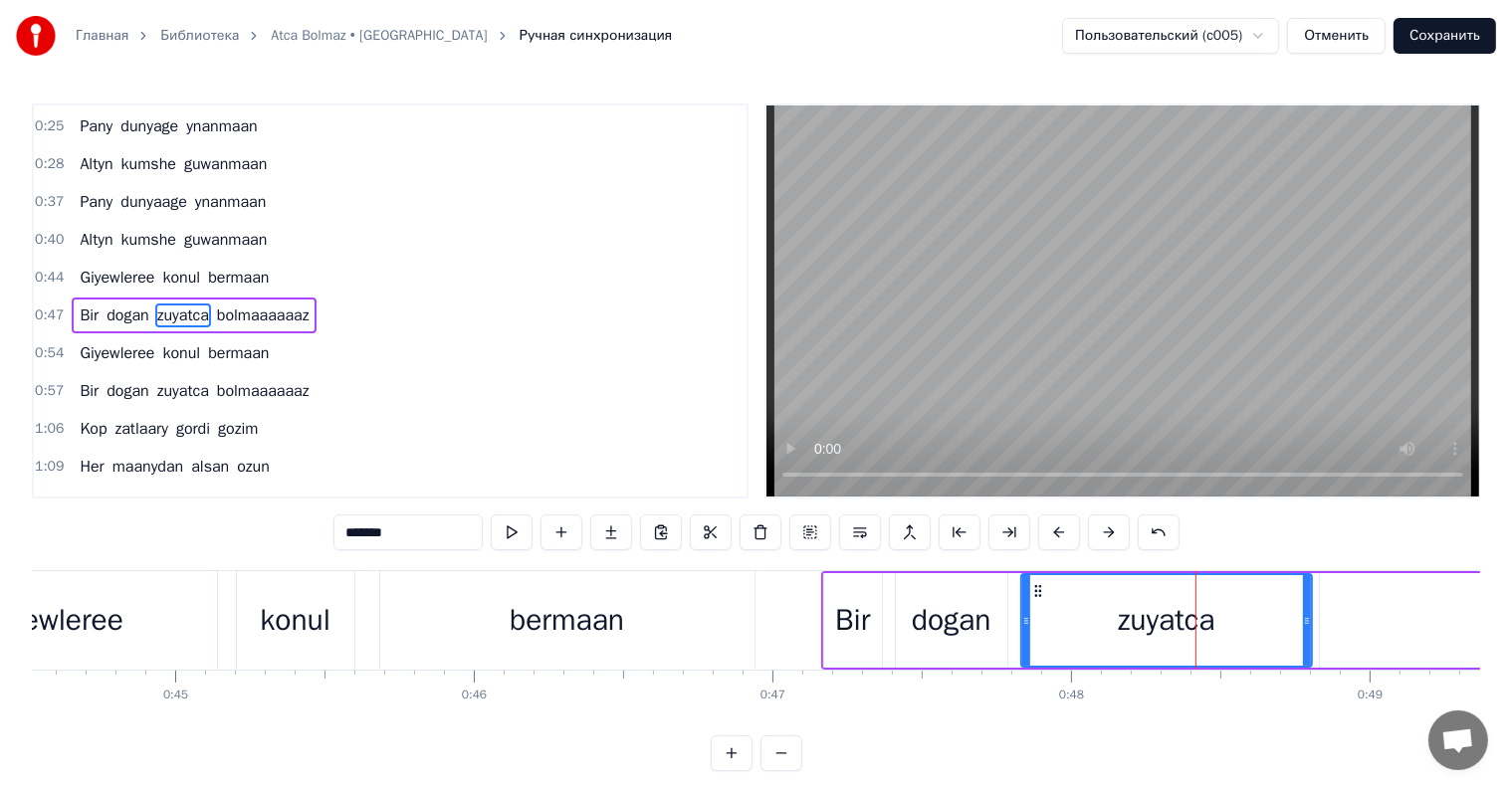 click on "*******" at bounding box center (408, 532) 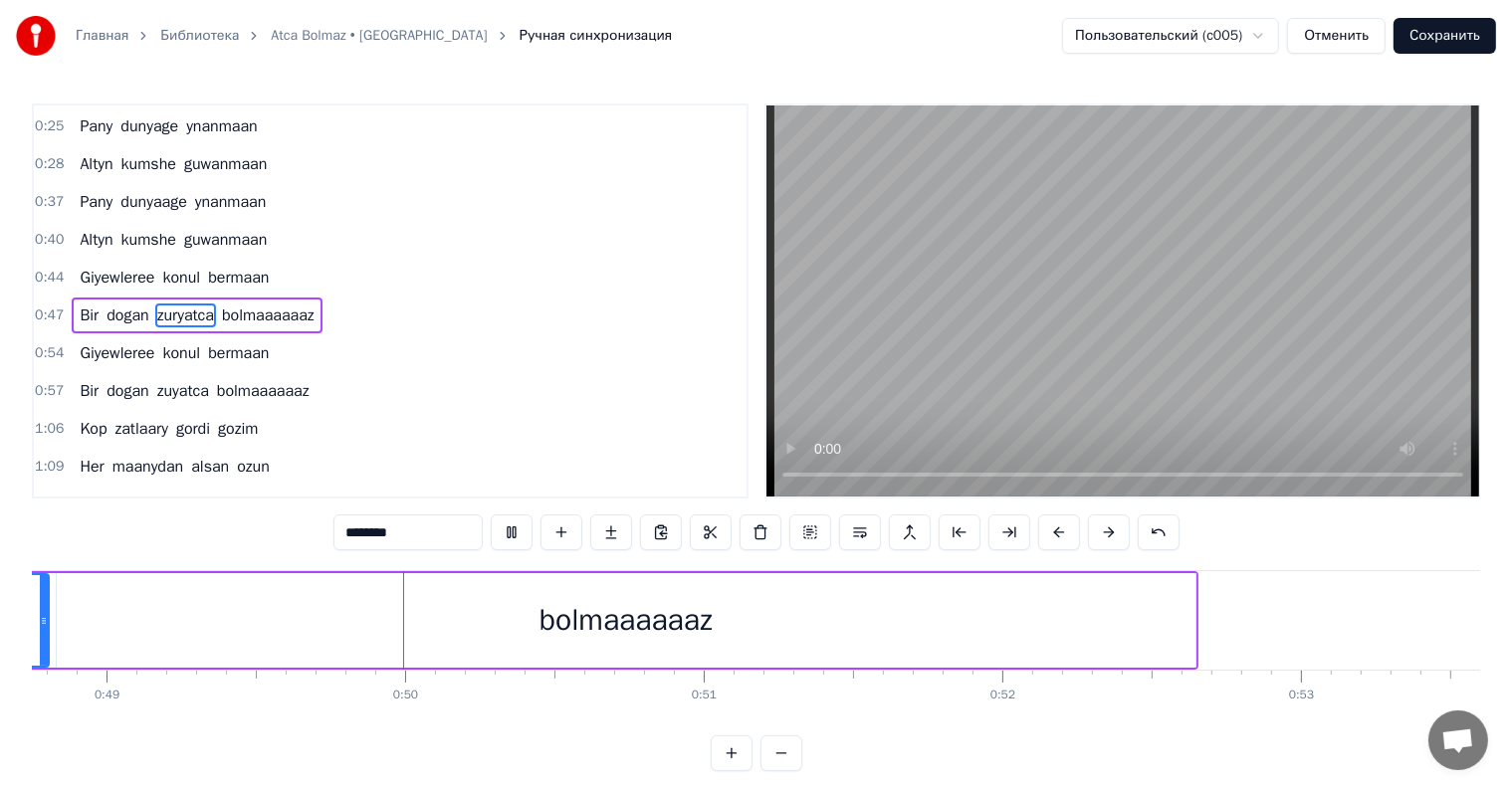 scroll, scrollTop: 0, scrollLeft: 14593, axis: horizontal 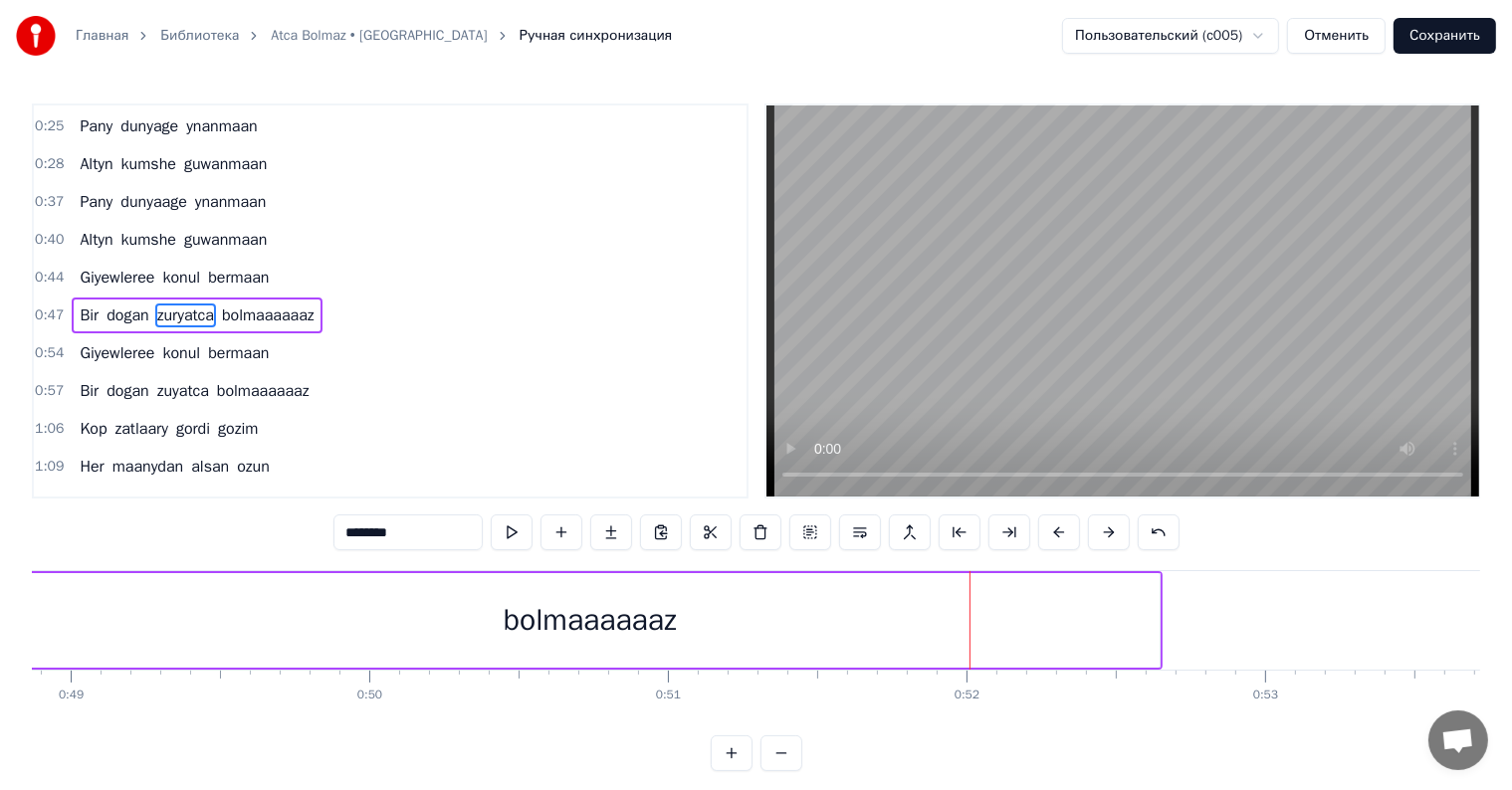 click on "bolmaaaaaaz" at bounding box center (590, 620) 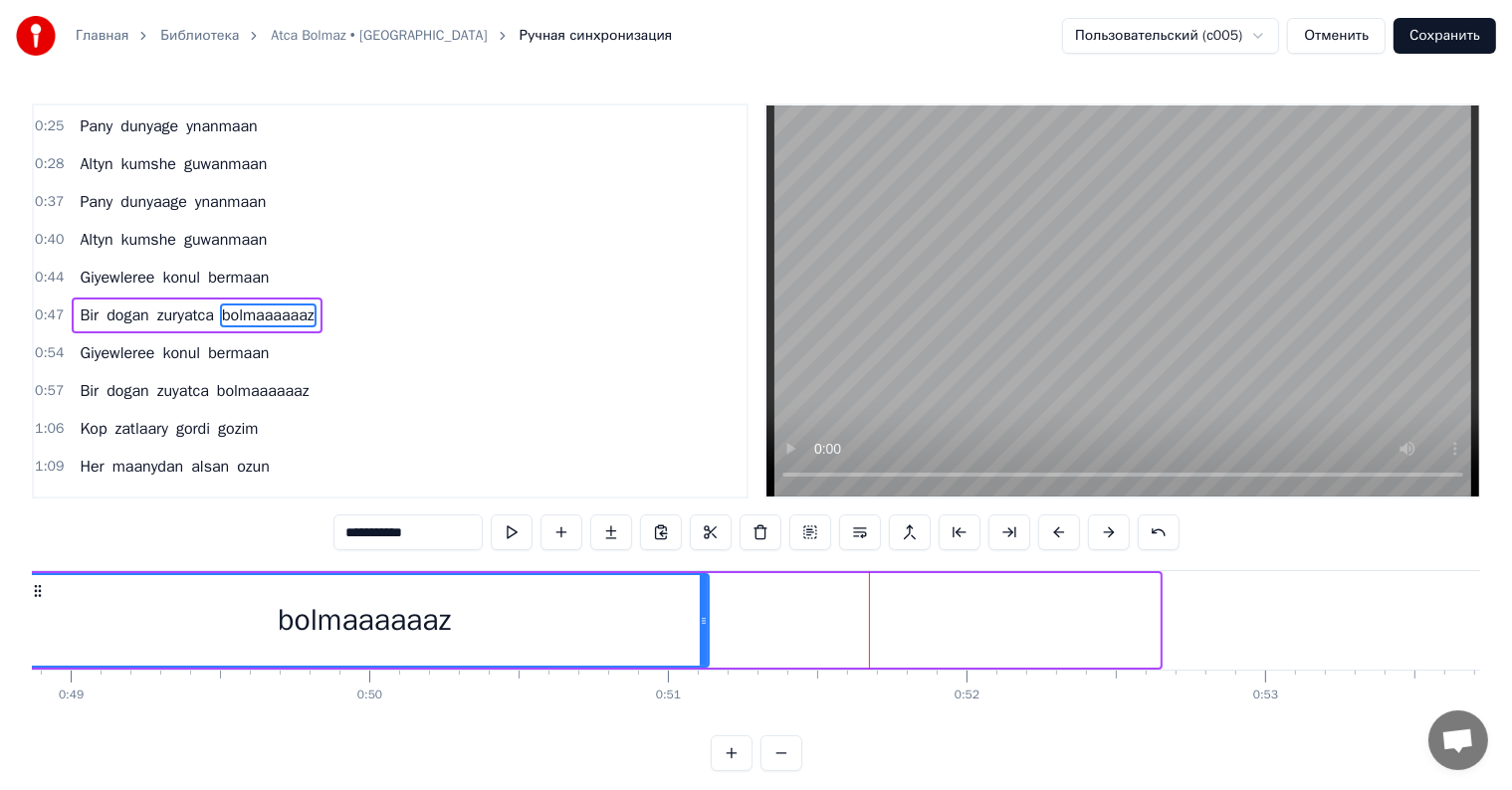 drag, startPoint x: 1152, startPoint y: 615, endPoint x: 698, endPoint y: 673, distance: 457.6899 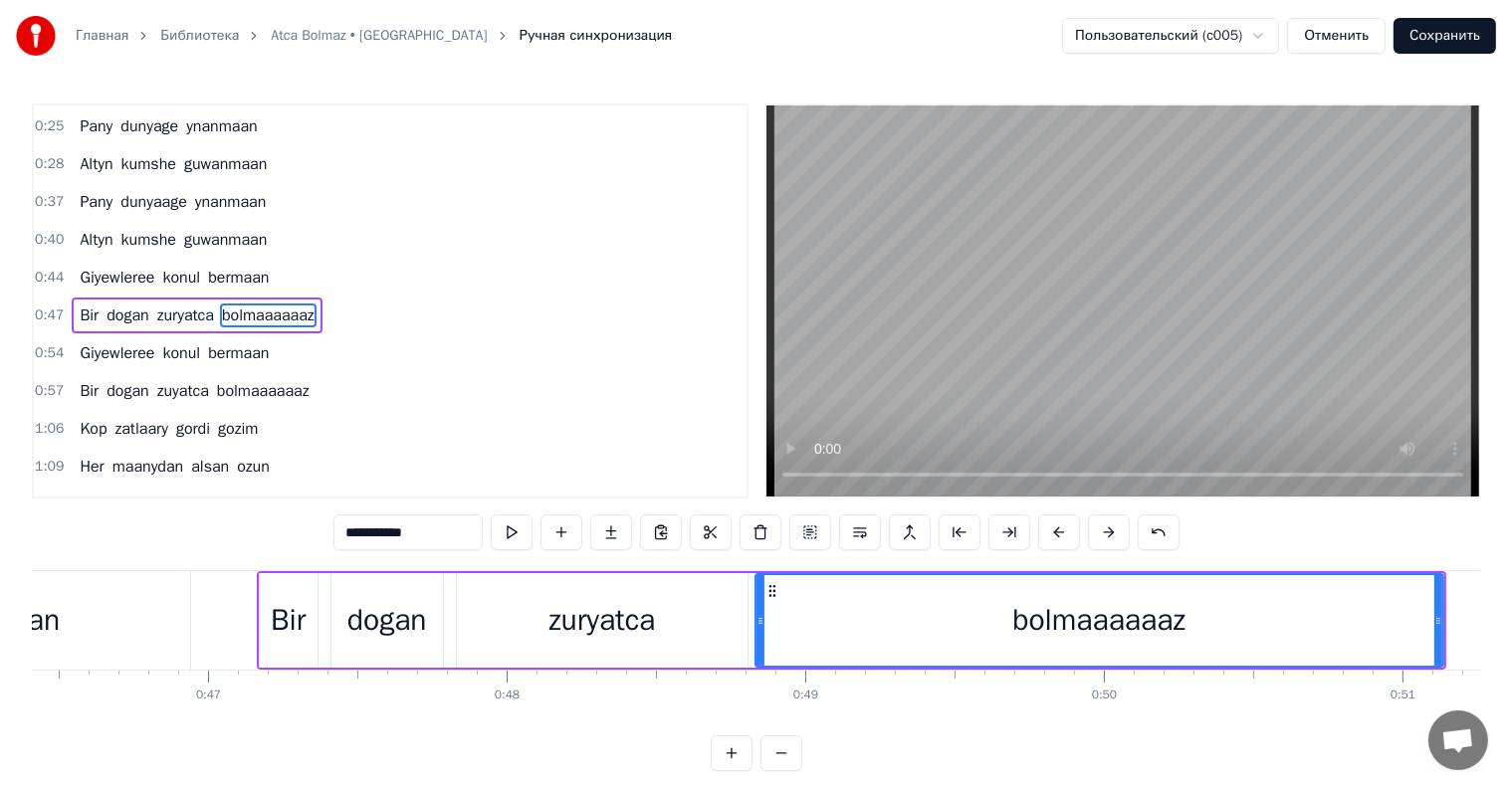 scroll, scrollTop: 0, scrollLeft: 13512, axis: horizontal 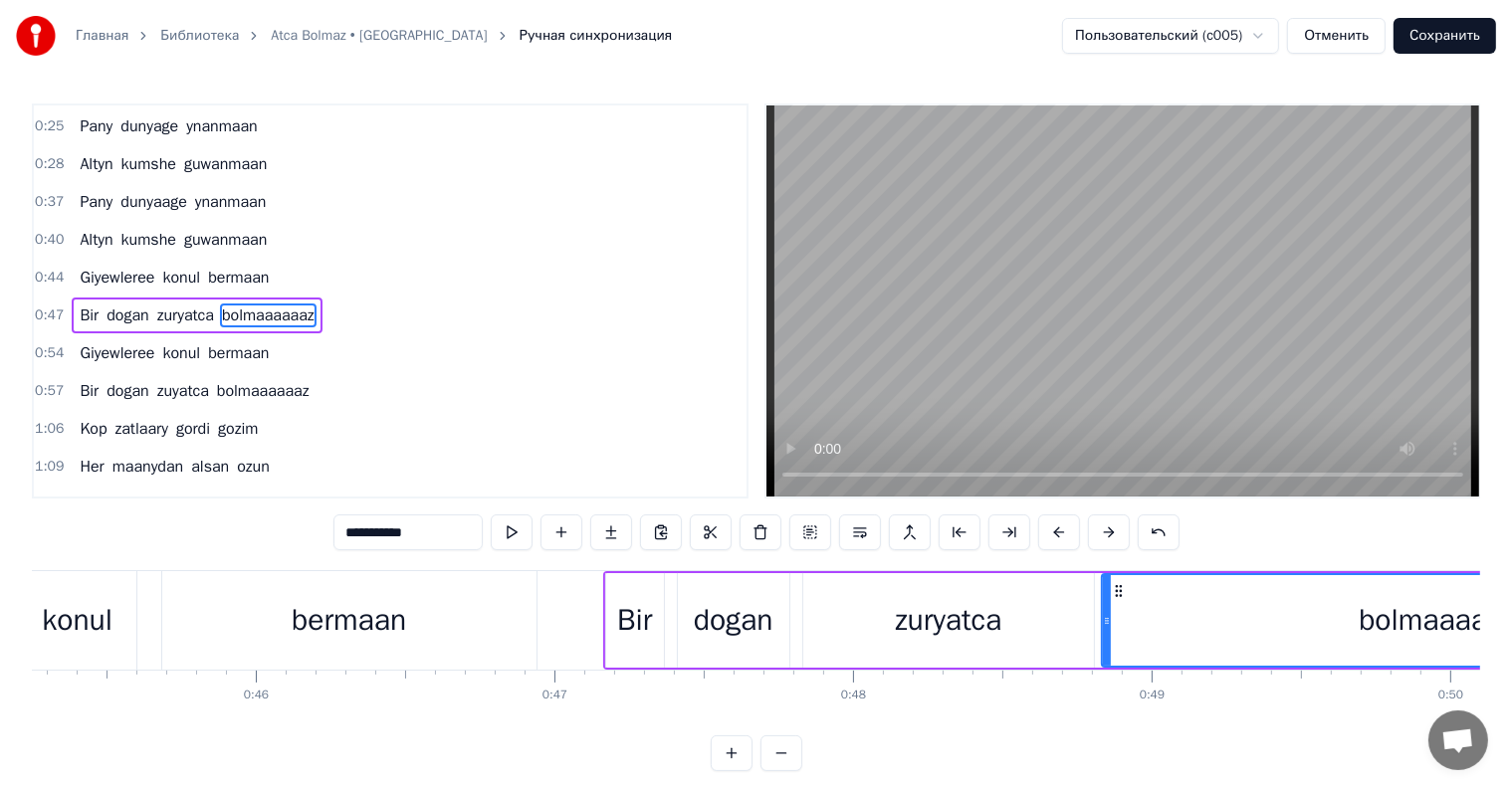 click on "Bir" at bounding box center (634, 620) 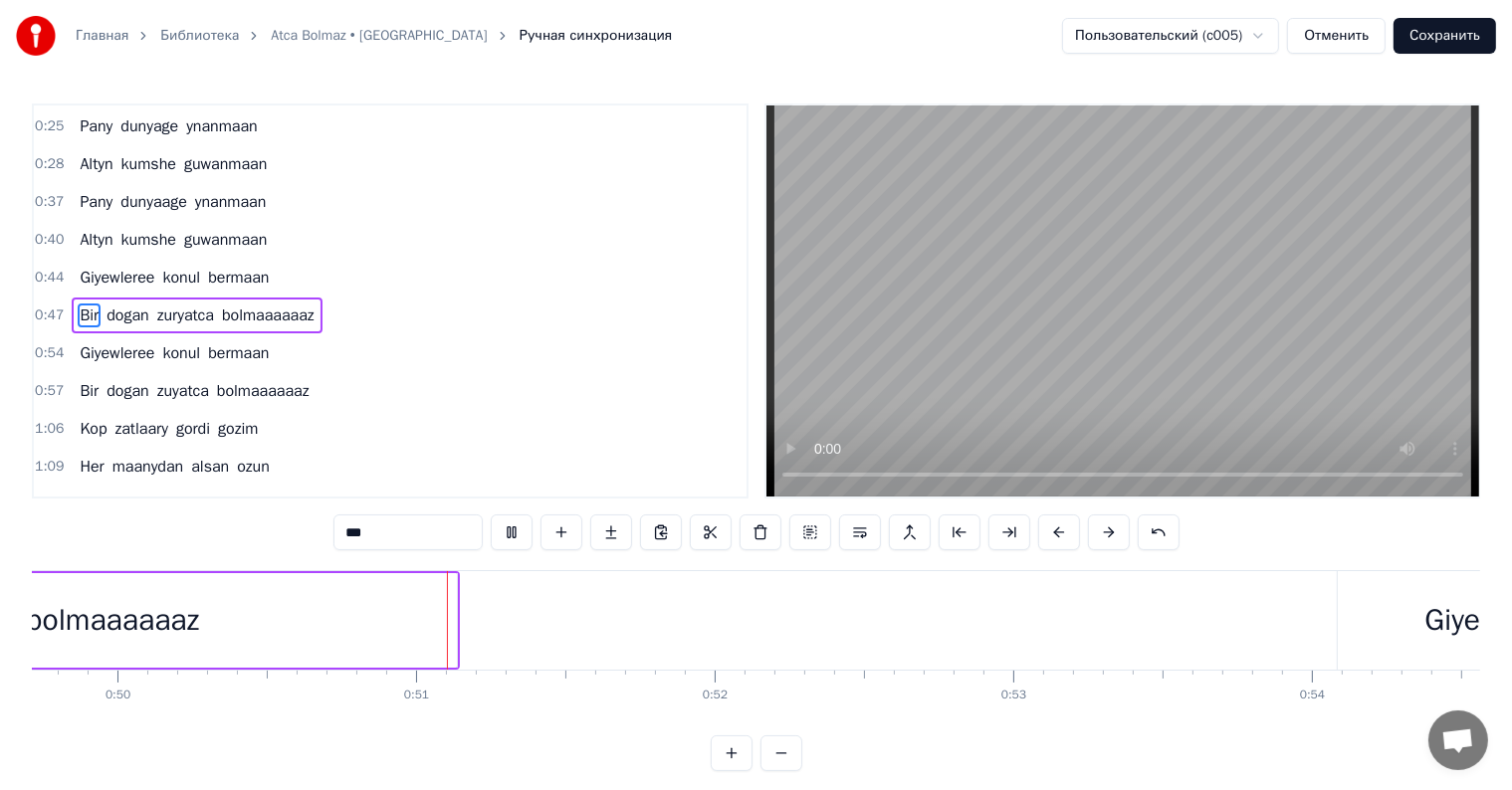 scroll, scrollTop: 0, scrollLeft: 14911, axis: horizontal 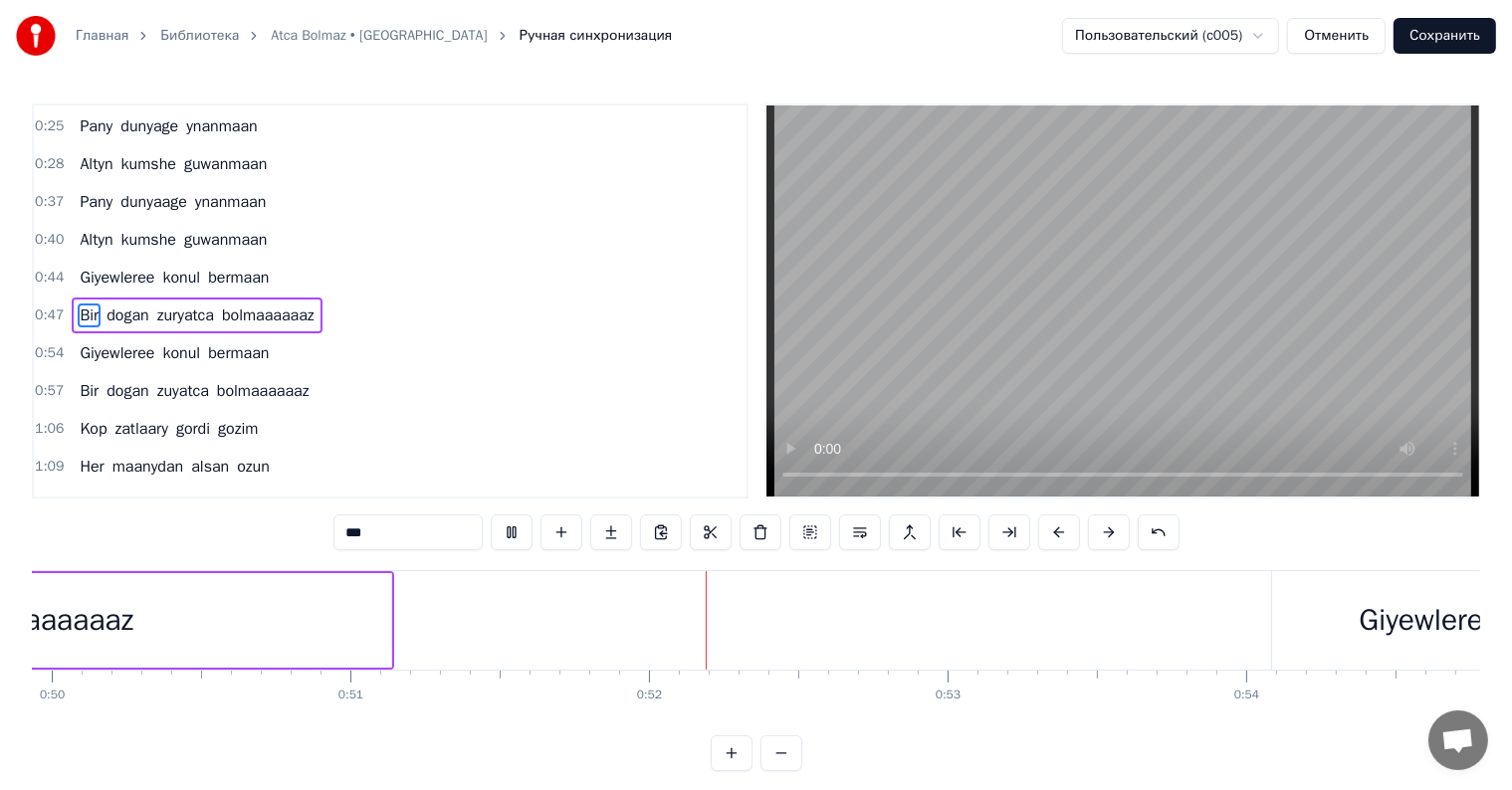 click on "bolmaaaaaaz" at bounding box center (47, 620) 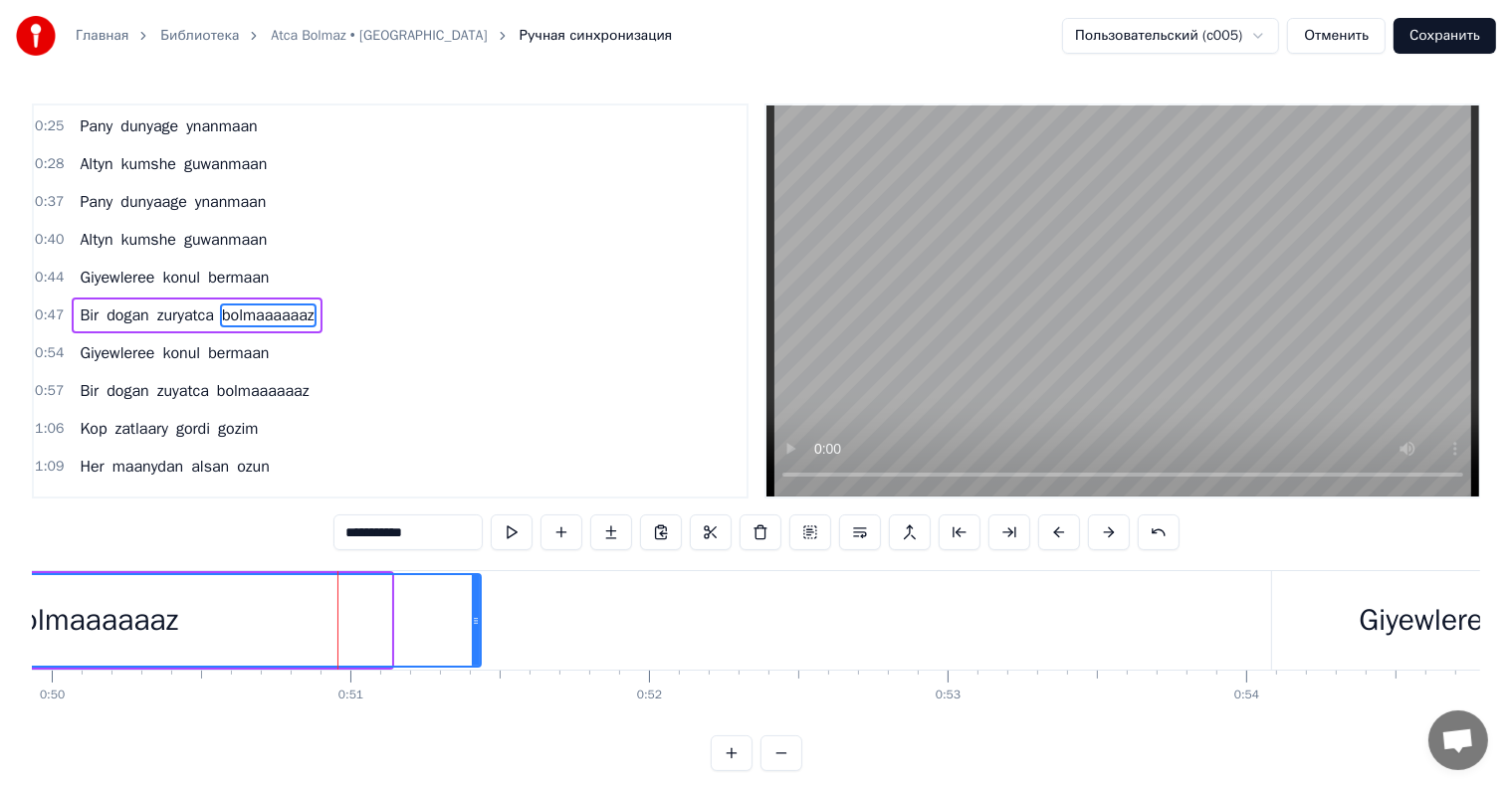 drag, startPoint x: 387, startPoint y: 620, endPoint x: 477, endPoint y: 621, distance: 90.005555 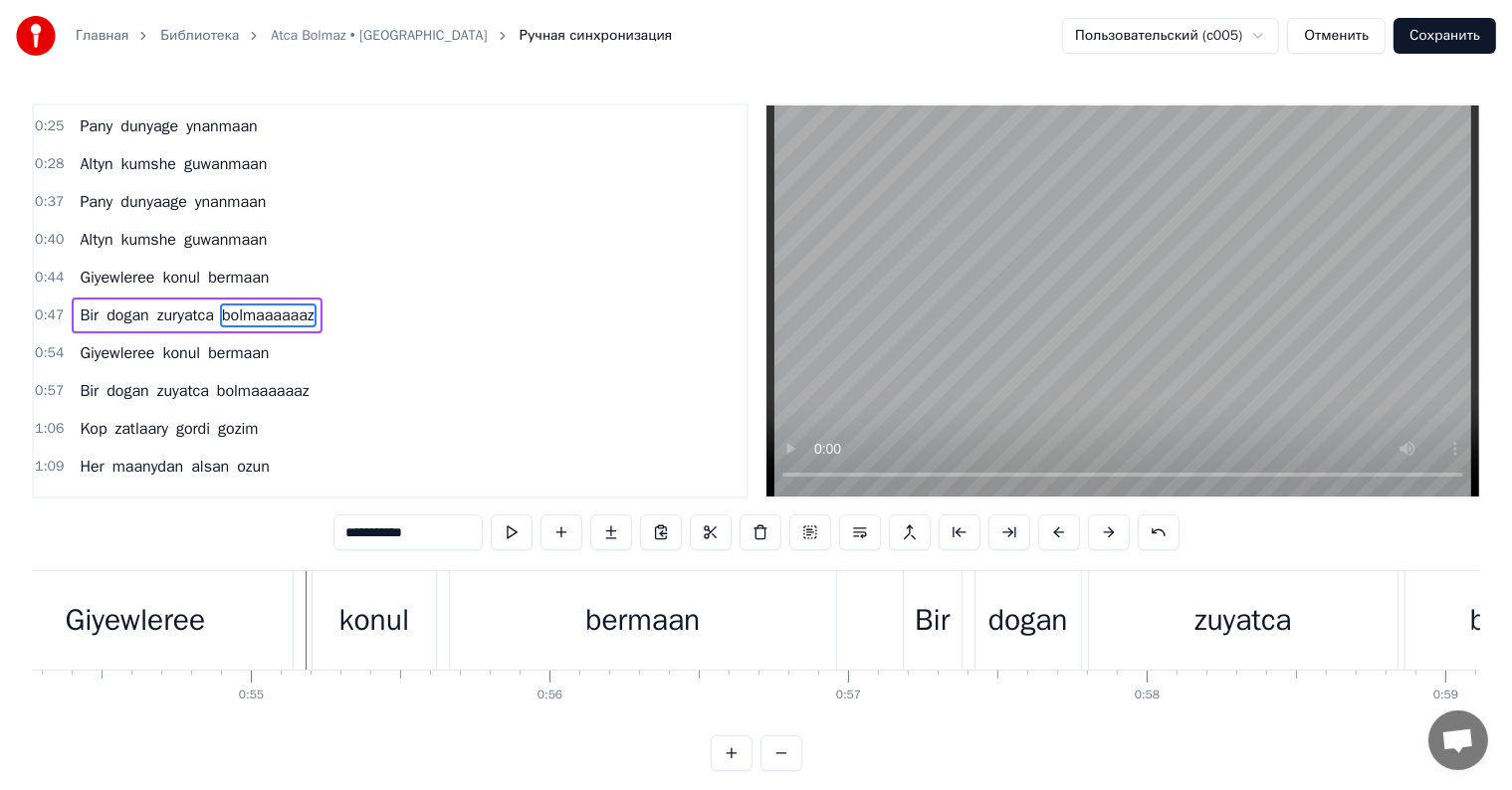 scroll, scrollTop: 0, scrollLeft: 16282, axis: horizontal 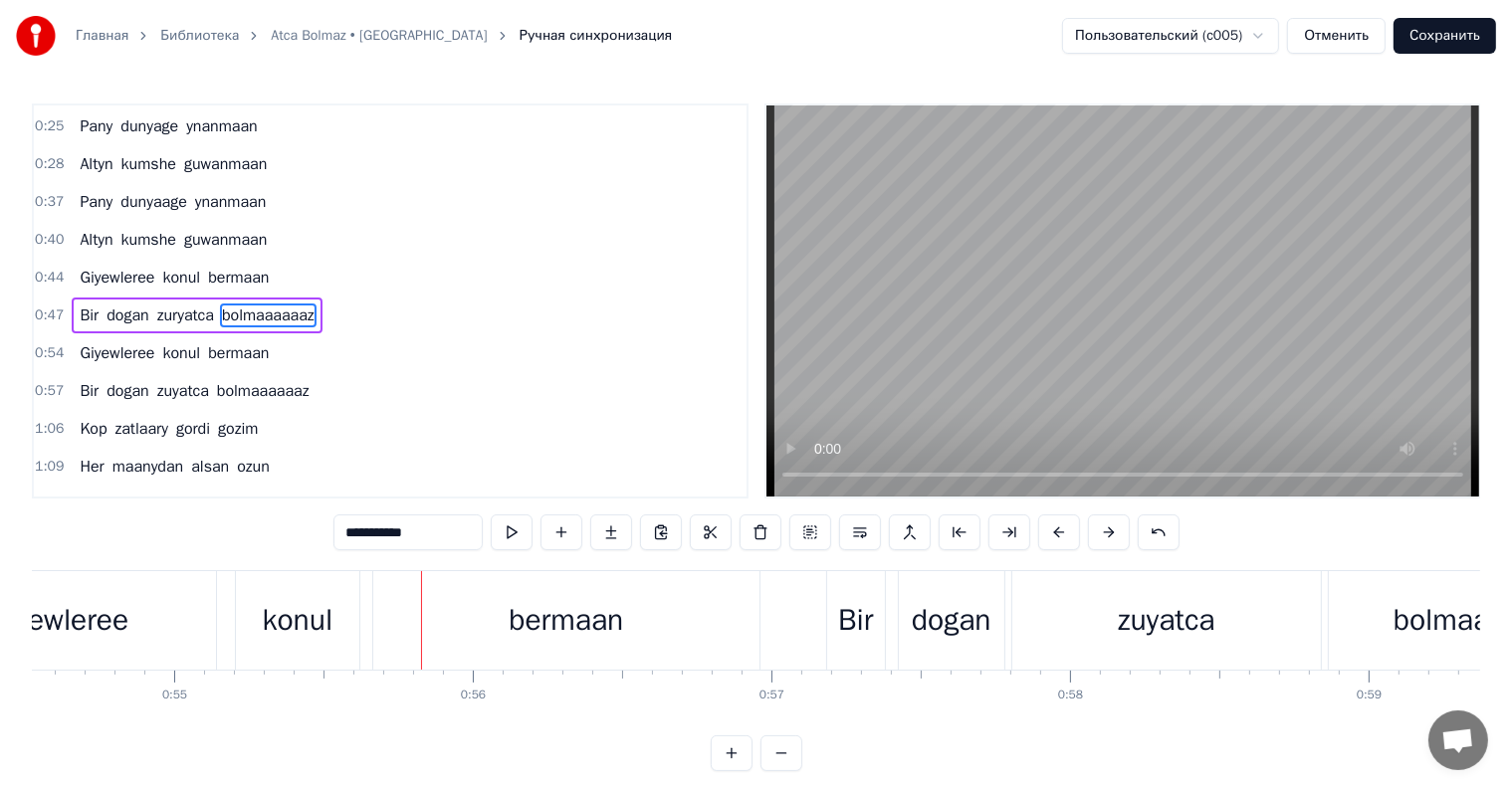 click on "Giyewleree" at bounding box center [59, 620] 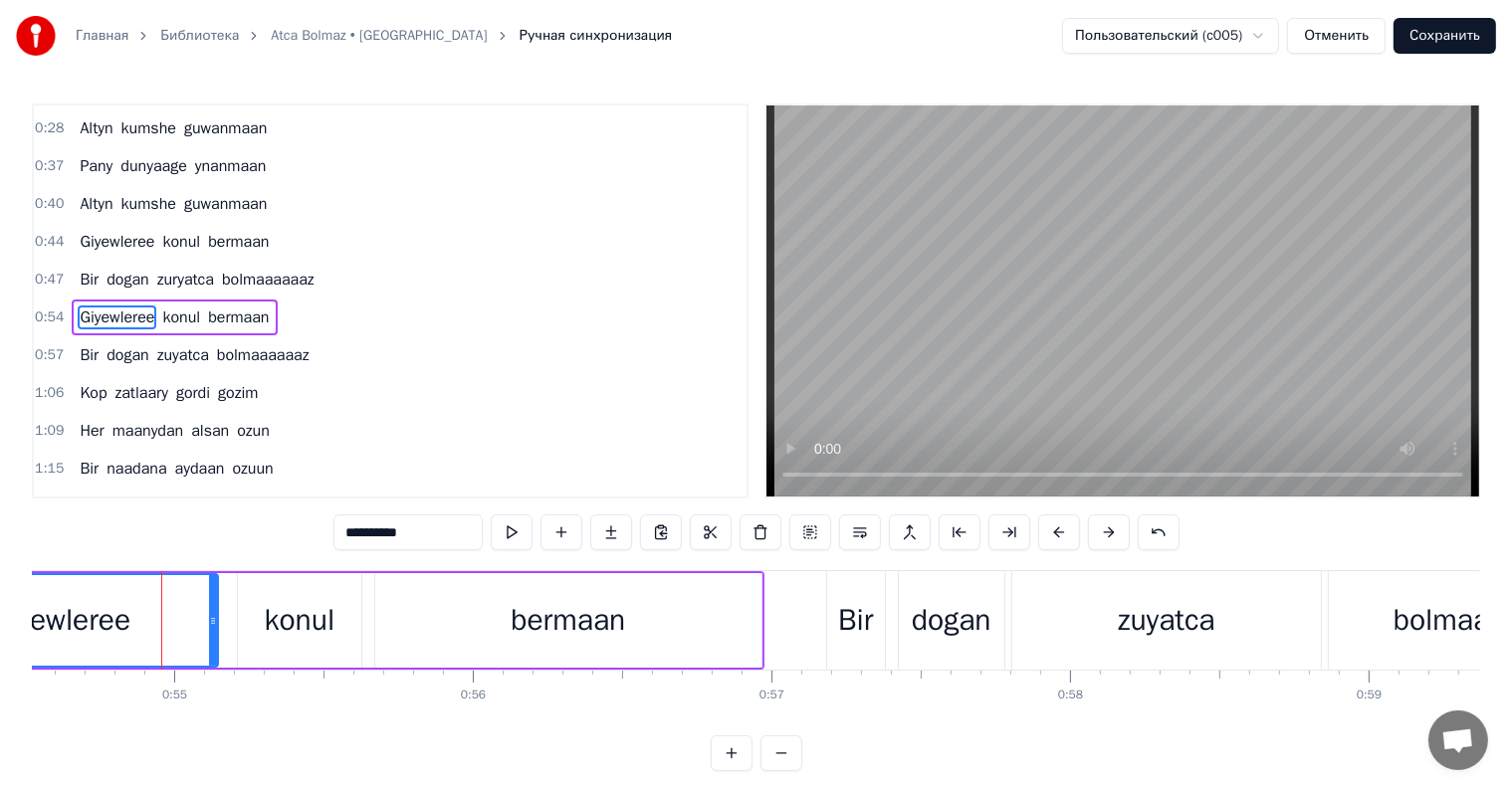 scroll, scrollTop: 262, scrollLeft: 0, axis: vertical 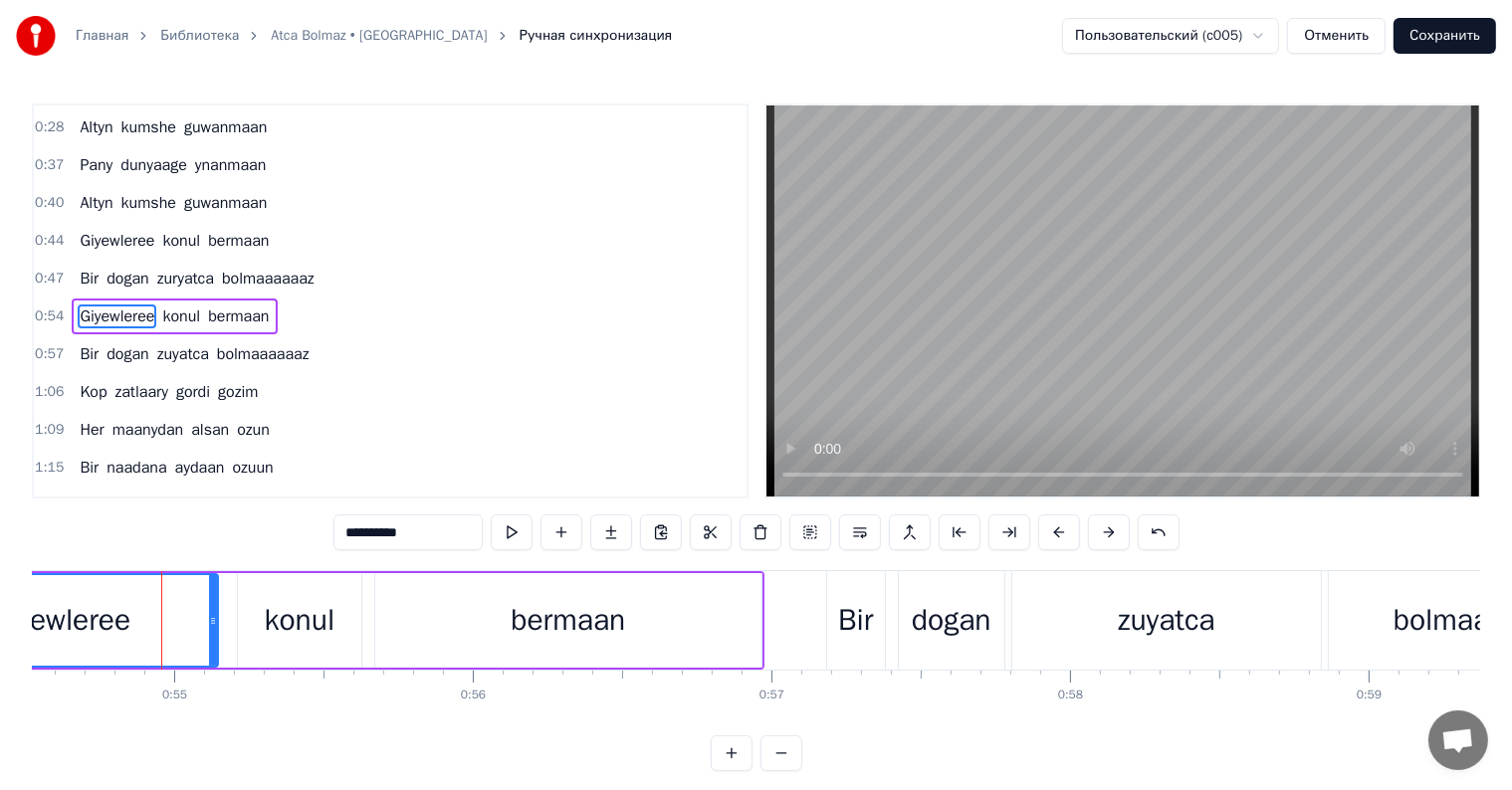 click on "**********" at bounding box center [408, 532] 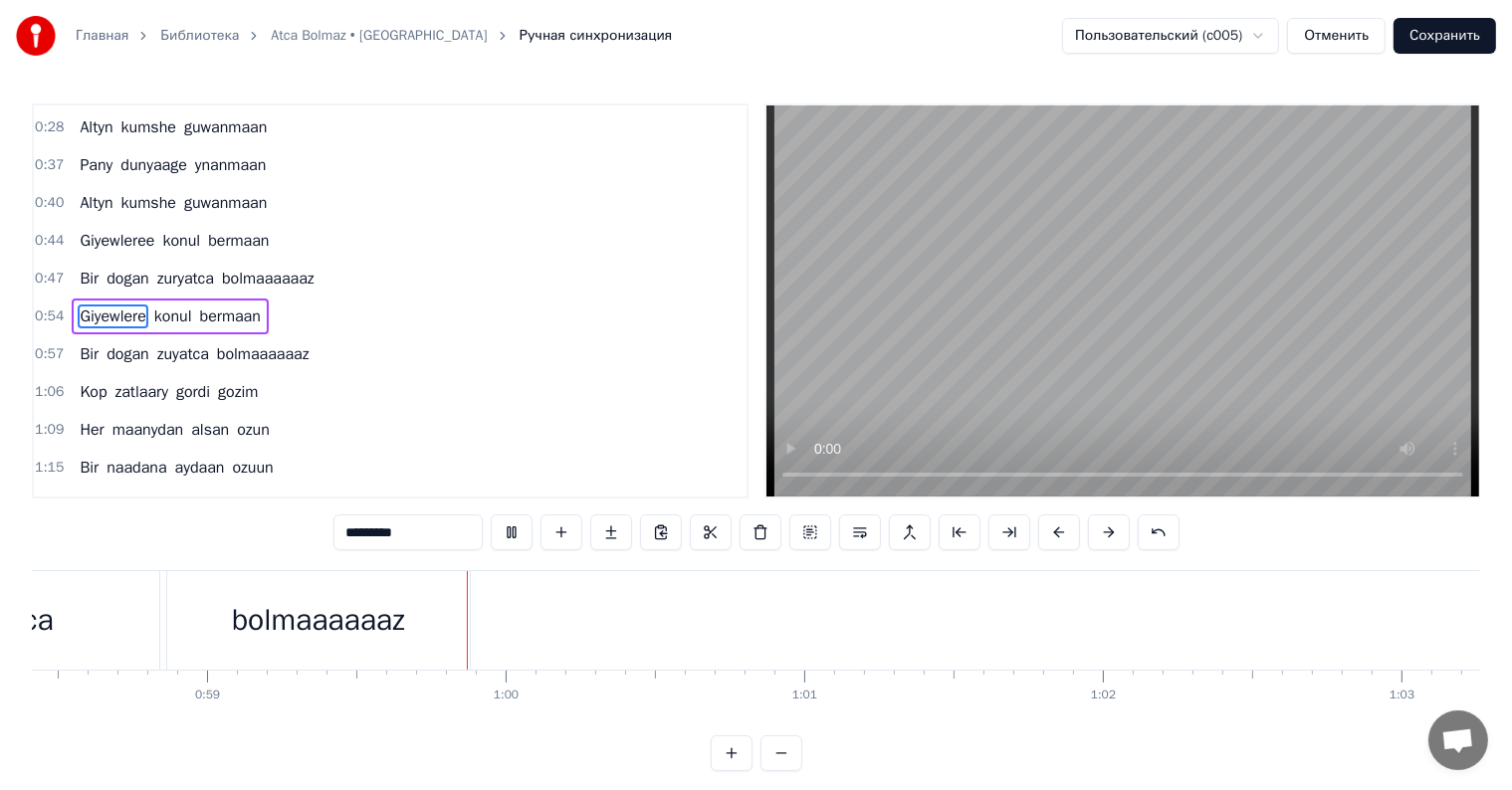 scroll, scrollTop: 0, scrollLeft: 17547, axis: horizontal 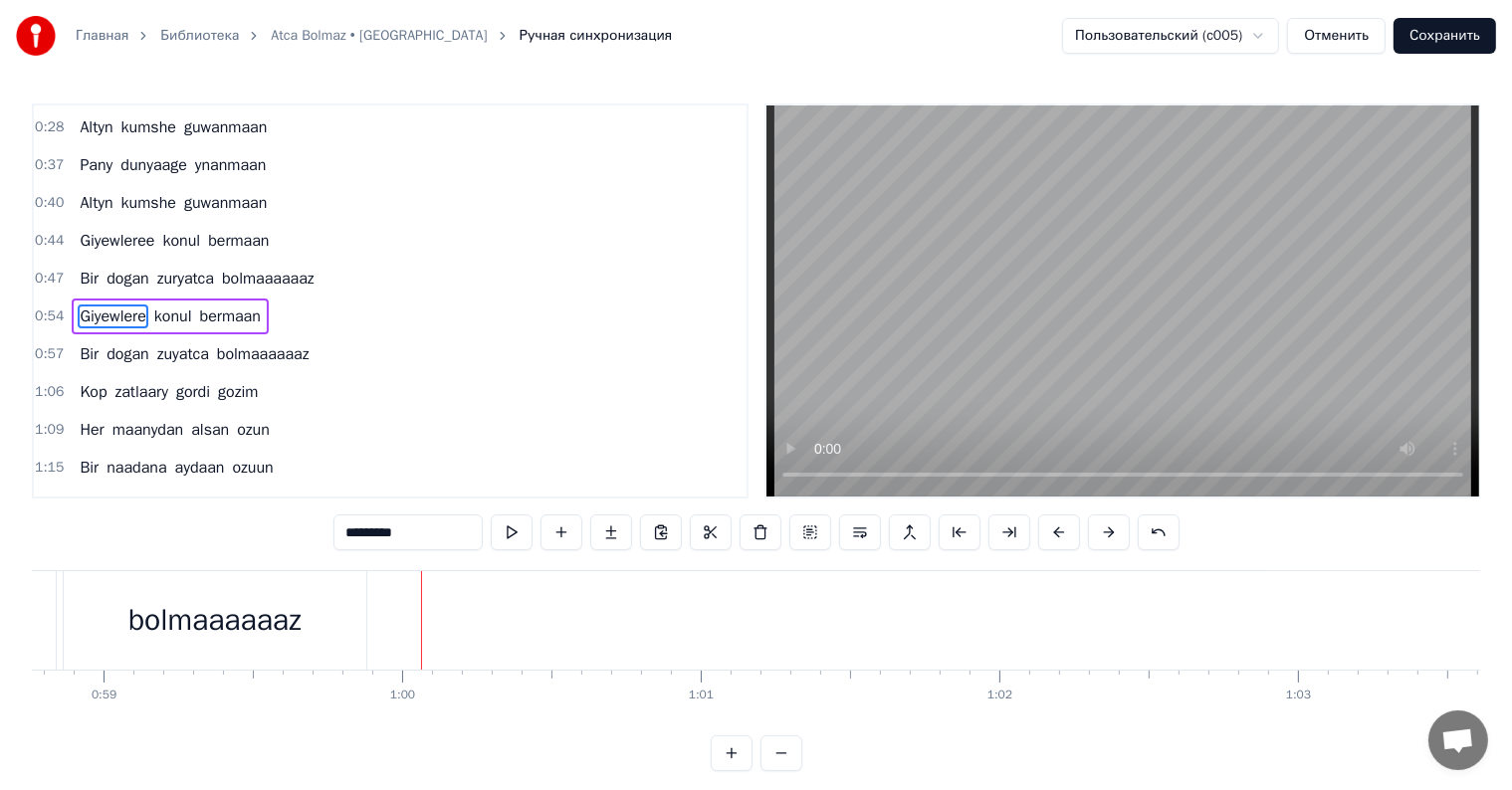 click on "bolmaaaaaaz" at bounding box center (215, 620) 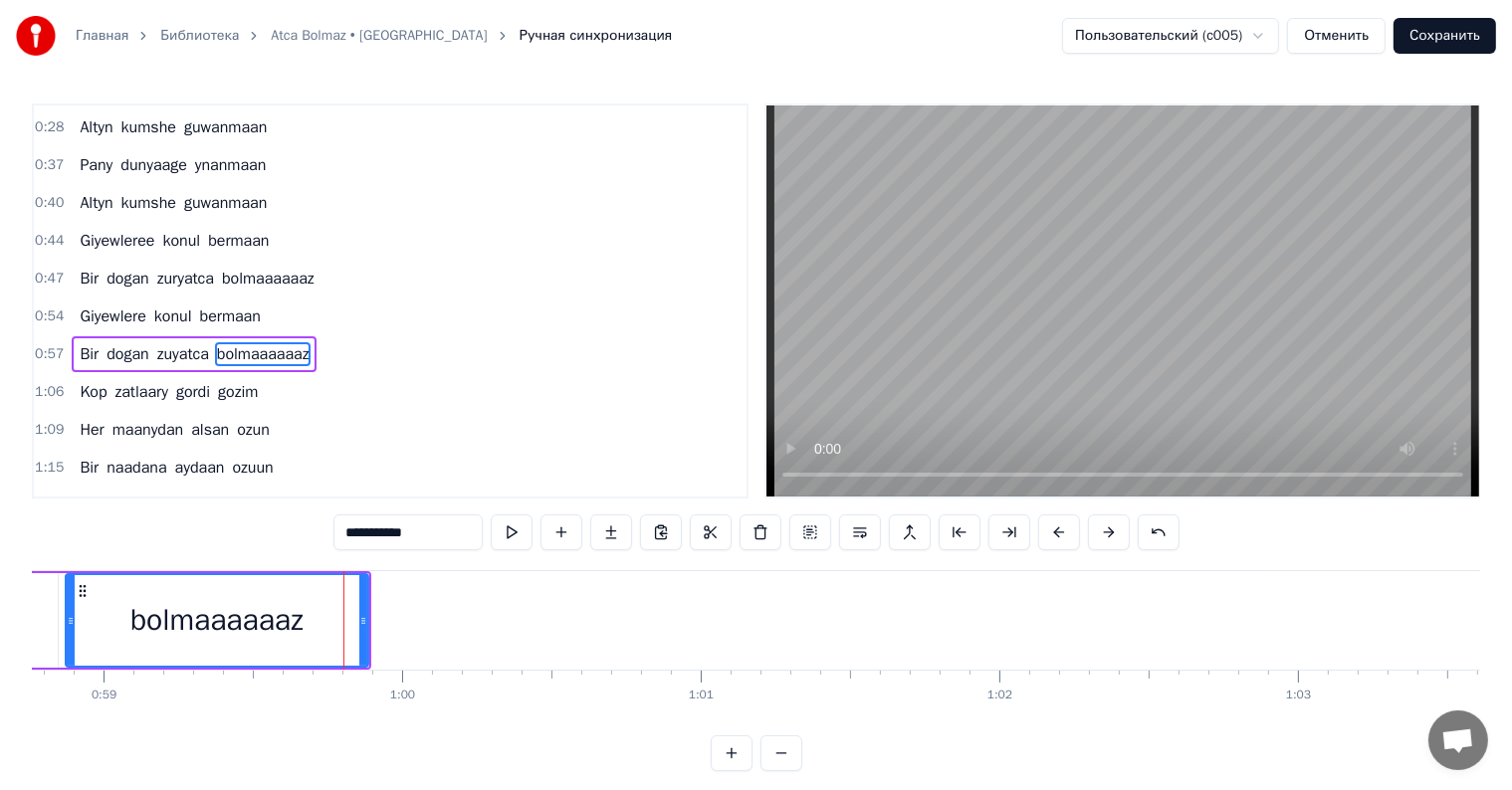 scroll, scrollTop: 298, scrollLeft: 0, axis: vertical 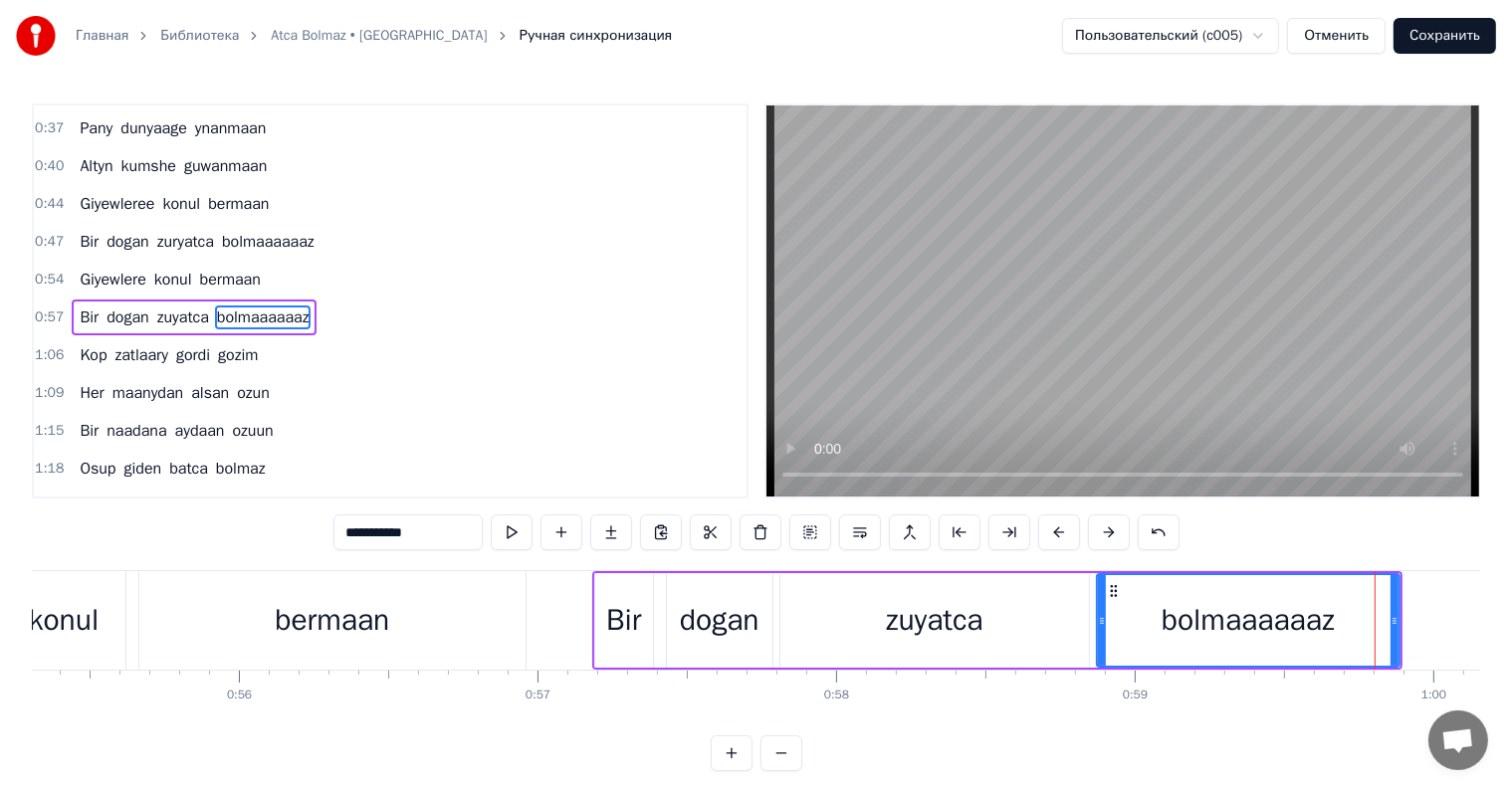 click on "zuyatca" at bounding box center [935, 620] 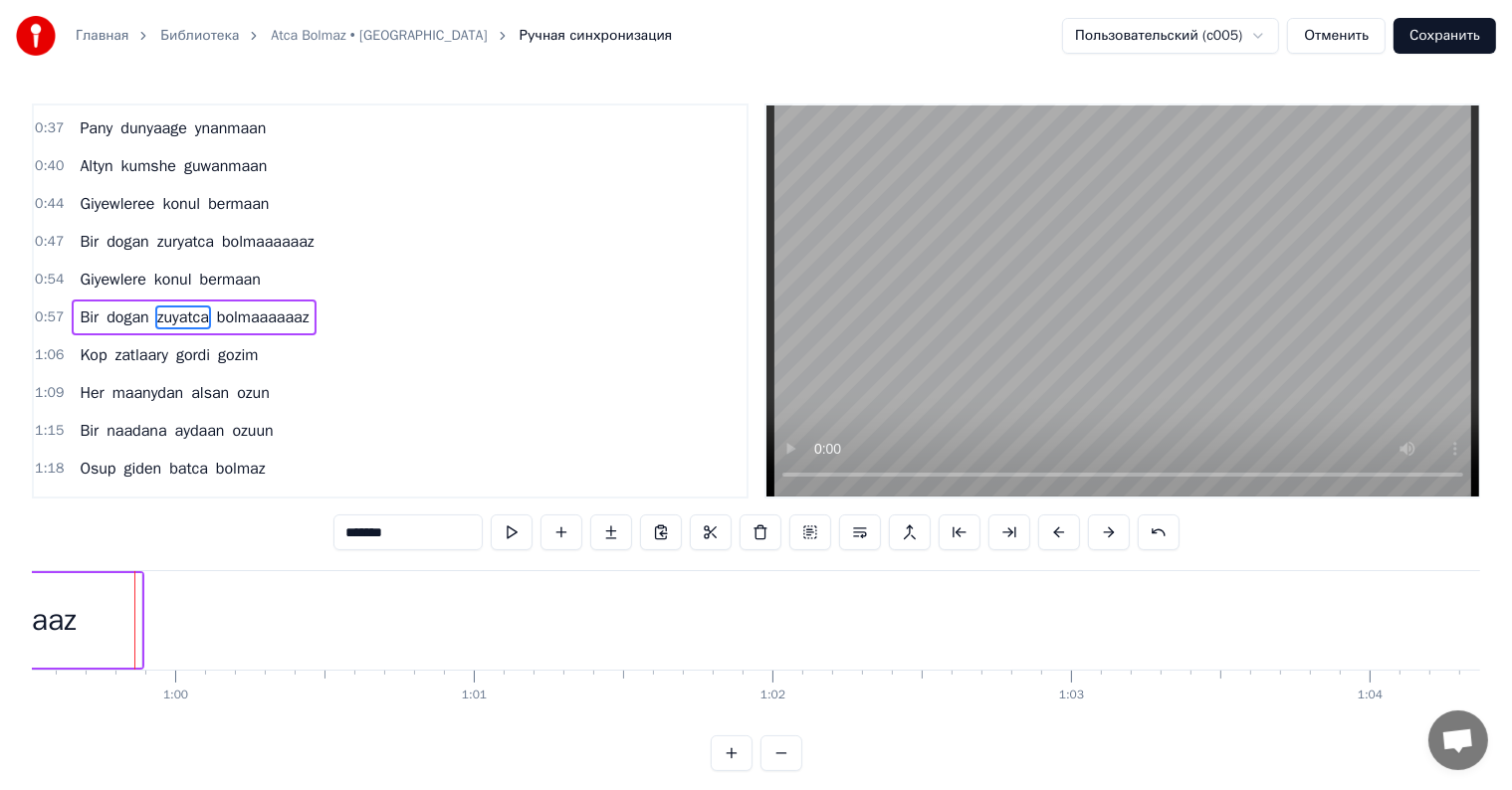 scroll, scrollTop: 0, scrollLeft: 17776, axis: horizontal 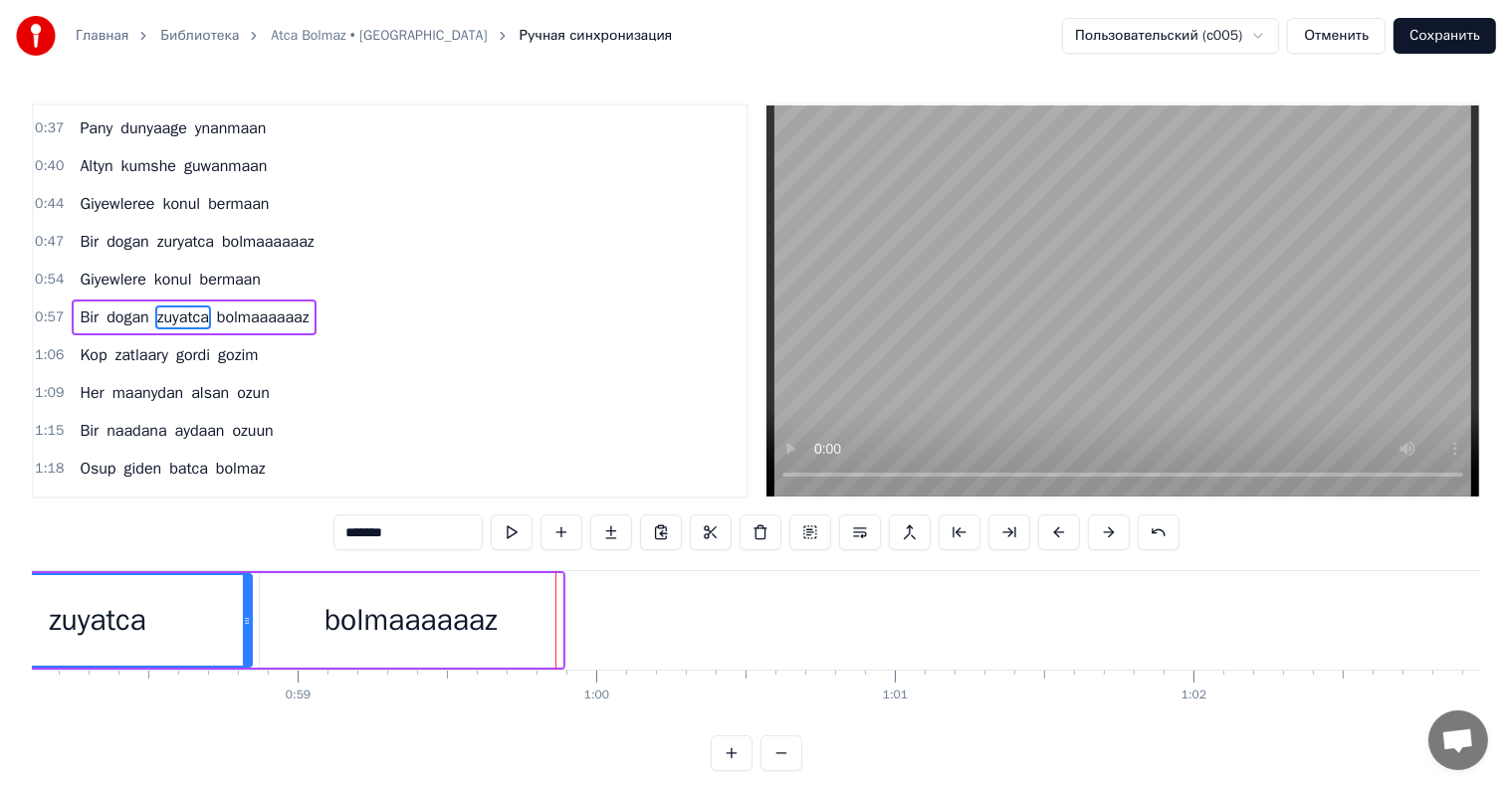 click on "bolmaaaaaaz" at bounding box center [411, 620] 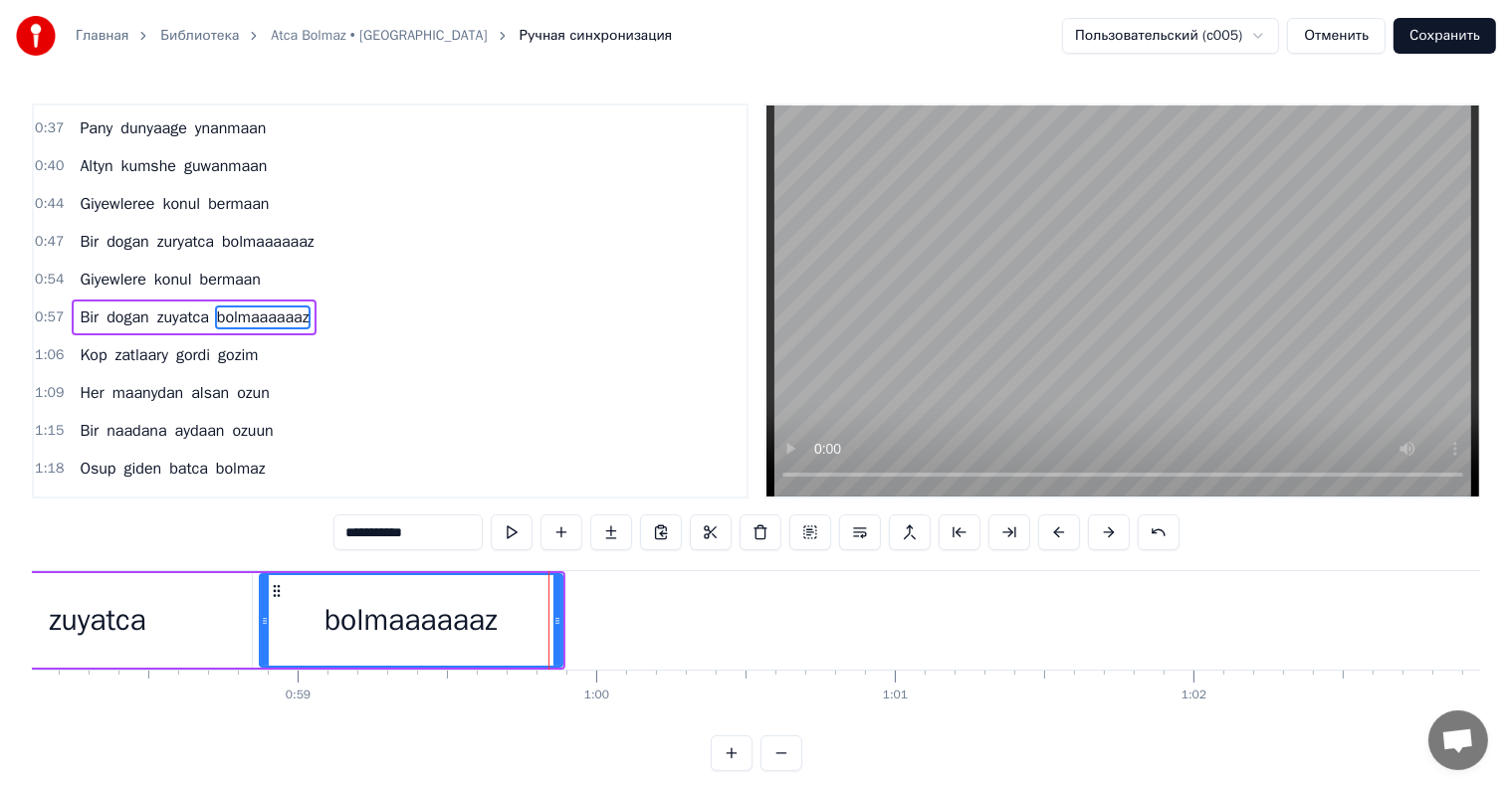 click on "**********" at bounding box center [408, 532] 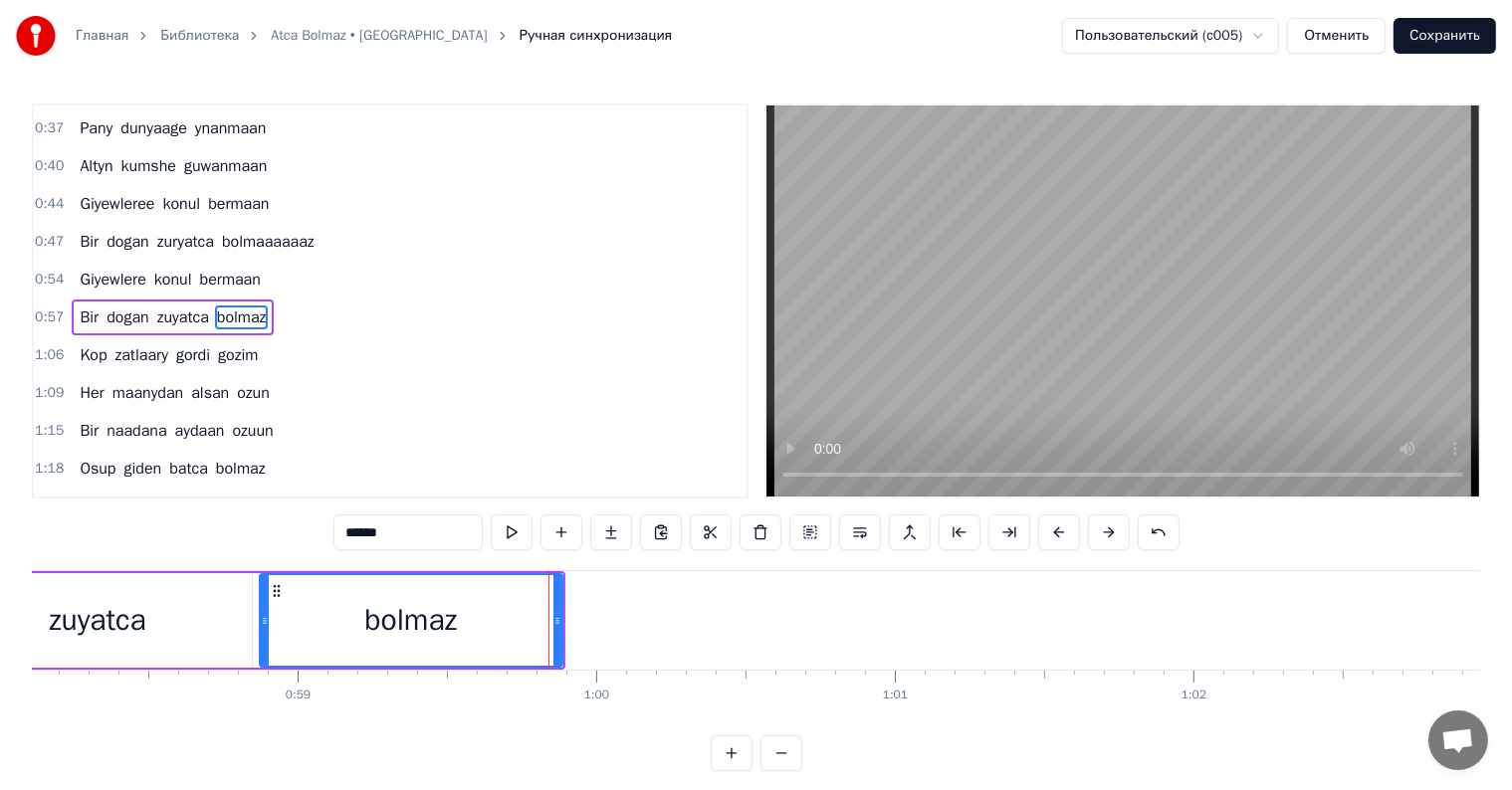 click on "zuyatca" at bounding box center [98, 620] 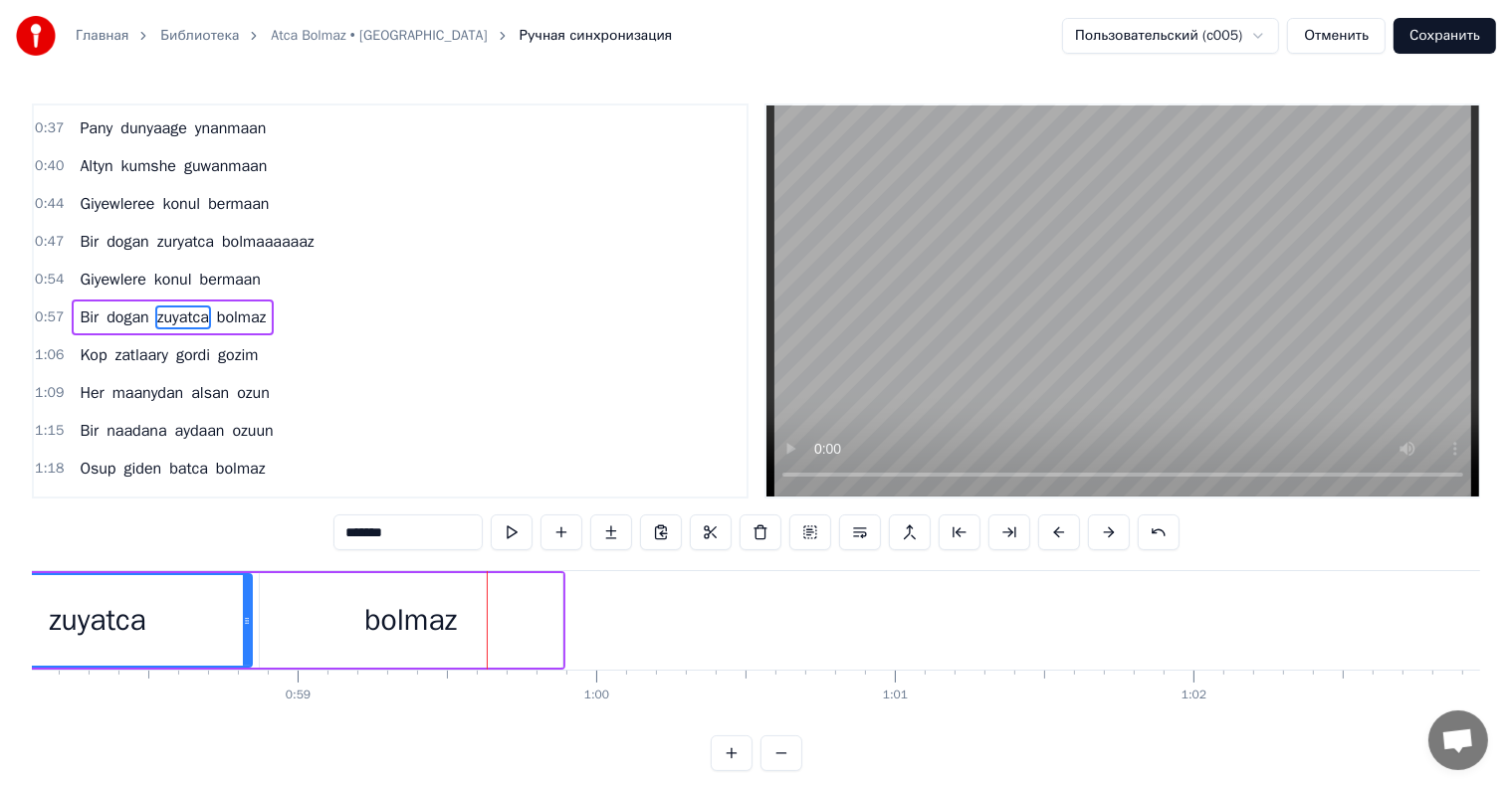click on "bolmaz" at bounding box center [410, 620] 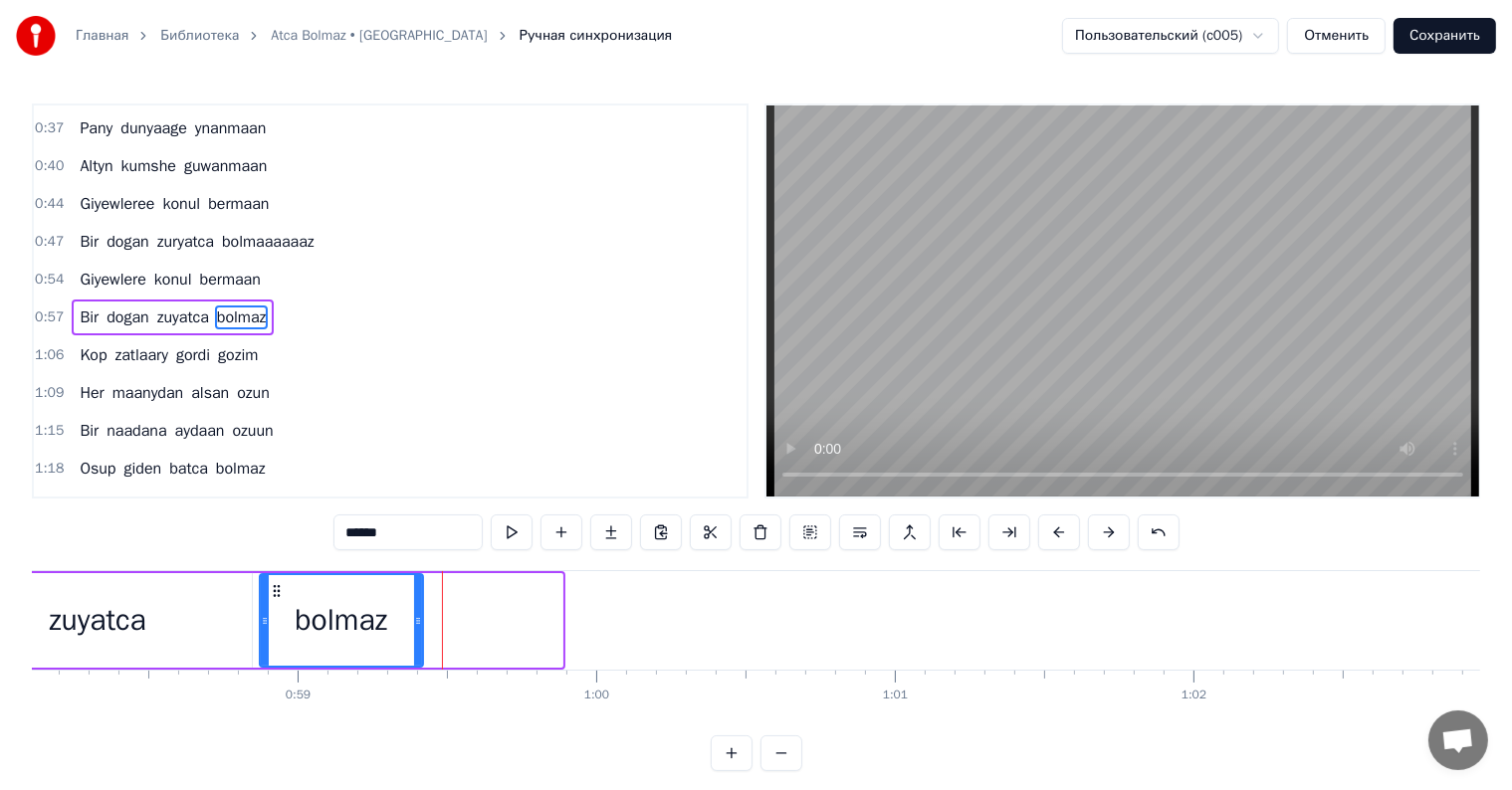 drag, startPoint x: 555, startPoint y: 622, endPoint x: 414, endPoint y: 637, distance: 141.79563 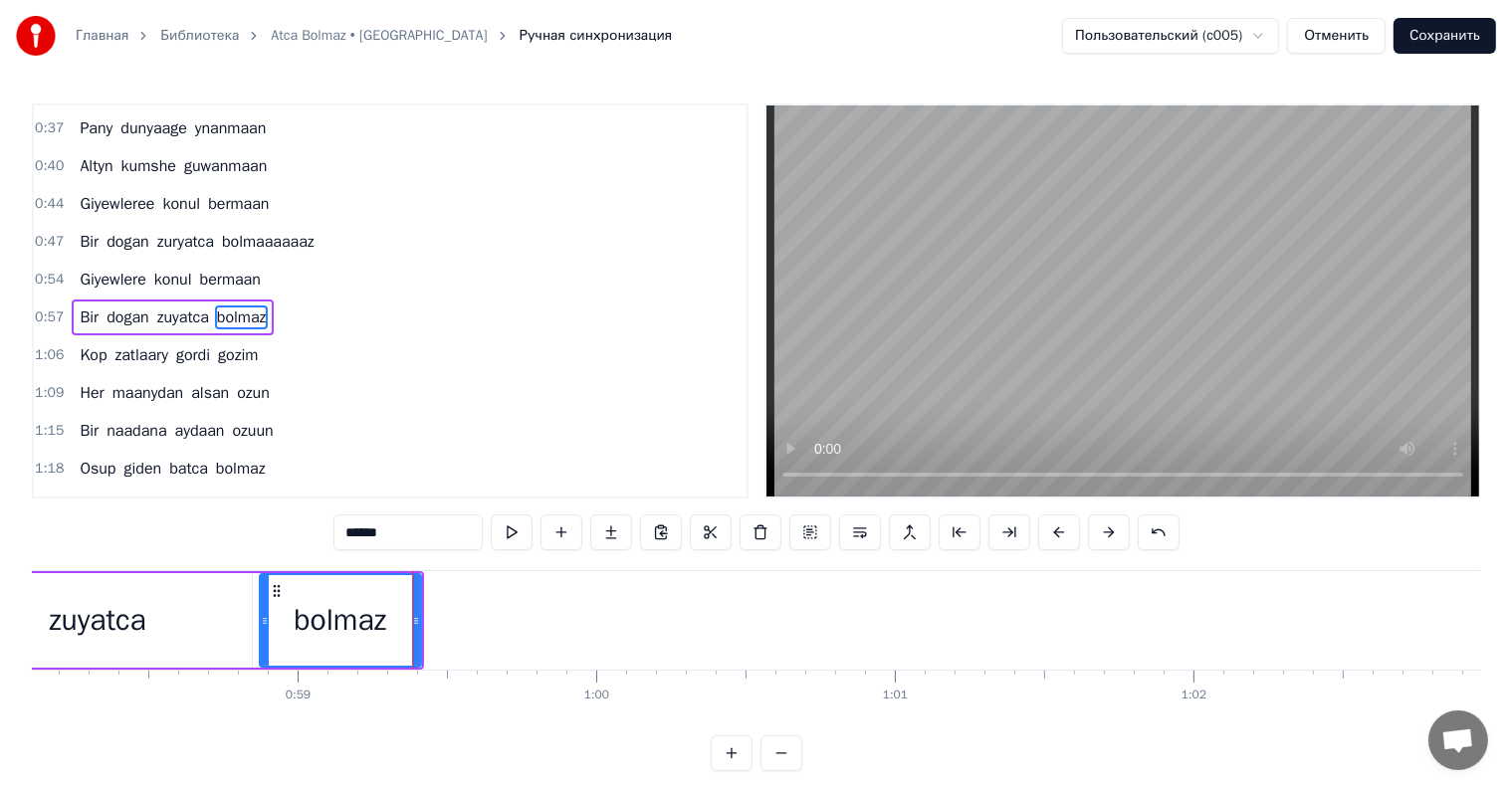 click on "zuyatca" at bounding box center [98, 620] 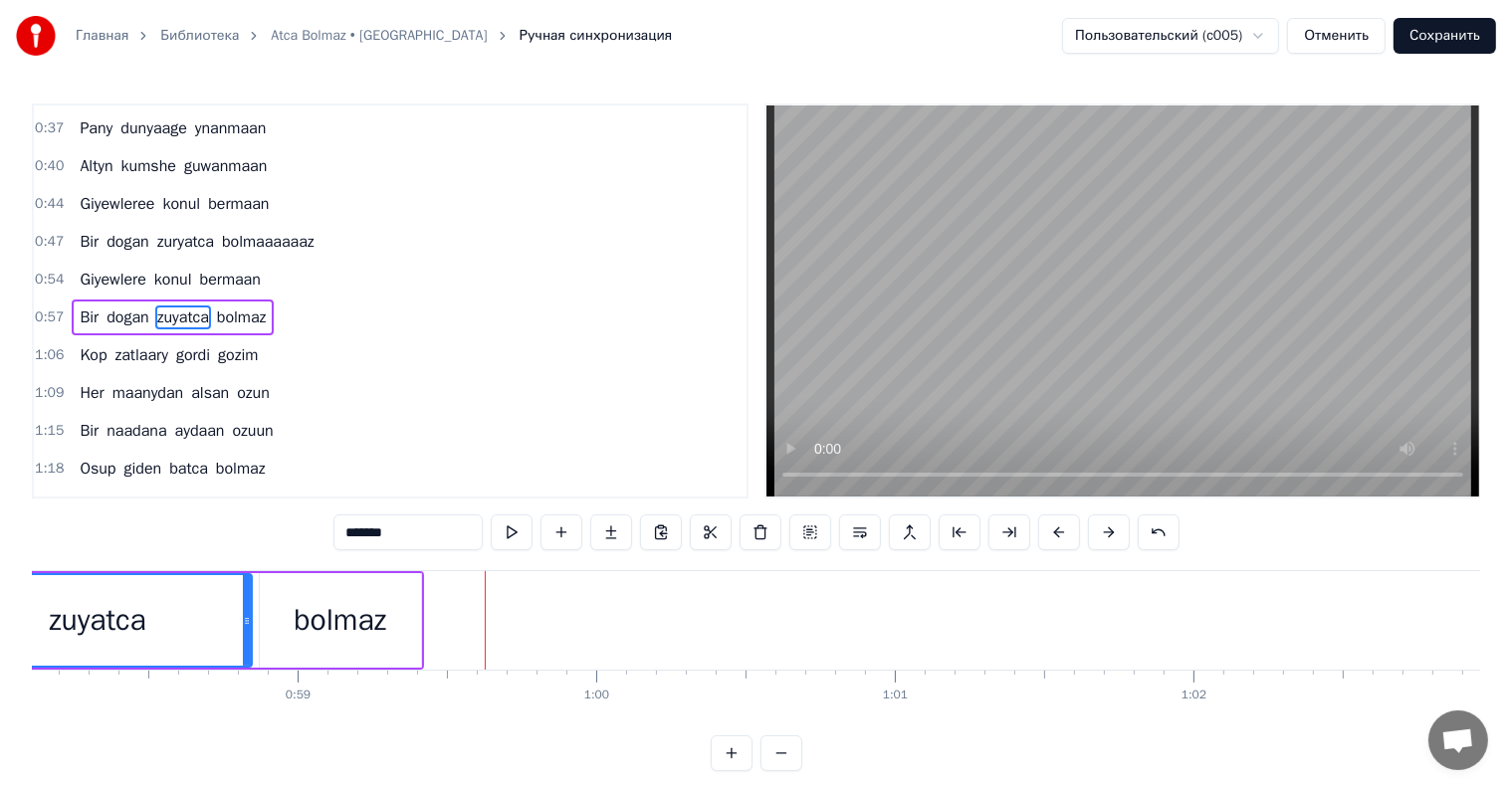 click on "bolmaz" at bounding box center [339, 620] 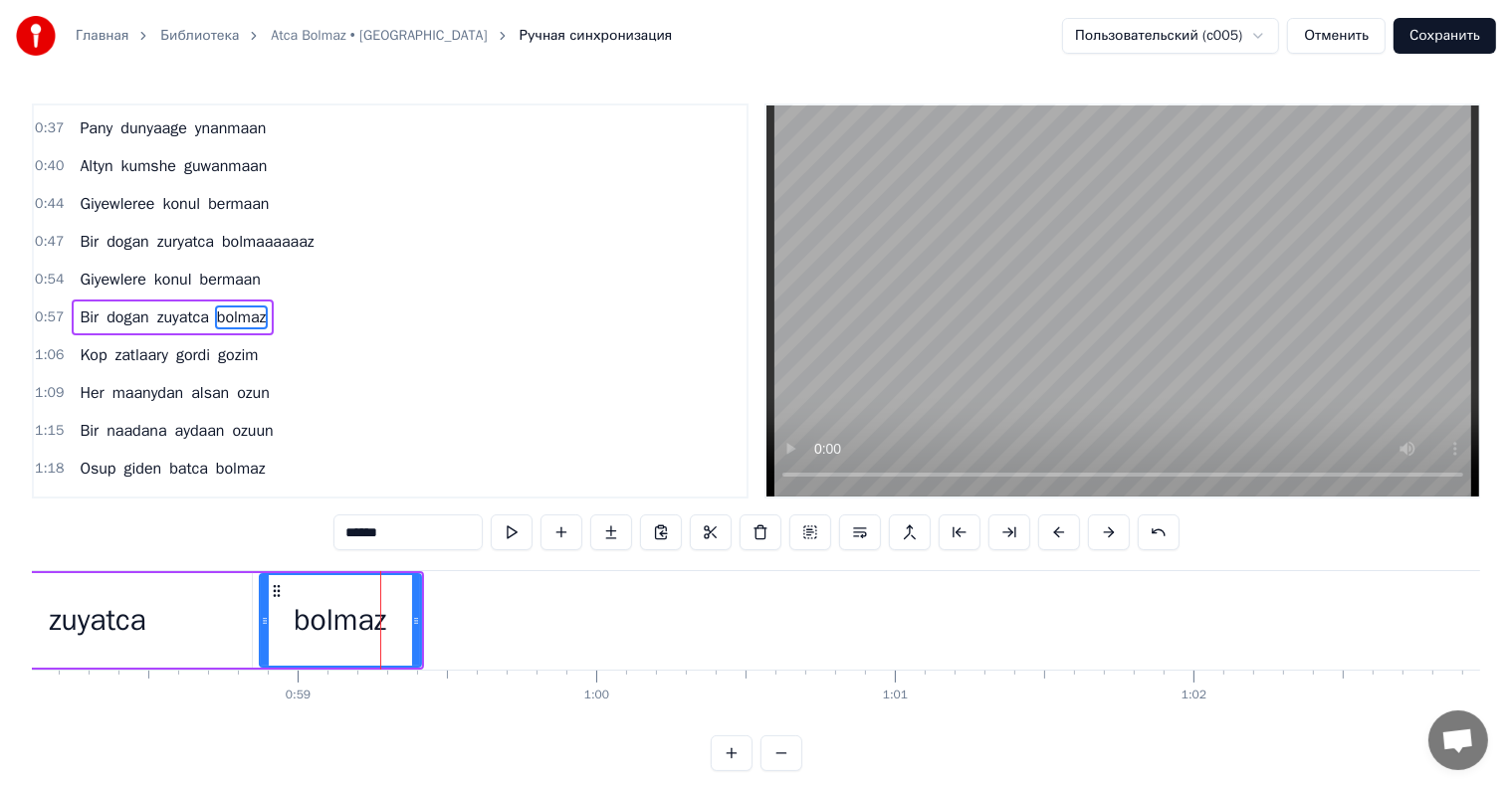 click 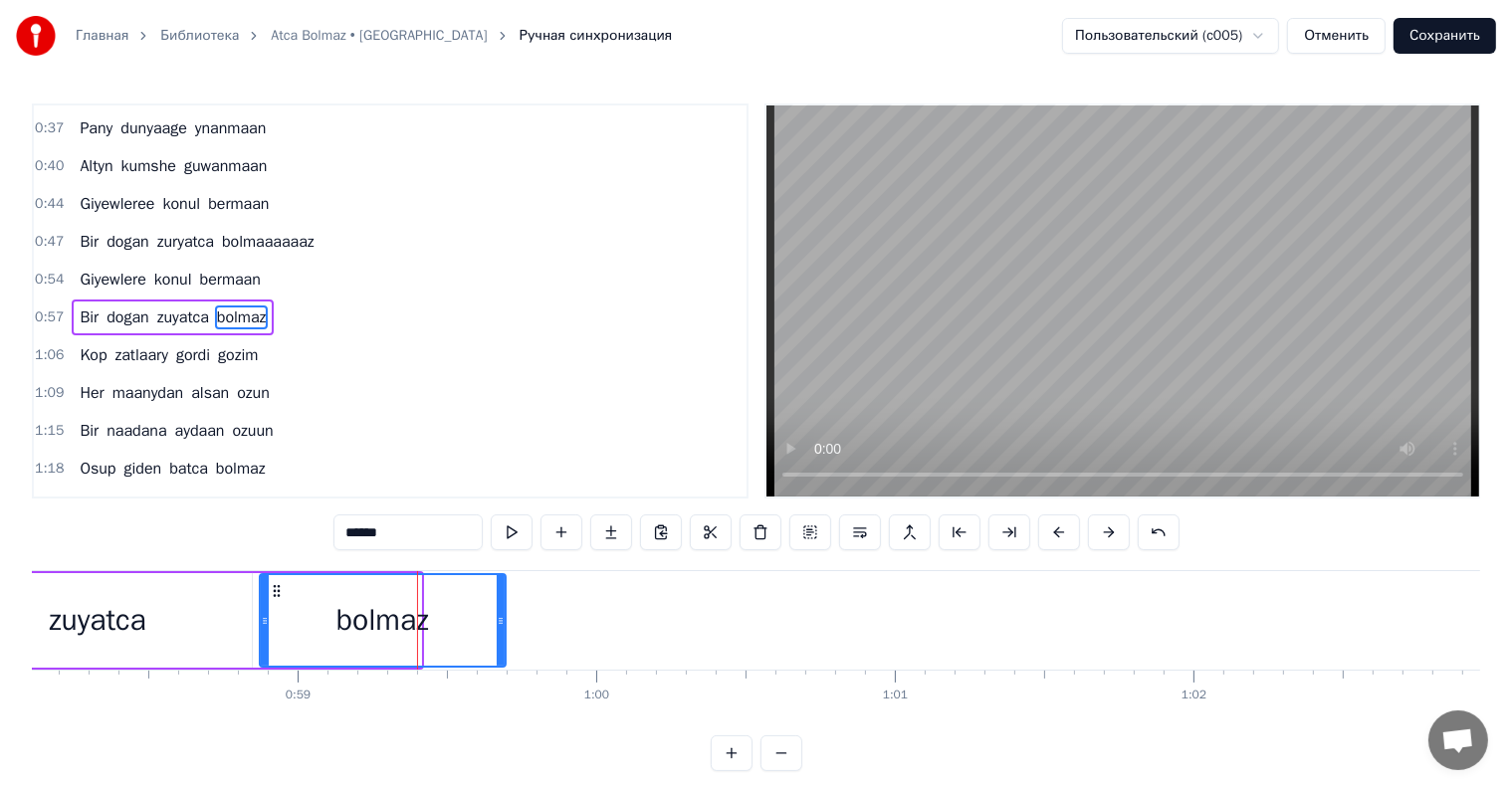drag, startPoint x: 415, startPoint y: 624, endPoint x: 499, endPoint y: 645, distance: 86.58522 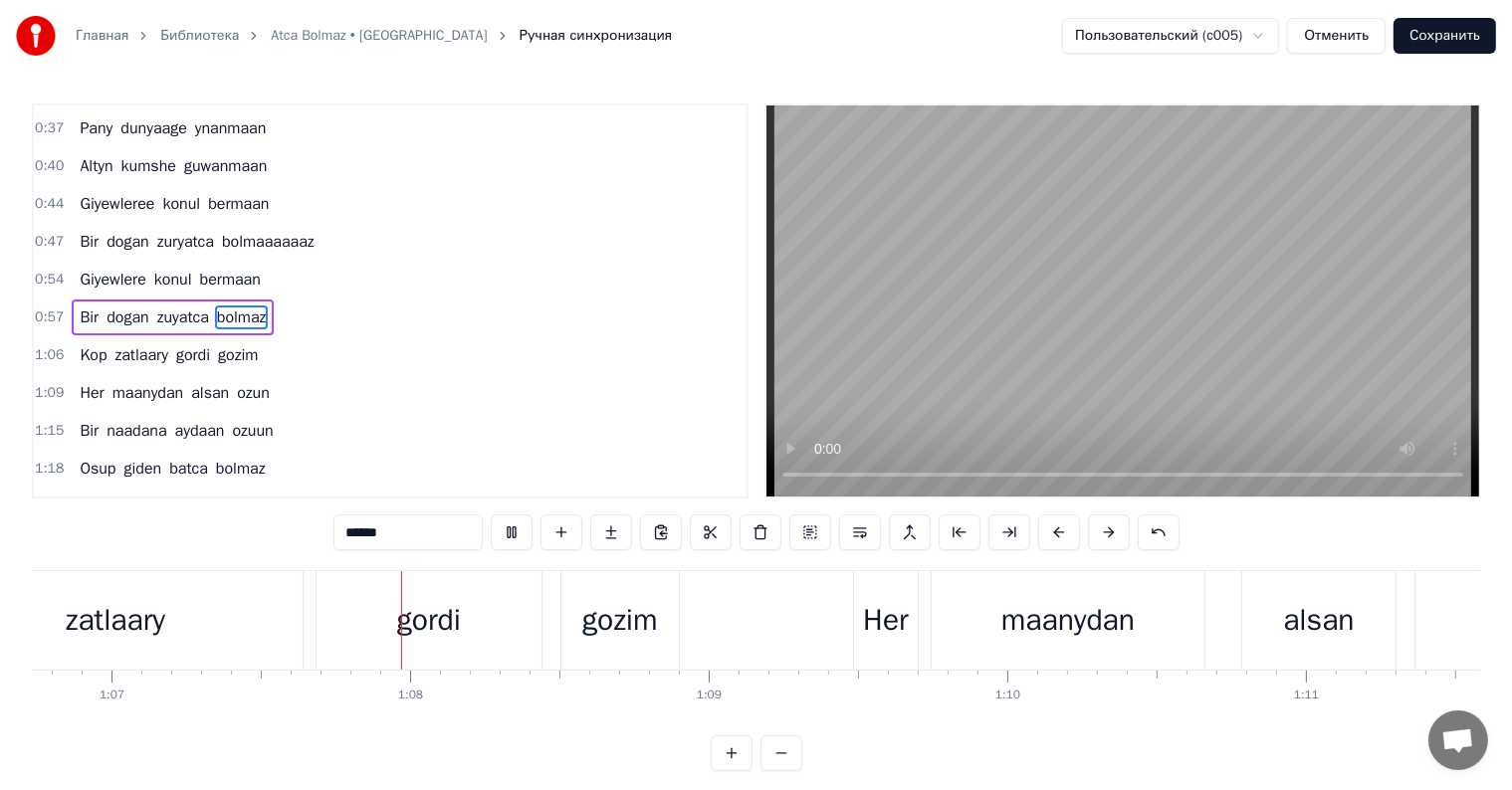 scroll, scrollTop: 0, scrollLeft: 20076, axis: horizontal 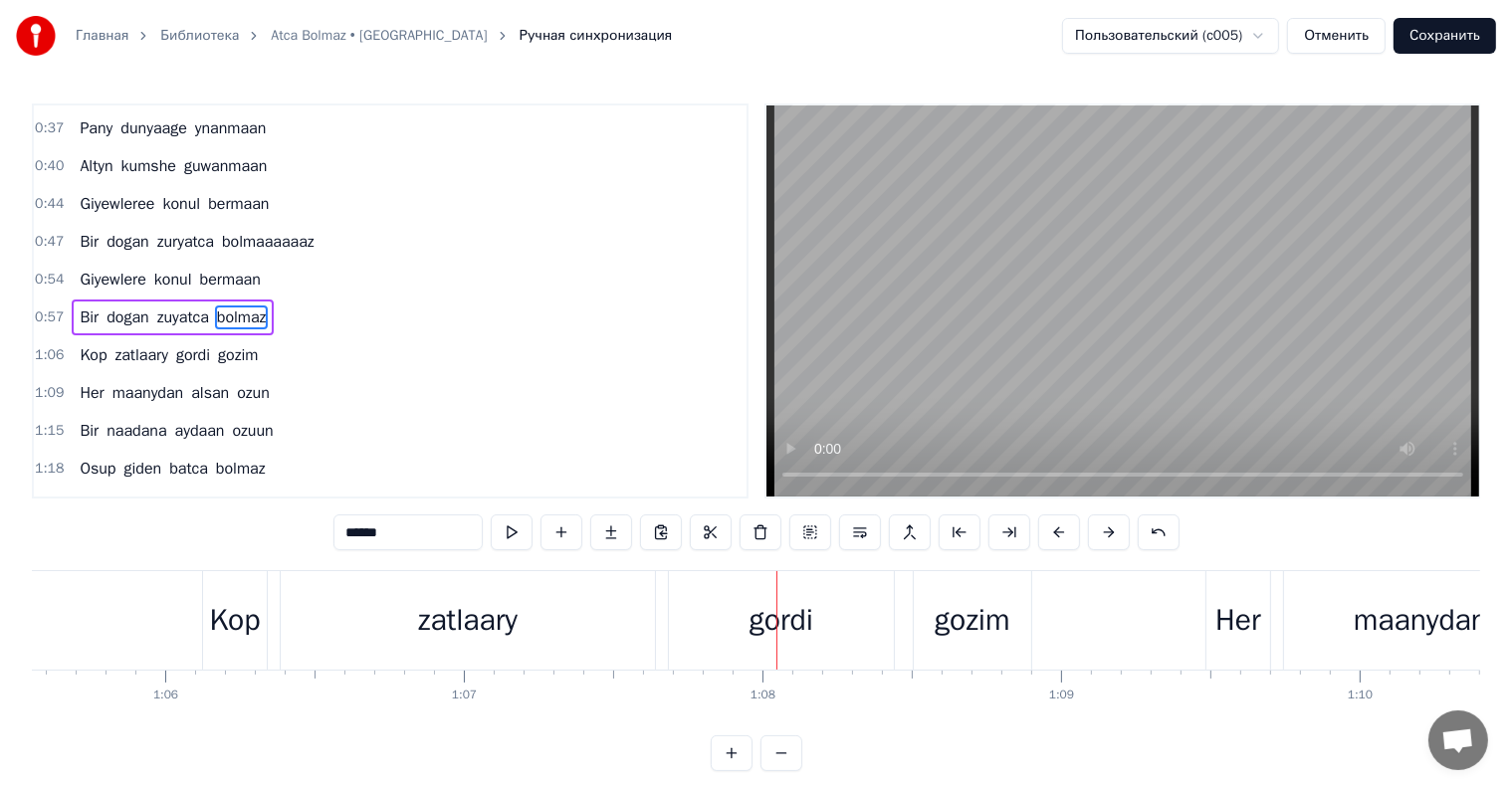 click on "zatlaary" at bounding box center [468, 620] 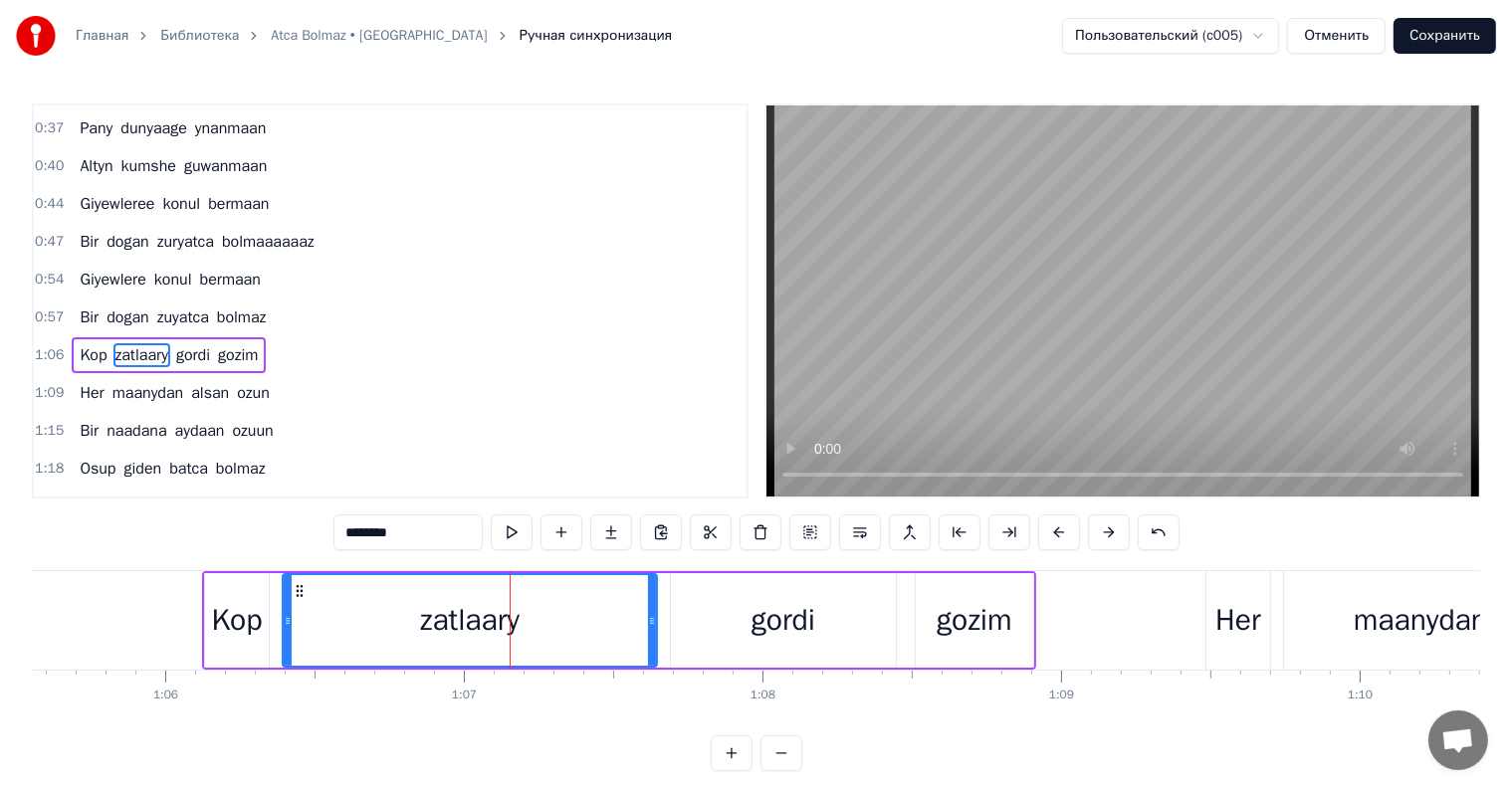 scroll, scrollTop: 334, scrollLeft: 0, axis: vertical 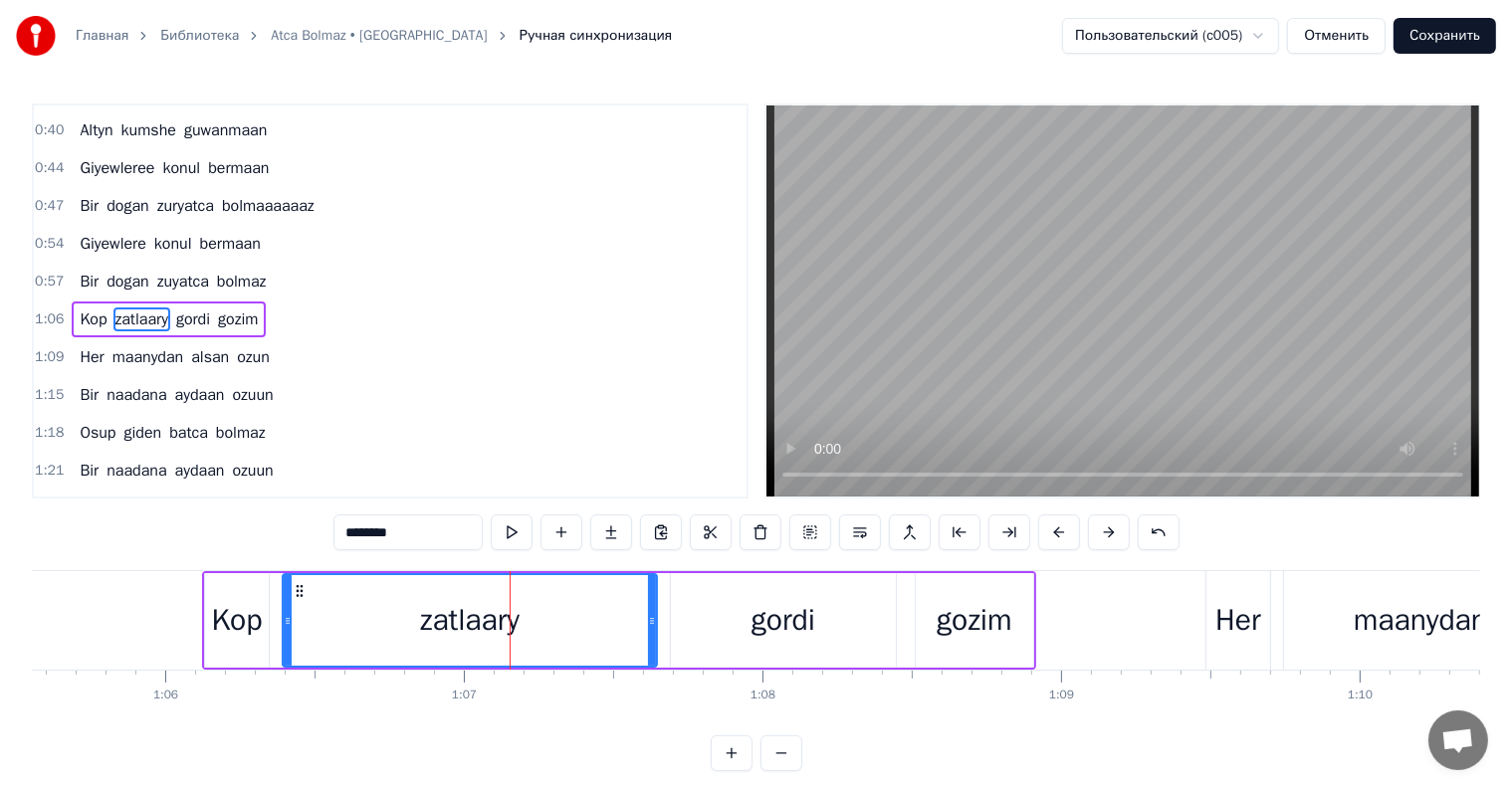 click on "********" at bounding box center (408, 532) 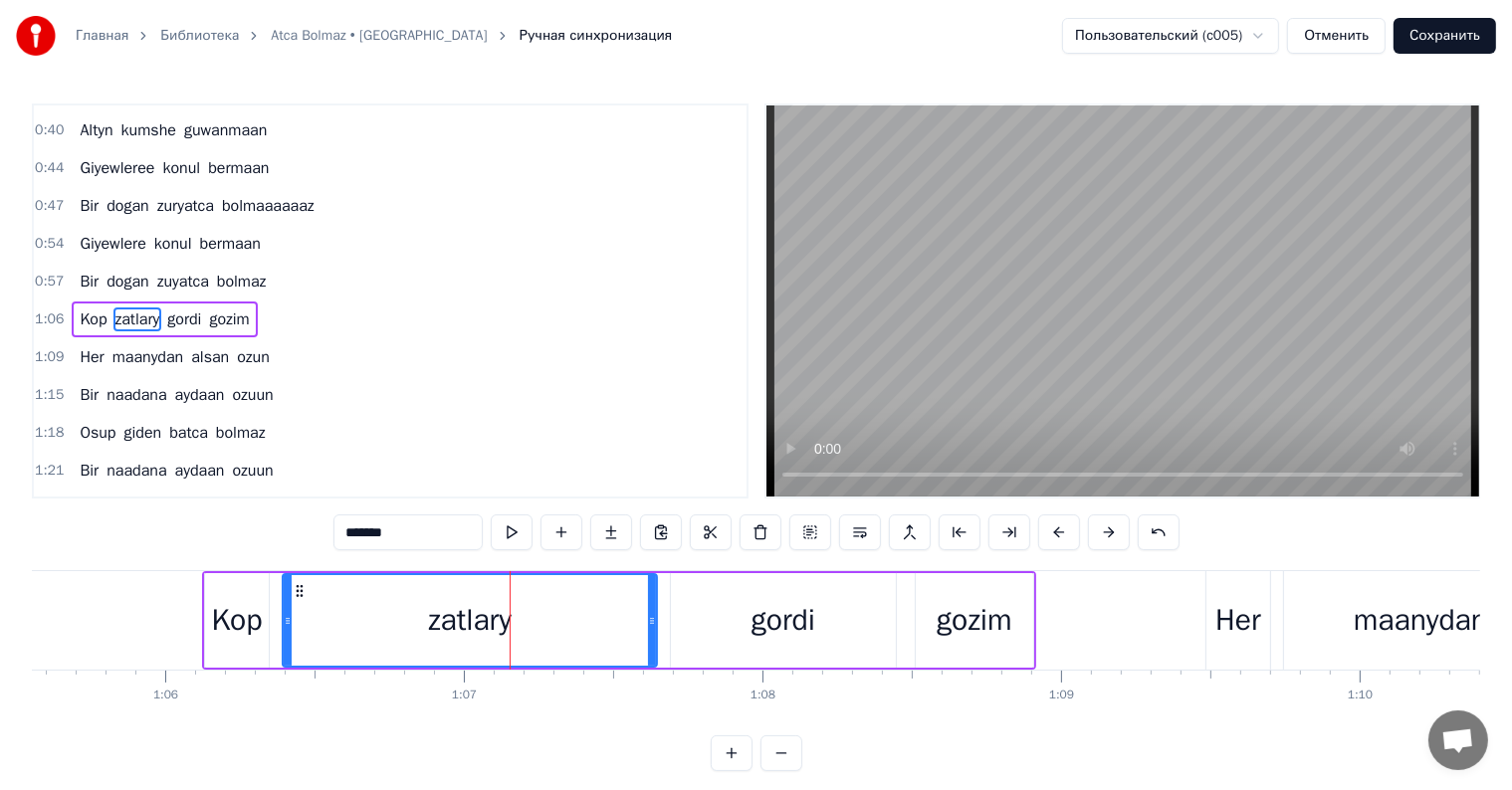 click on "*******" at bounding box center [408, 532] 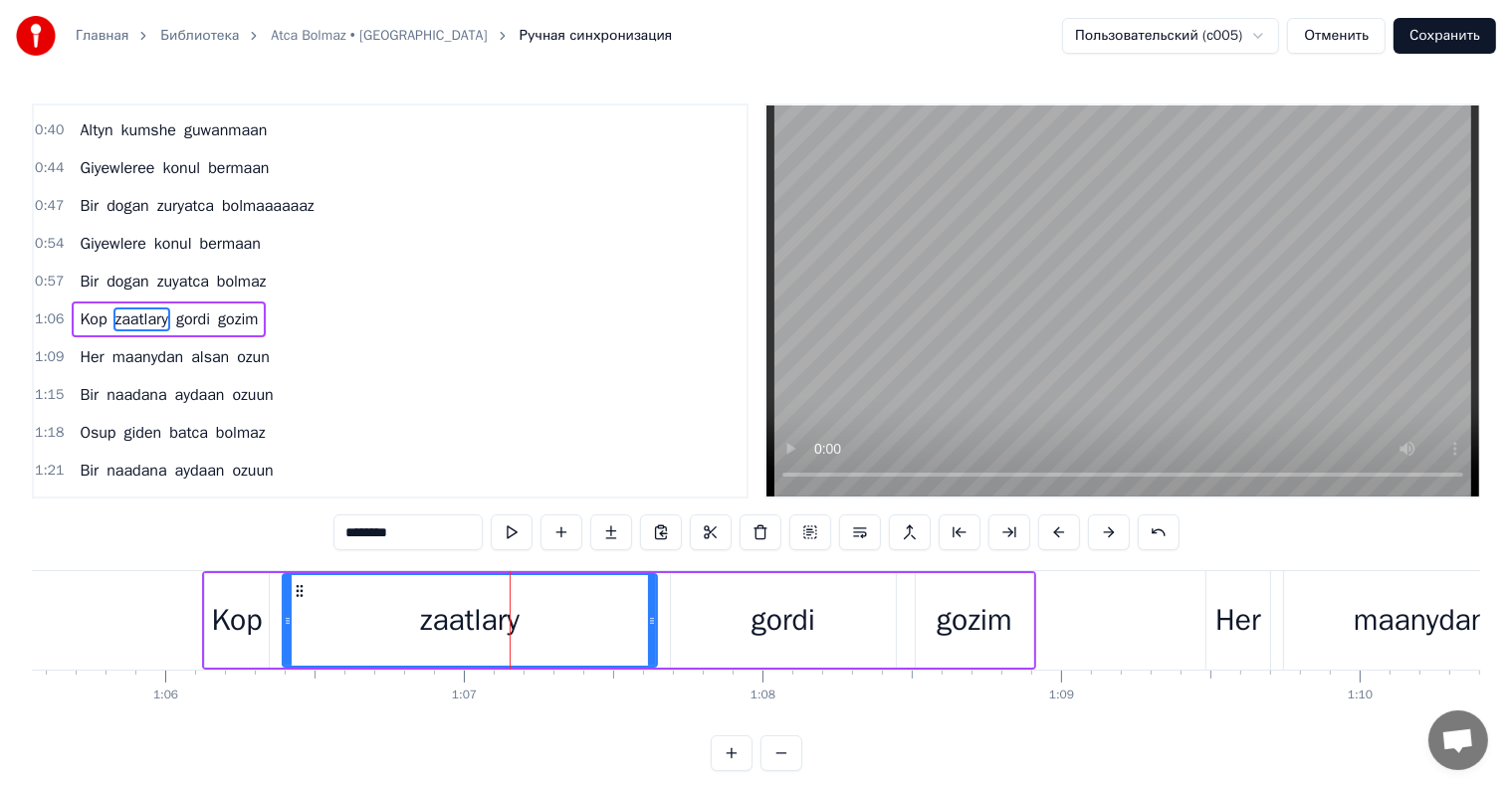 type on "********" 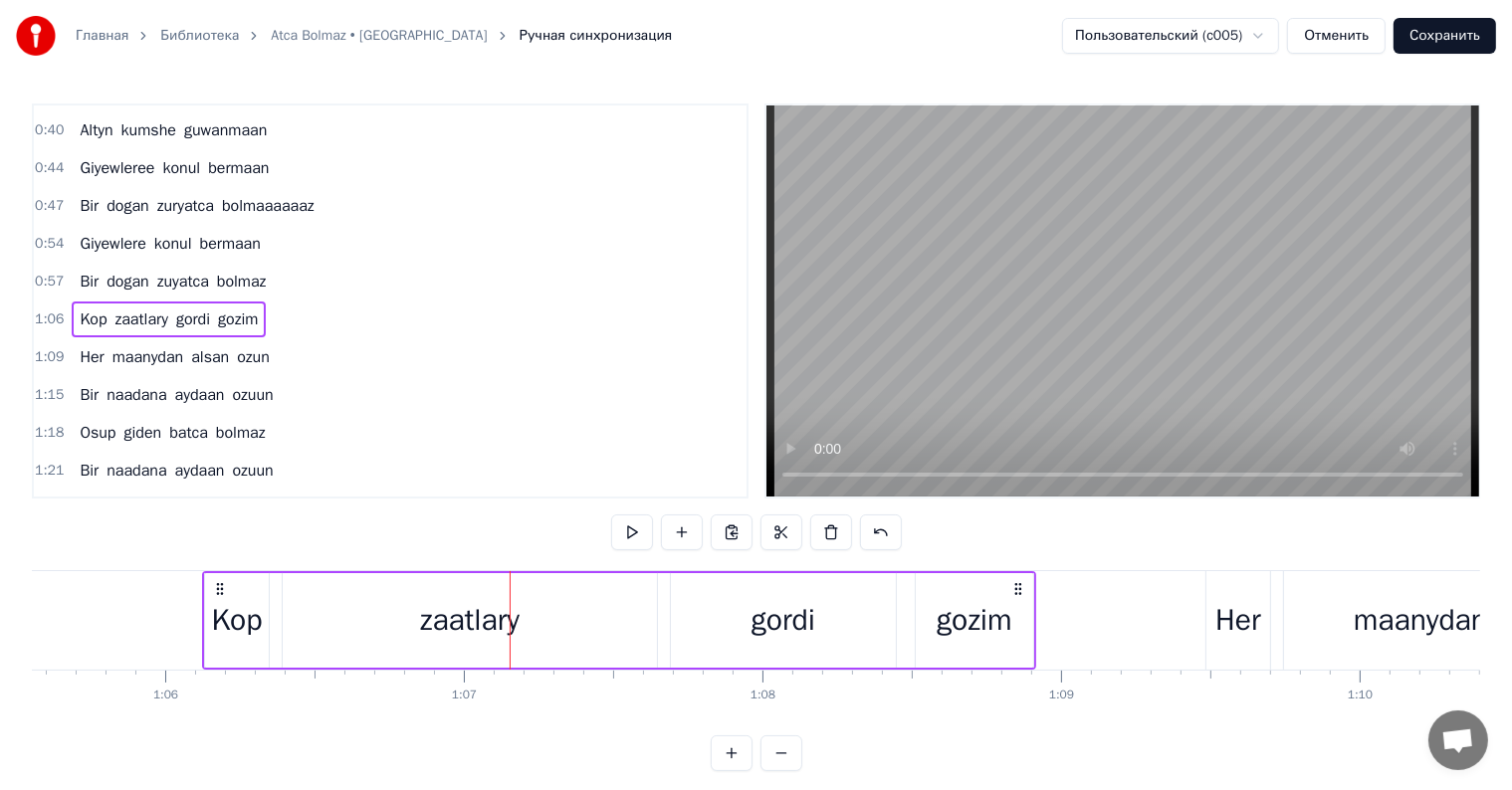click on "Kop" at bounding box center (236, 620) 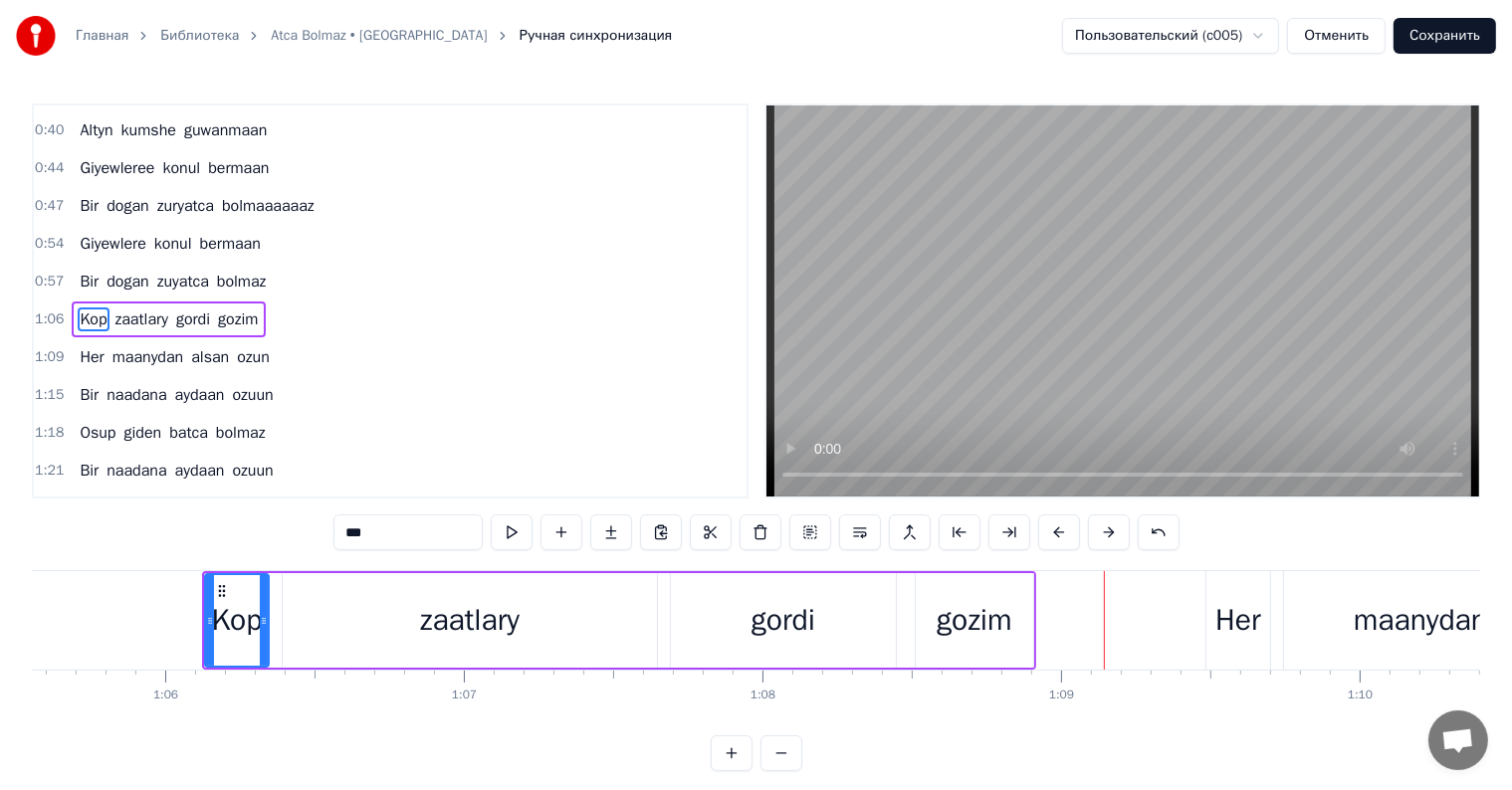 click on "gordi" at bounding box center (783, 620) 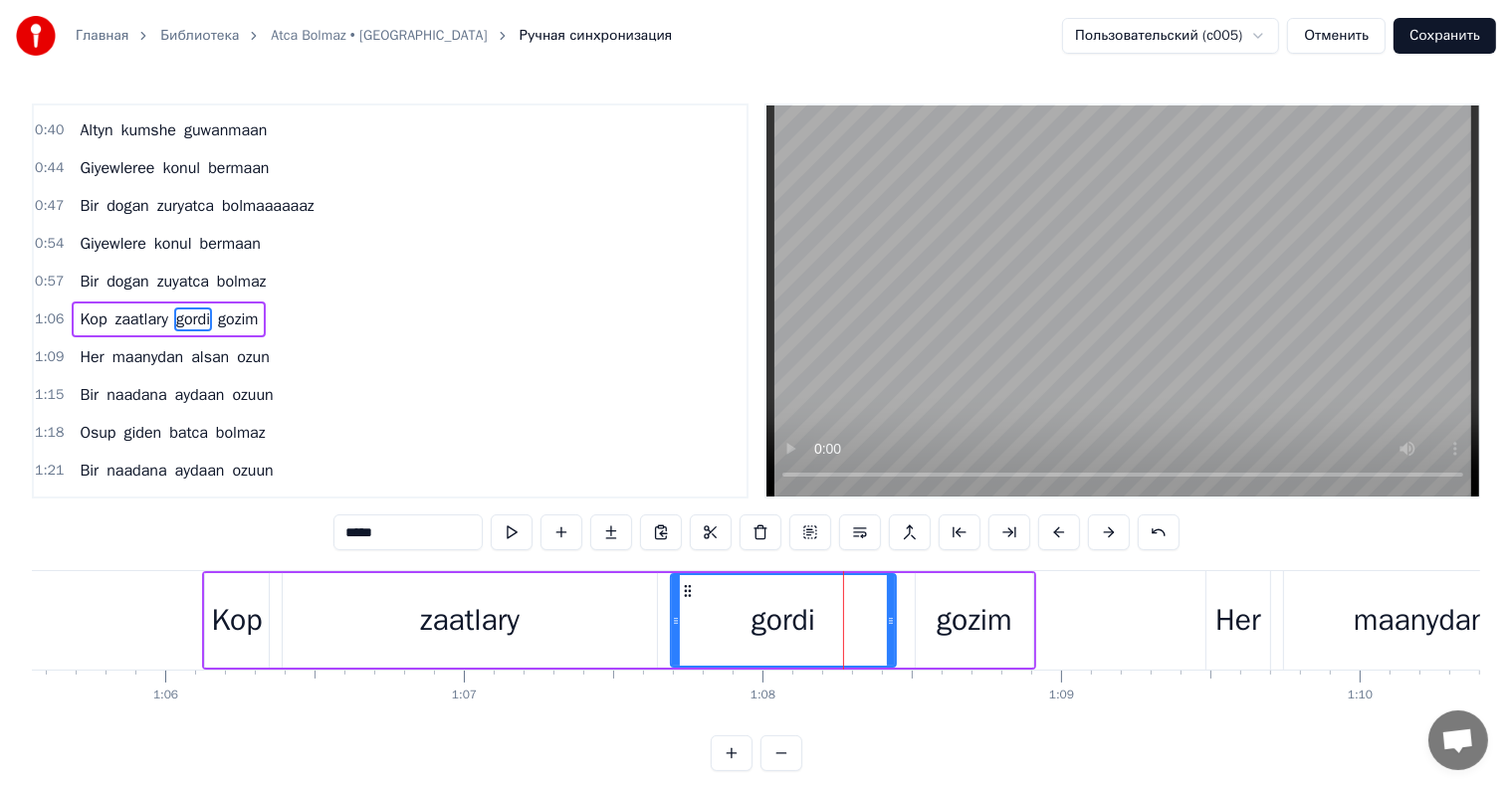 click on "zaatlary" at bounding box center (470, 620) 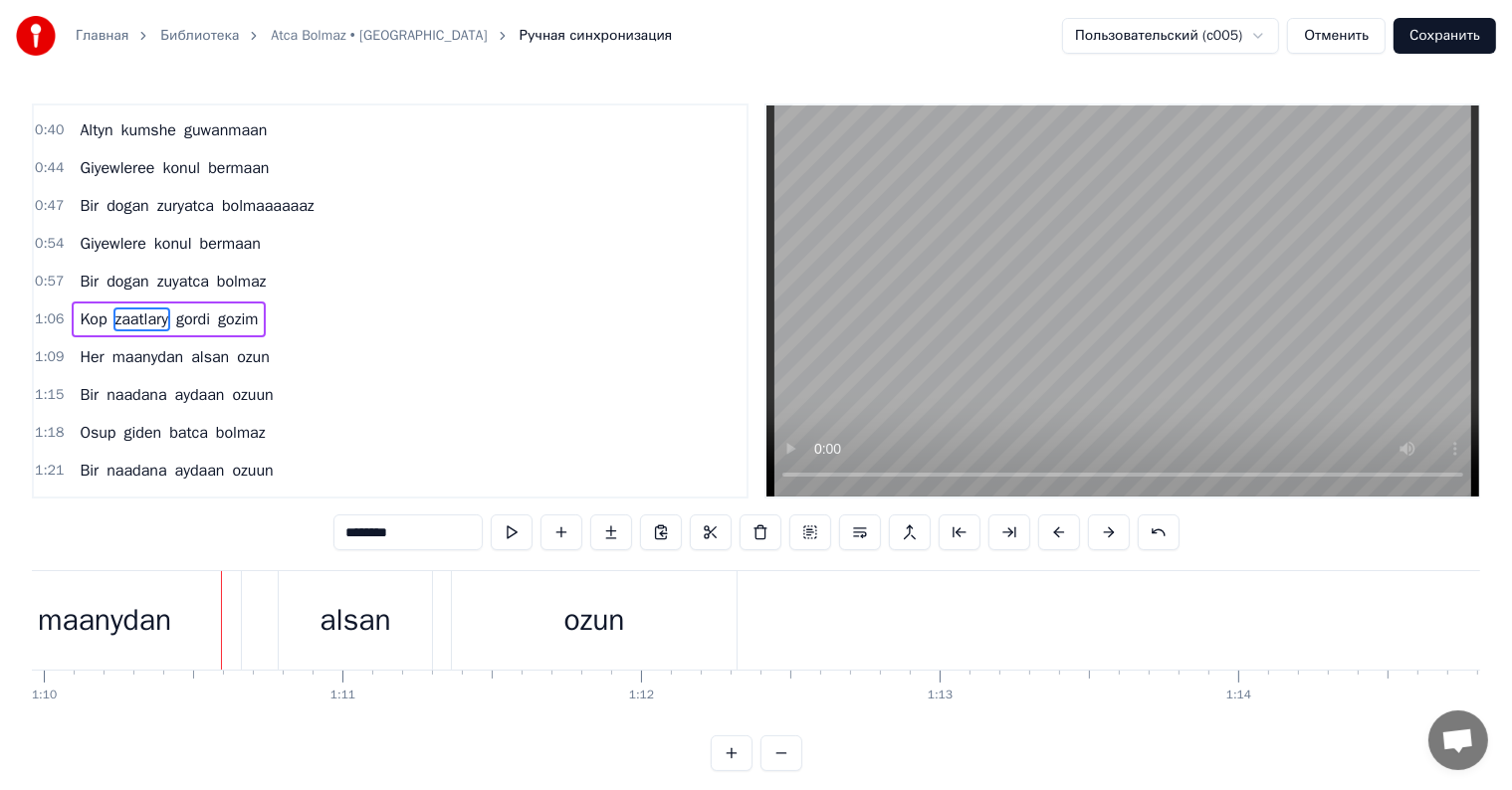 scroll, scrollTop: 0, scrollLeft: 20913, axis: horizontal 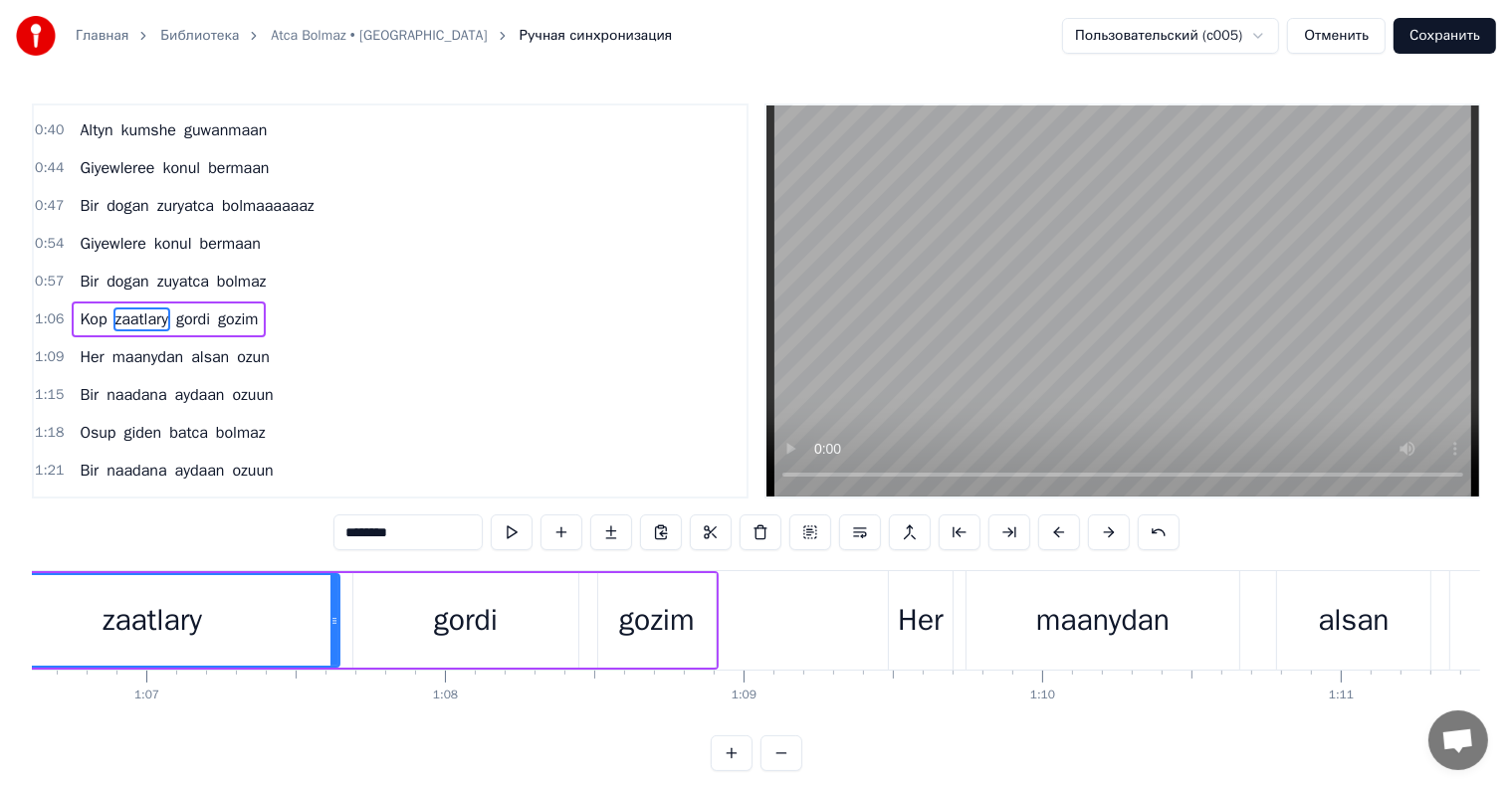 click on "Her" at bounding box center (921, 620) 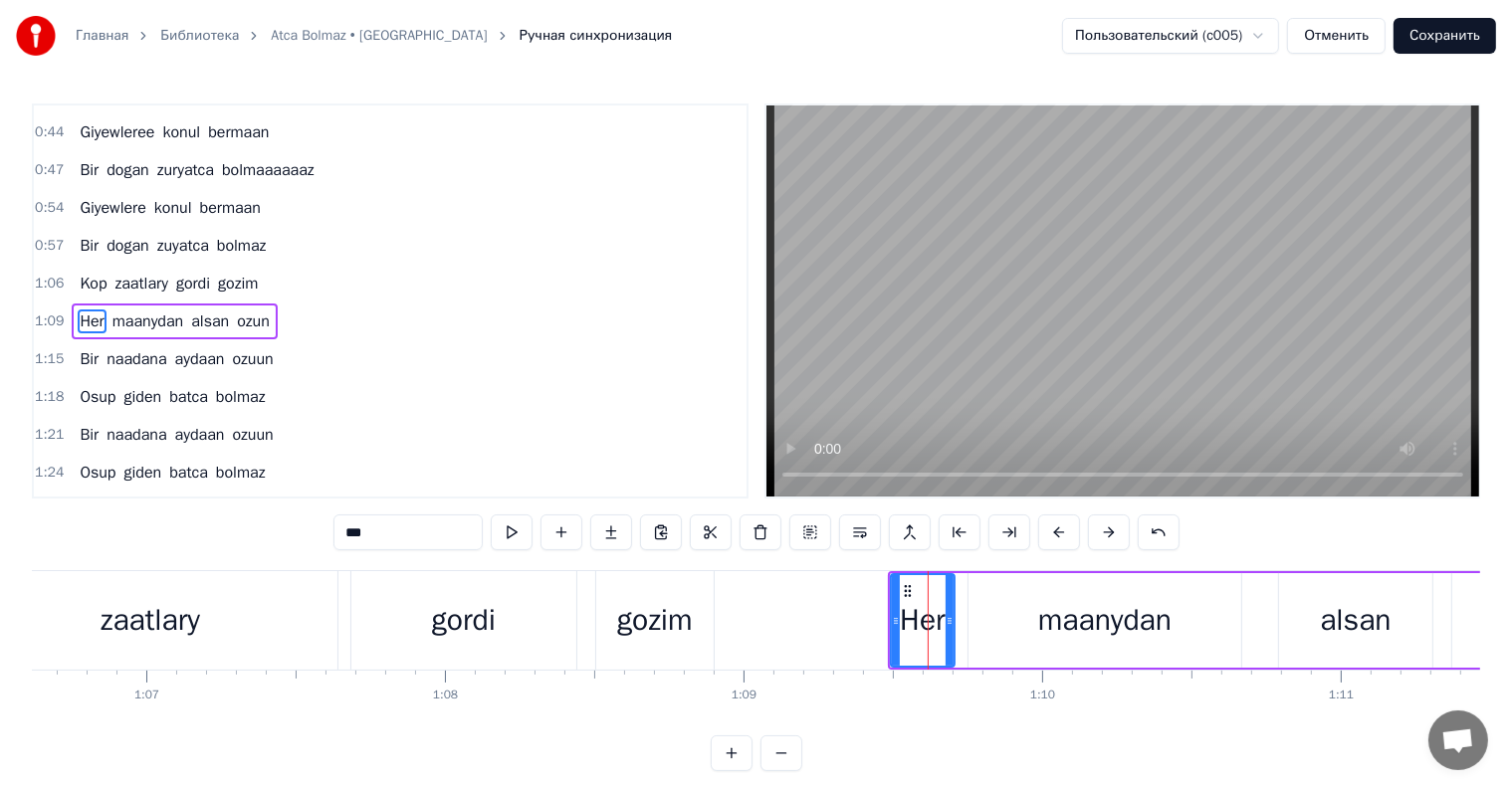 scroll, scrollTop: 371, scrollLeft: 0, axis: vertical 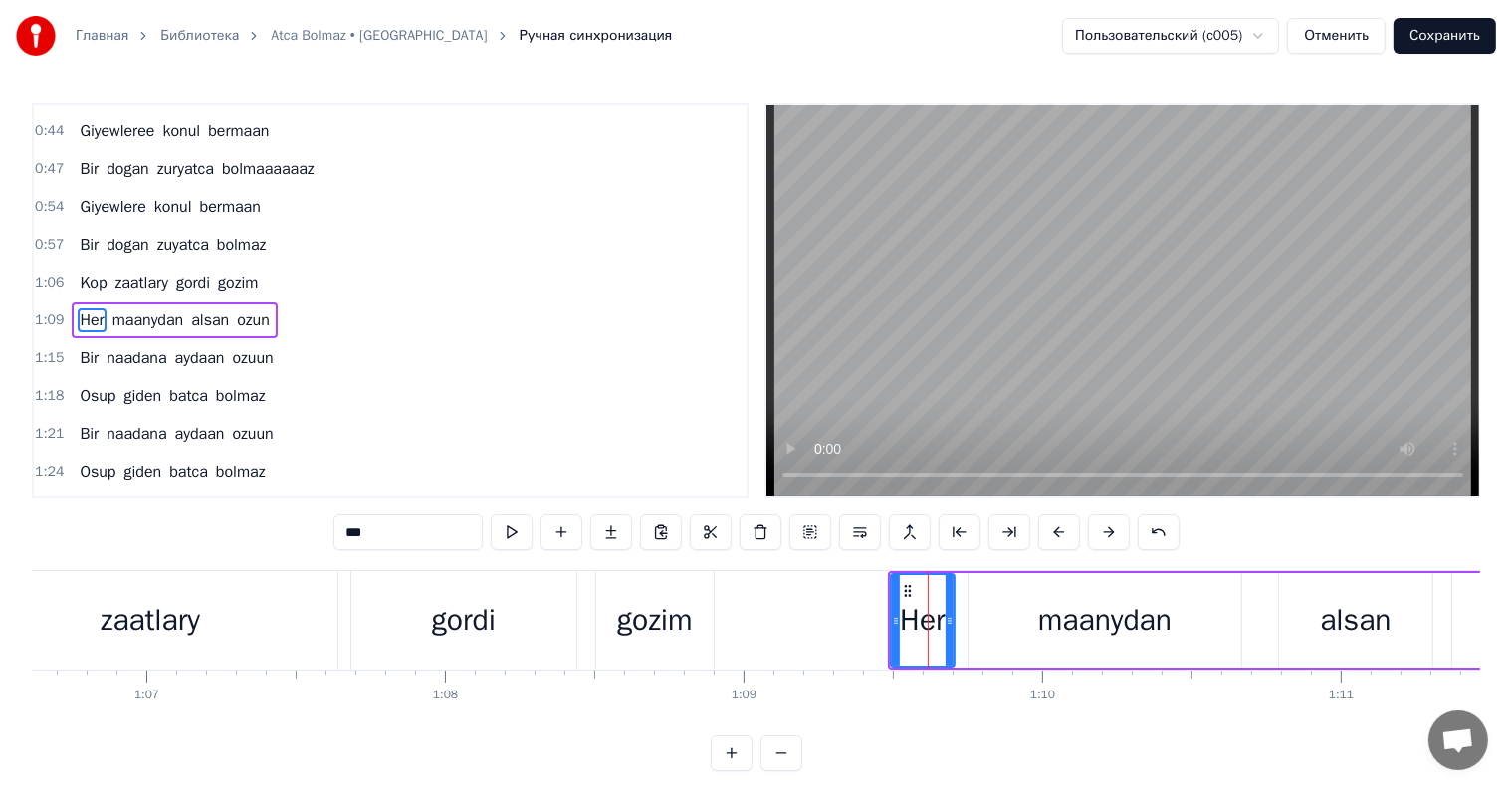 click on "***" at bounding box center [408, 532] 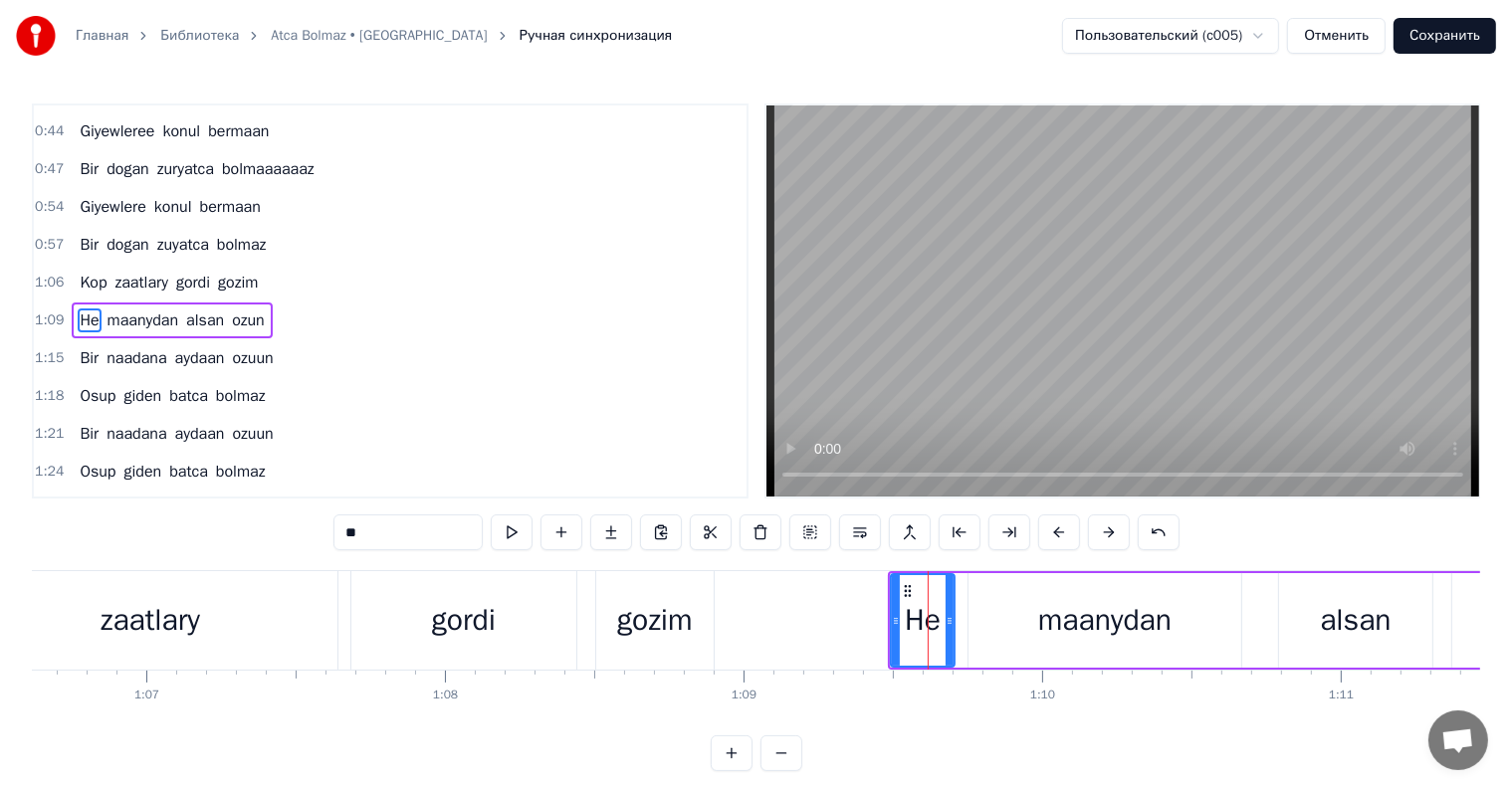 type on "*" 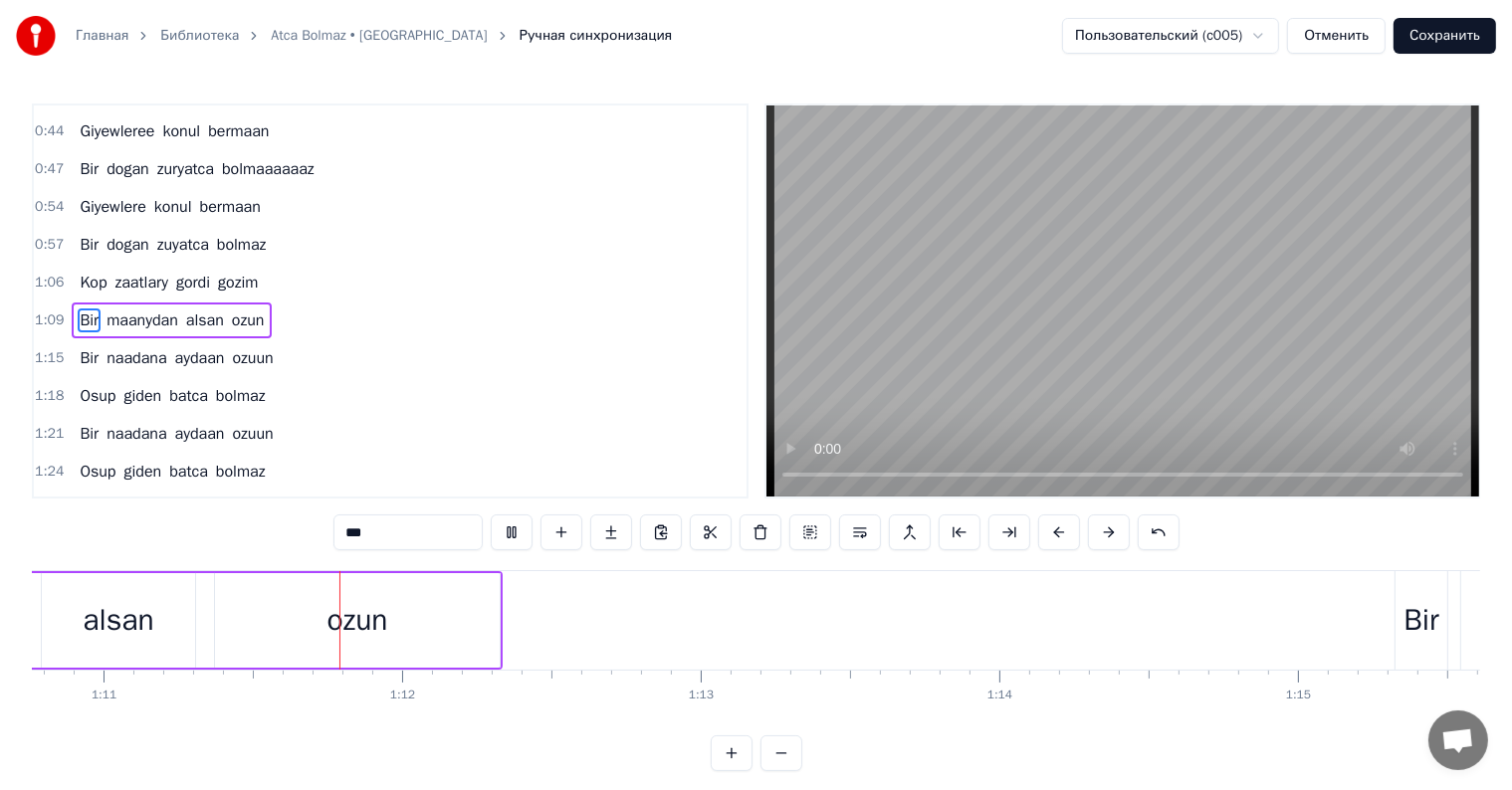 scroll, scrollTop: 0, scrollLeft: 21158, axis: horizontal 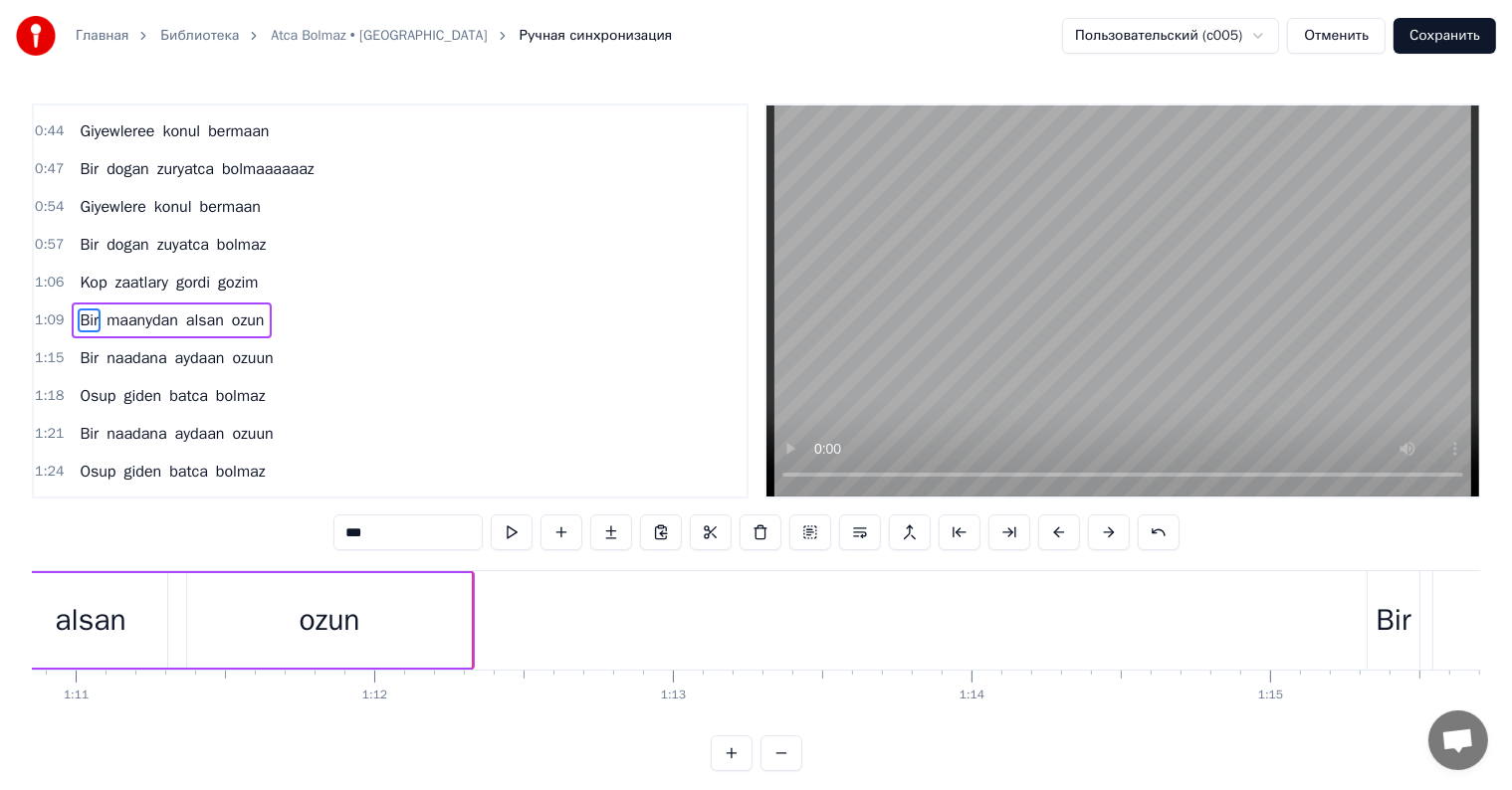 click on "ozun" at bounding box center [329, 620] 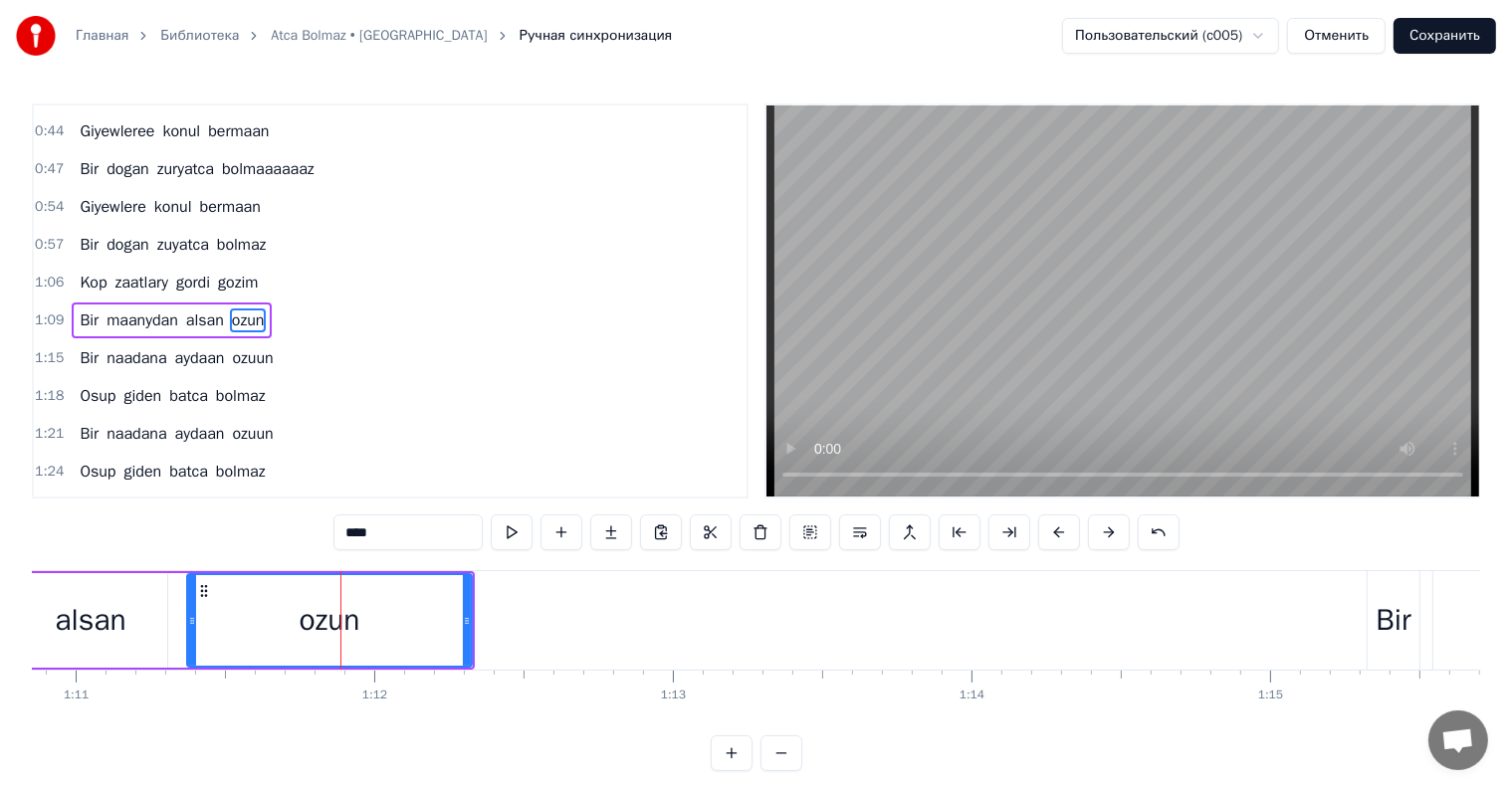 click on "****" at bounding box center [408, 532] 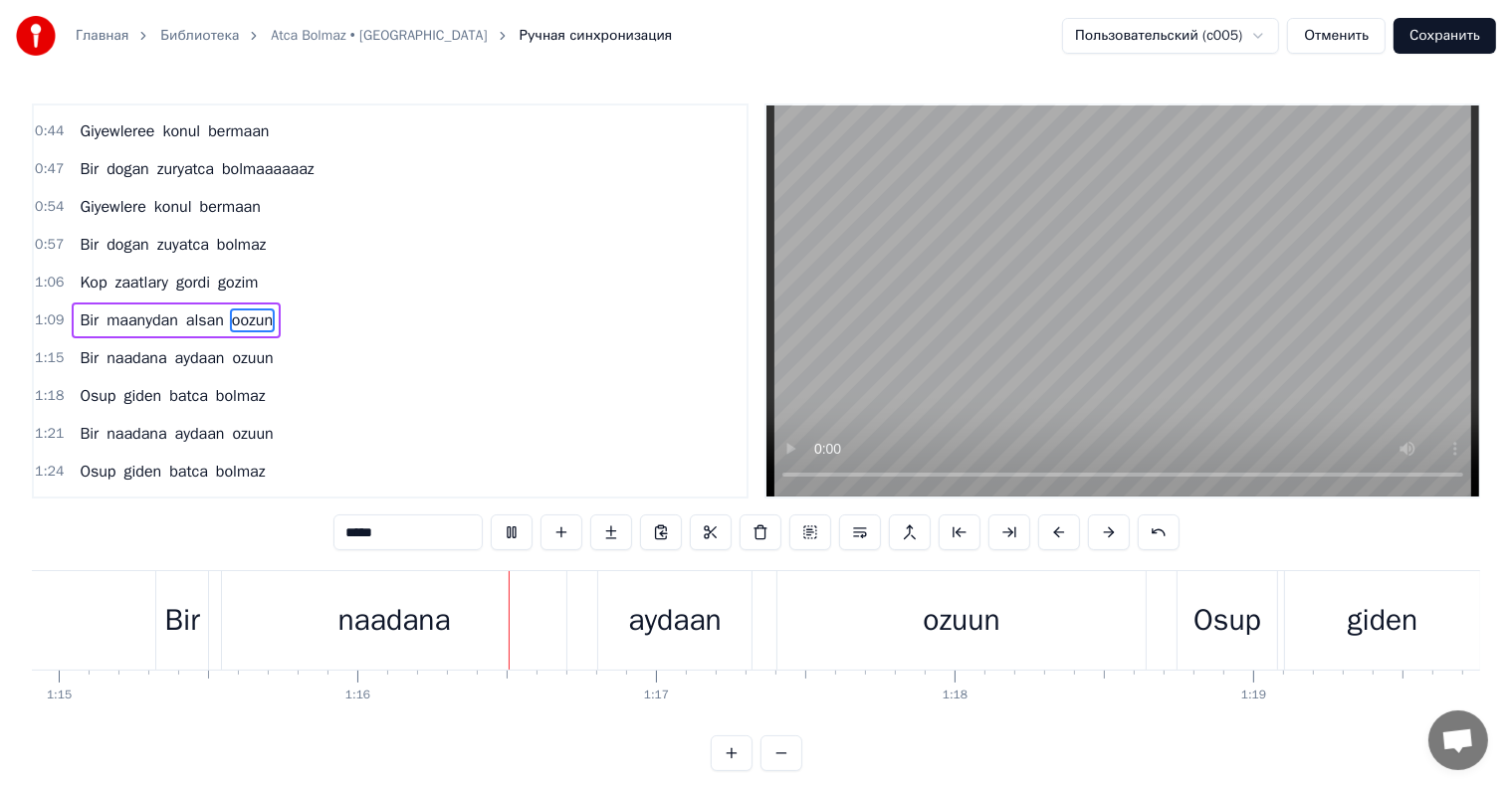 scroll, scrollTop: 0, scrollLeft: 22548, axis: horizontal 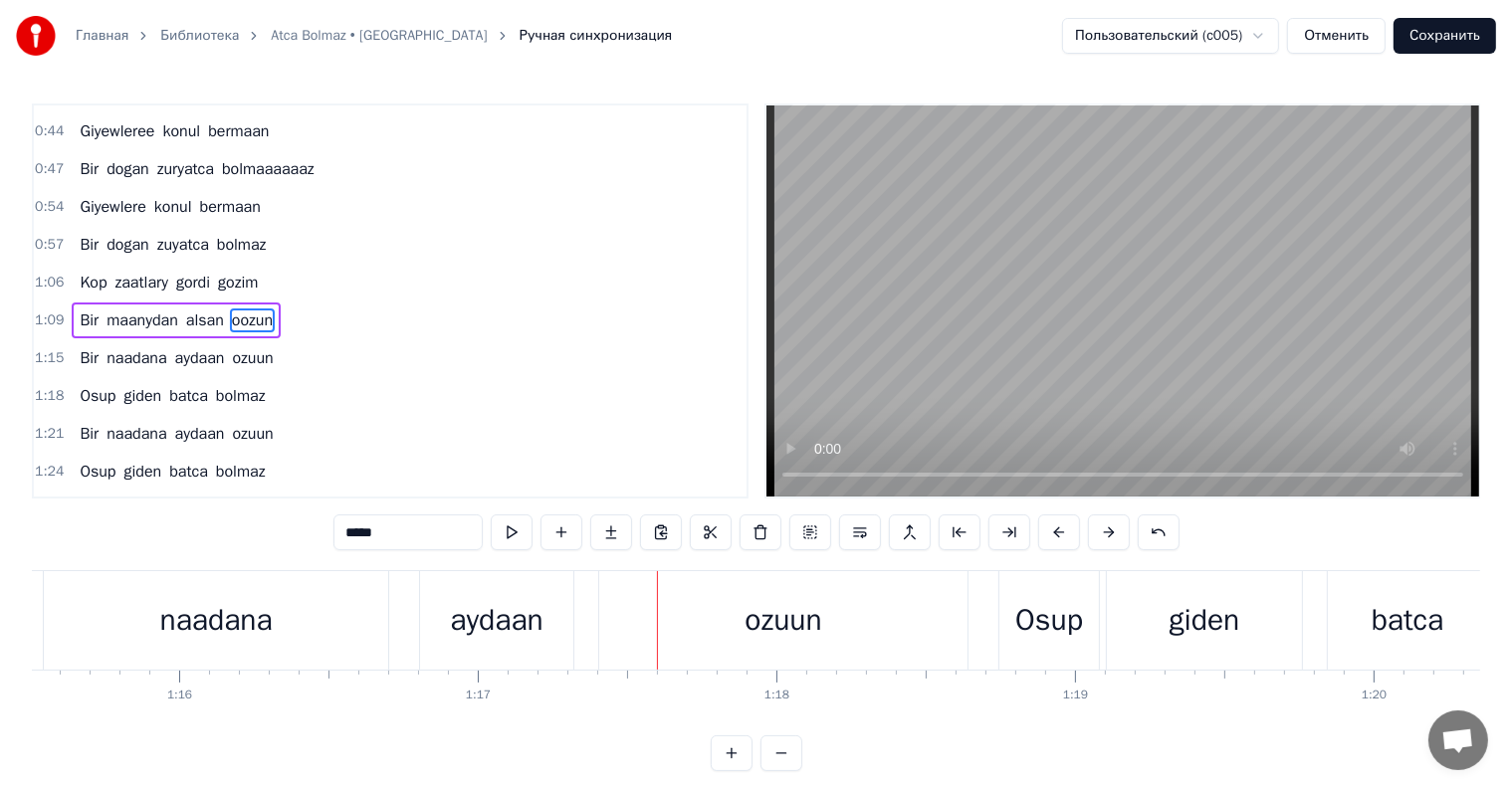 click on "aydaan" at bounding box center [496, 620] 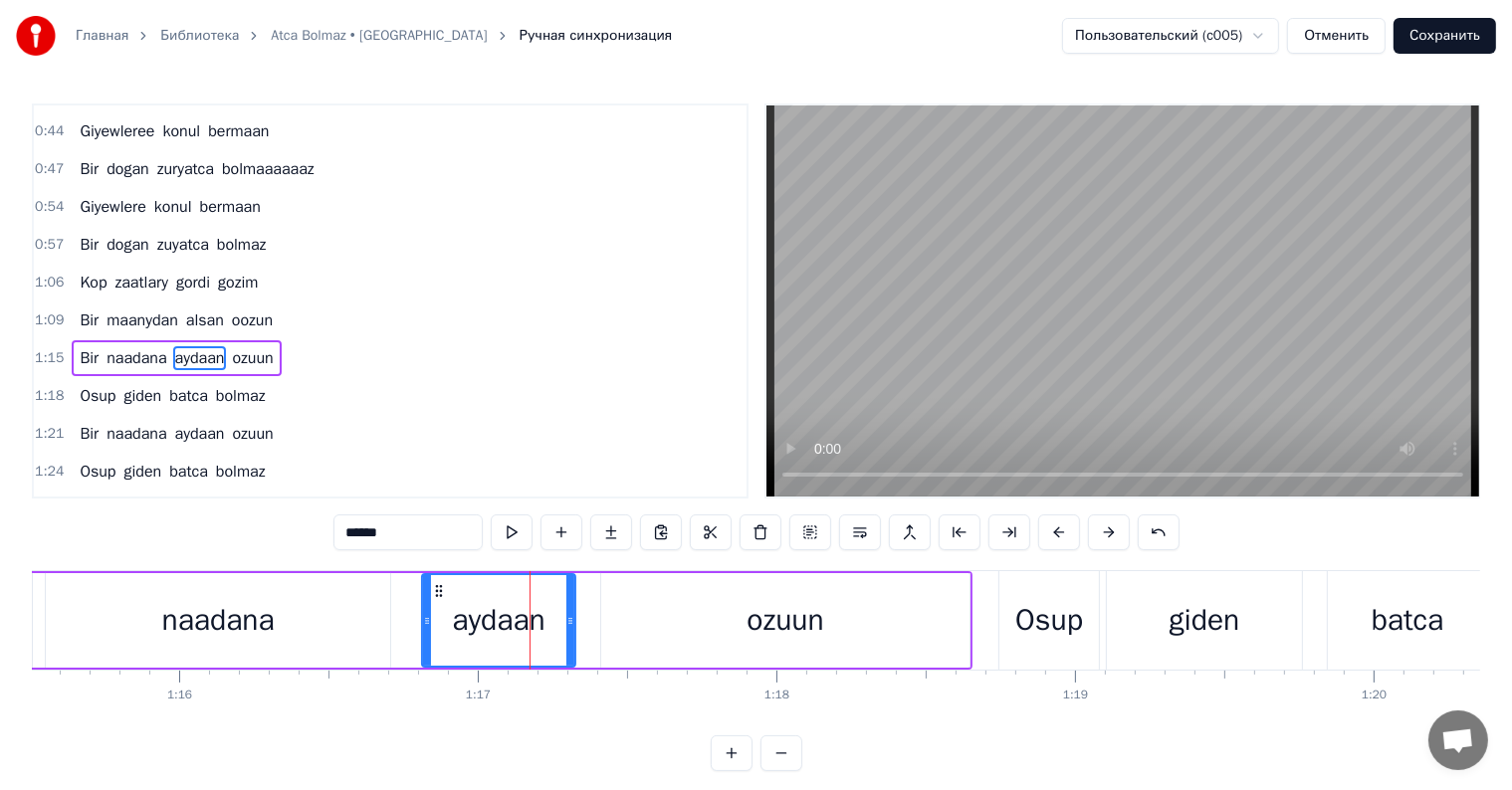 scroll, scrollTop: 408, scrollLeft: 0, axis: vertical 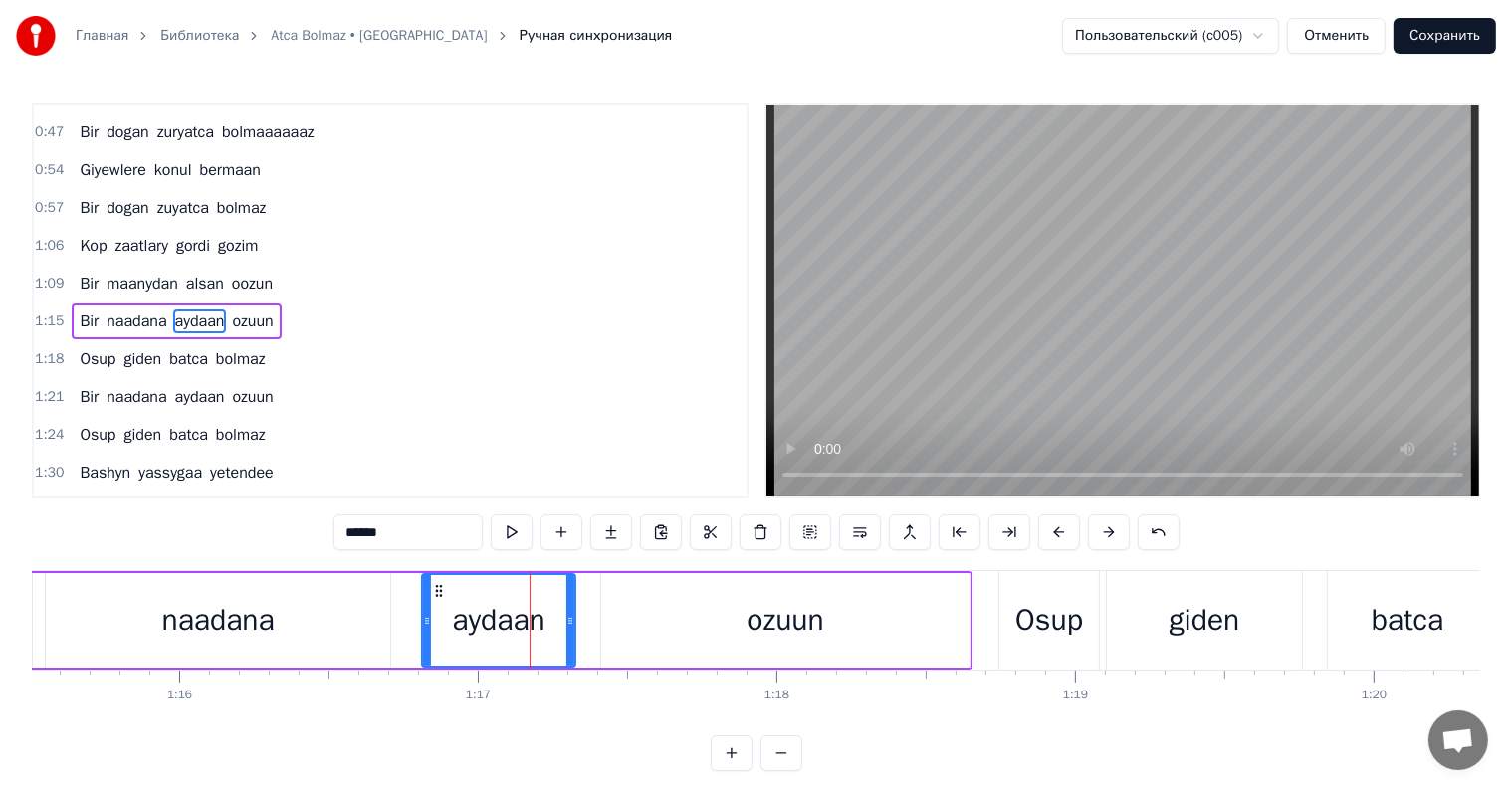 click on "******" at bounding box center [408, 532] 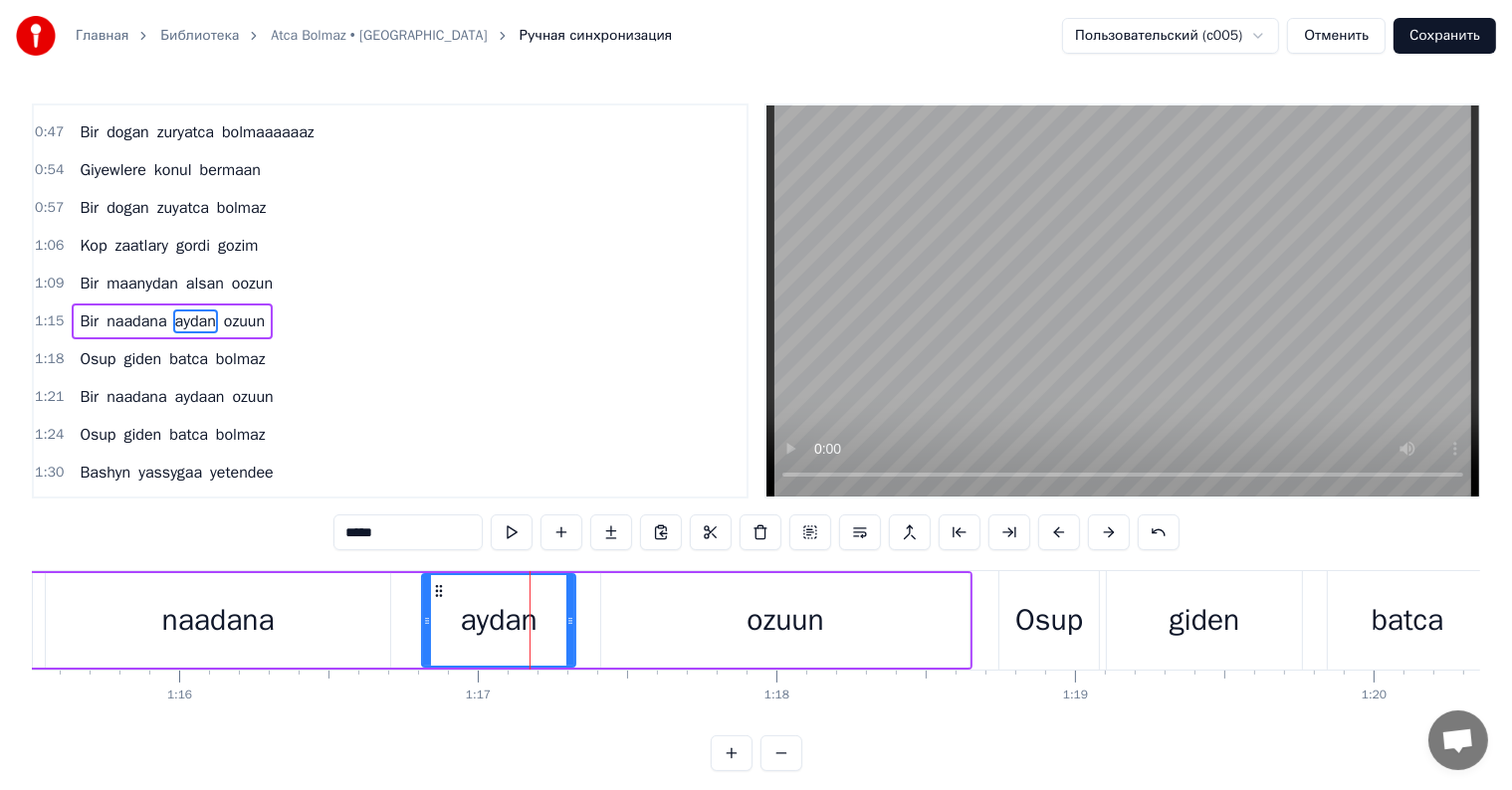 click on "ozuun" at bounding box center [785, 620] 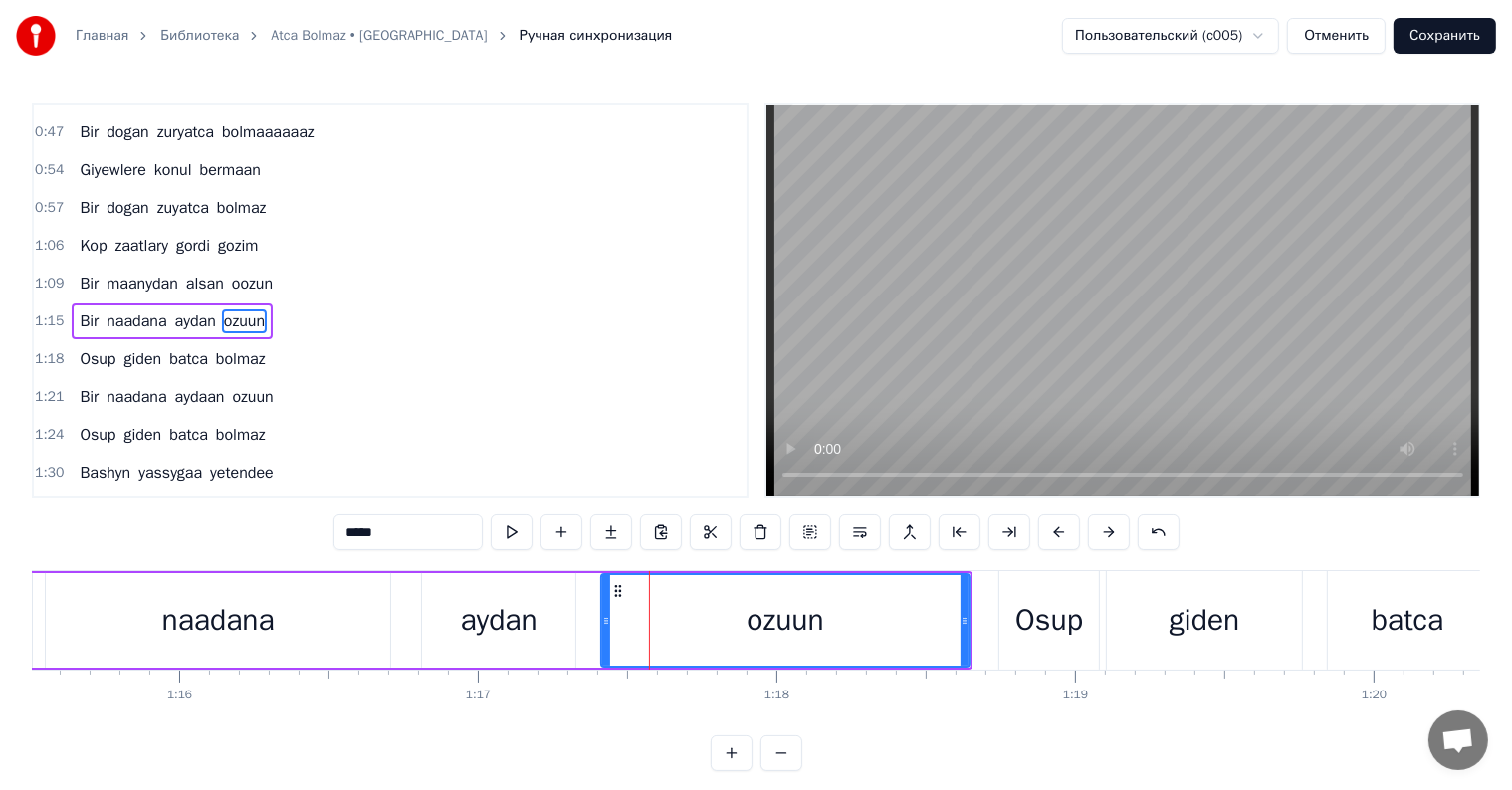 click on "*****" at bounding box center (408, 532) 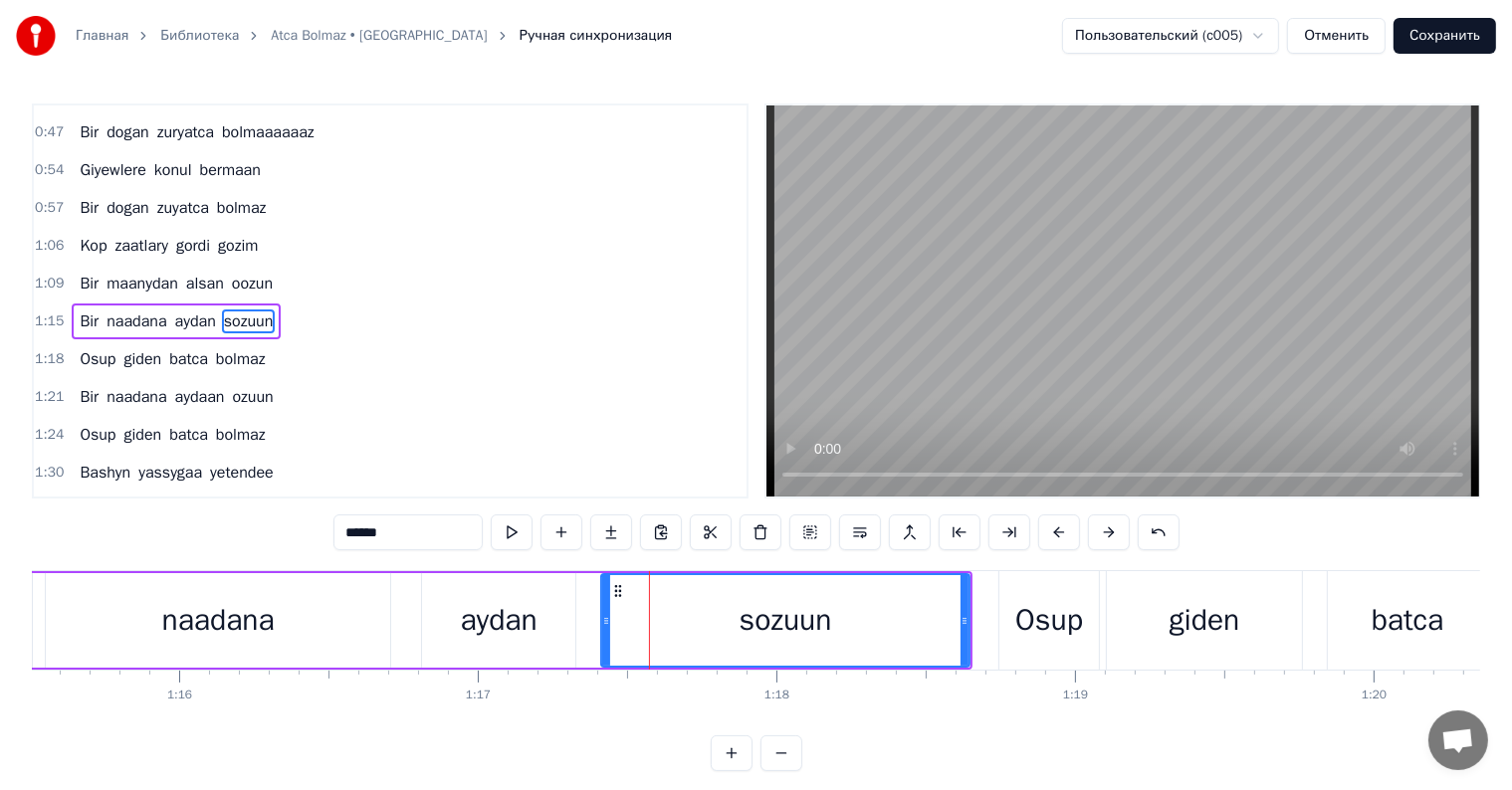 click on "******" at bounding box center [408, 532] 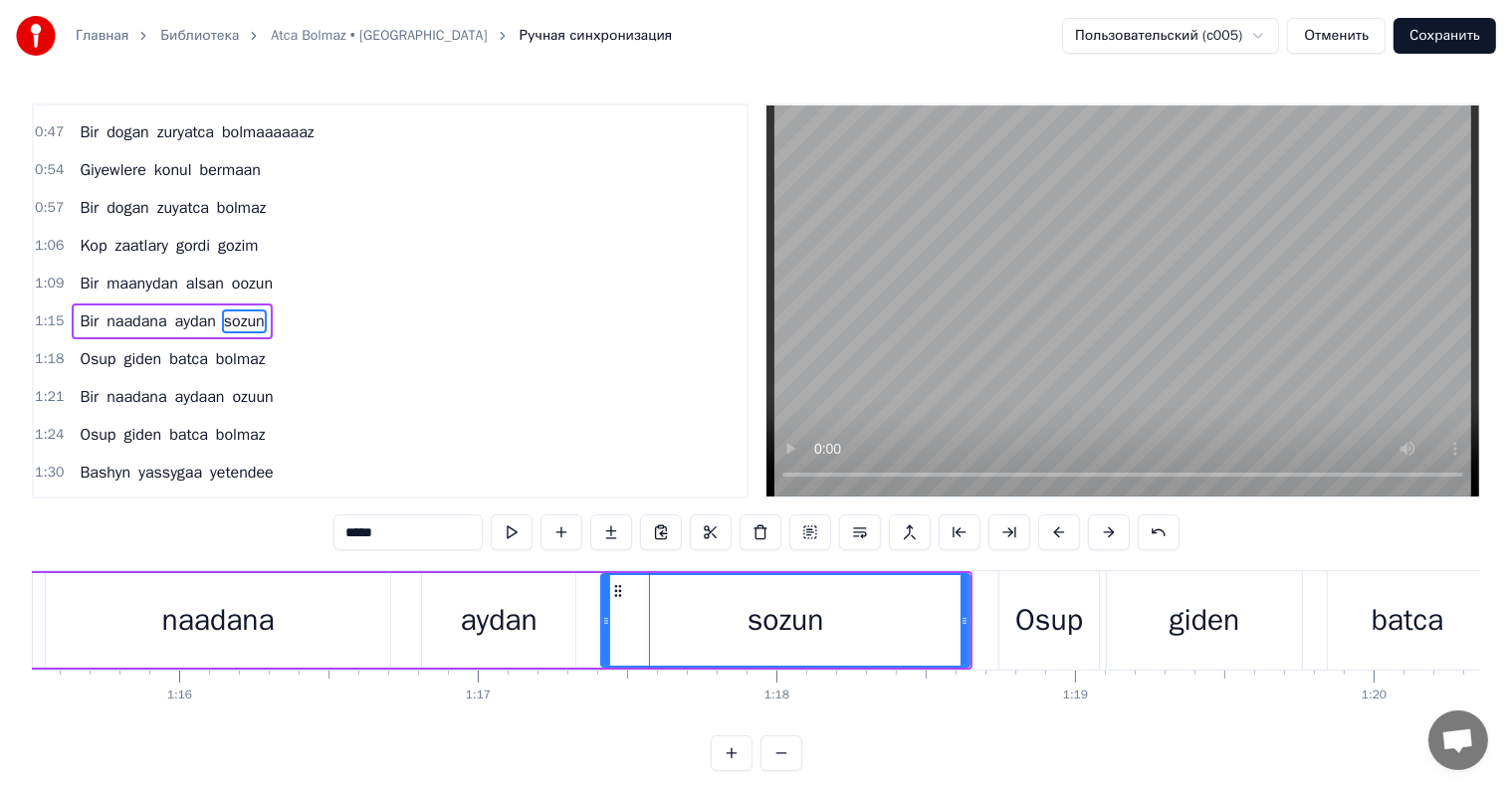 click on "naadana" at bounding box center (218, 620) 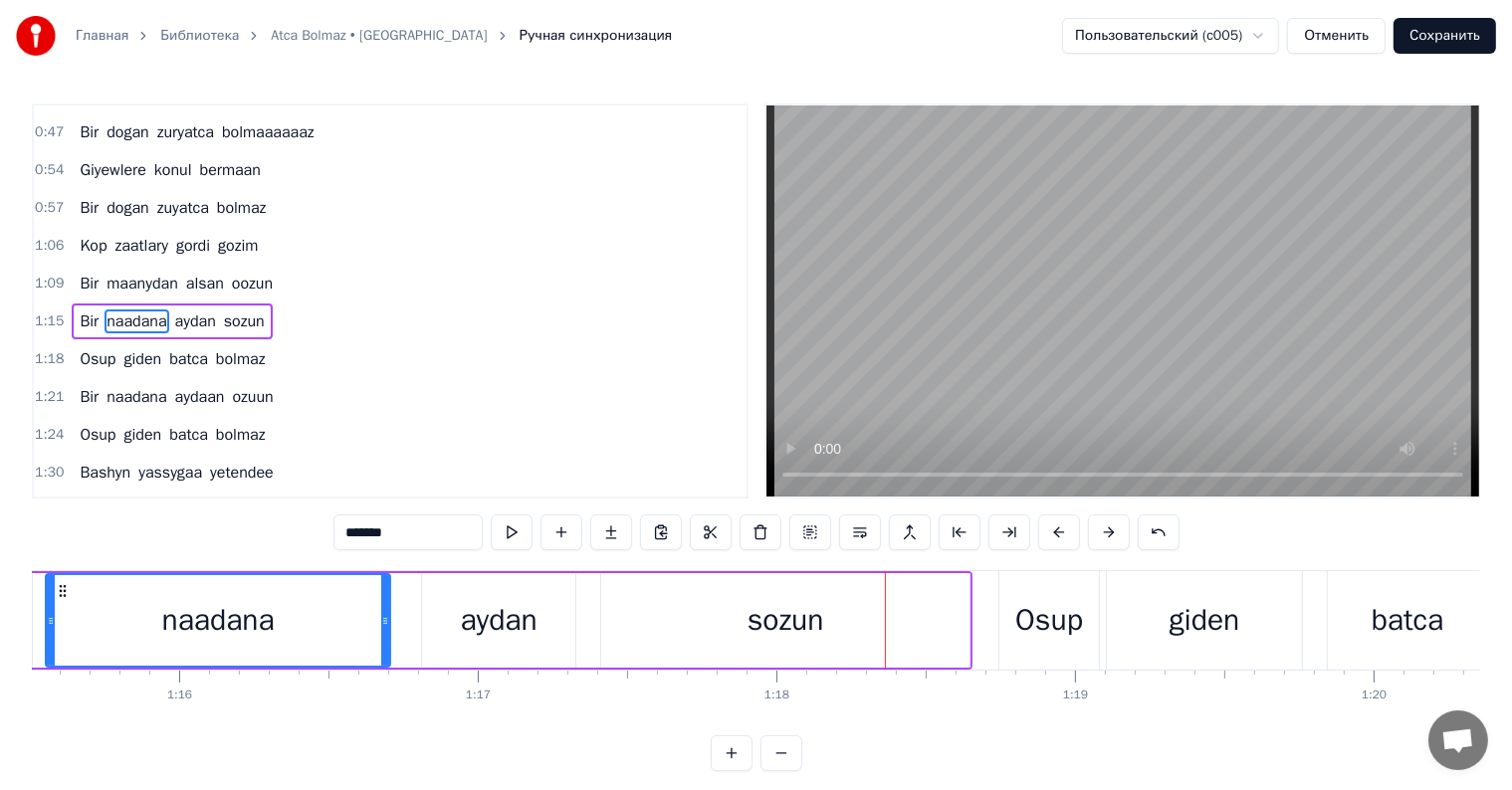 drag, startPoint x: 812, startPoint y: 645, endPoint x: 867, endPoint y: 651, distance: 55.326305 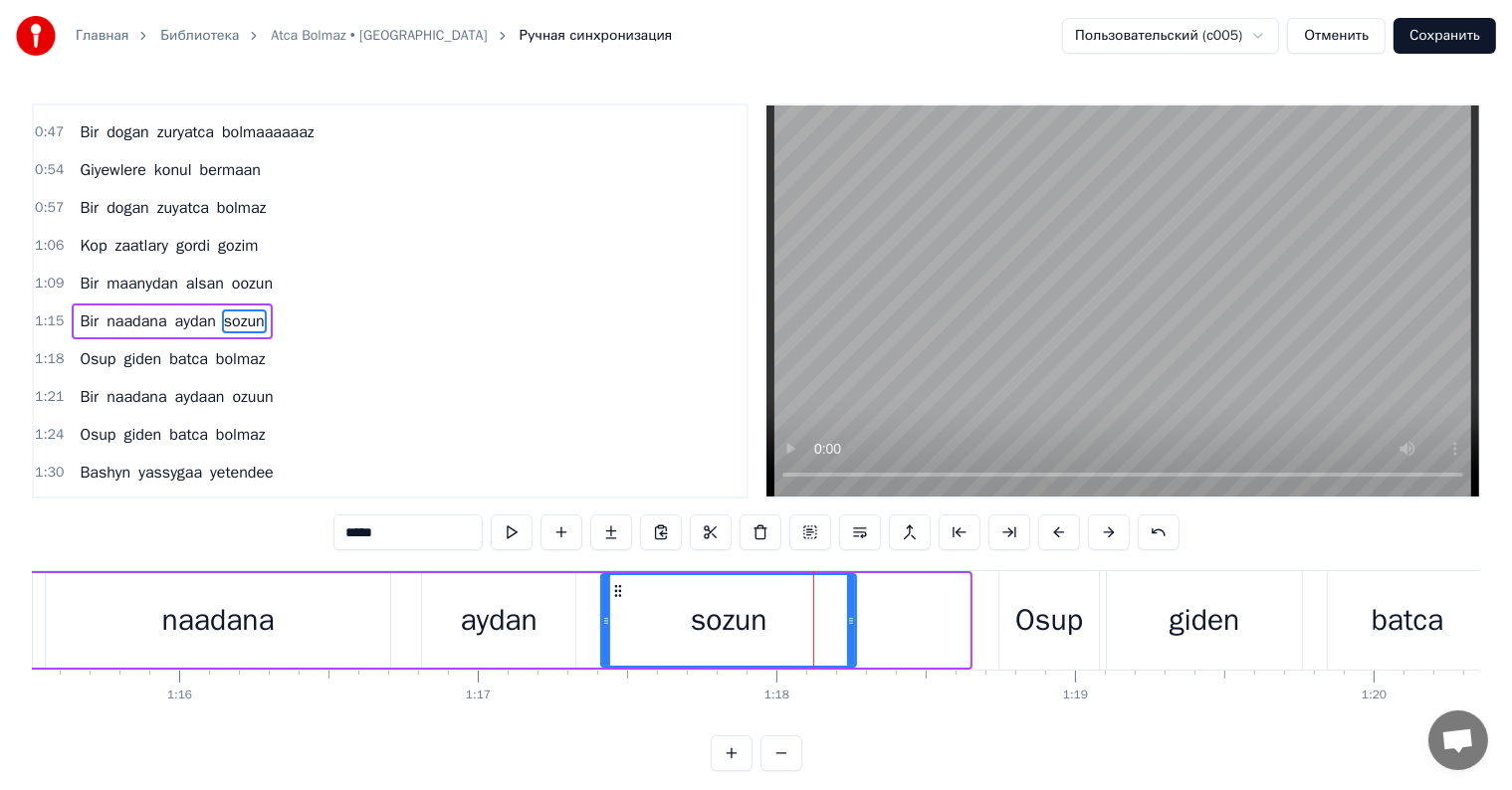 drag, startPoint x: 961, startPoint y: 617, endPoint x: 843, endPoint y: 642, distance: 120.61924 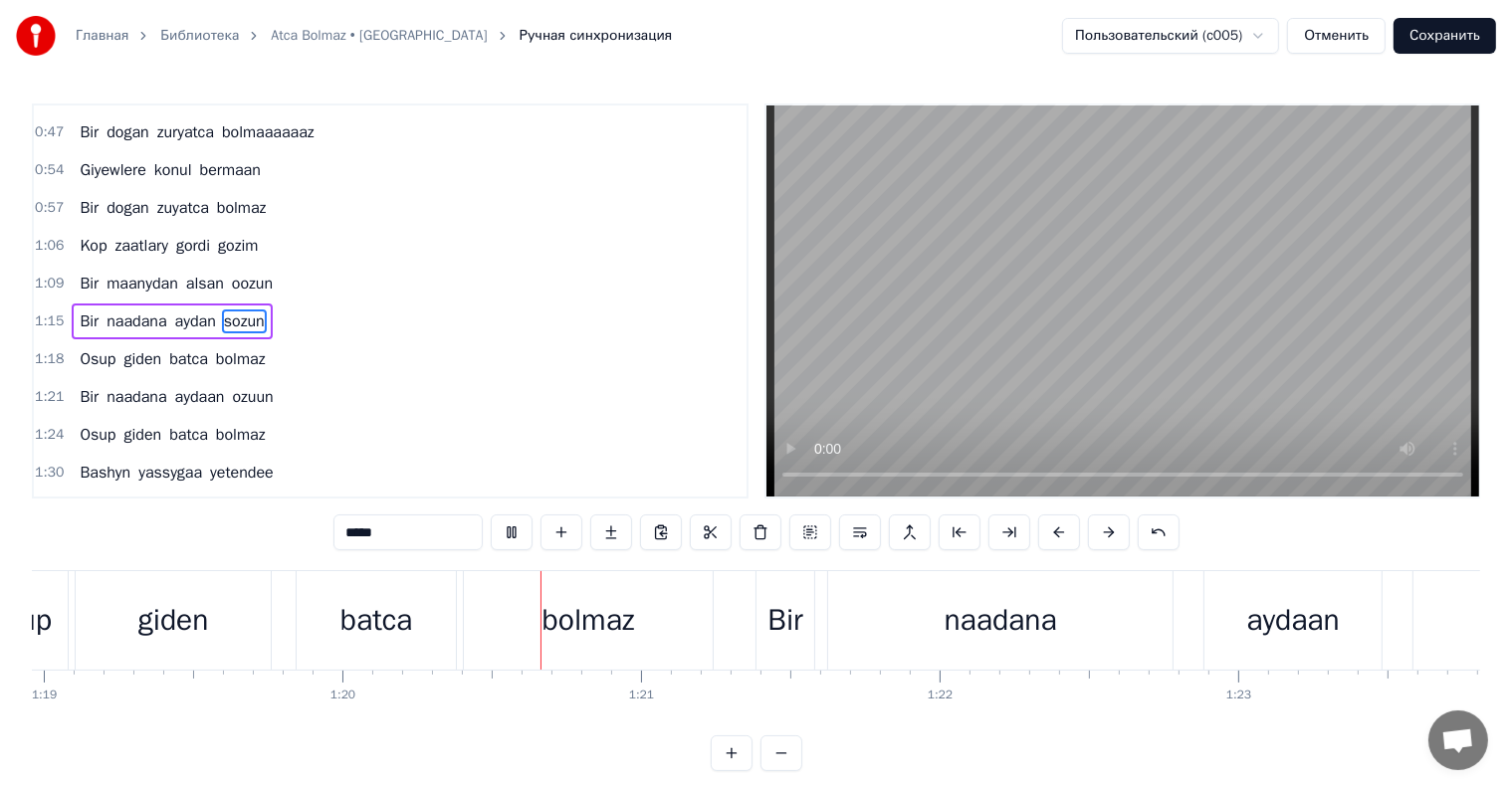 scroll, scrollTop: 0, scrollLeft: 23799, axis: horizontal 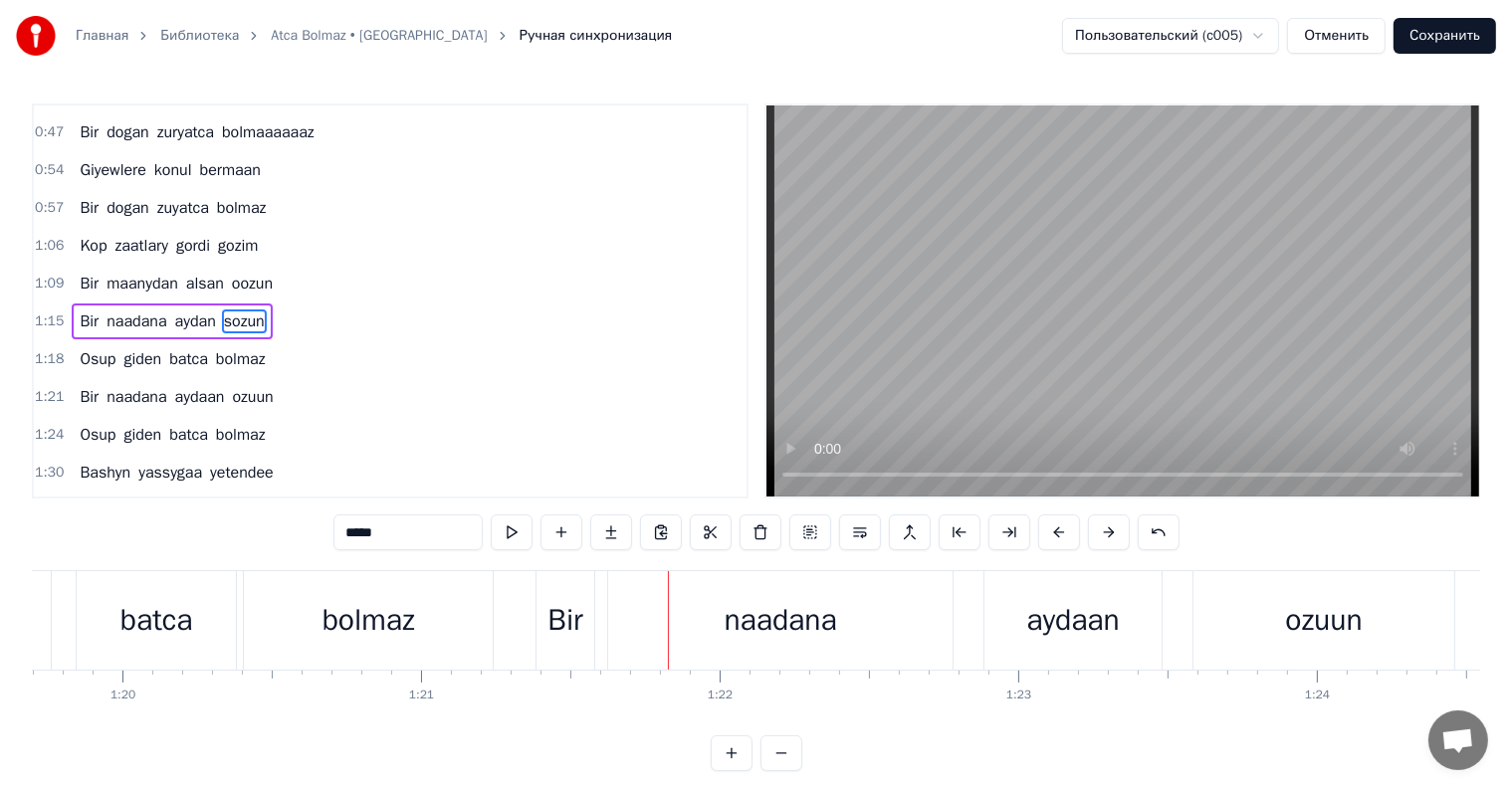 drag, startPoint x: 362, startPoint y: 651, endPoint x: 432, endPoint y: 641, distance: 70.71068 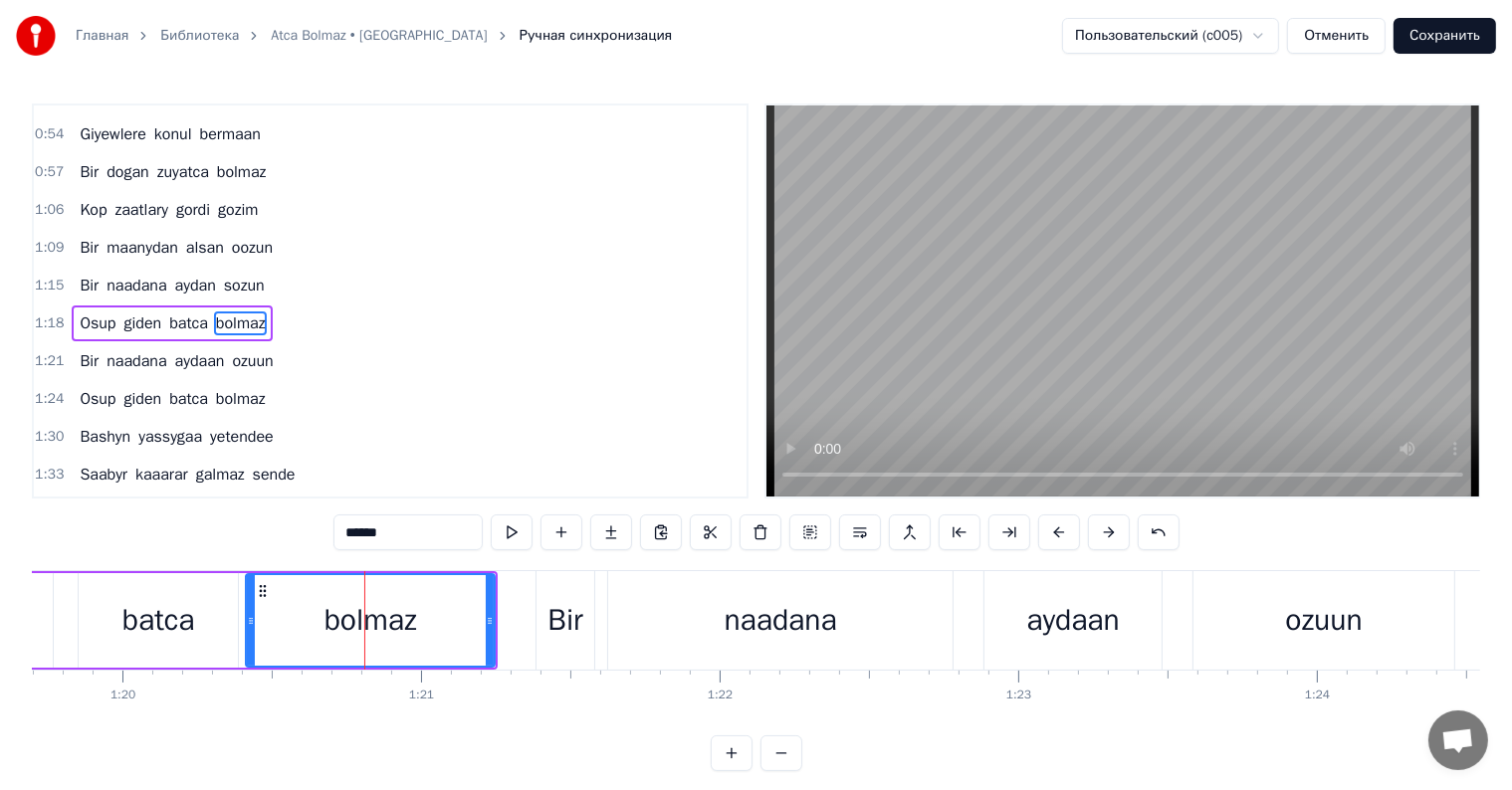 scroll, scrollTop: 445, scrollLeft: 0, axis: vertical 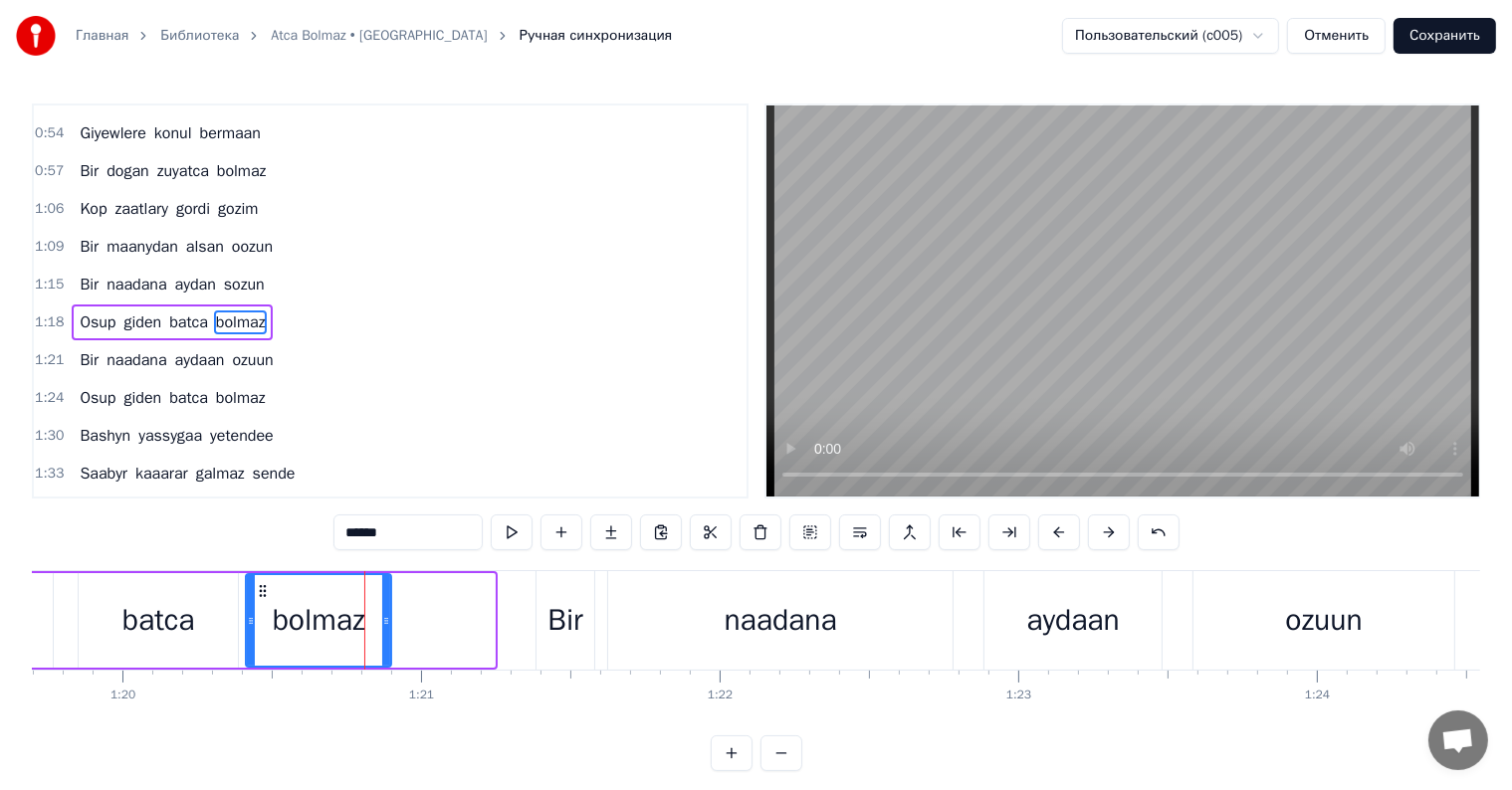drag, startPoint x: 488, startPoint y: 617, endPoint x: 384, endPoint y: 633, distance: 105.22357 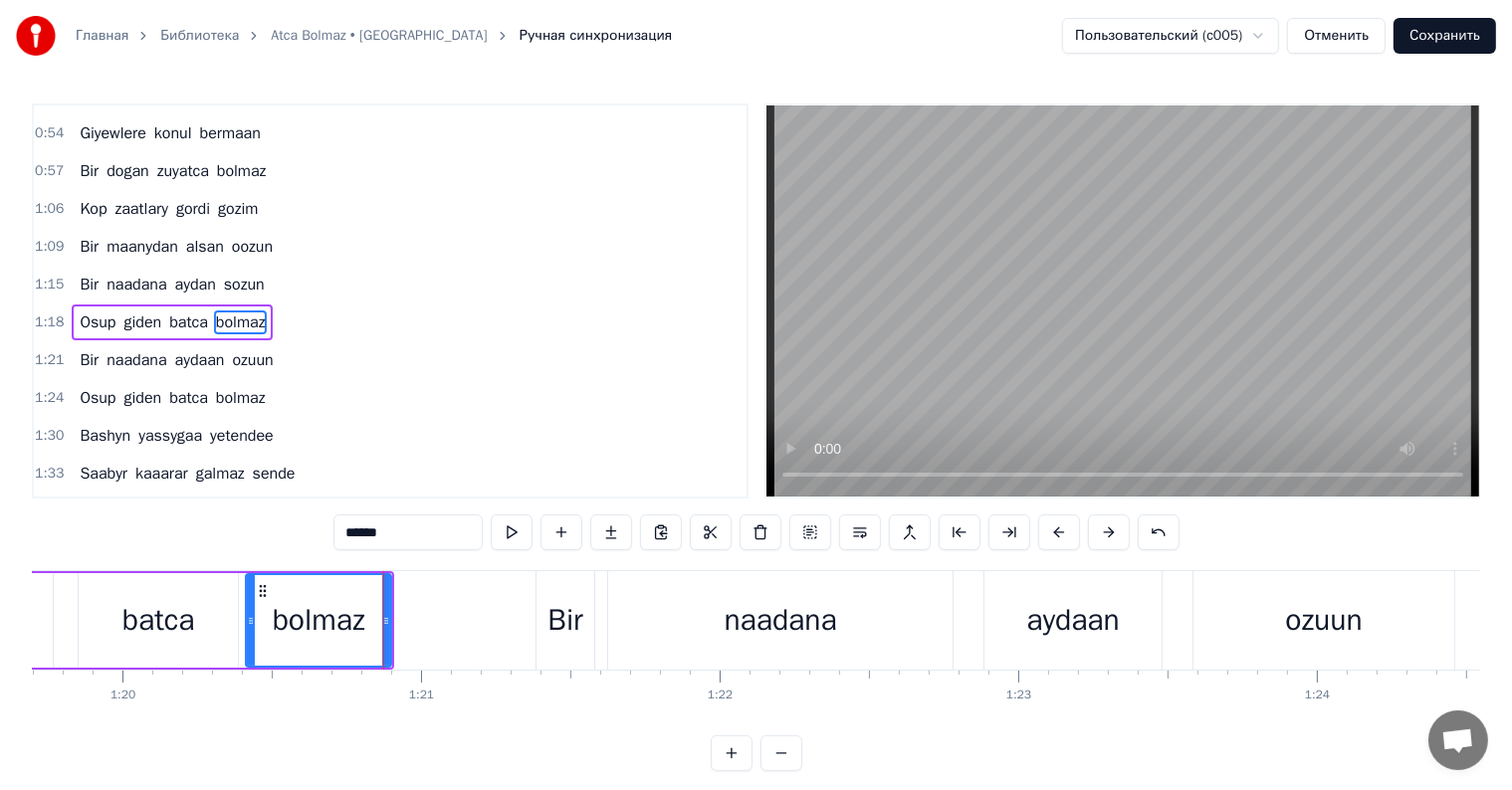 click on "batca" at bounding box center [158, 620] 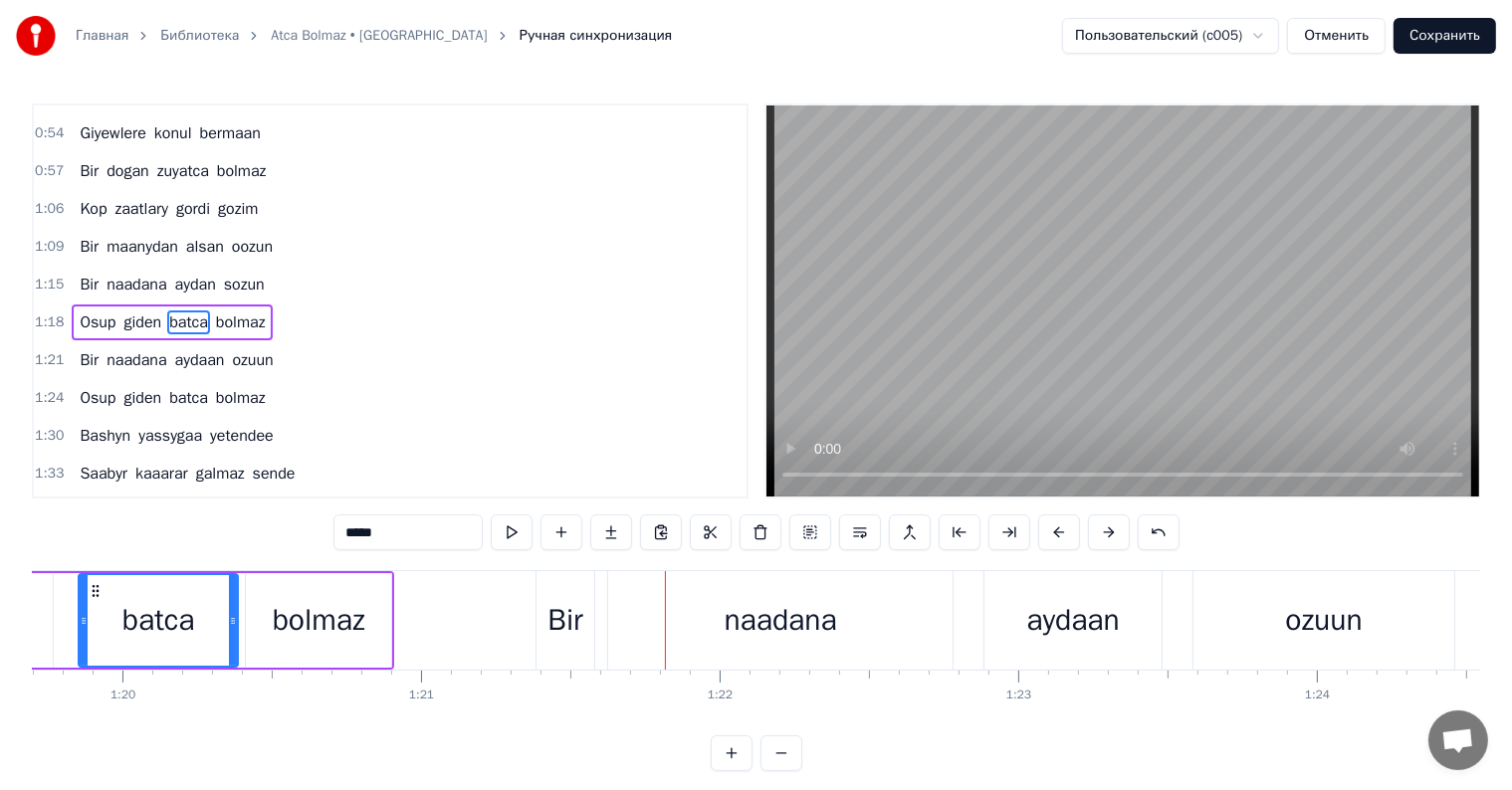 click on "bolmaz" at bounding box center [319, 620] 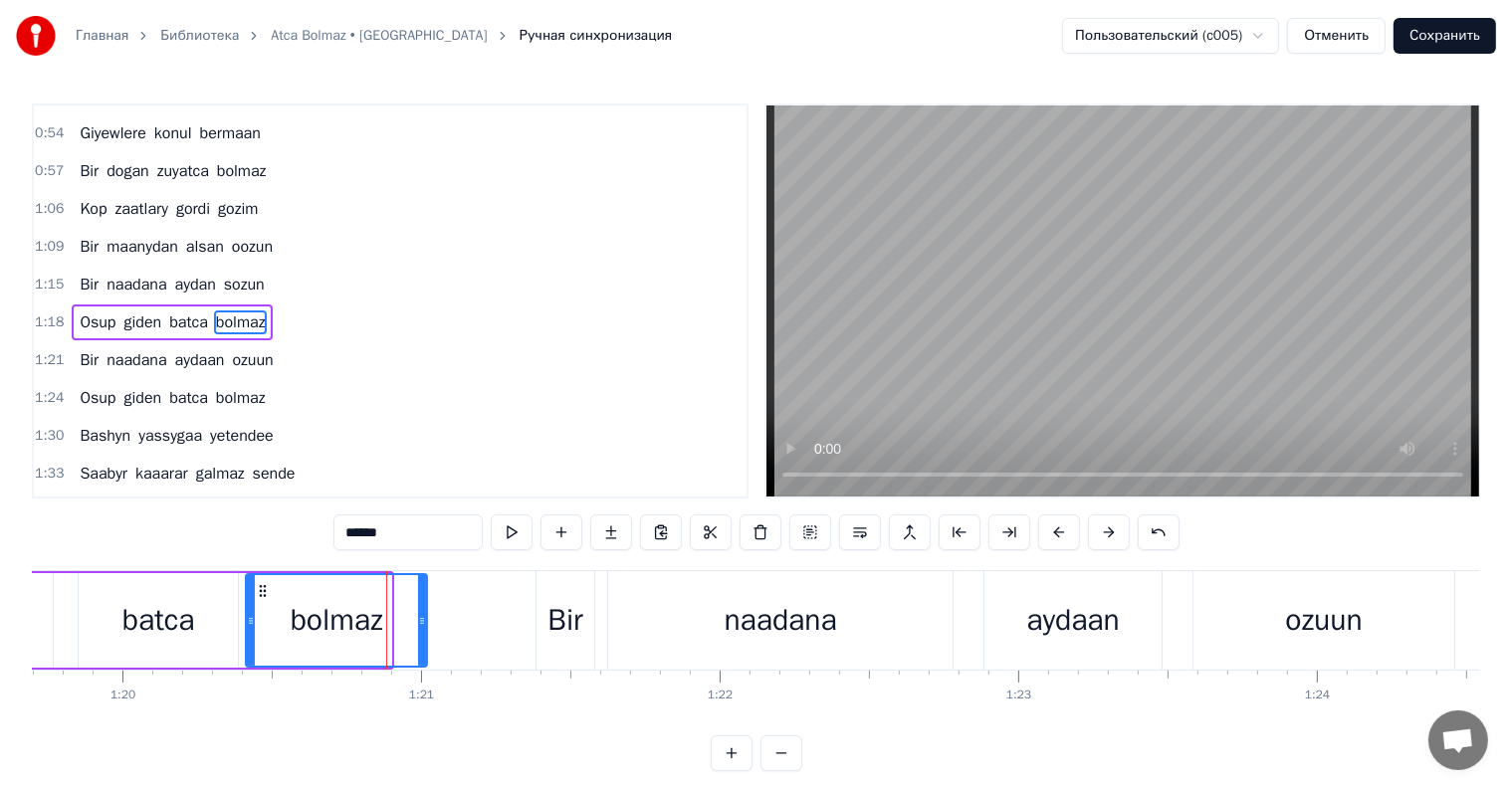 drag, startPoint x: 387, startPoint y: 623, endPoint x: 434, endPoint y: 626, distance: 47.095647 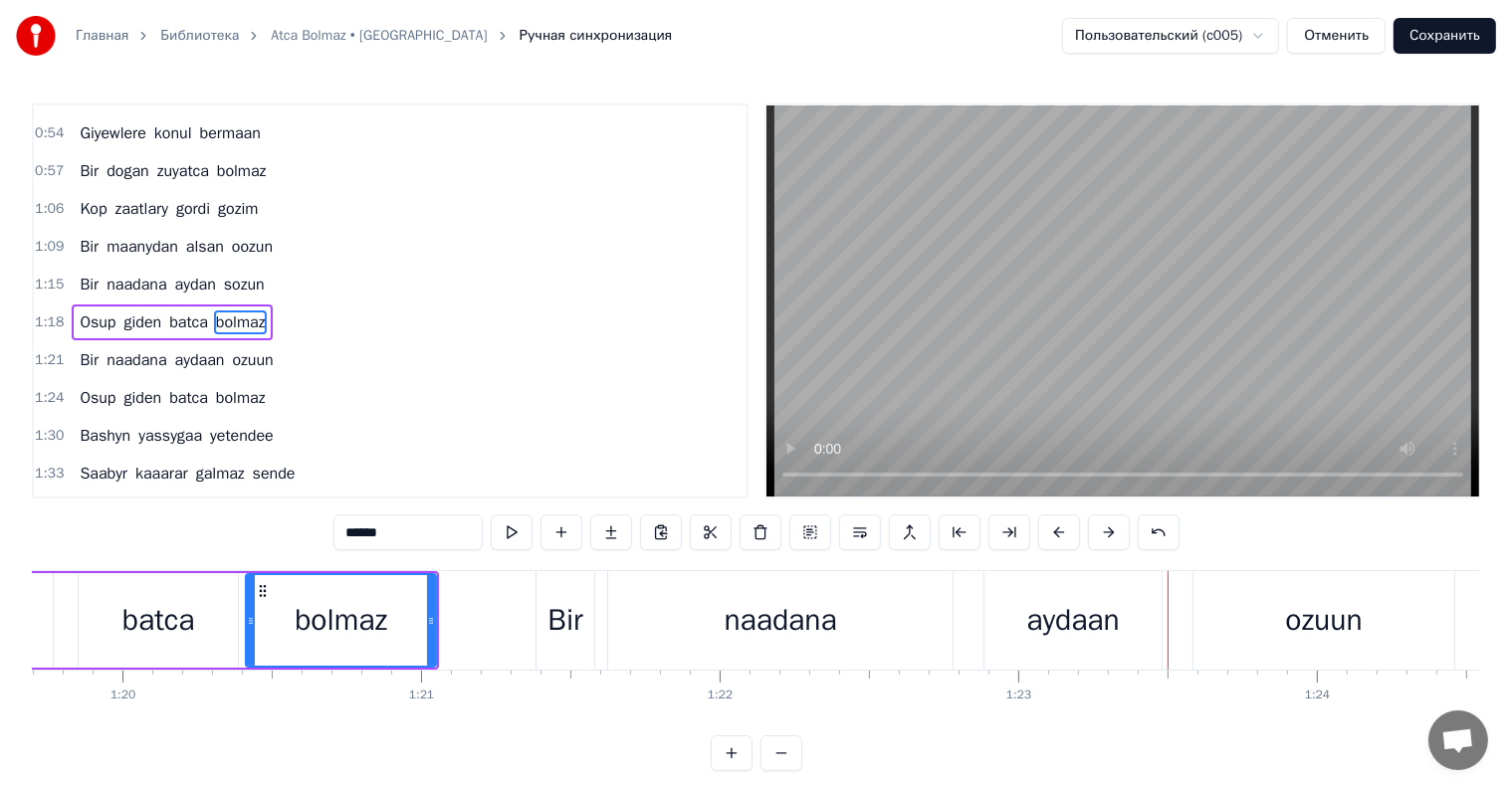click on "aydaan" at bounding box center [1072, 620] 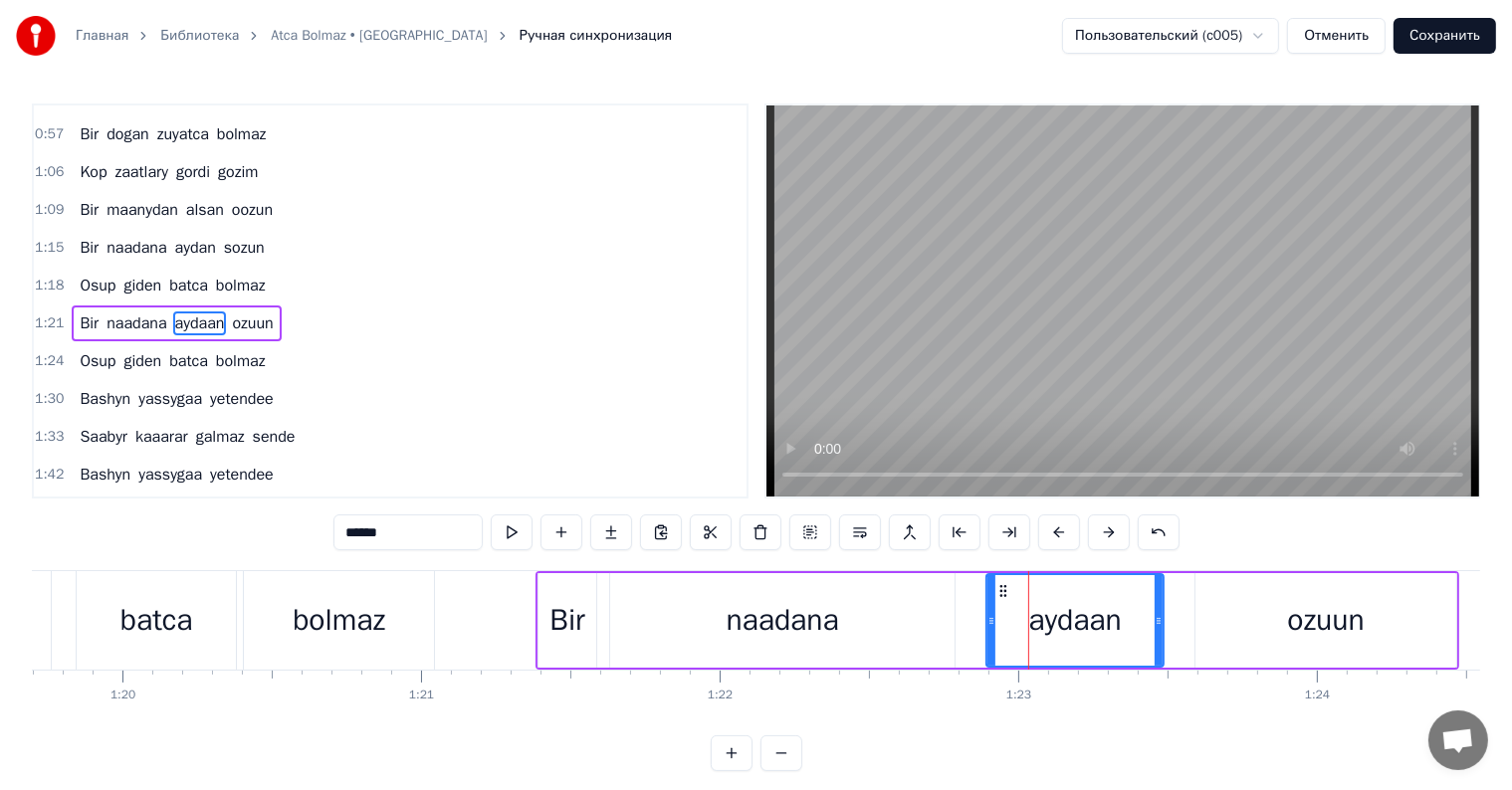 click on "******" at bounding box center [408, 532] 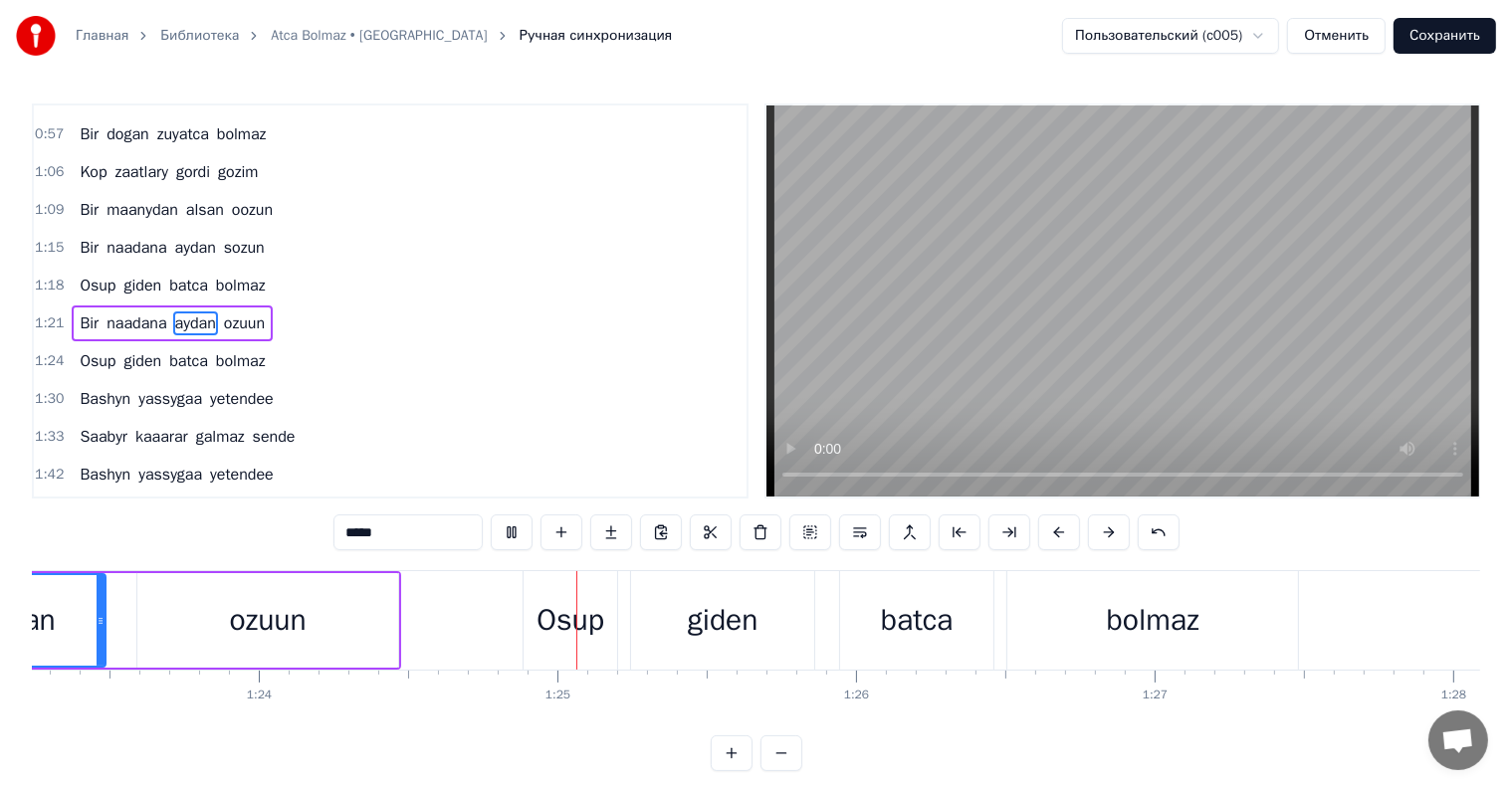 scroll, scrollTop: 0, scrollLeft: 25124, axis: horizontal 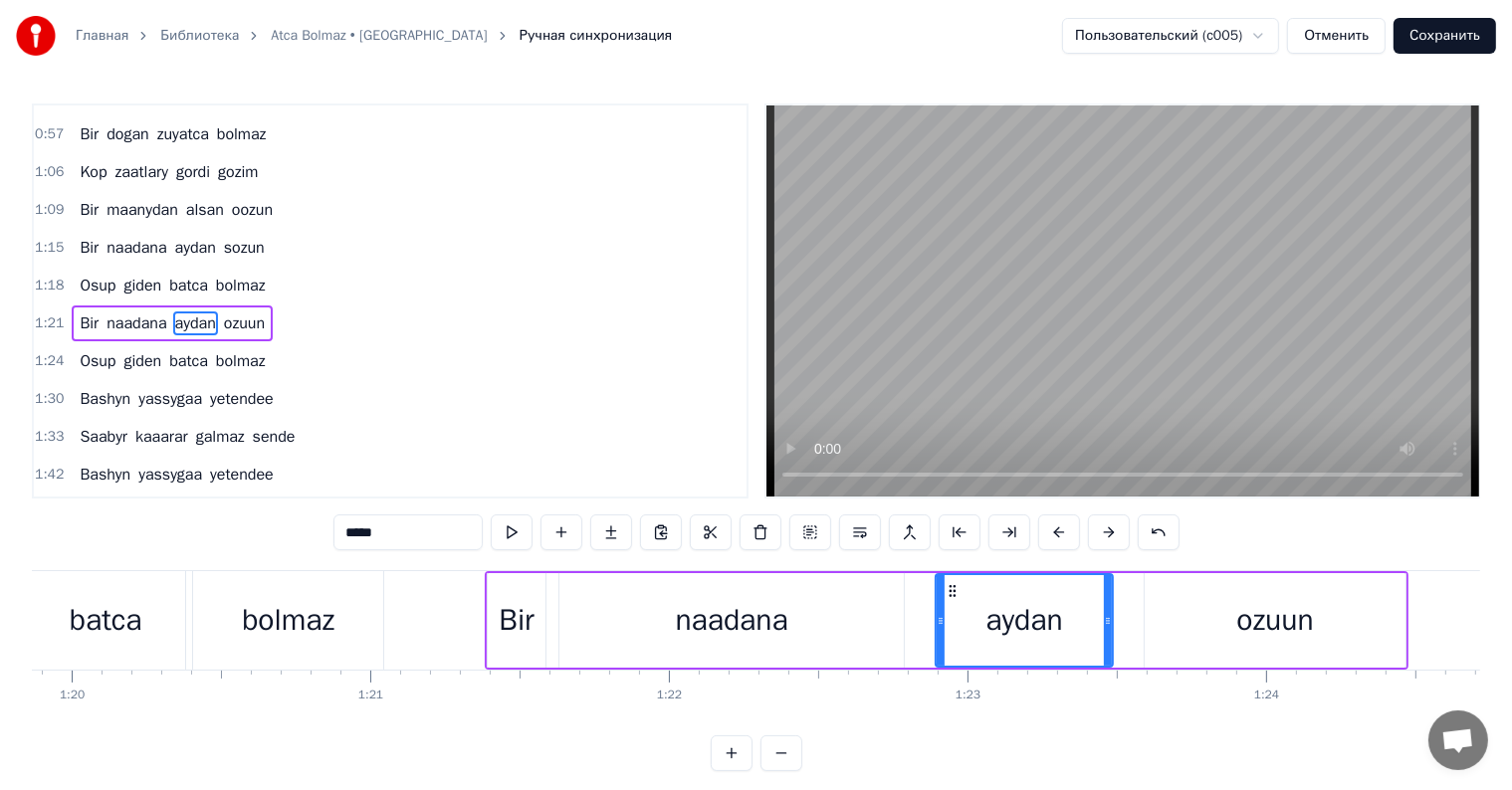 click on "ozuun" at bounding box center [1275, 620] 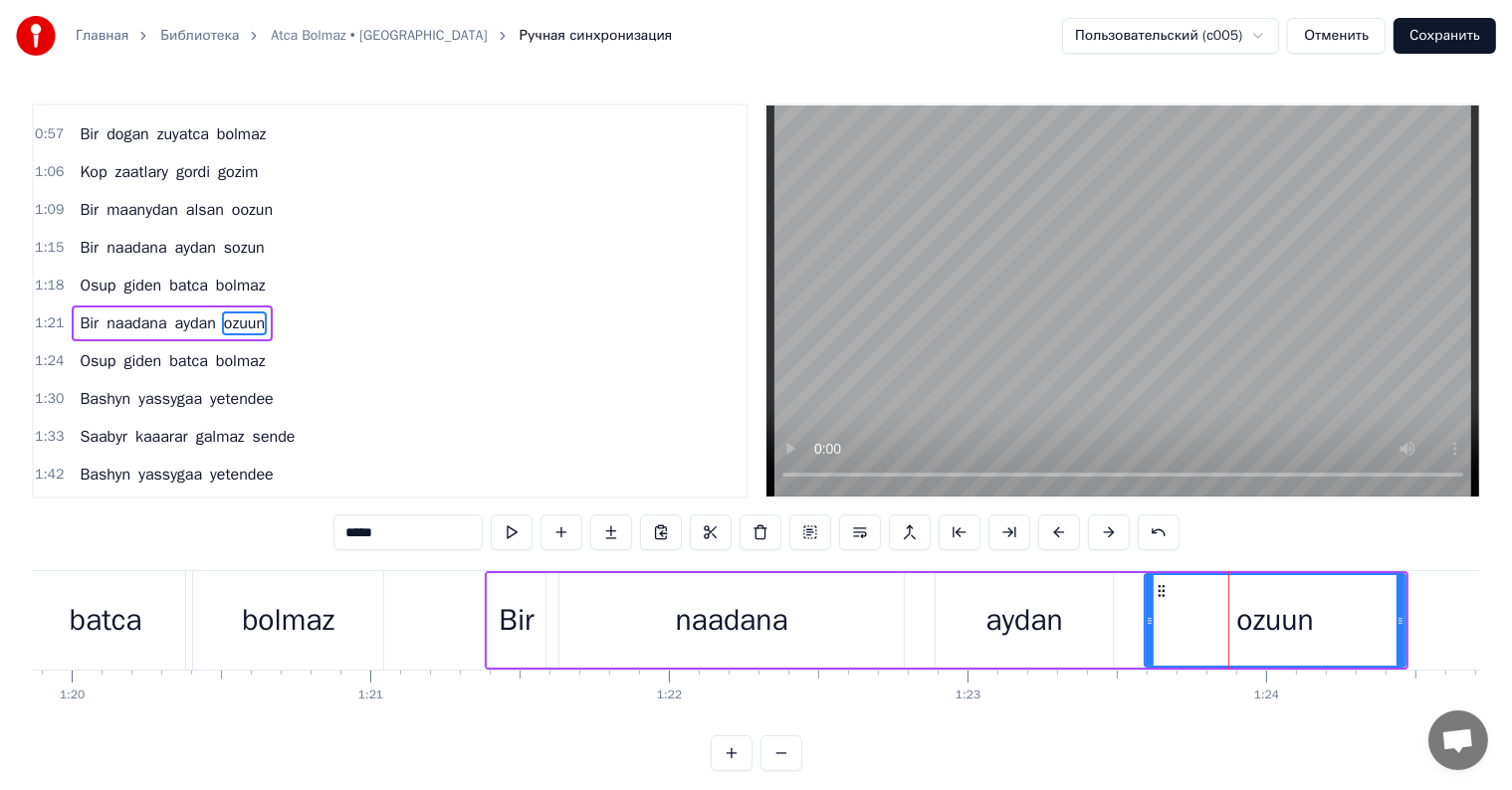 click on "*****" at bounding box center (408, 532) 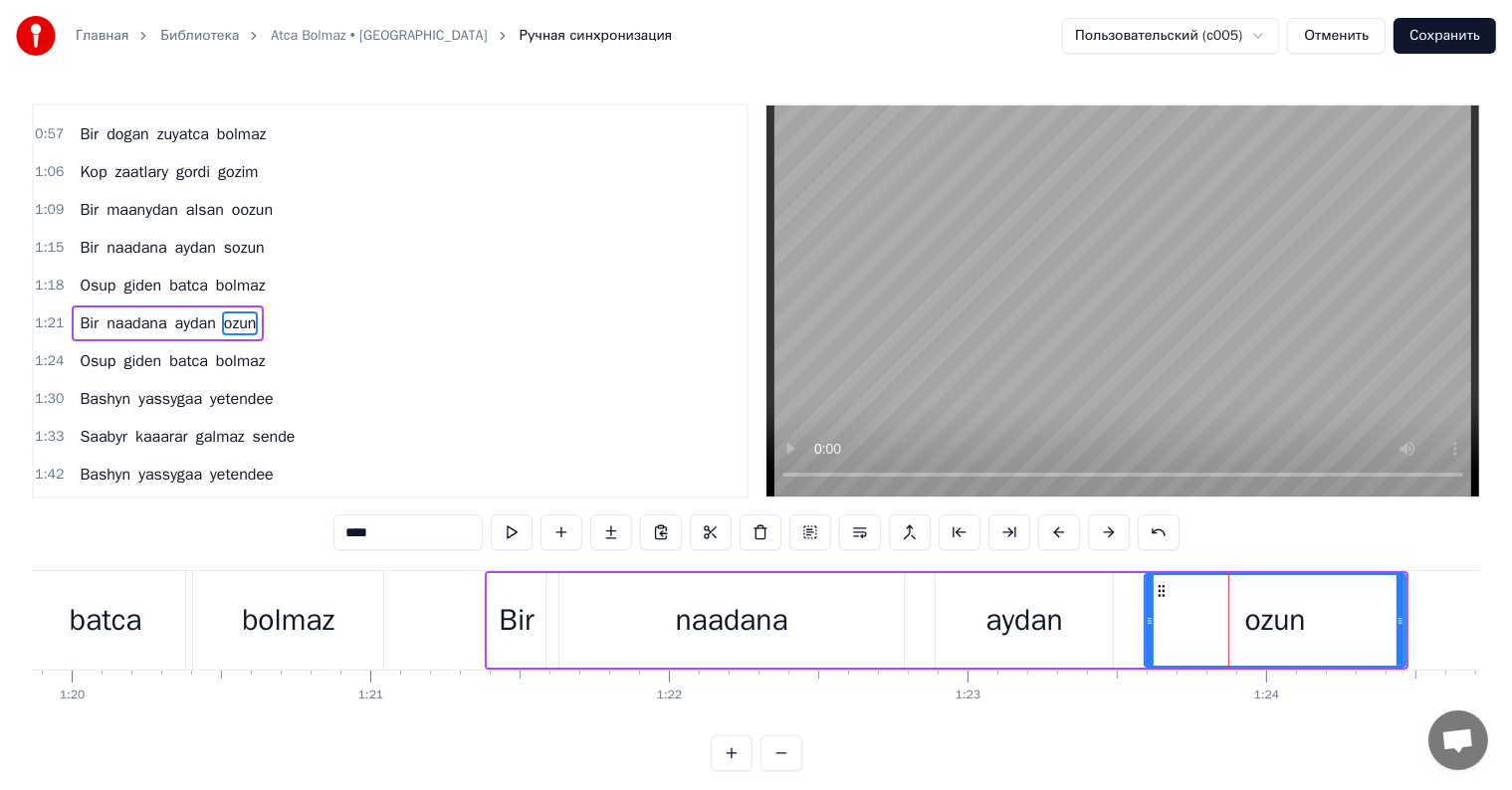 click on "****" at bounding box center [408, 532] 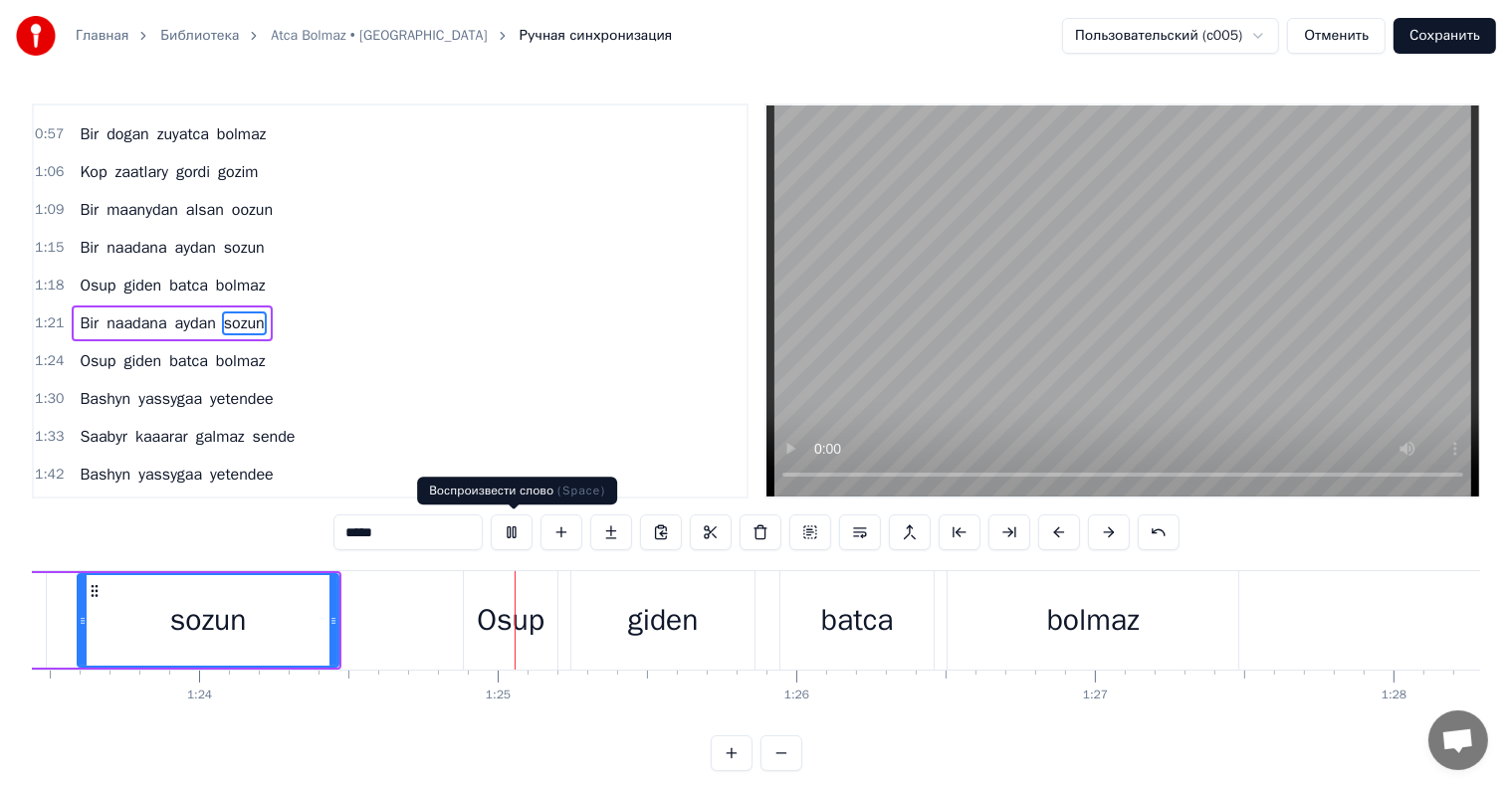 scroll, scrollTop: 0, scrollLeft: 25103, axis: horizontal 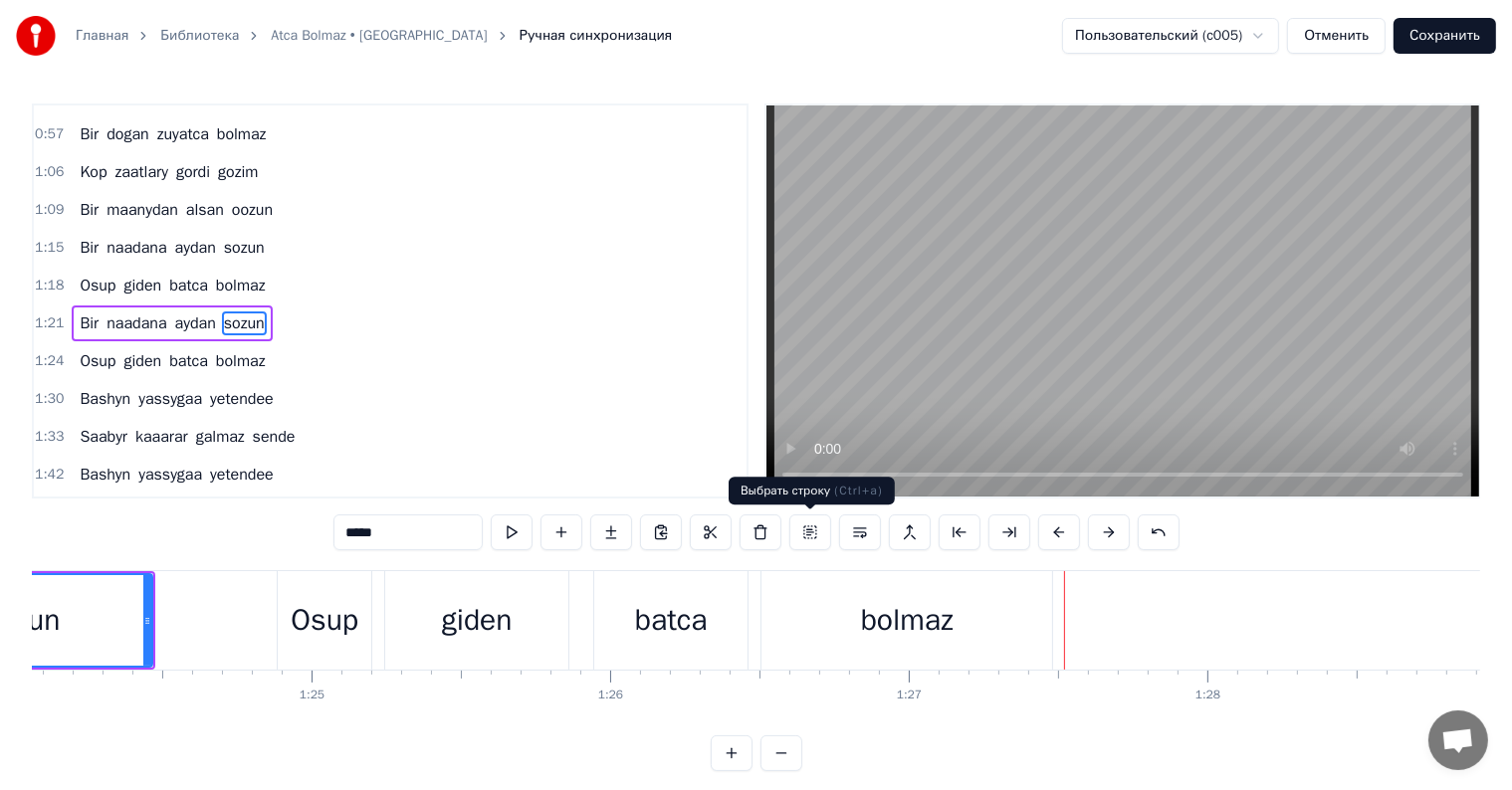 click on "bolmaz" at bounding box center (907, 620) 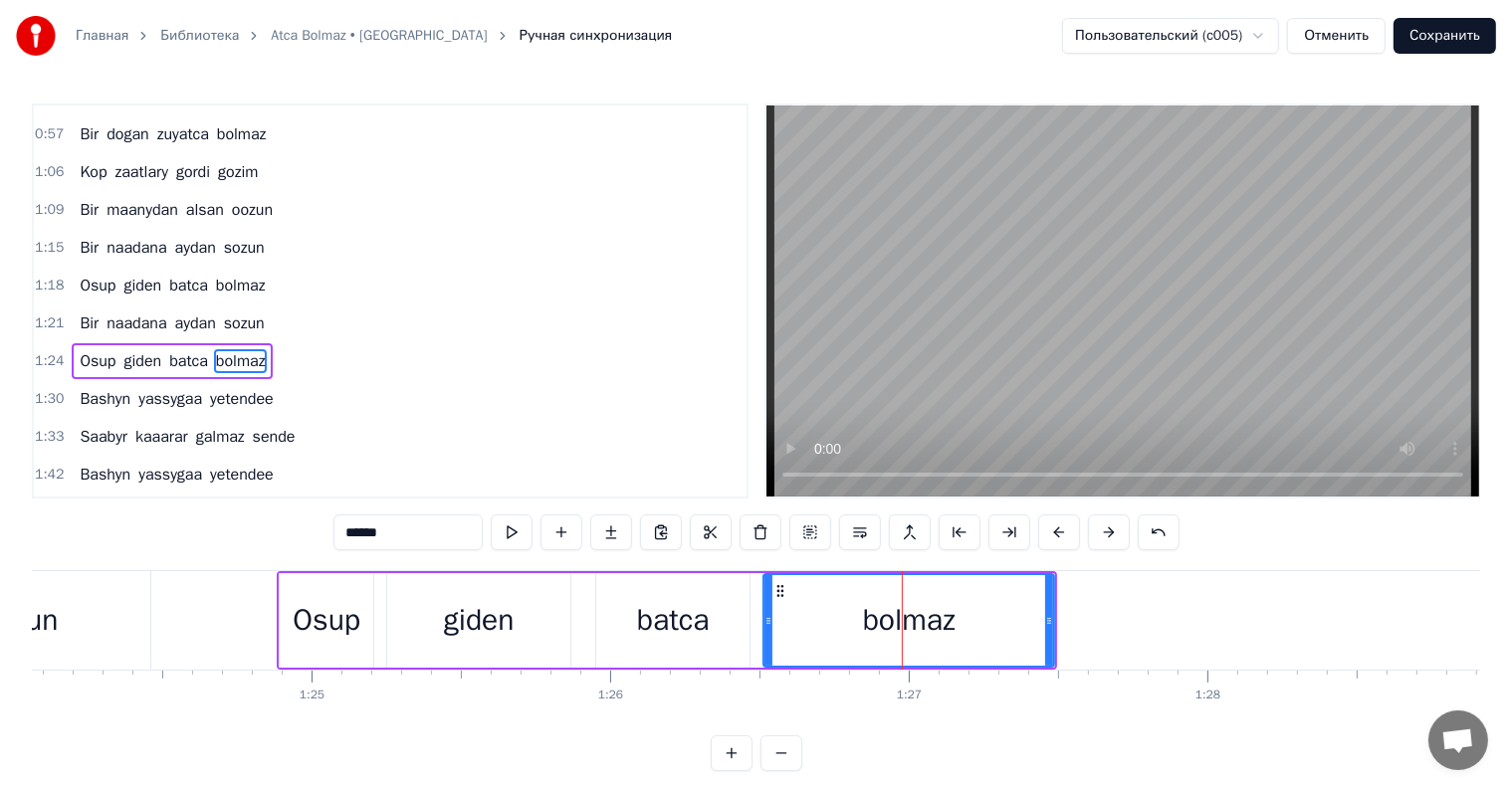scroll, scrollTop: 517, scrollLeft: 0, axis: vertical 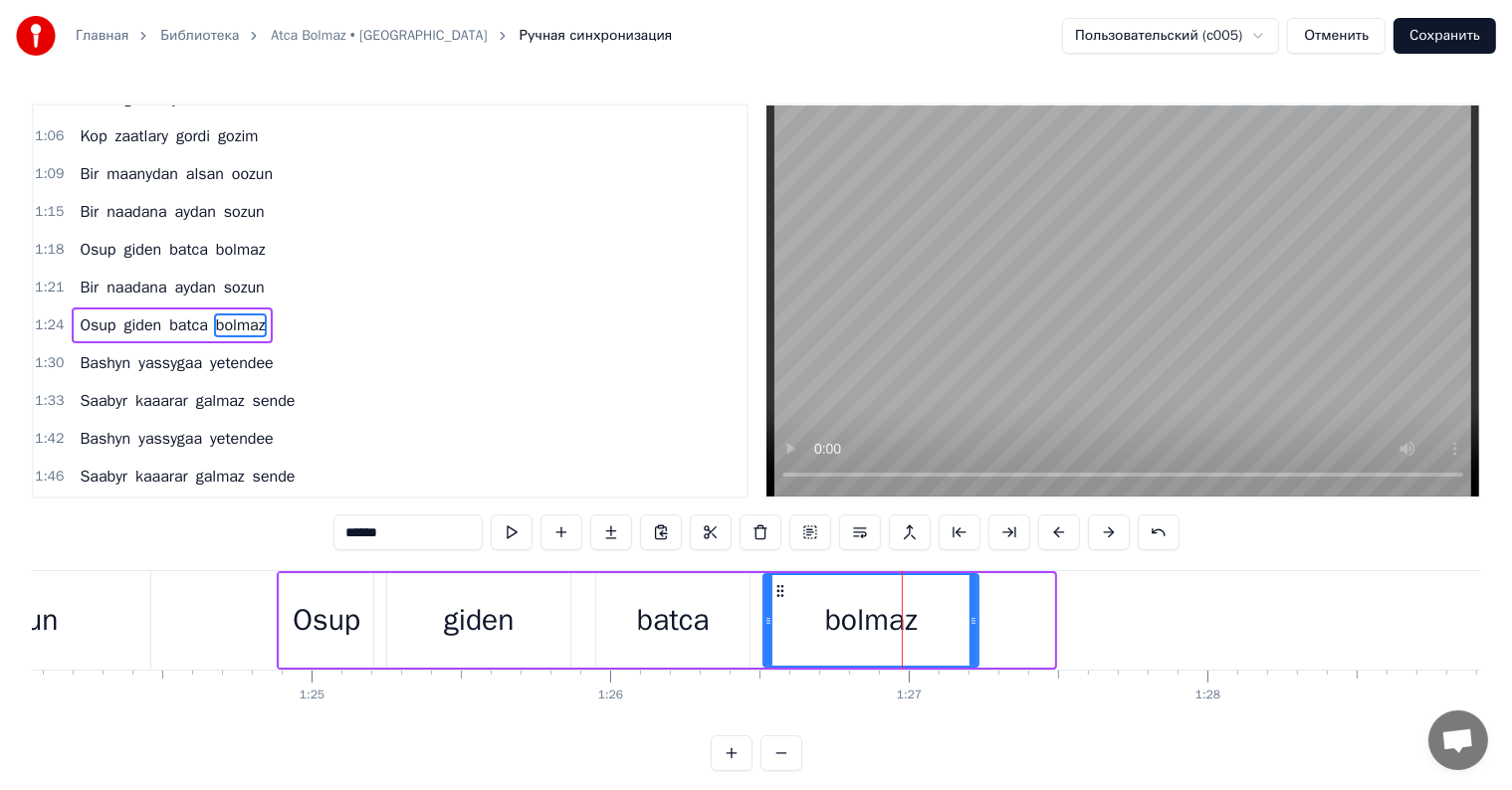 drag, startPoint x: 1045, startPoint y: 616, endPoint x: 970, endPoint y: 630, distance: 76.29548 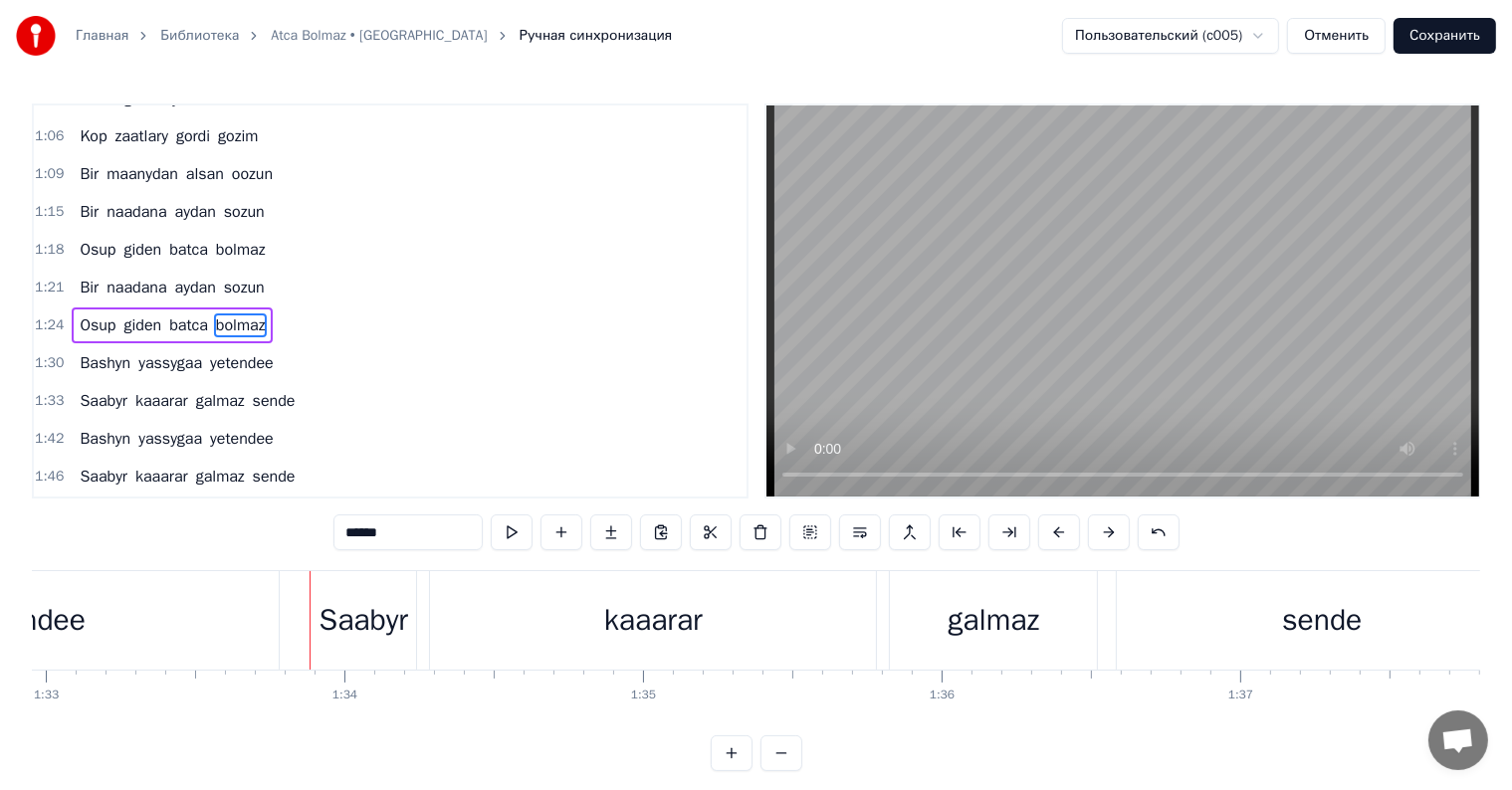 scroll, scrollTop: 0, scrollLeft: 27862, axis: horizontal 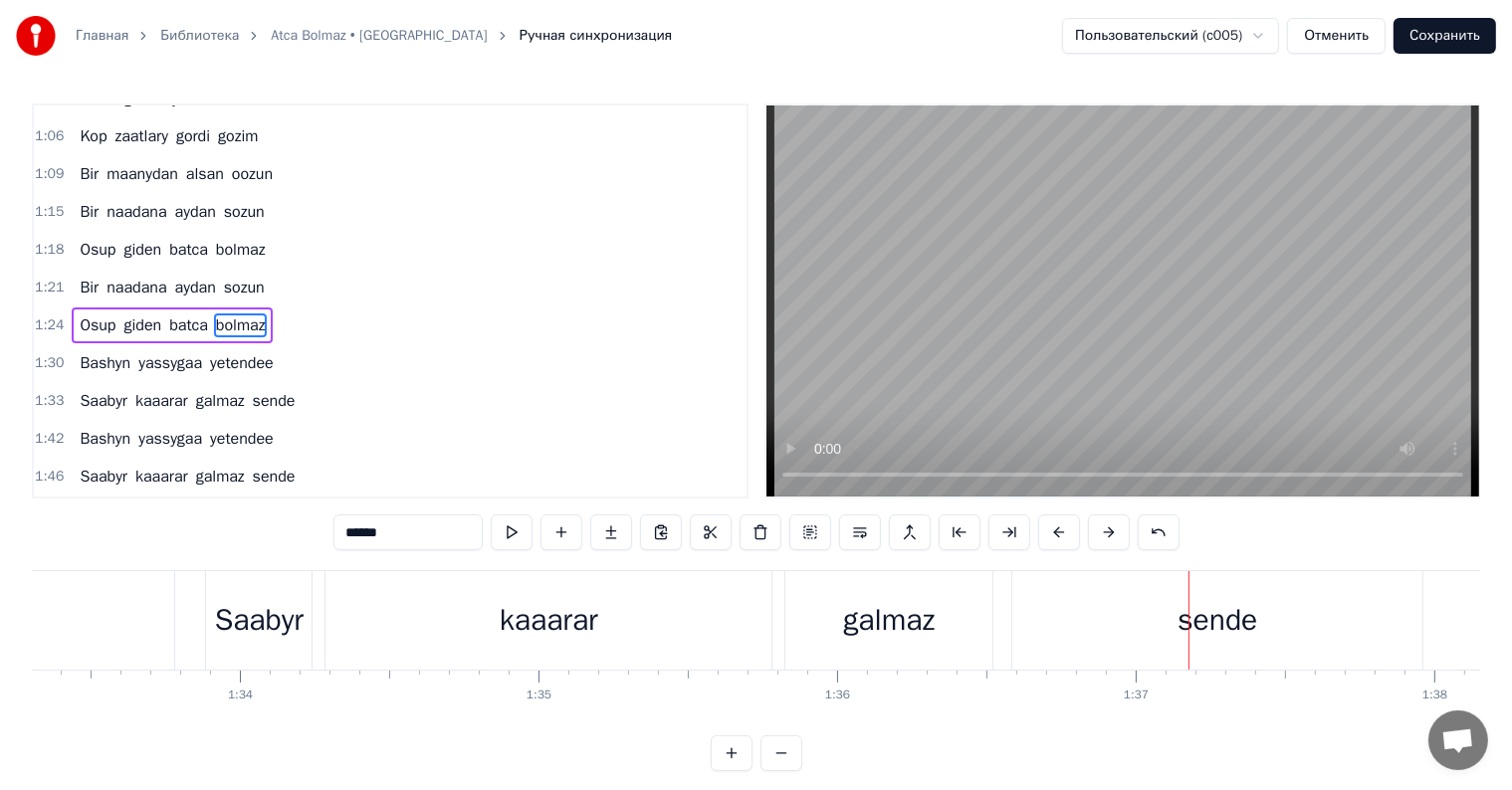 click on "kaaarar" at bounding box center [548, 620] 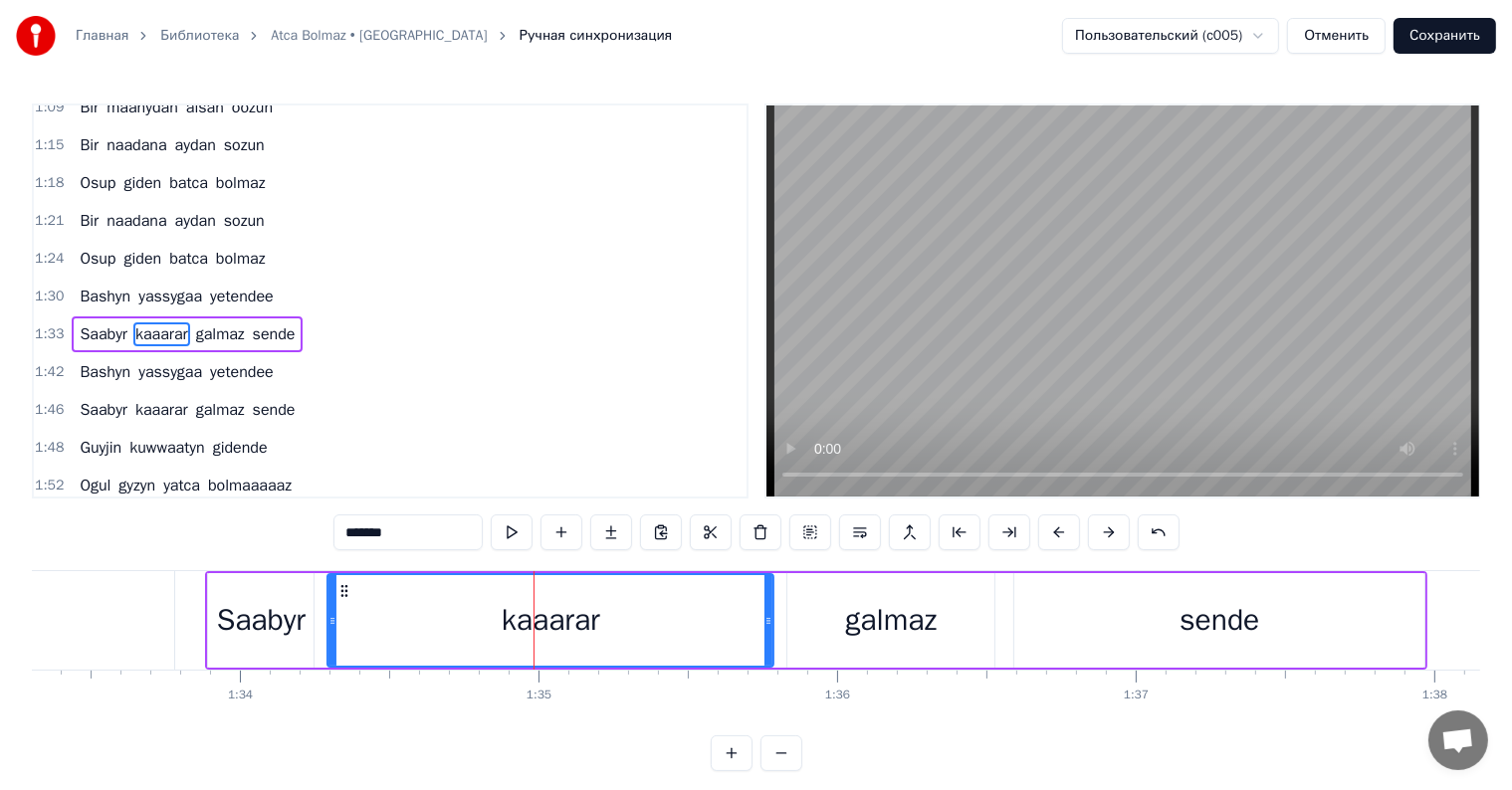 scroll, scrollTop: 591, scrollLeft: 0, axis: vertical 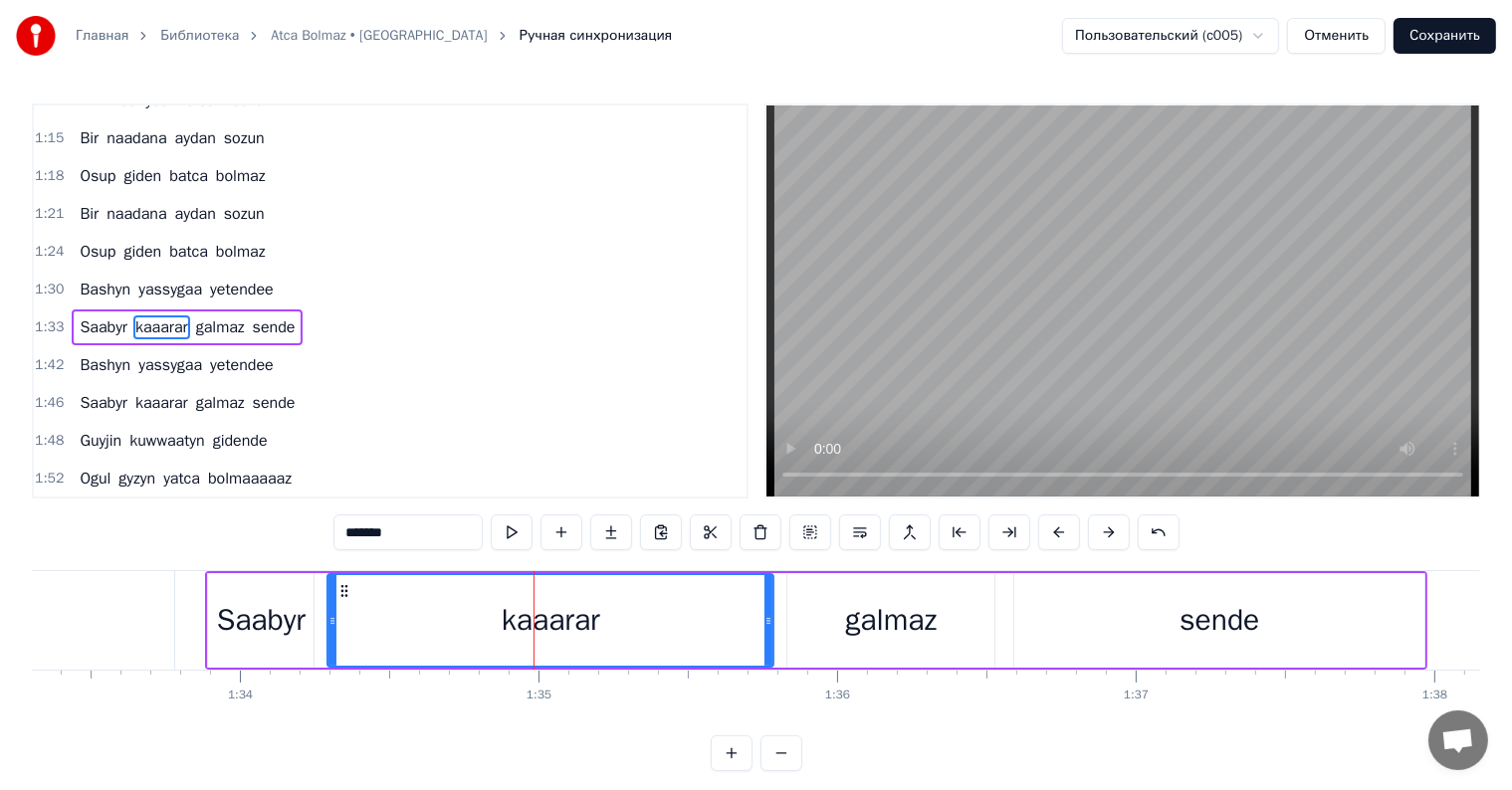 click on "*******" at bounding box center [408, 532] 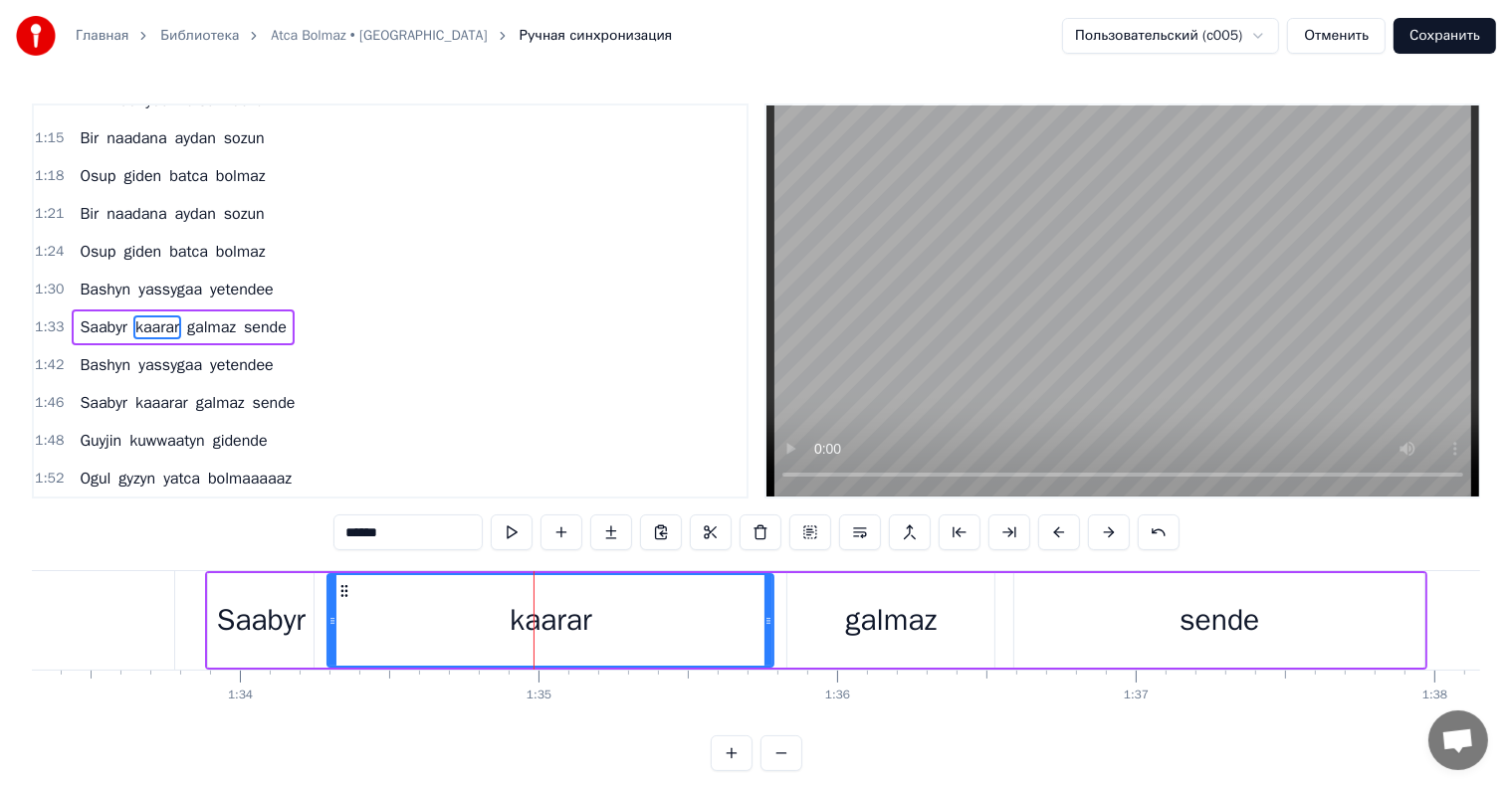 click on "******" at bounding box center [408, 532] 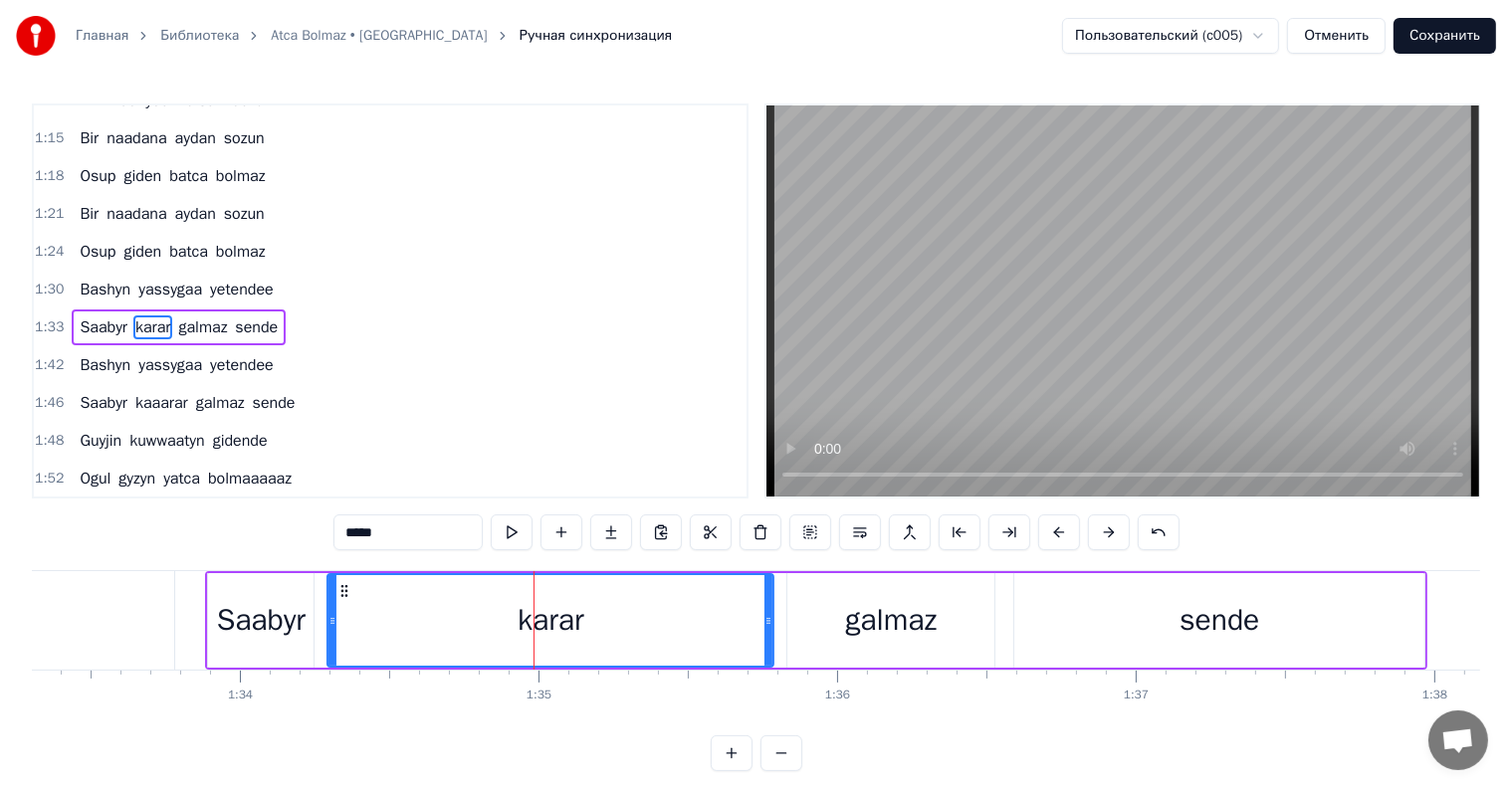 click on "*****" at bounding box center [408, 532] 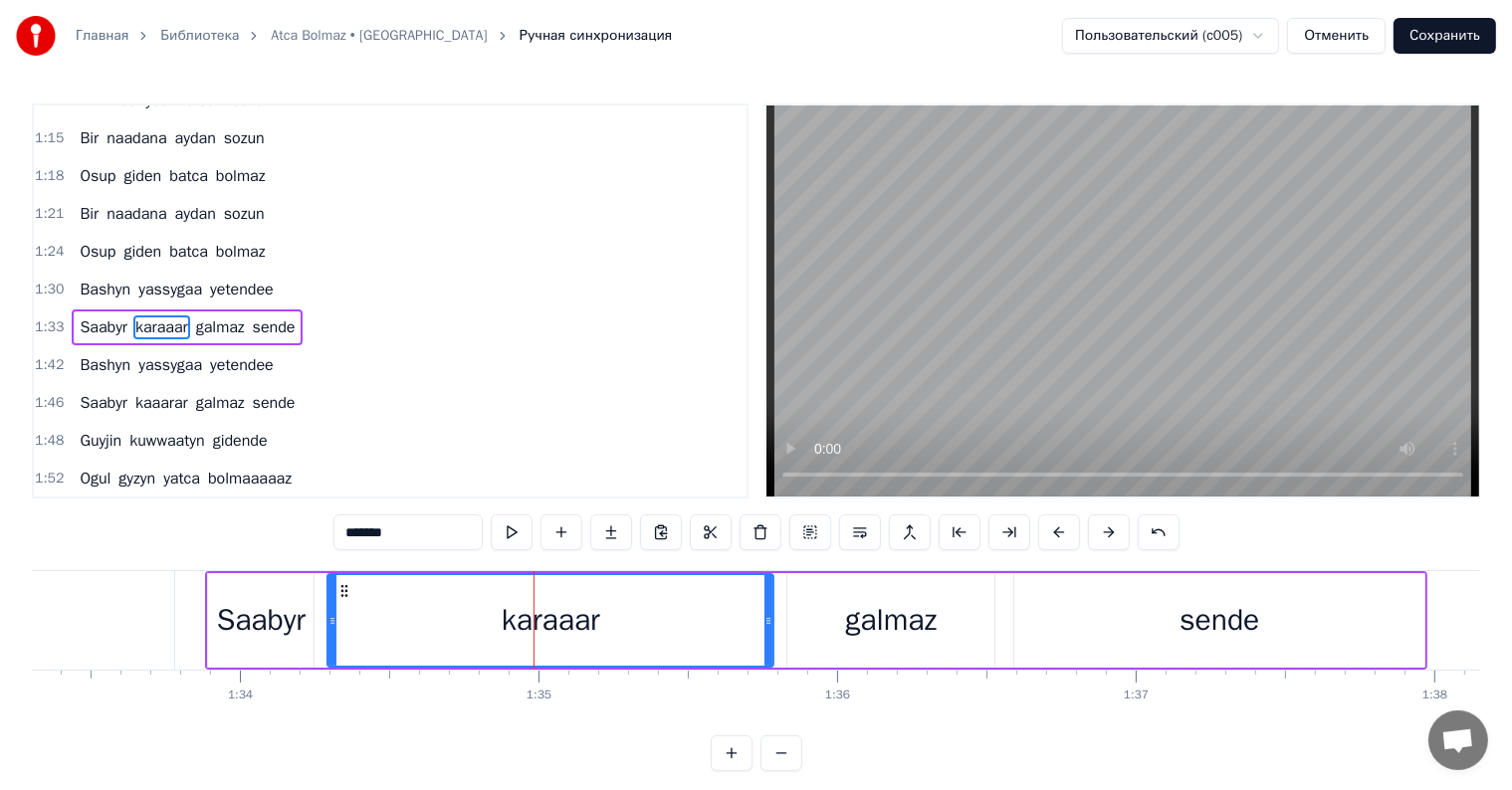 click on "Saabyr" at bounding box center [261, 620] 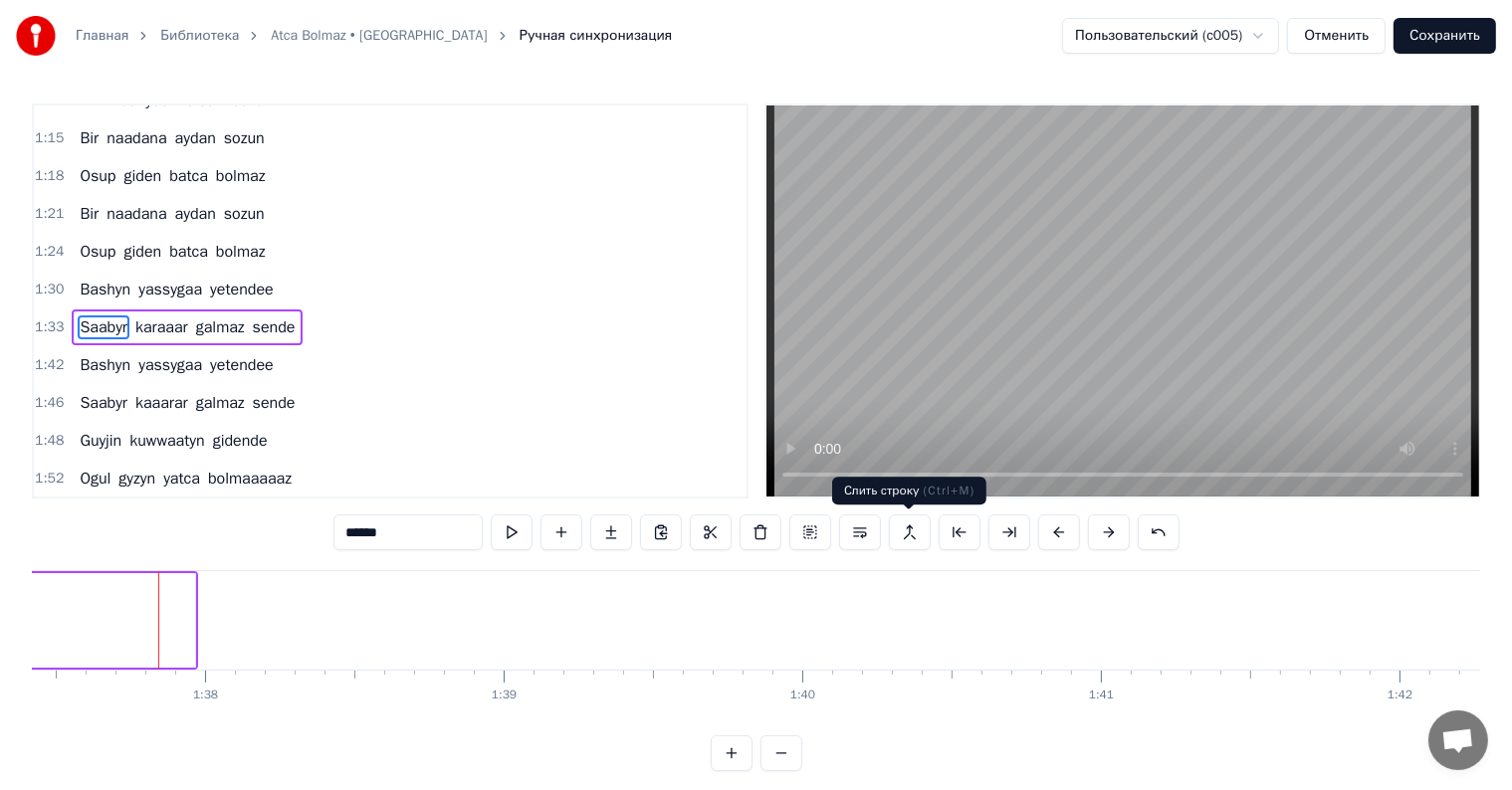 scroll, scrollTop: 0, scrollLeft: 29117, axis: horizontal 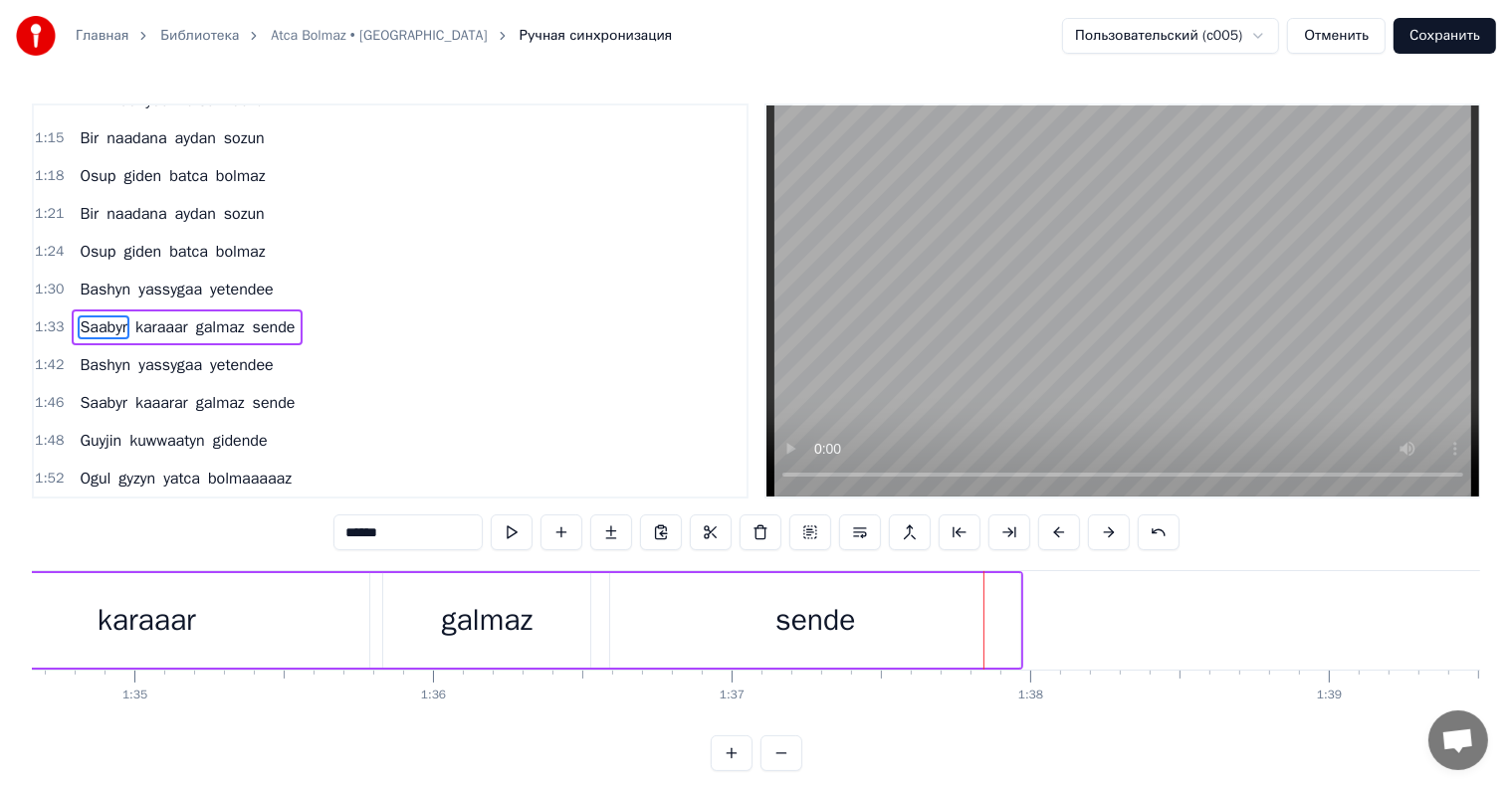 drag, startPoint x: 868, startPoint y: 629, endPoint x: 770, endPoint y: 604, distance: 101.13852 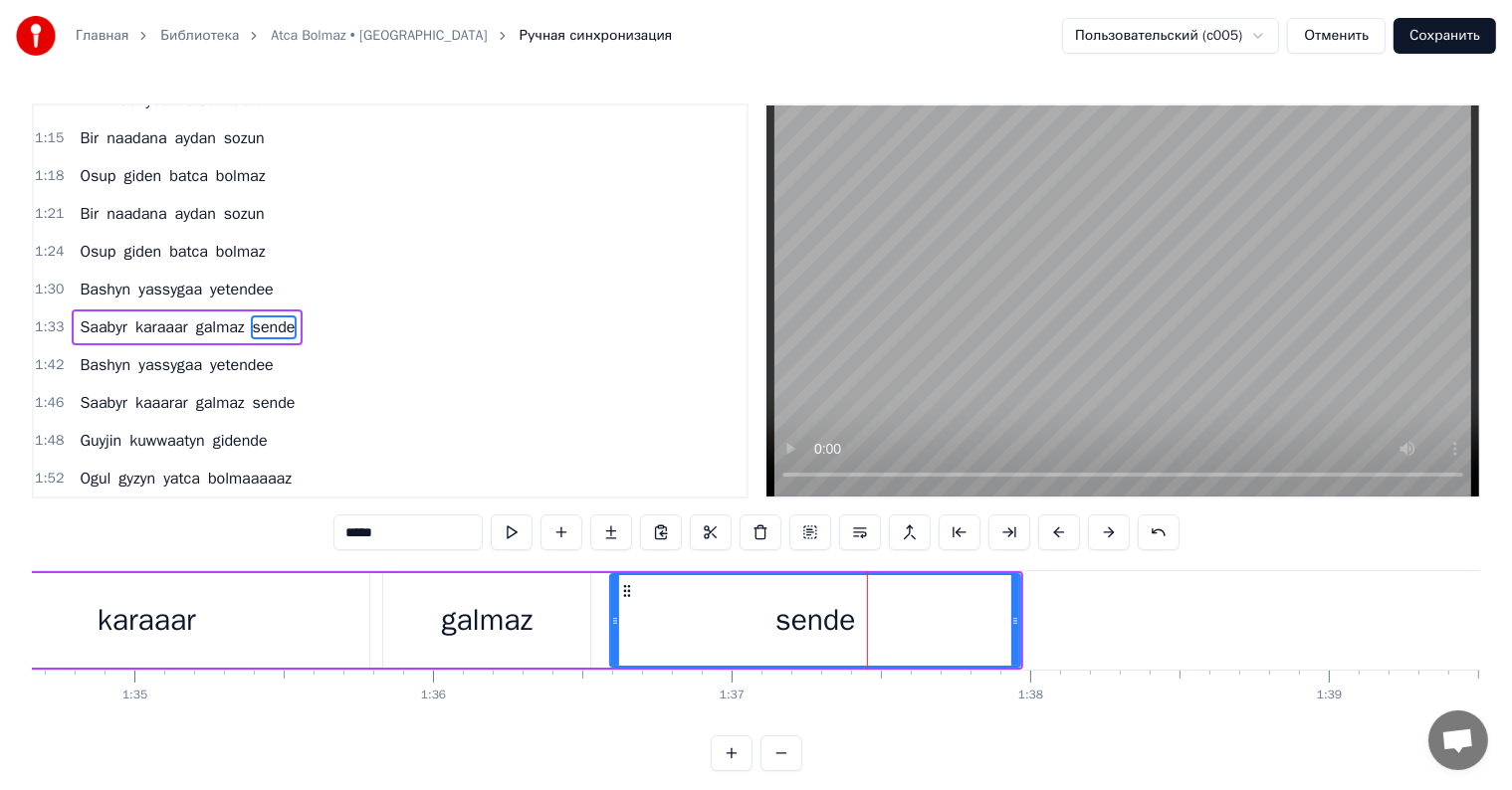 click on "*****" at bounding box center [408, 532] 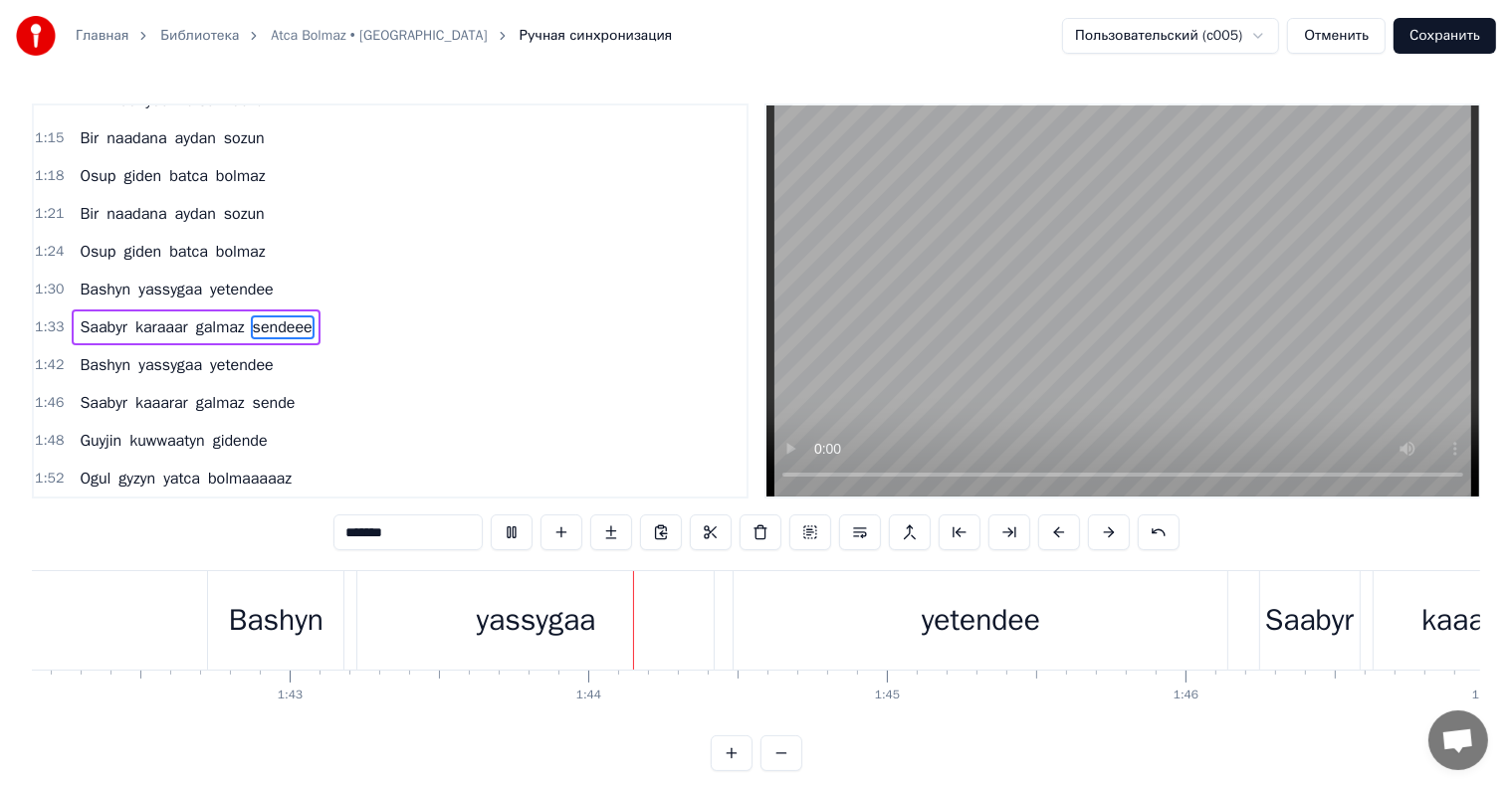 scroll, scrollTop: 0, scrollLeft: 30825, axis: horizontal 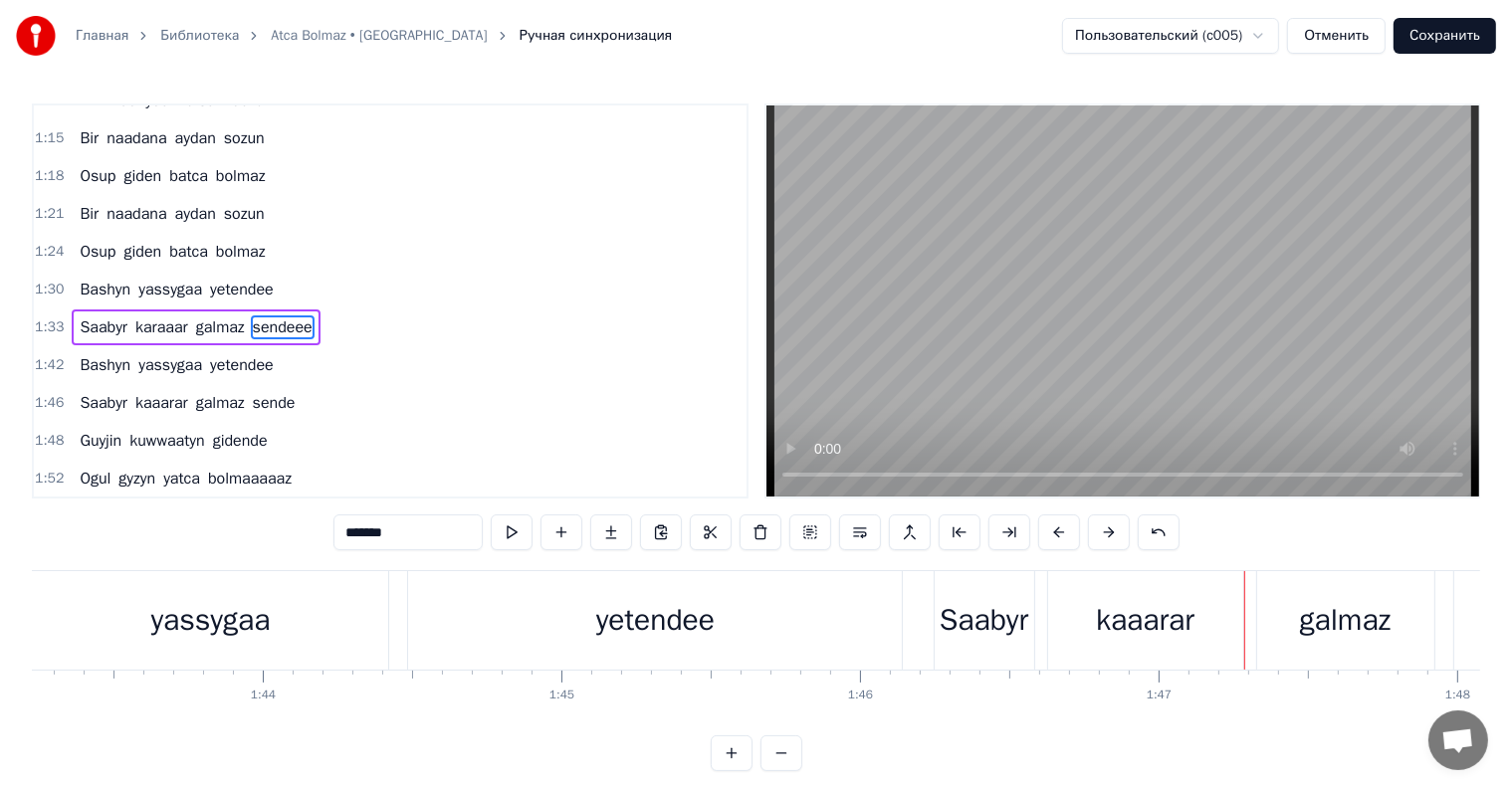 click on "Saabyr" at bounding box center [984, 620] 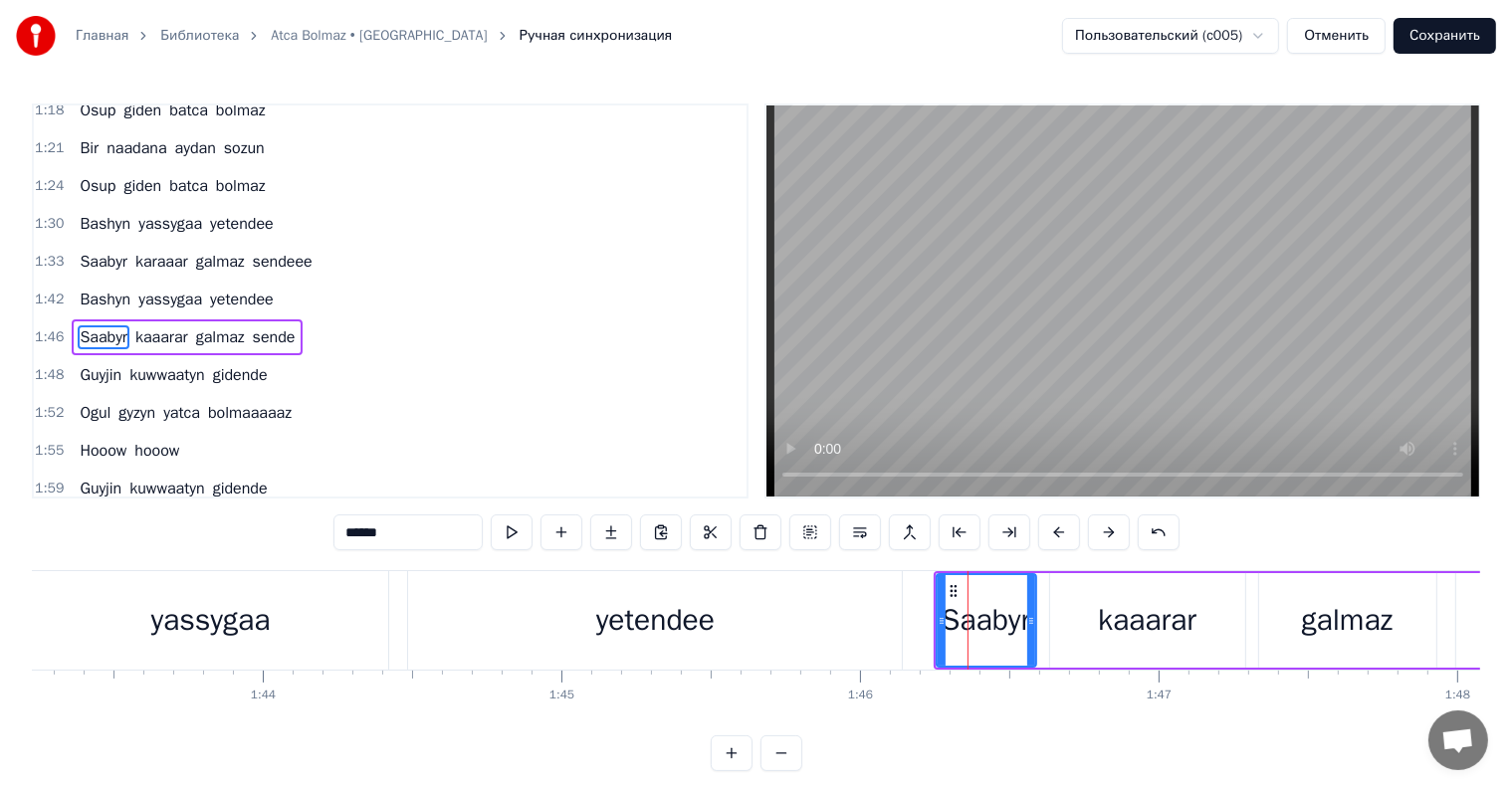 scroll, scrollTop: 665, scrollLeft: 0, axis: vertical 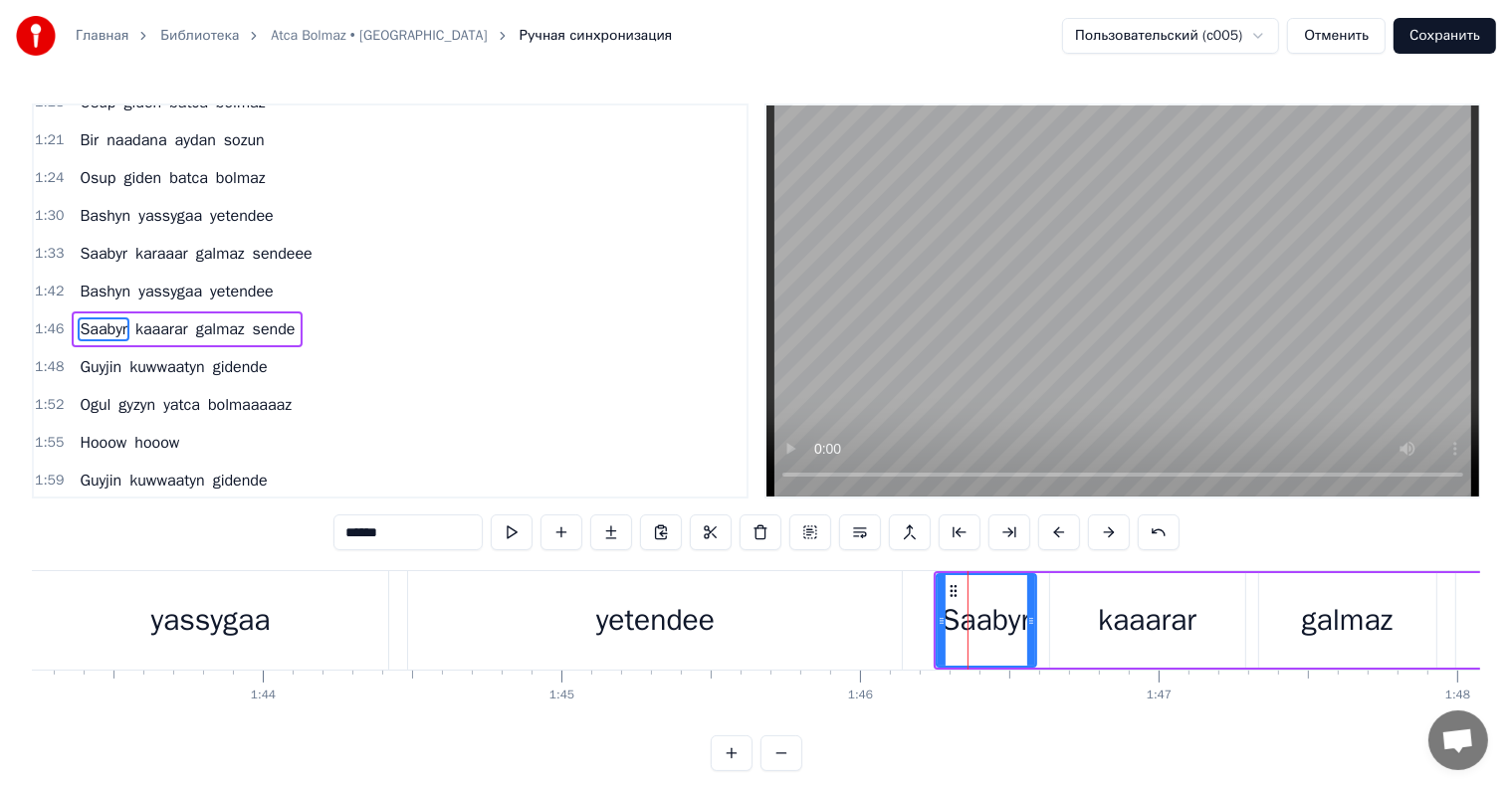 click on "******" at bounding box center [408, 532] 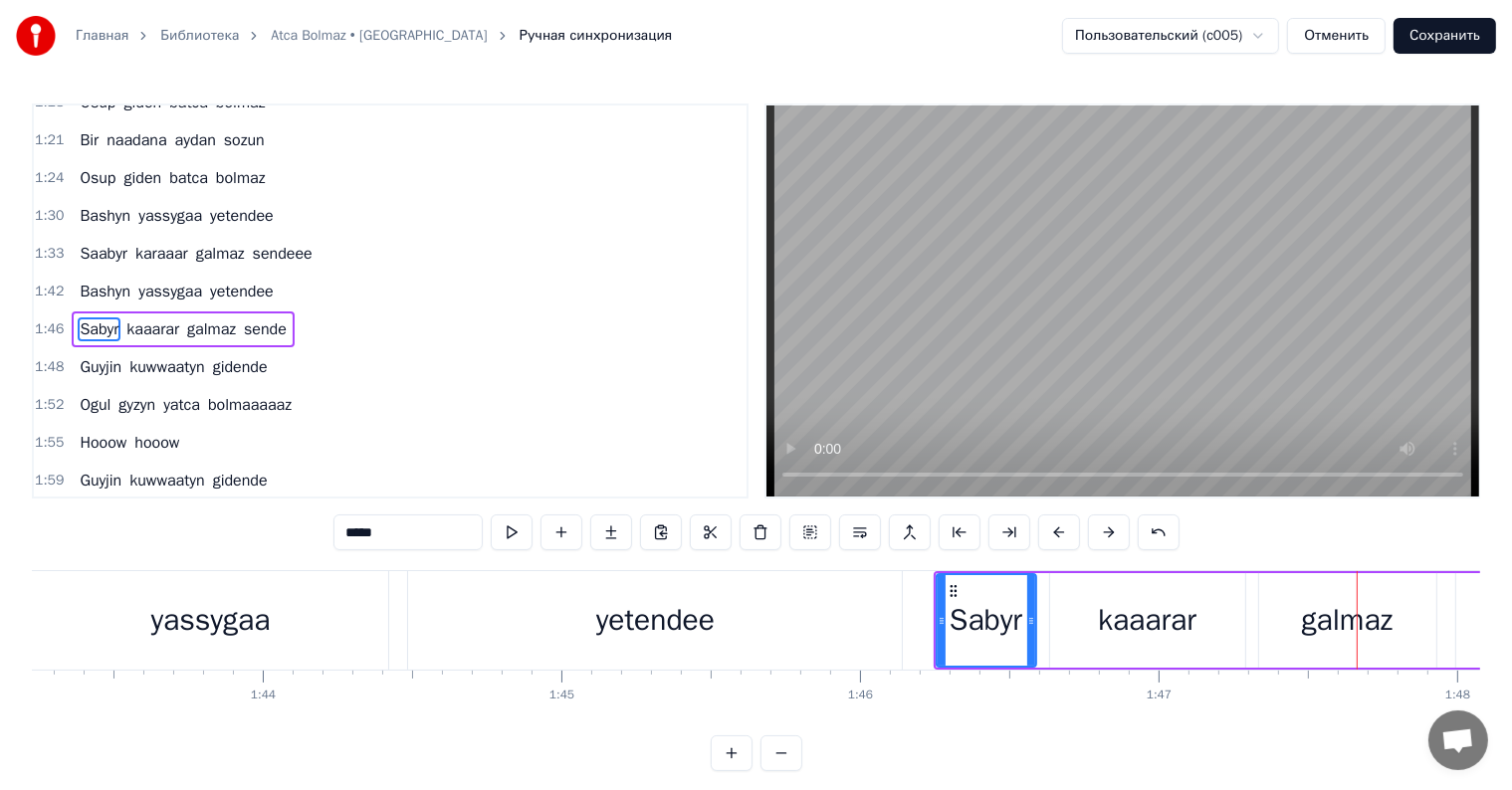 drag, startPoint x: 1117, startPoint y: 629, endPoint x: 1095, endPoint y: 617, distance: 25.059928 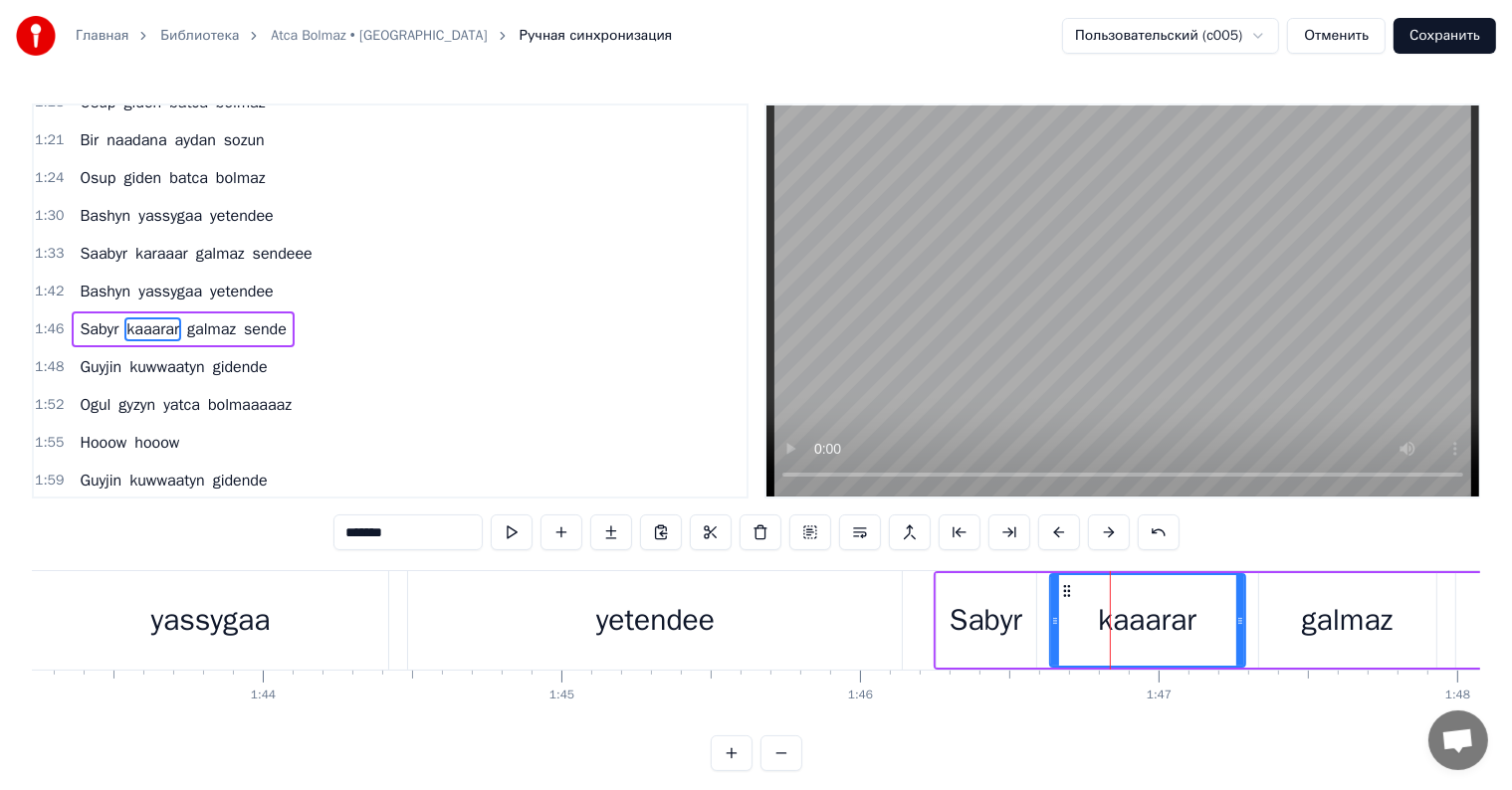 click on "*******" at bounding box center (408, 532) 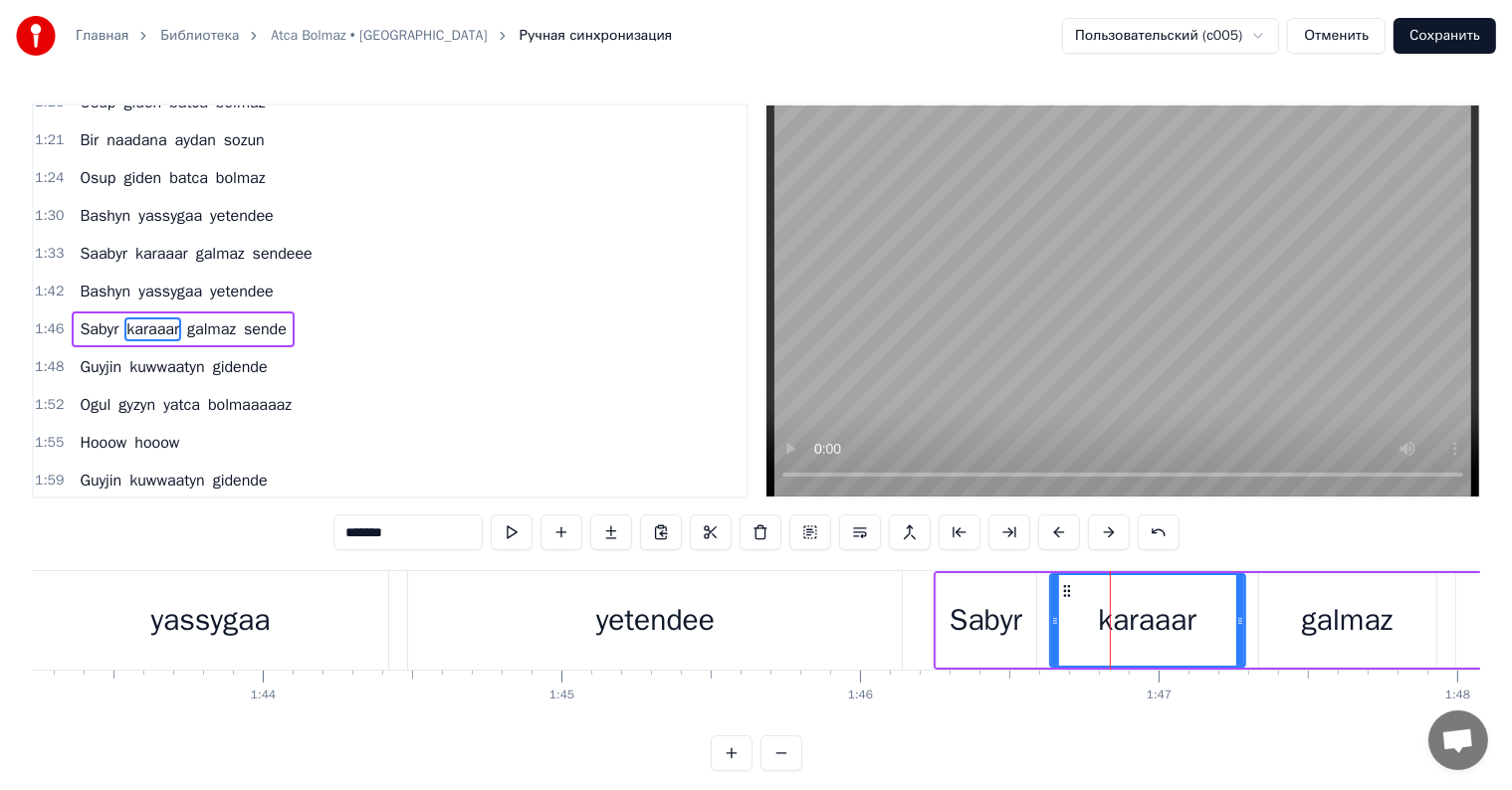 click on "karaaar" at bounding box center (1148, 620) 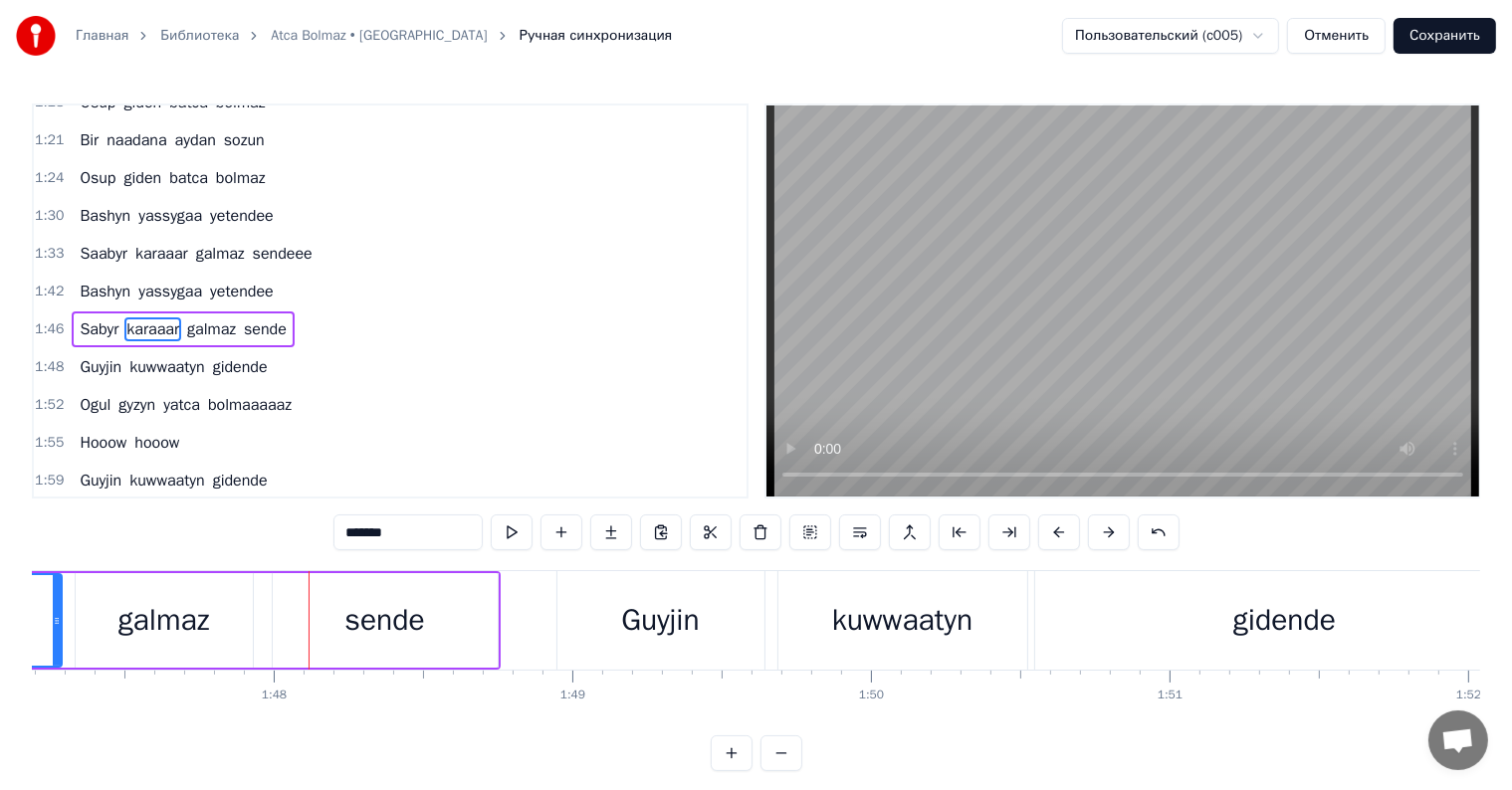 scroll, scrollTop: 0, scrollLeft: 32088, axis: horizontal 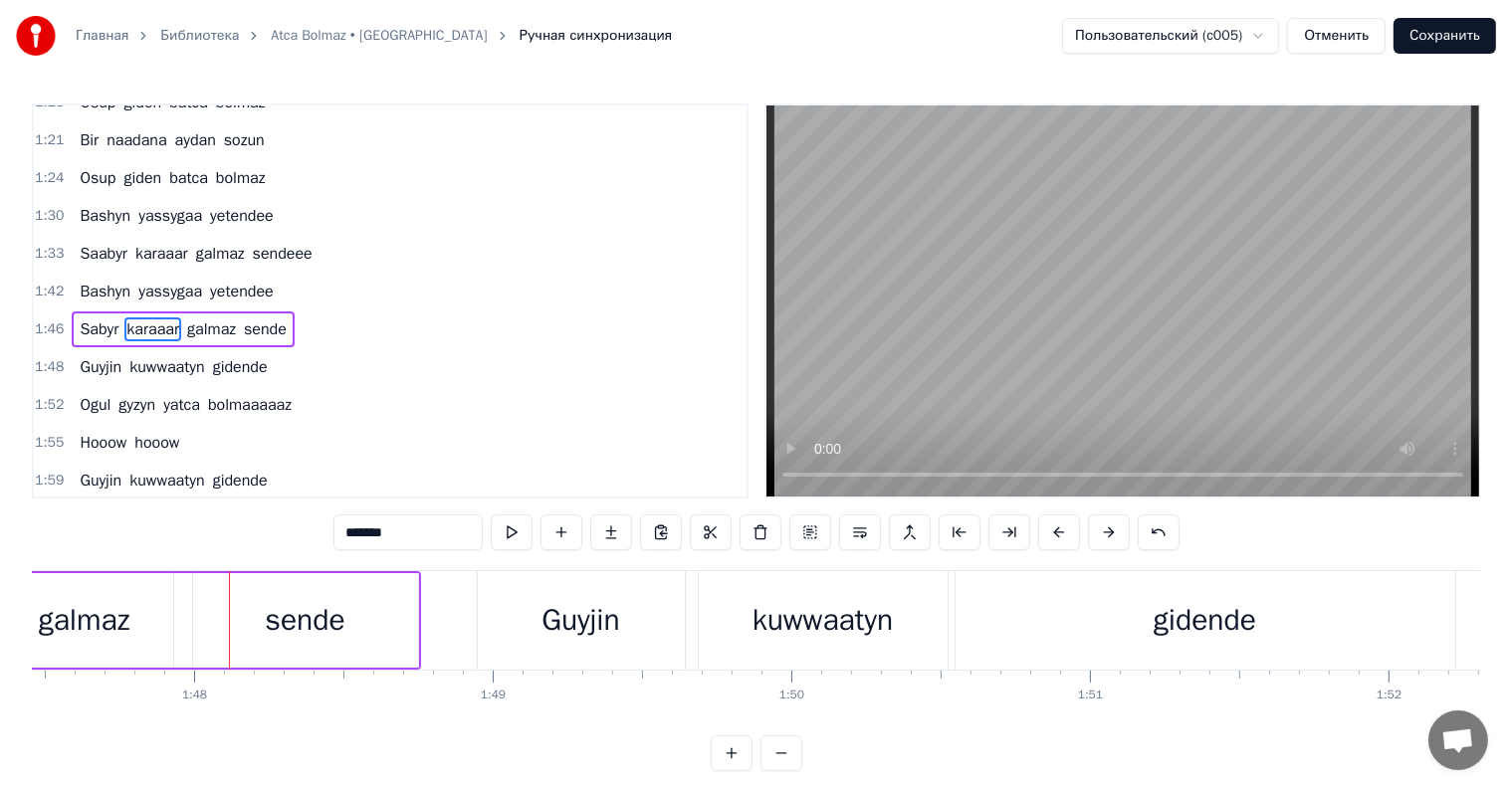 click on "galmaz" at bounding box center [85, 620] 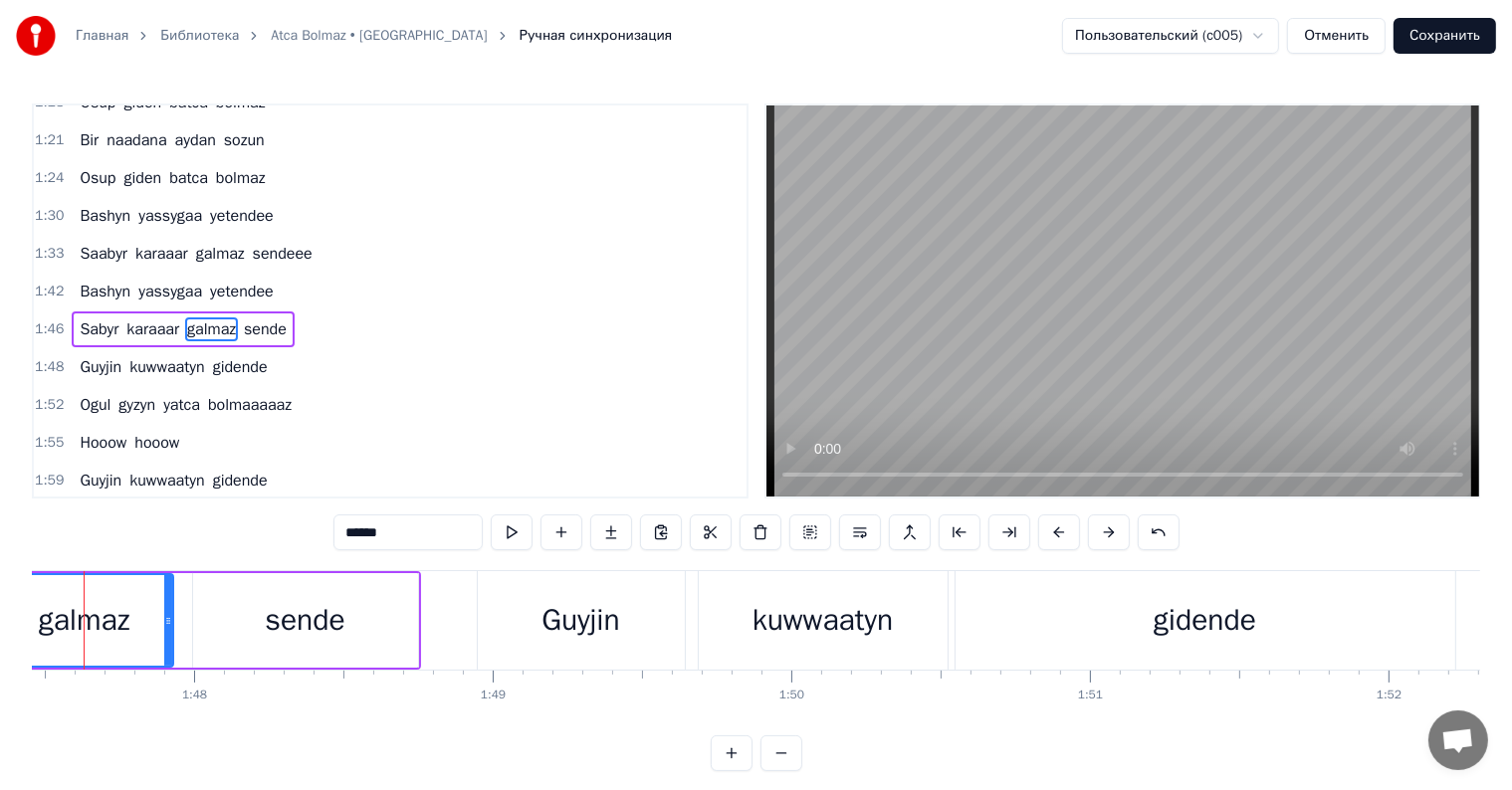 scroll, scrollTop: 0, scrollLeft: 32040, axis: horizontal 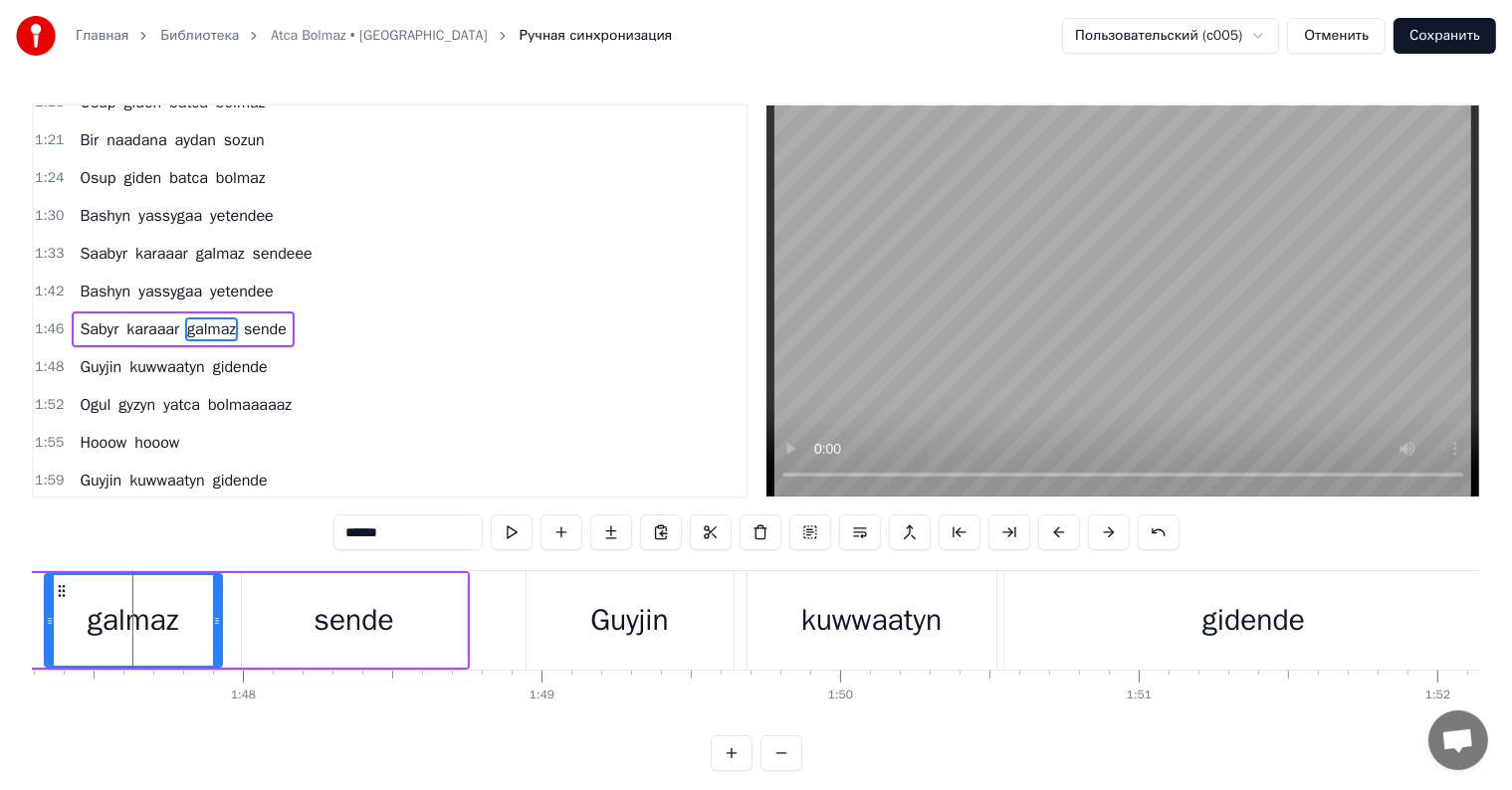 click on "******" at bounding box center [408, 532] 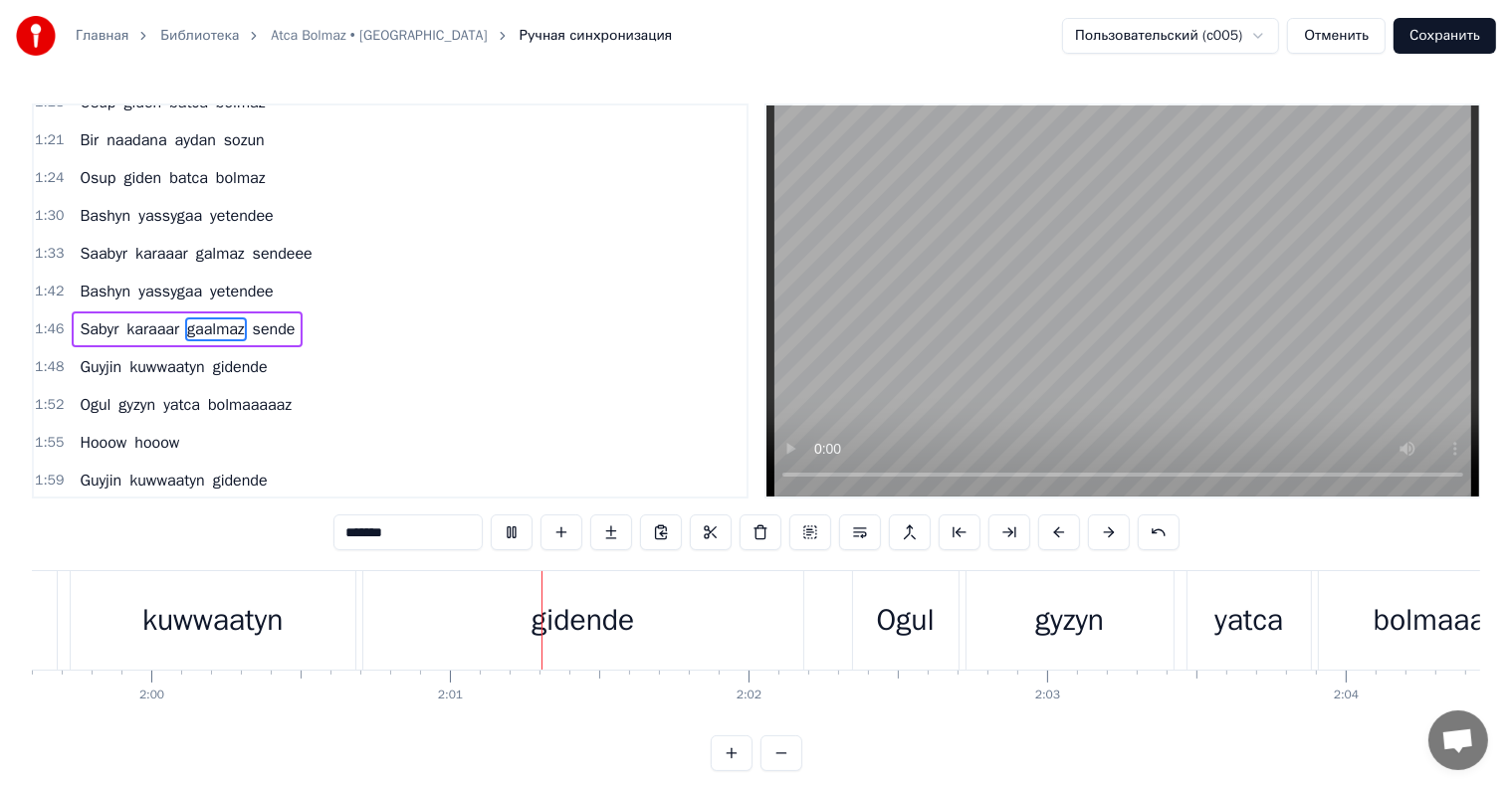 scroll, scrollTop: 0, scrollLeft: 35973, axis: horizontal 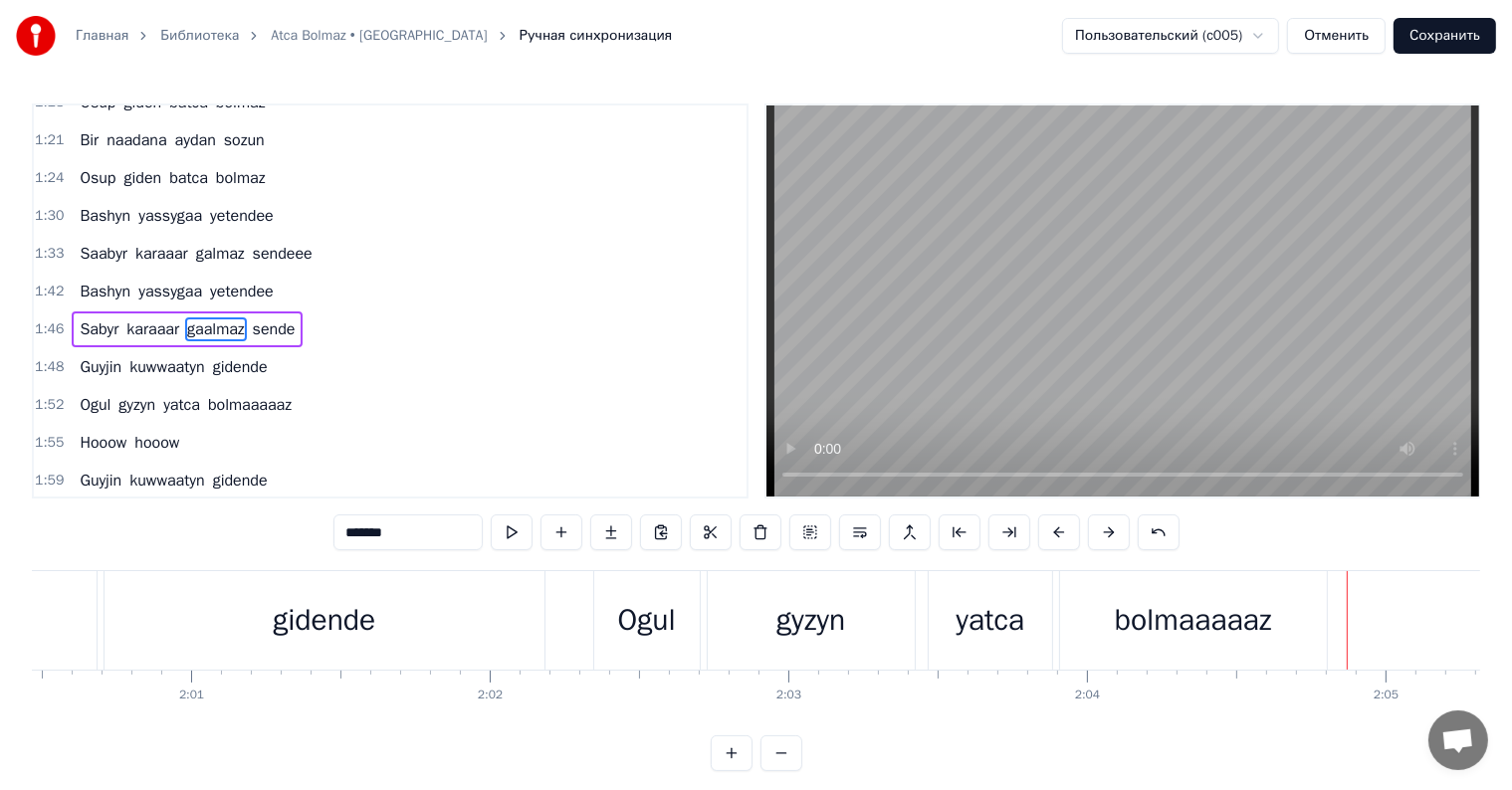 click on "bolmaaaaaz" at bounding box center [1193, 620] 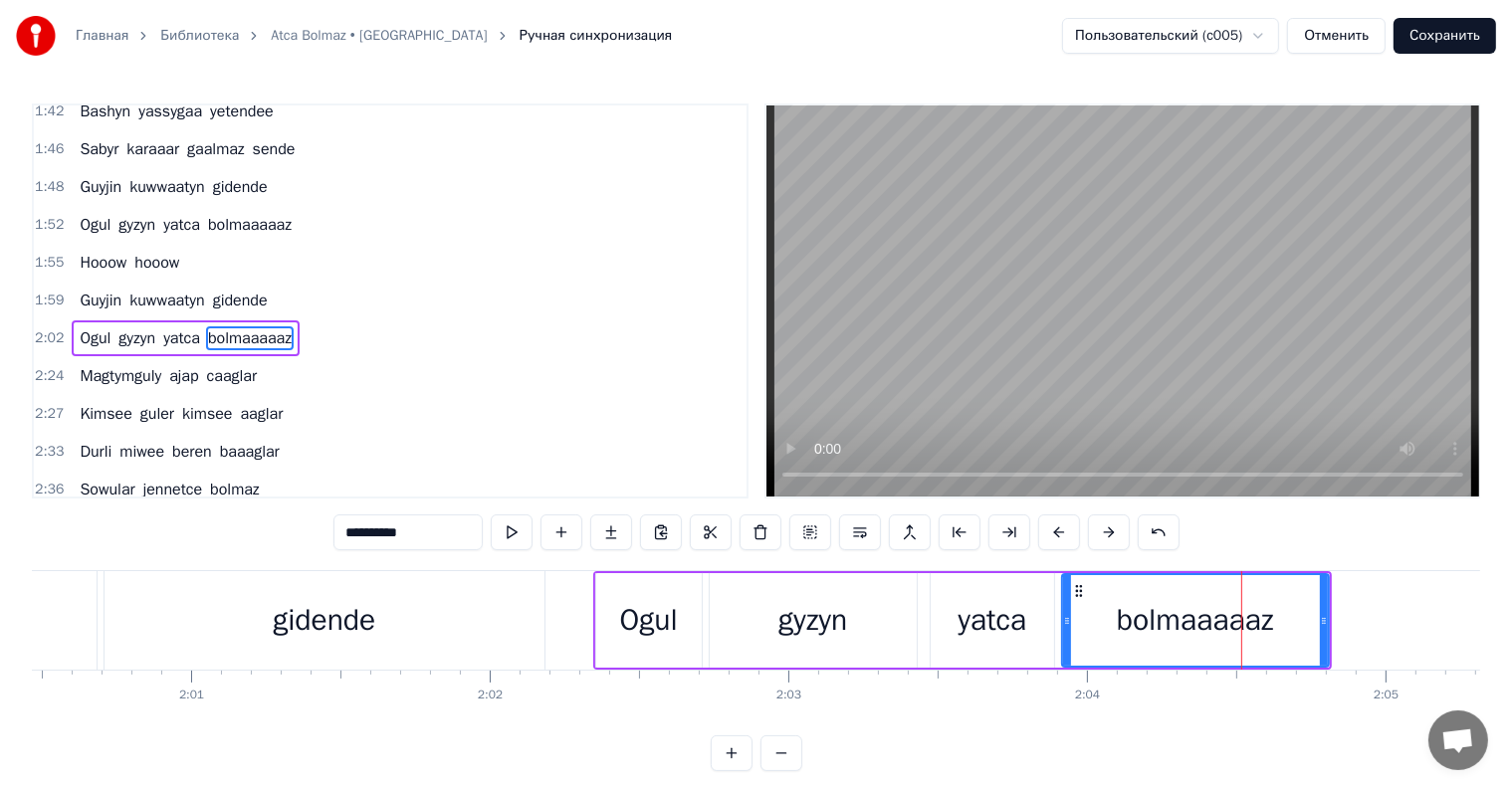 scroll, scrollTop: 848, scrollLeft: 0, axis: vertical 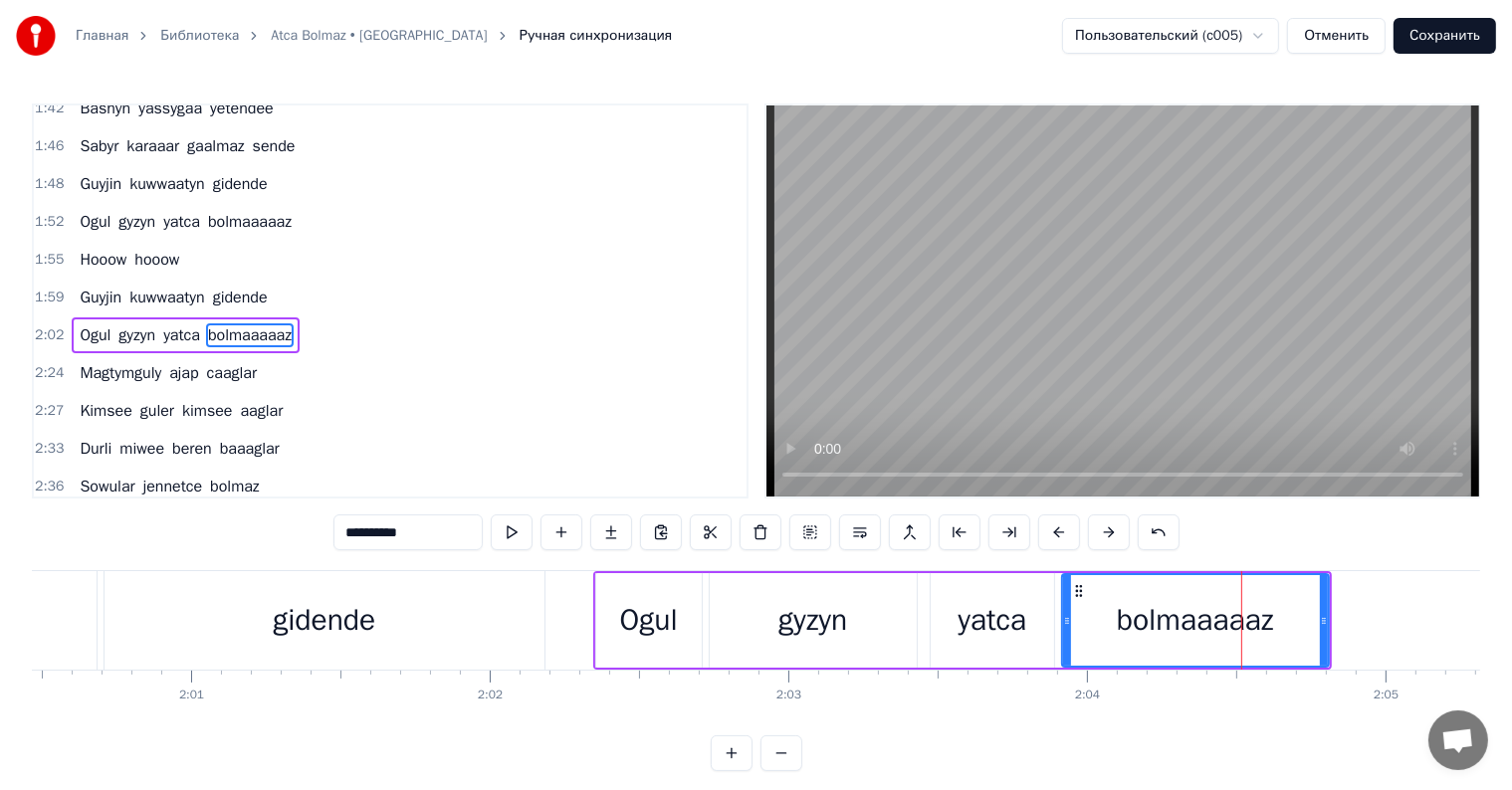 click on "**********" at bounding box center (408, 532) 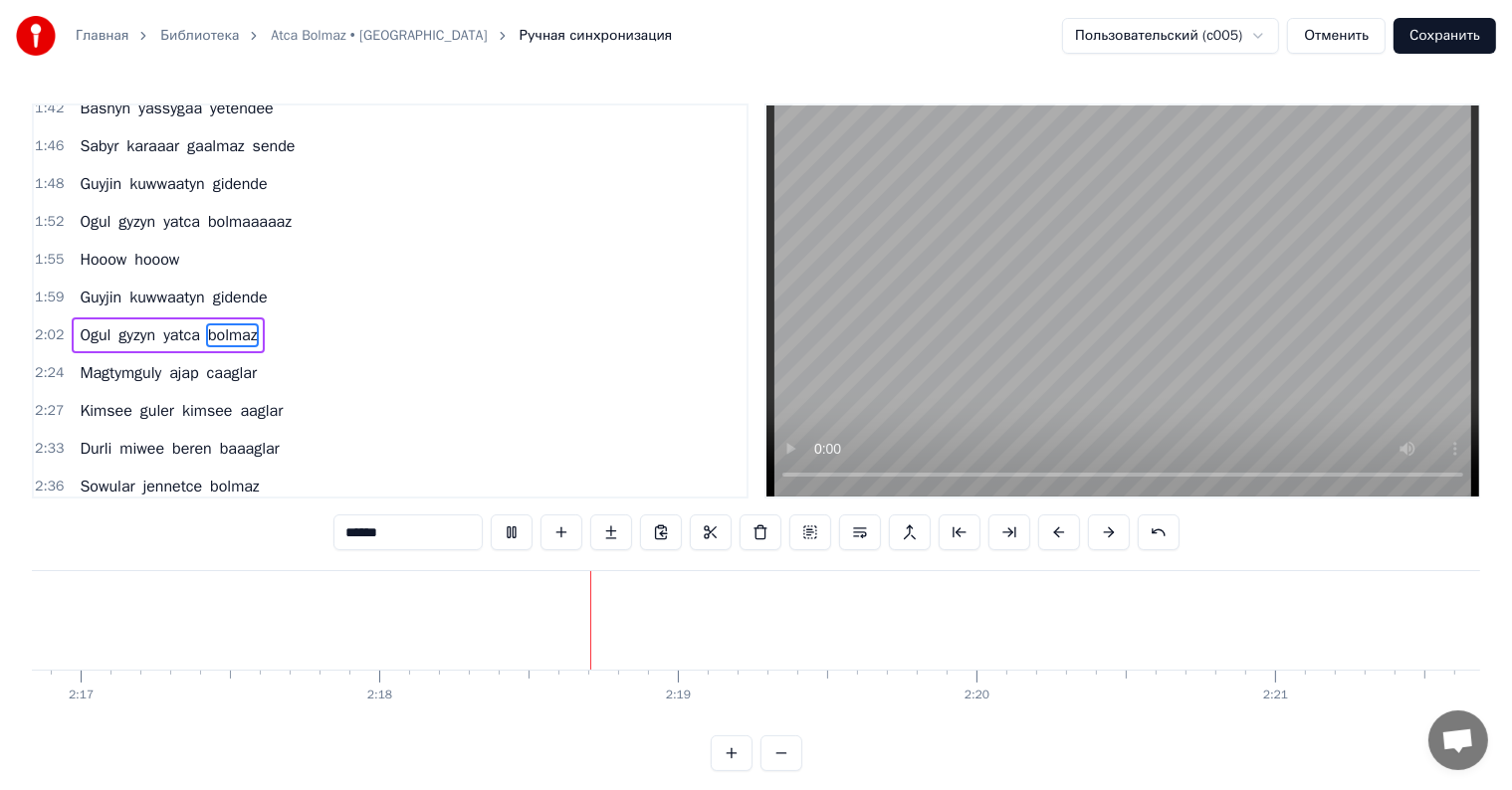 scroll, scrollTop: 0, scrollLeft: 41114, axis: horizontal 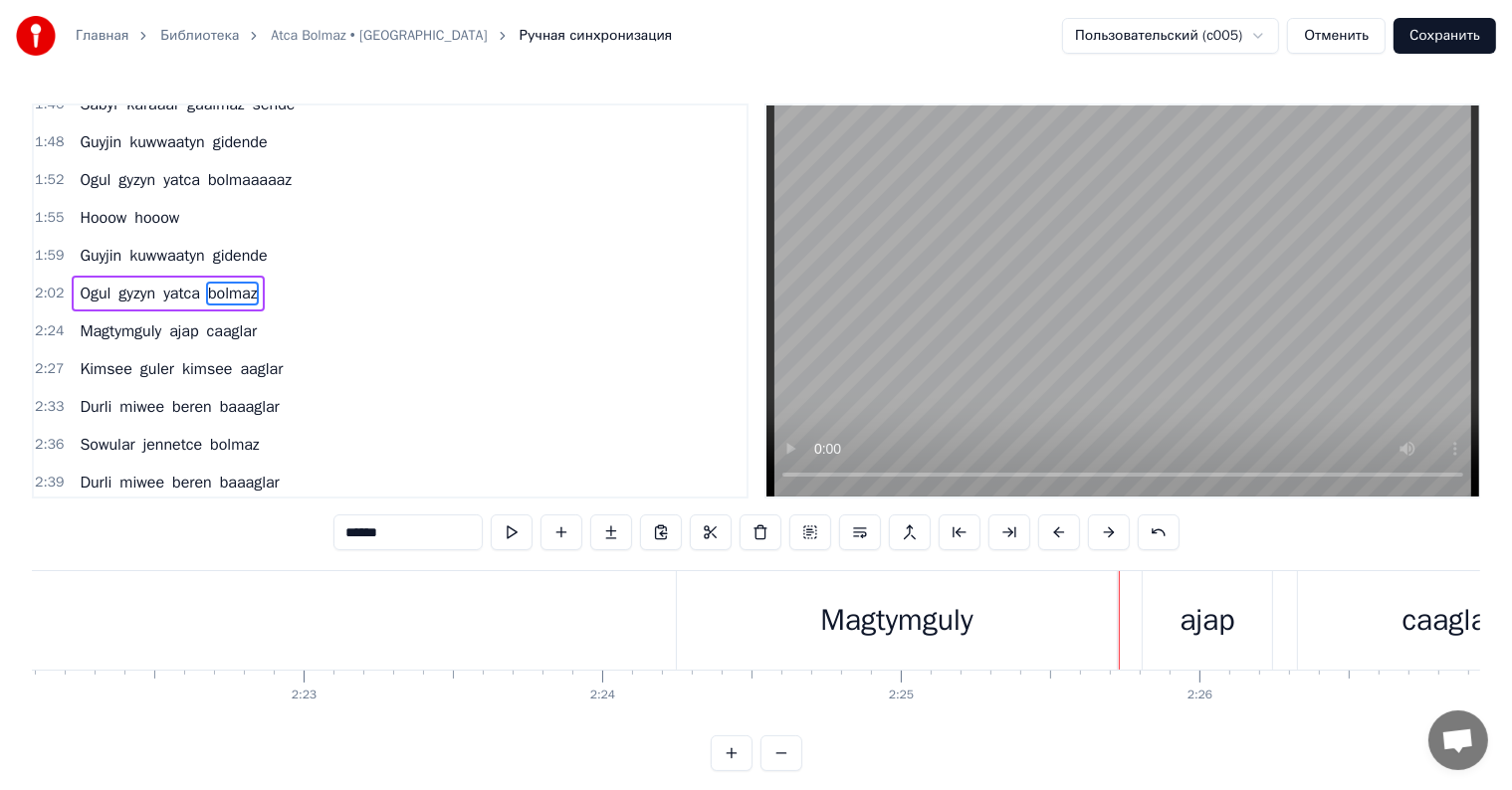 click on "Magtymguly" at bounding box center [897, 620] 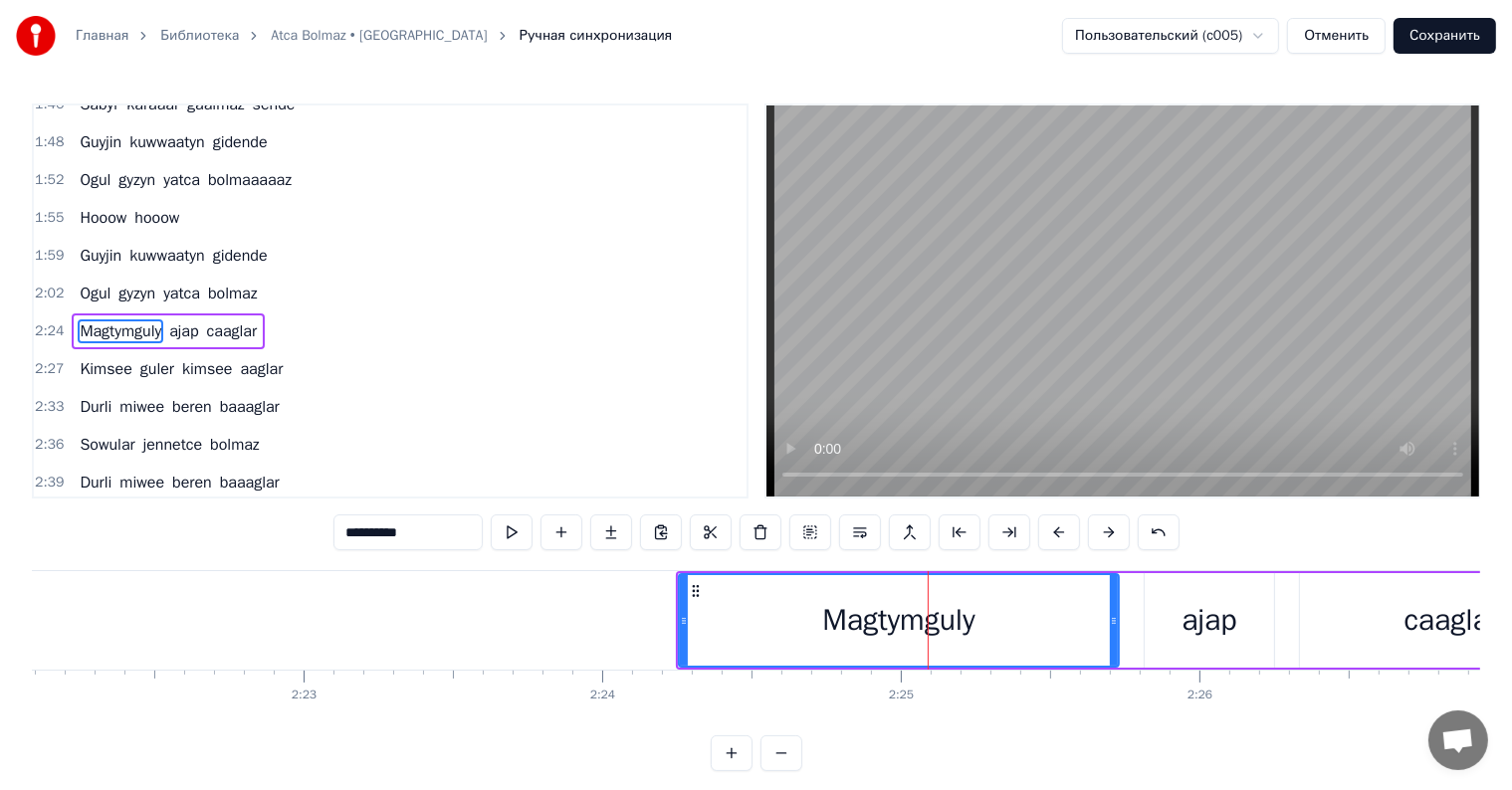 scroll, scrollTop: 884, scrollLeft: 0, axis: vertical 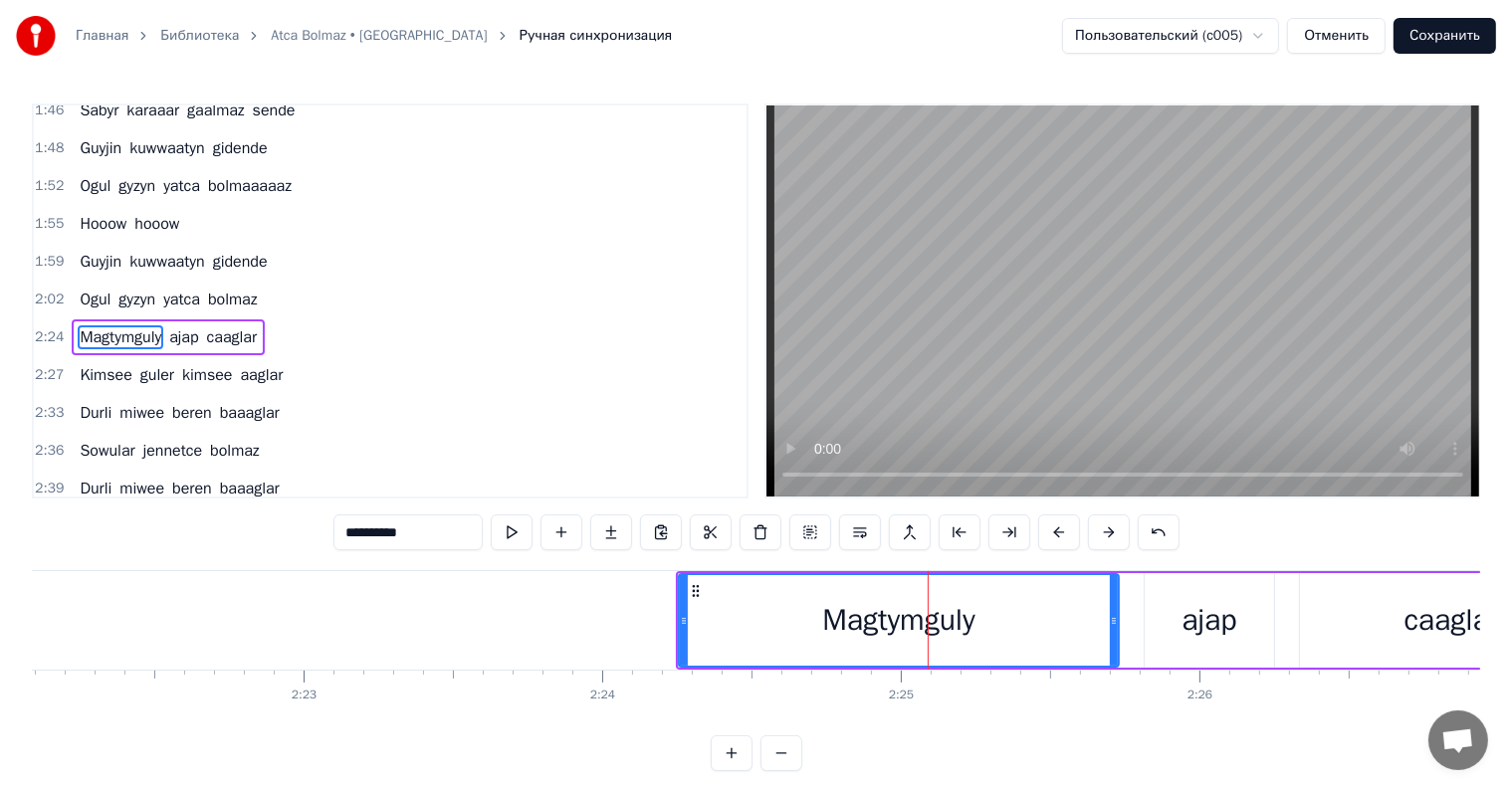 click on "**********" at bounding box center [408, 532] 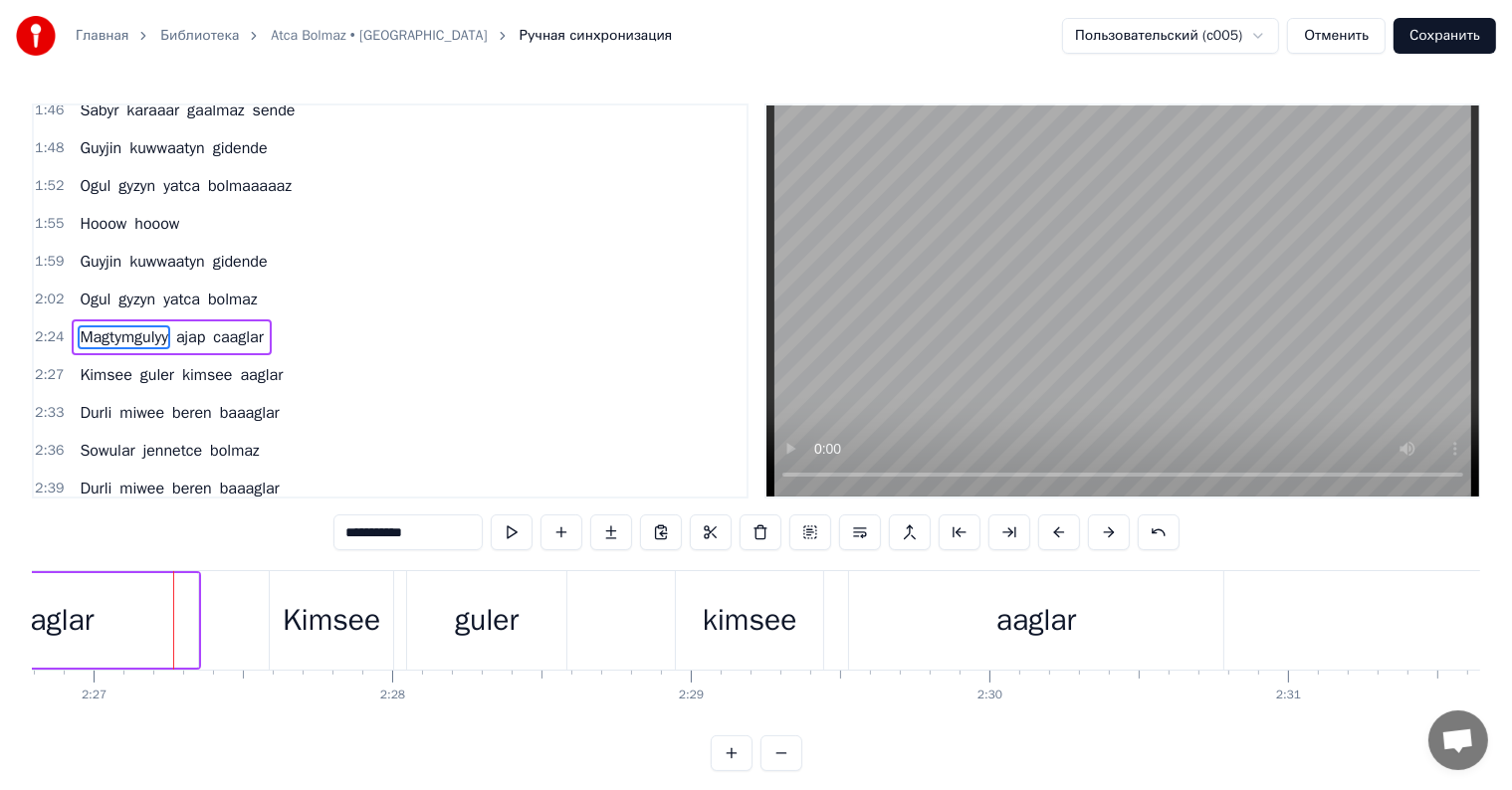 scroll, scrollTop: 0, scrollLeft: 43876, axis: horizontal 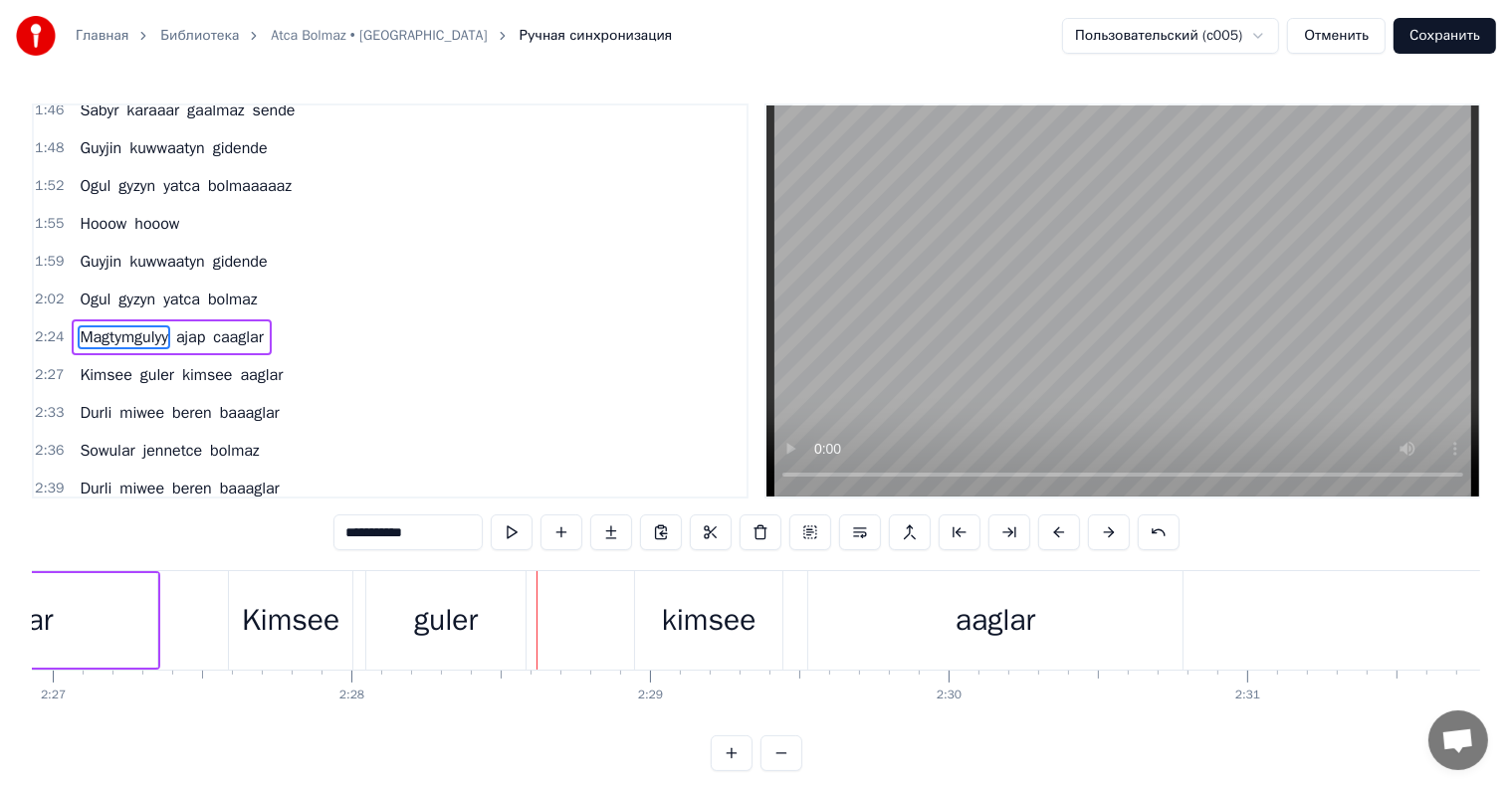 click on "Kimsee" at bounding box center (291, 620) 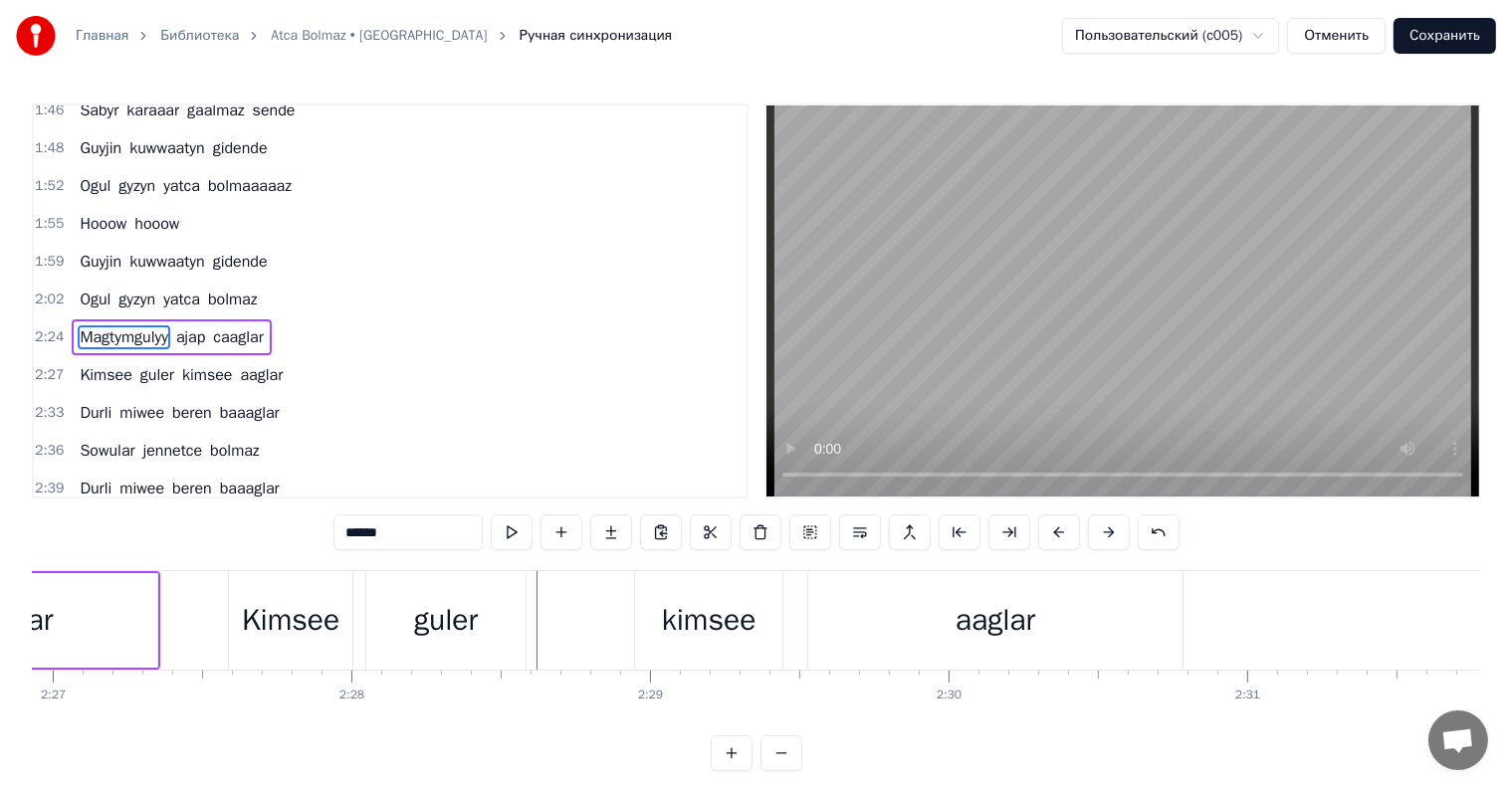 scroll, scrollTop: 889, scrollLeft: 0, axis: vertical 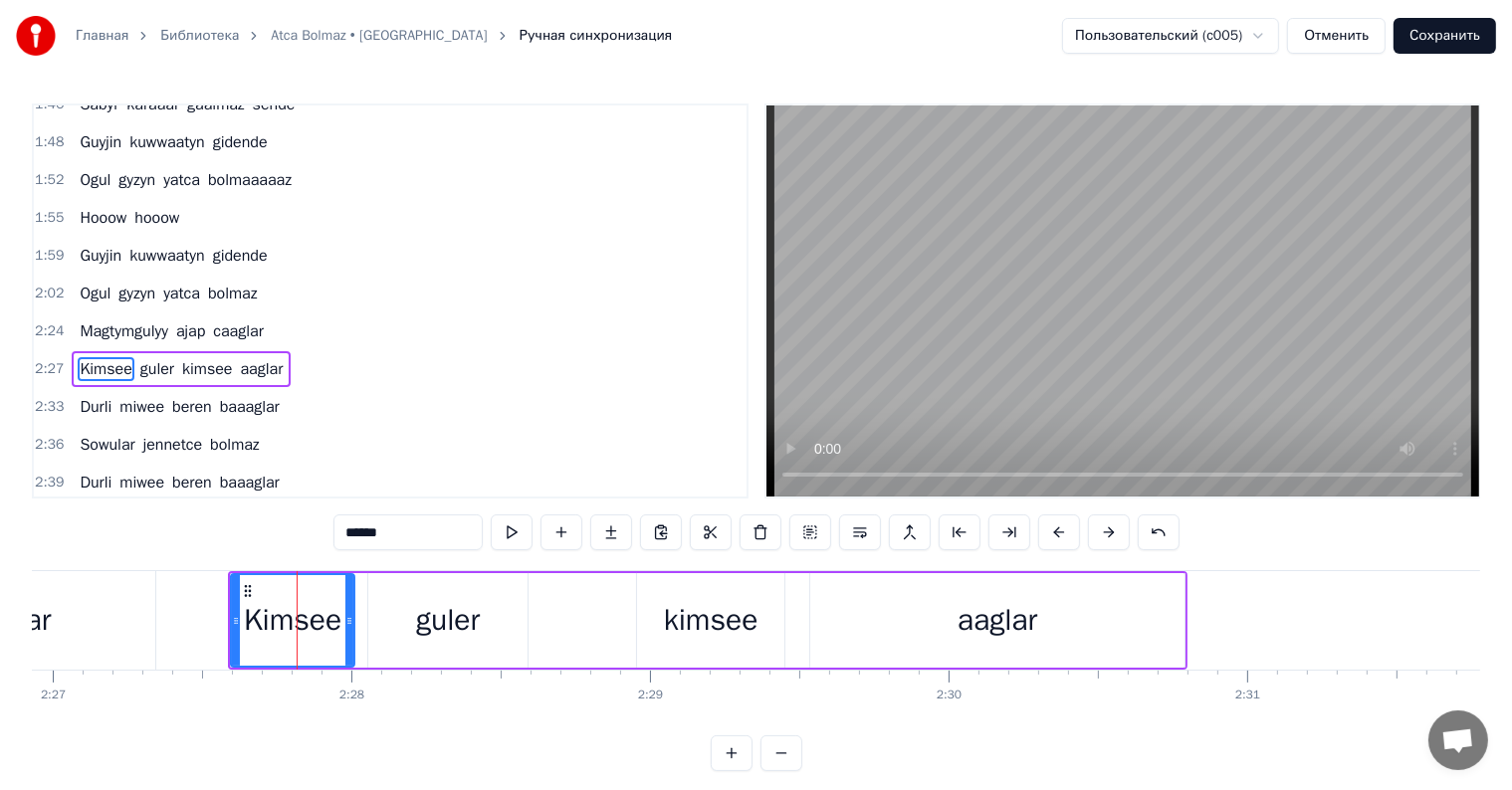 click on "******" at bounding box center (408, 532) 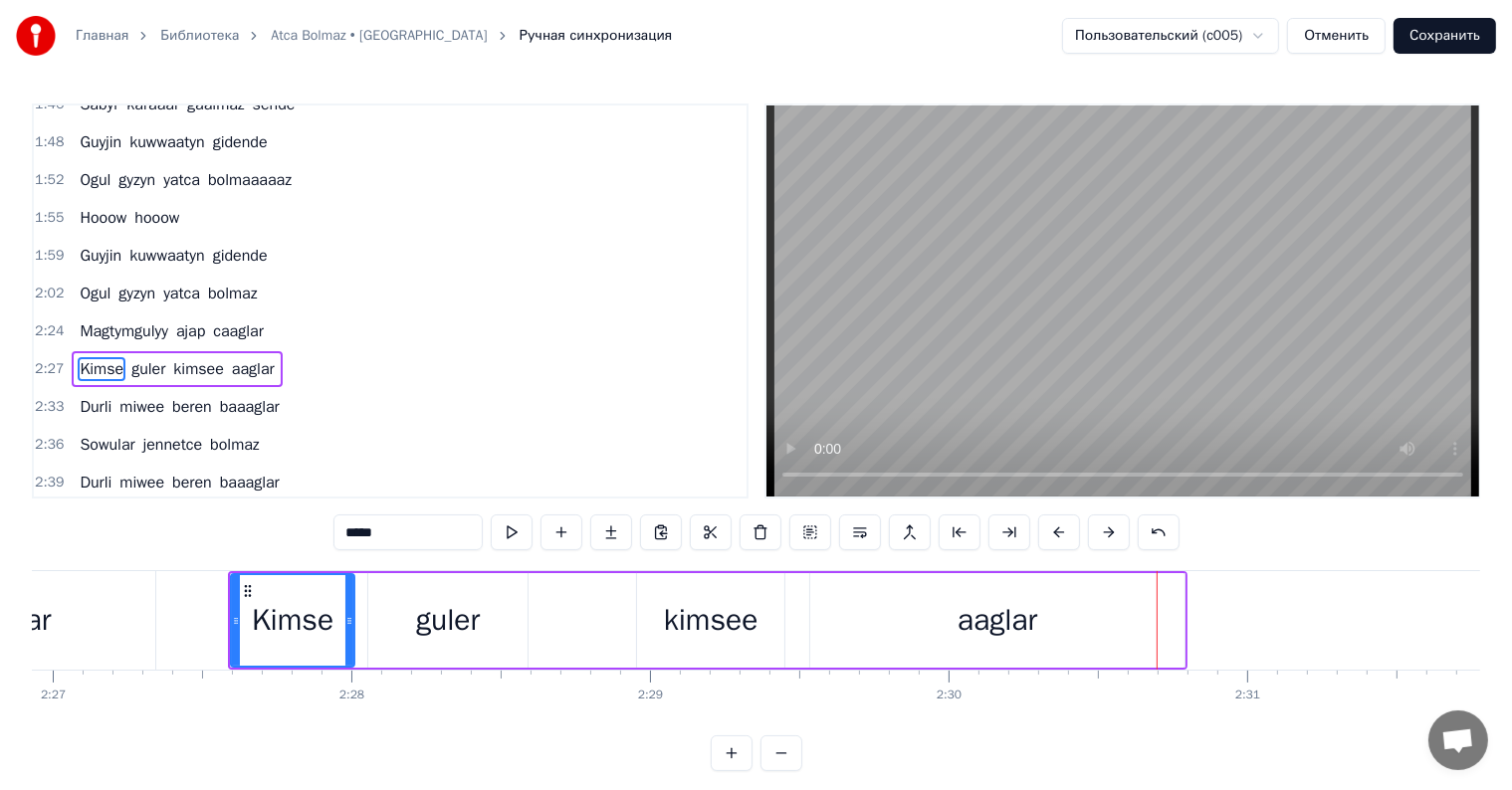 click on "kimsee" at bounding box center [711, 620] 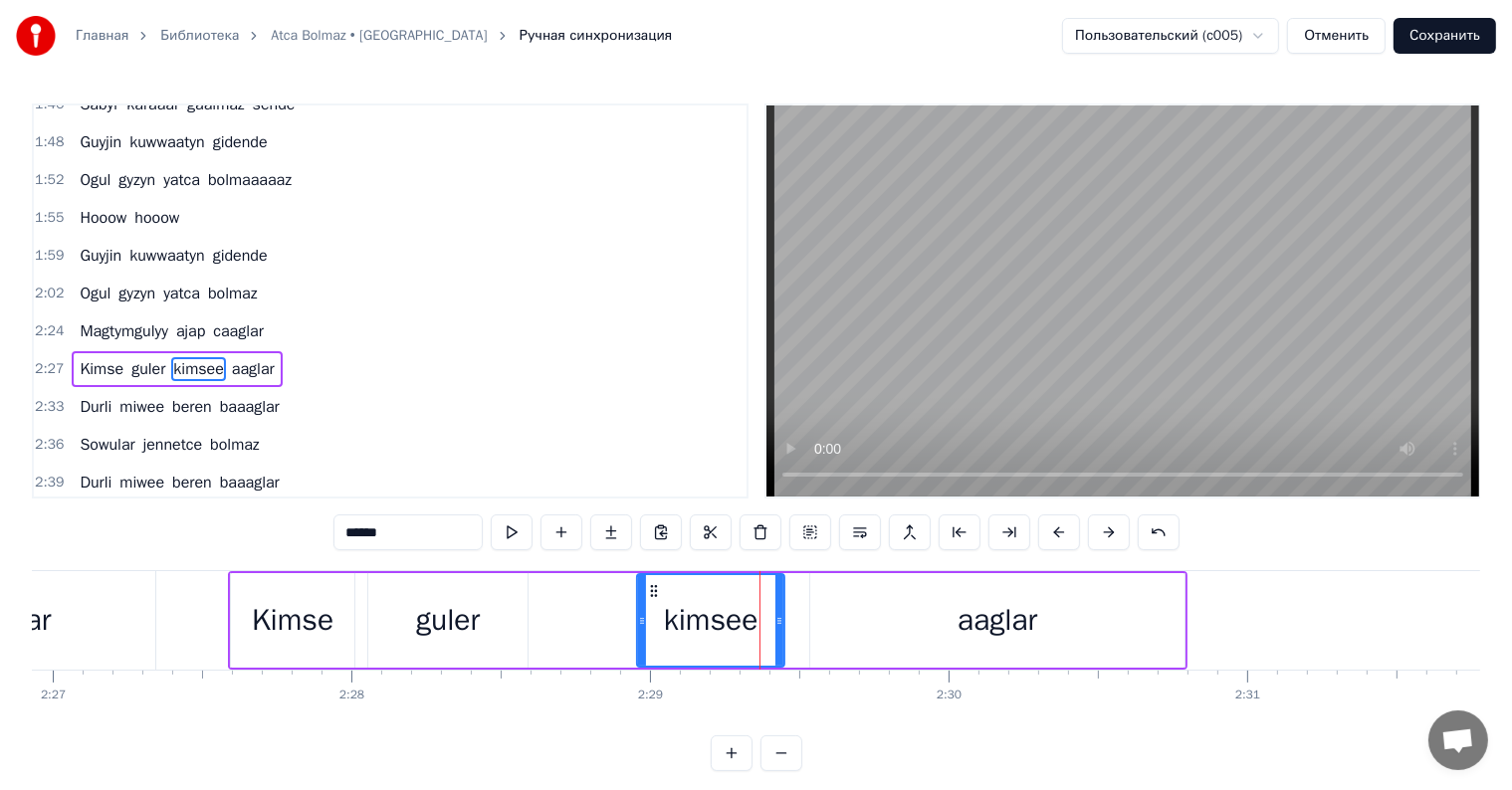 click on "******" at bounding box center (408, 532) 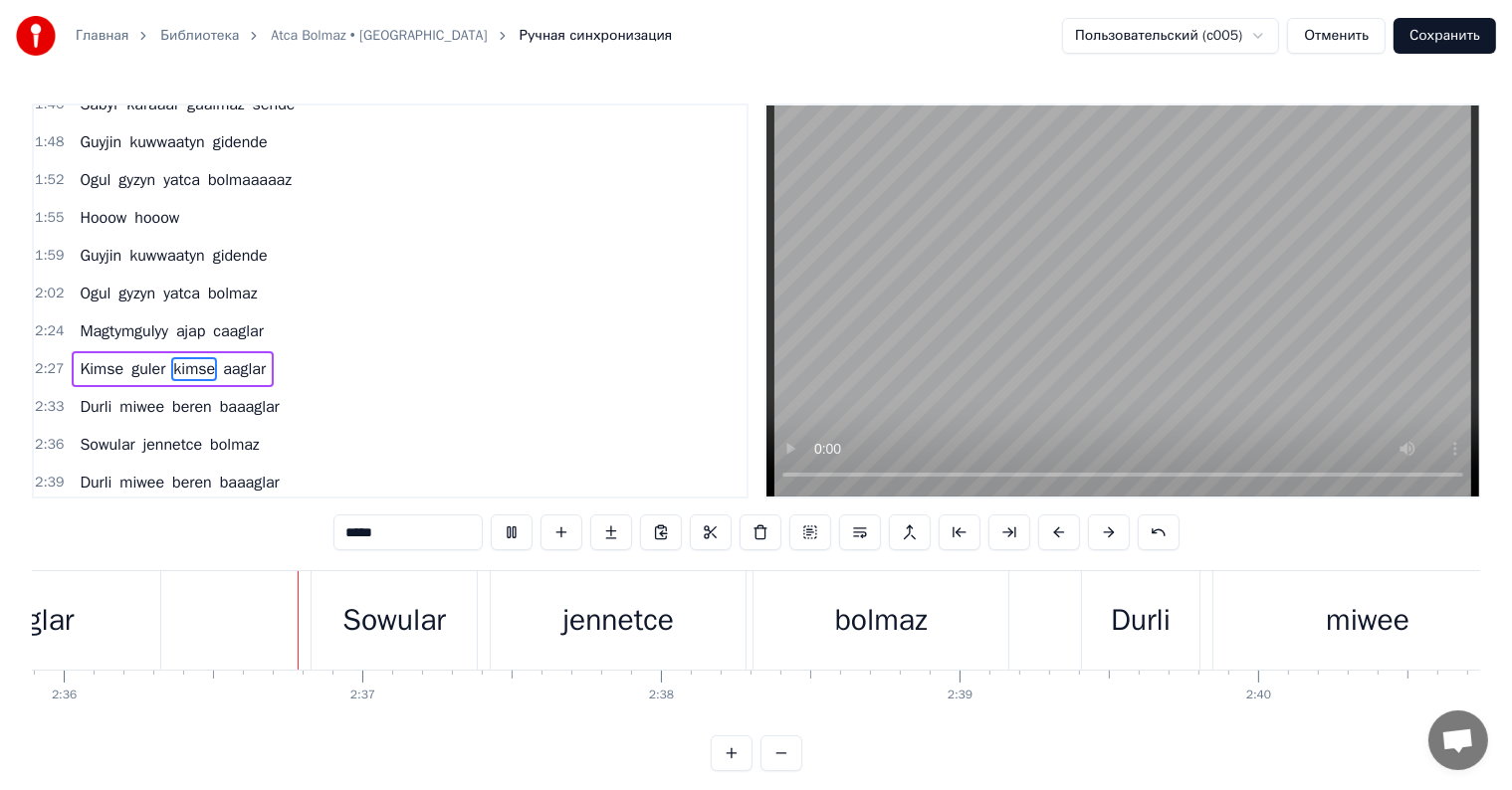 scroll, scrollTop: 0, scrollLeft: 46560, axis: horizontal 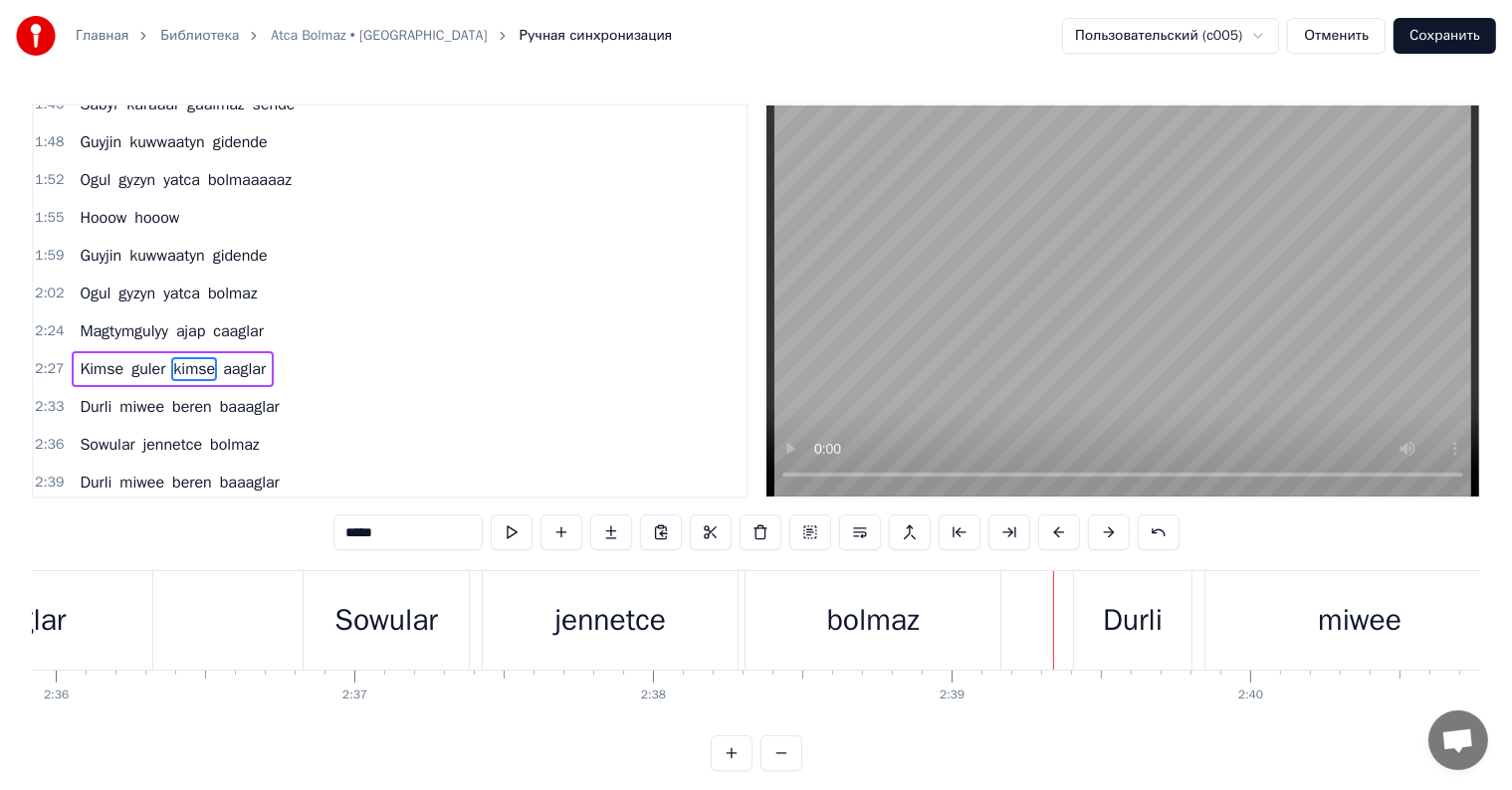 drag, startPoint x: 920, startPoint y: 614, endPoint x: 933, endPoint y: 613, distance: 13.038405 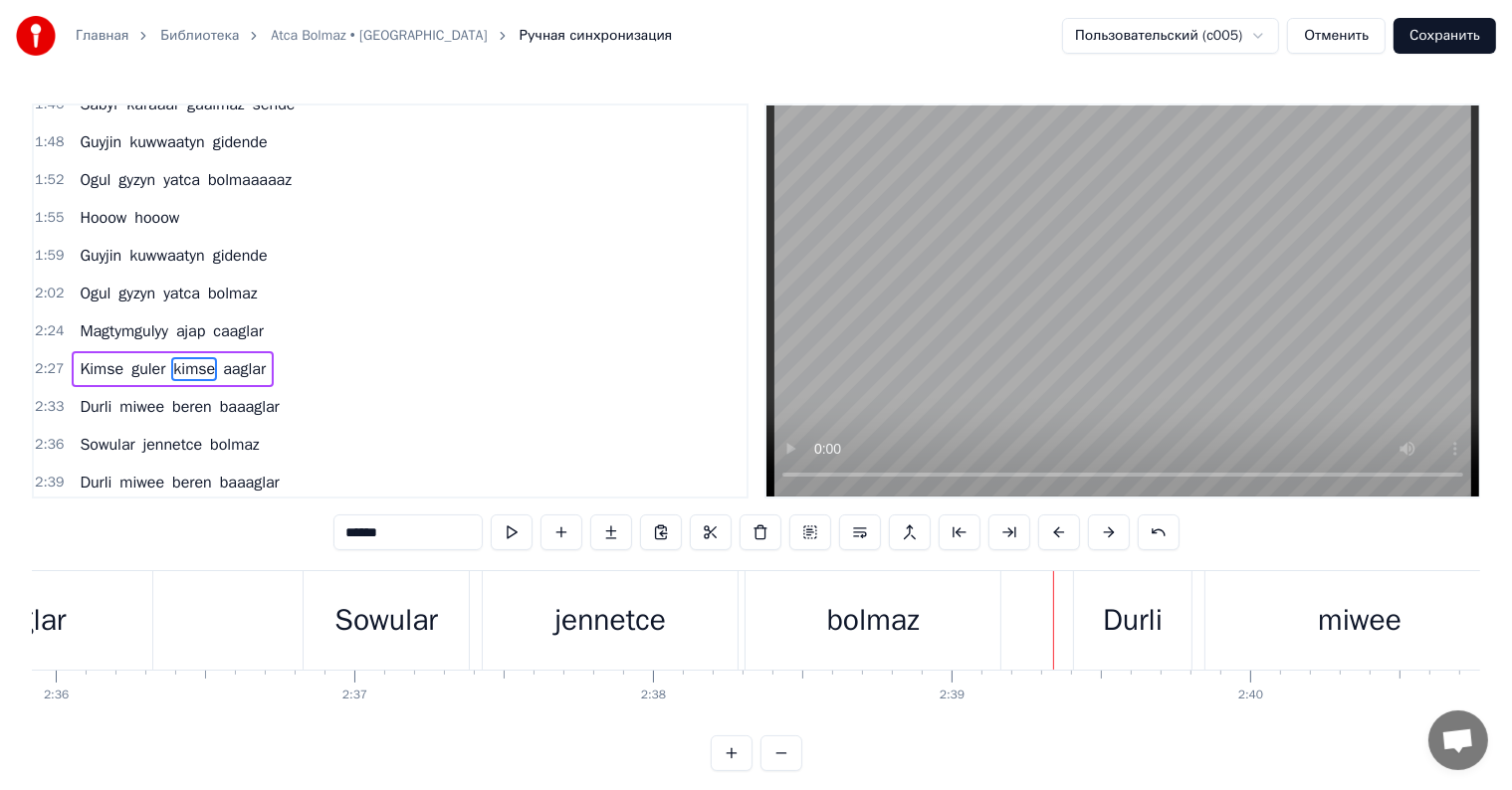 scroll, scrollTop: 9, scrollLeft: 0, axis: vertical 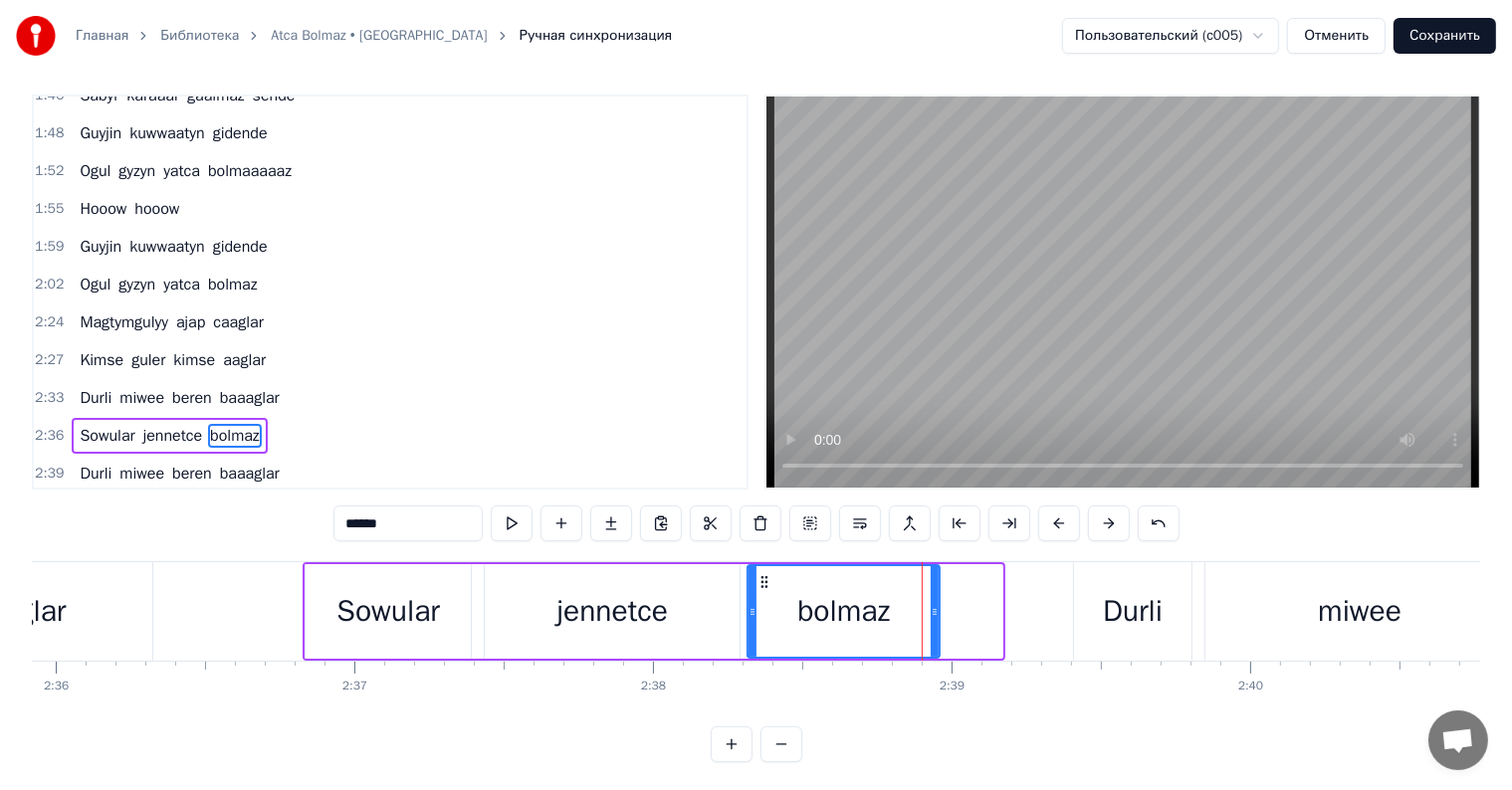 drag, startPoint x: 996, startPoint y: 612, endPoint x: 934, endPoint y: 617, distance: 62.2013 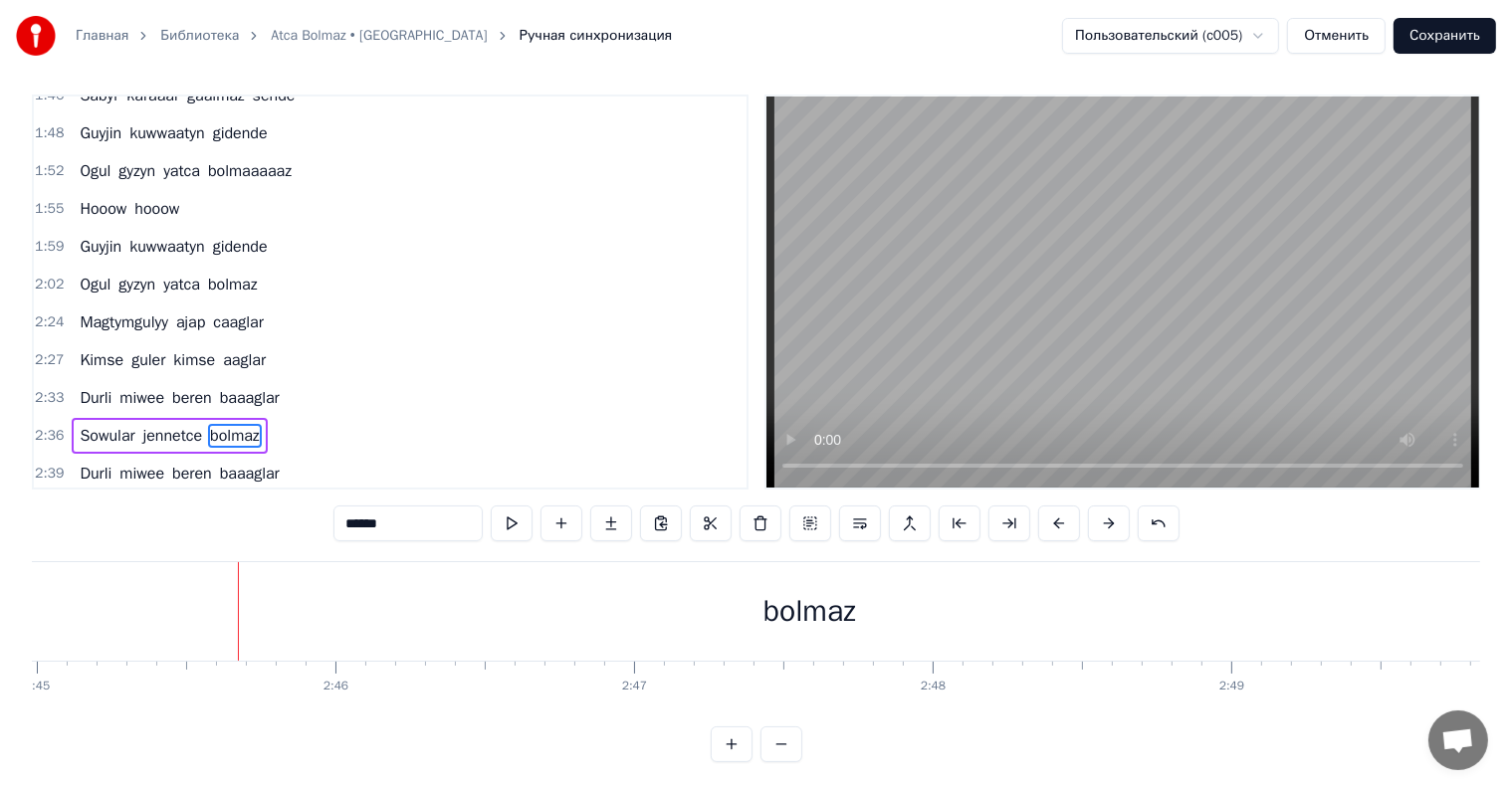 scroll, scrollTop: 0, scrollLeft: 49269, axis: horizontal 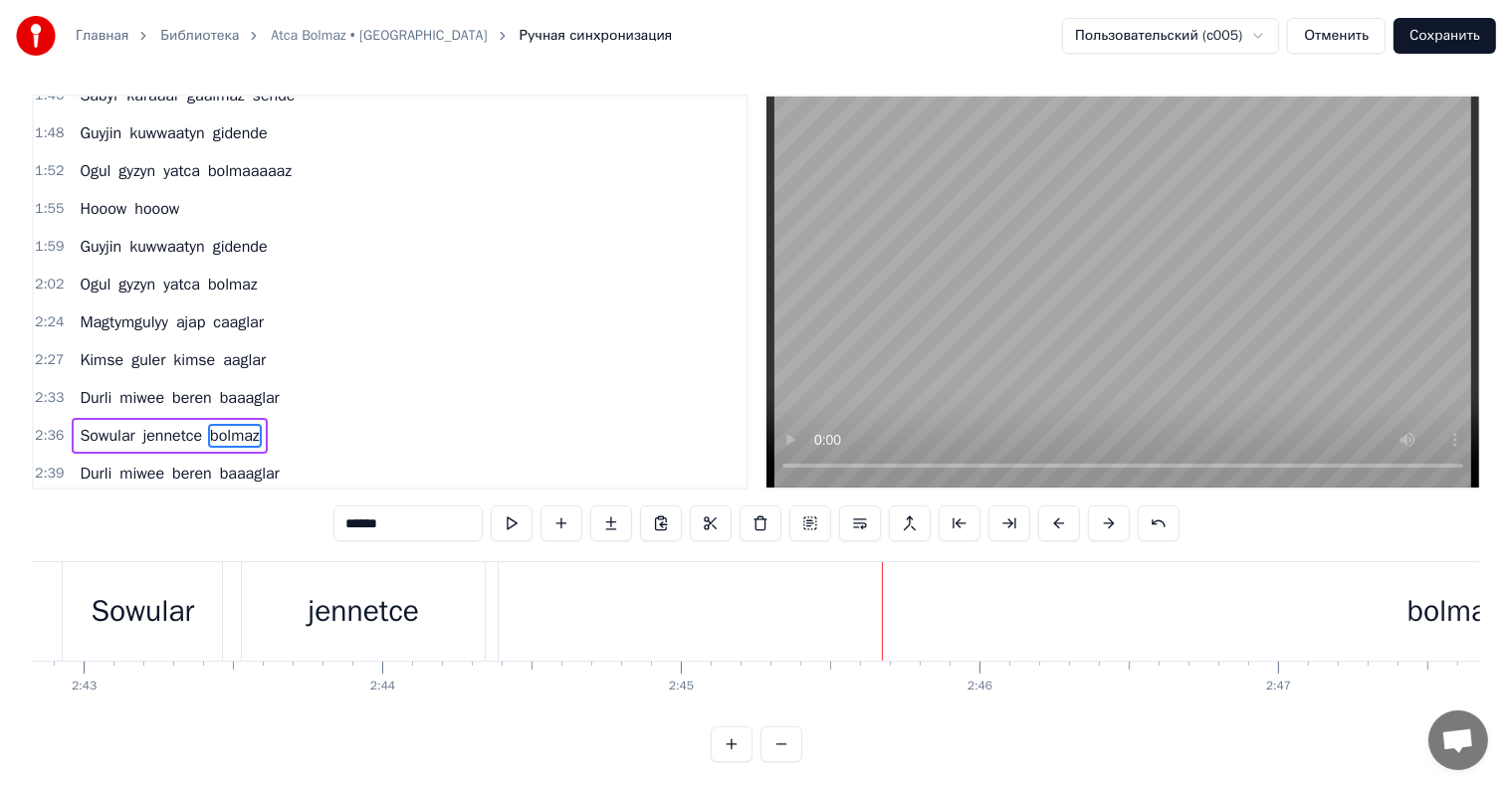 click on "bolmaz" at bounding box center [1453, 611] 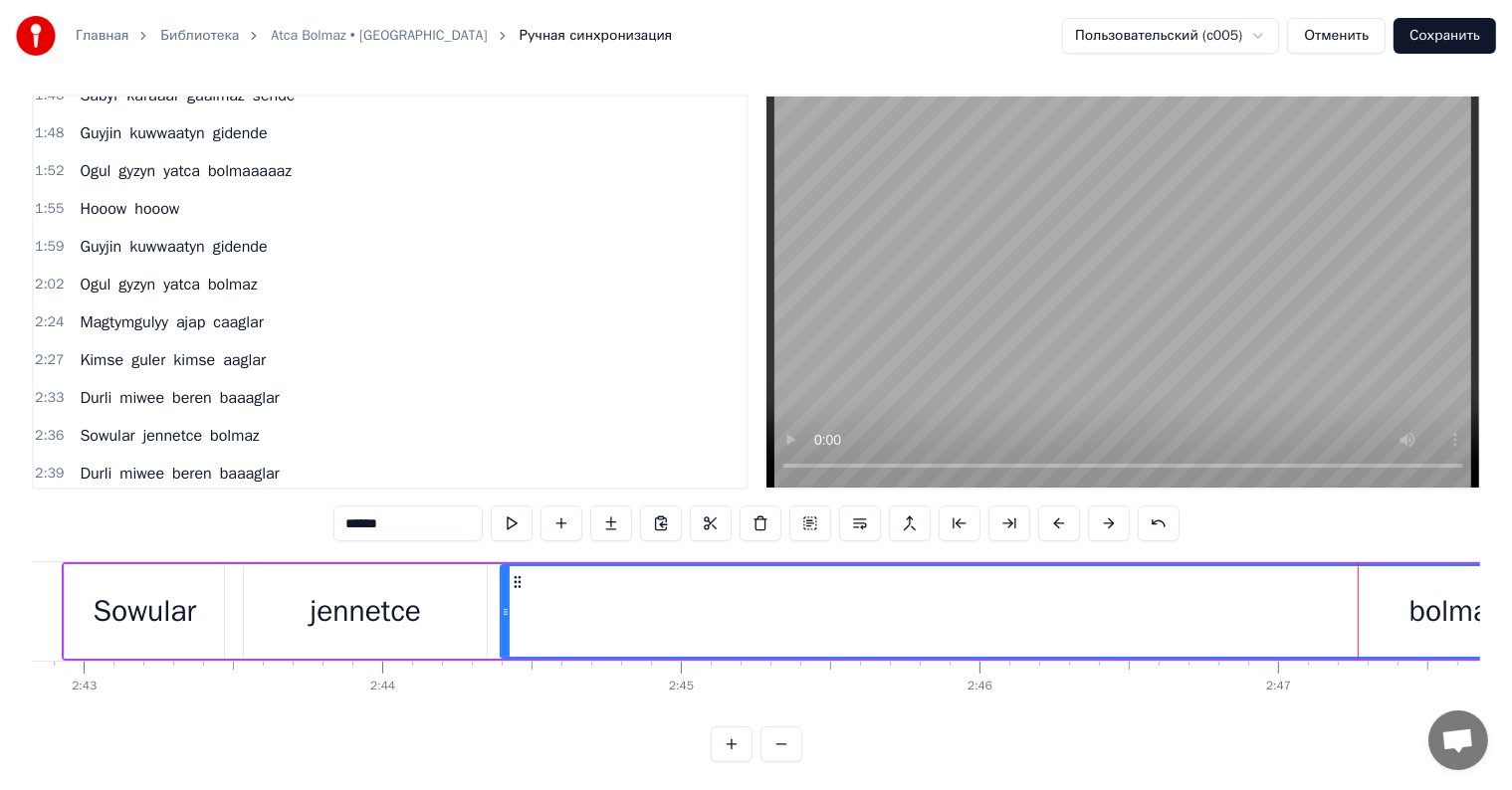 scroll, scrollTop: 30, scrollLeft: 0, axis: vertical 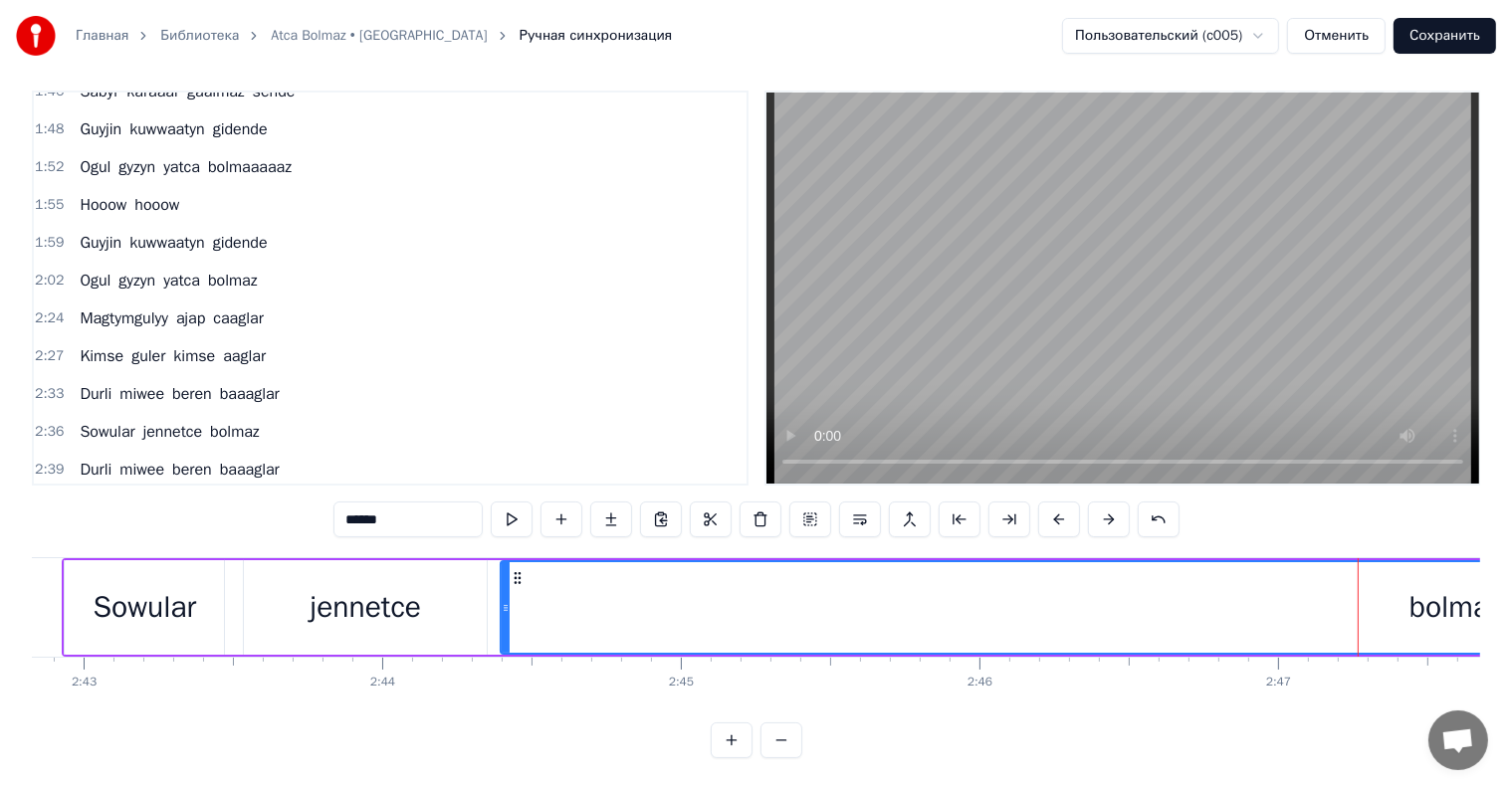 drag, startPoint x: 344, startPoint y: 505, endPoint x: 402, endPoint y: 511, distance: 58.30952 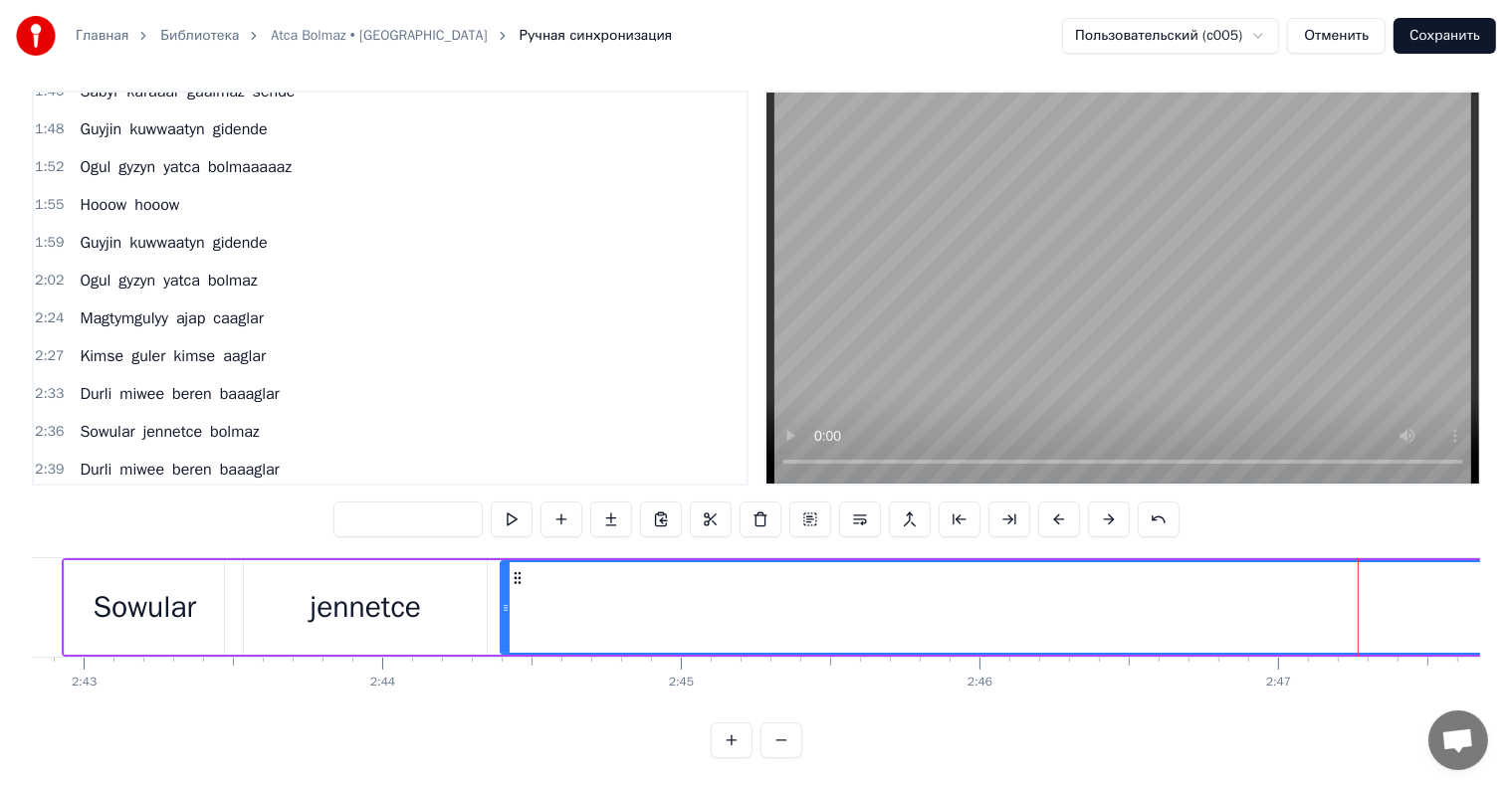 click on "jennetce" at bounding box center [365, 607] 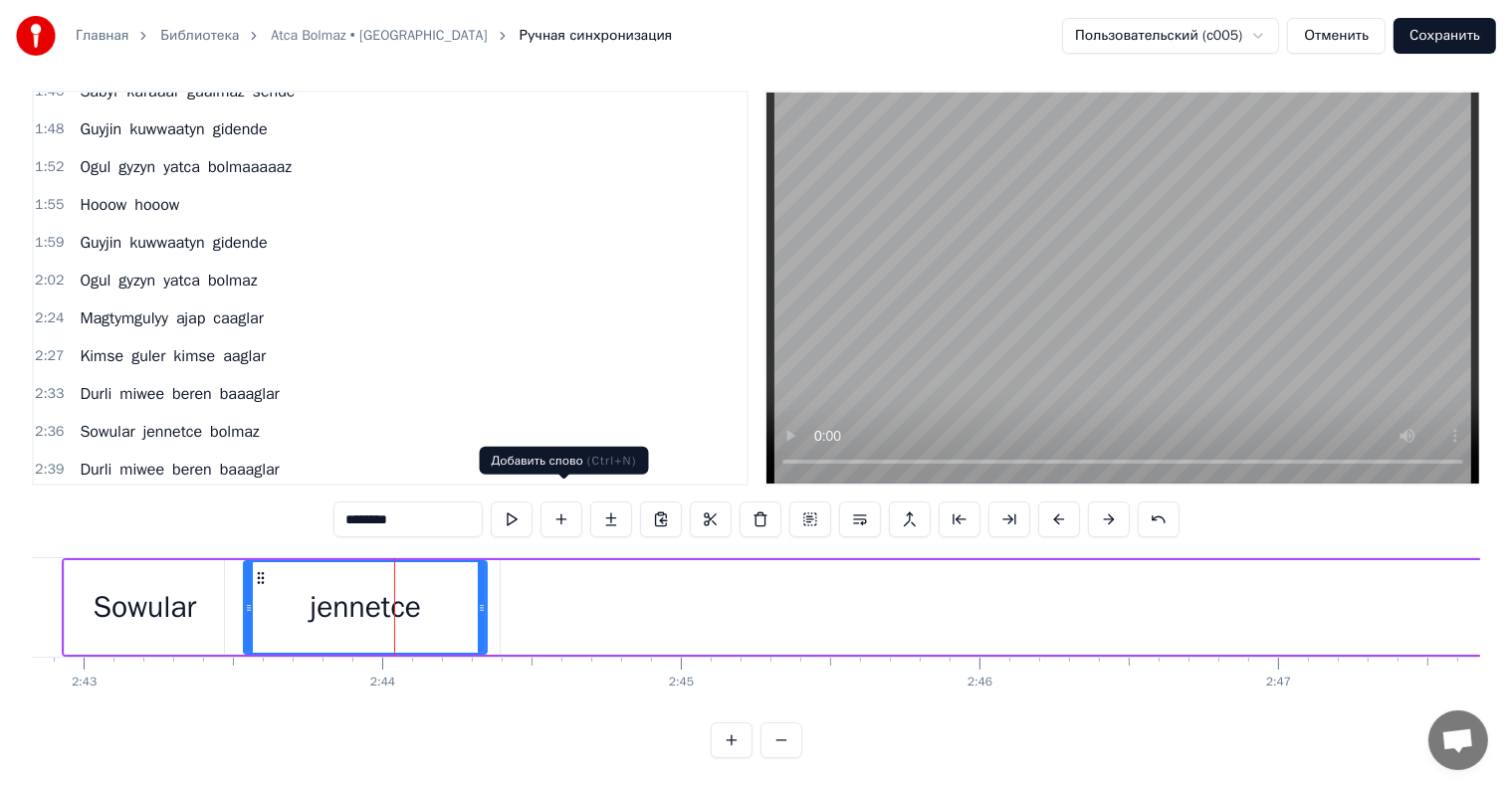 click at bounding box center (561, 519) 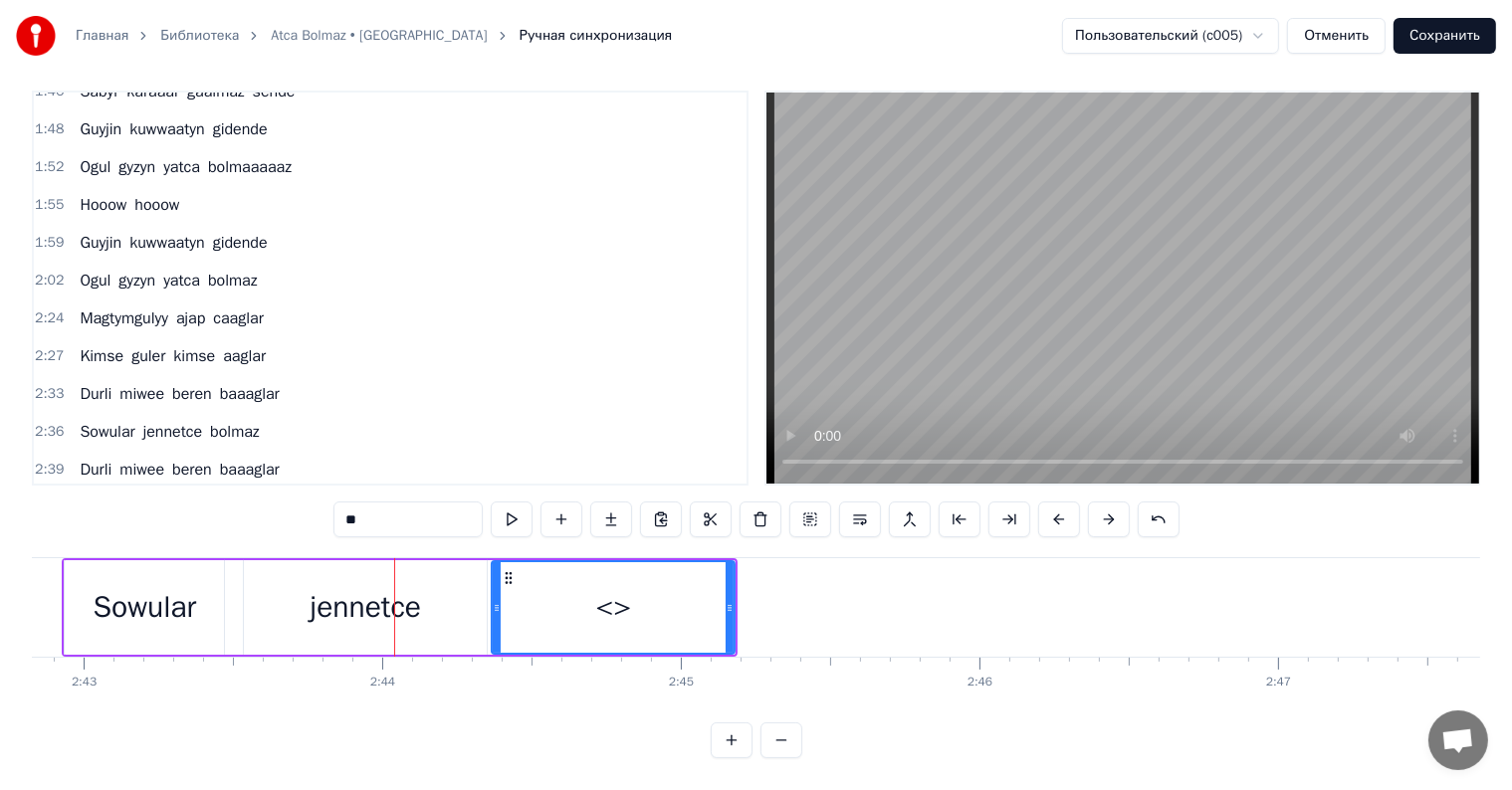 click on "**" at bounding box center (408, 519) 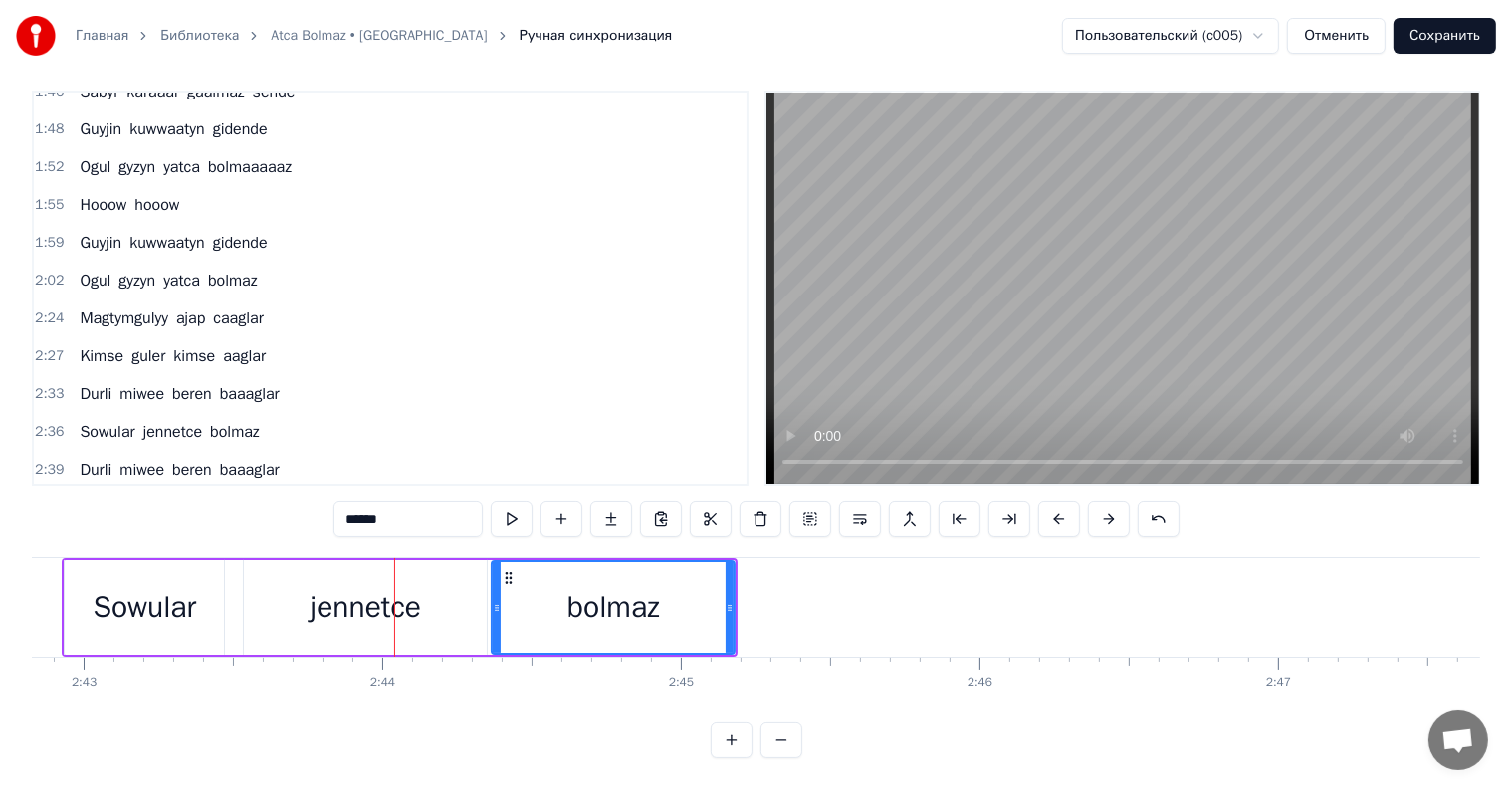click on "bolmaz" at bounding box center [613, 607] 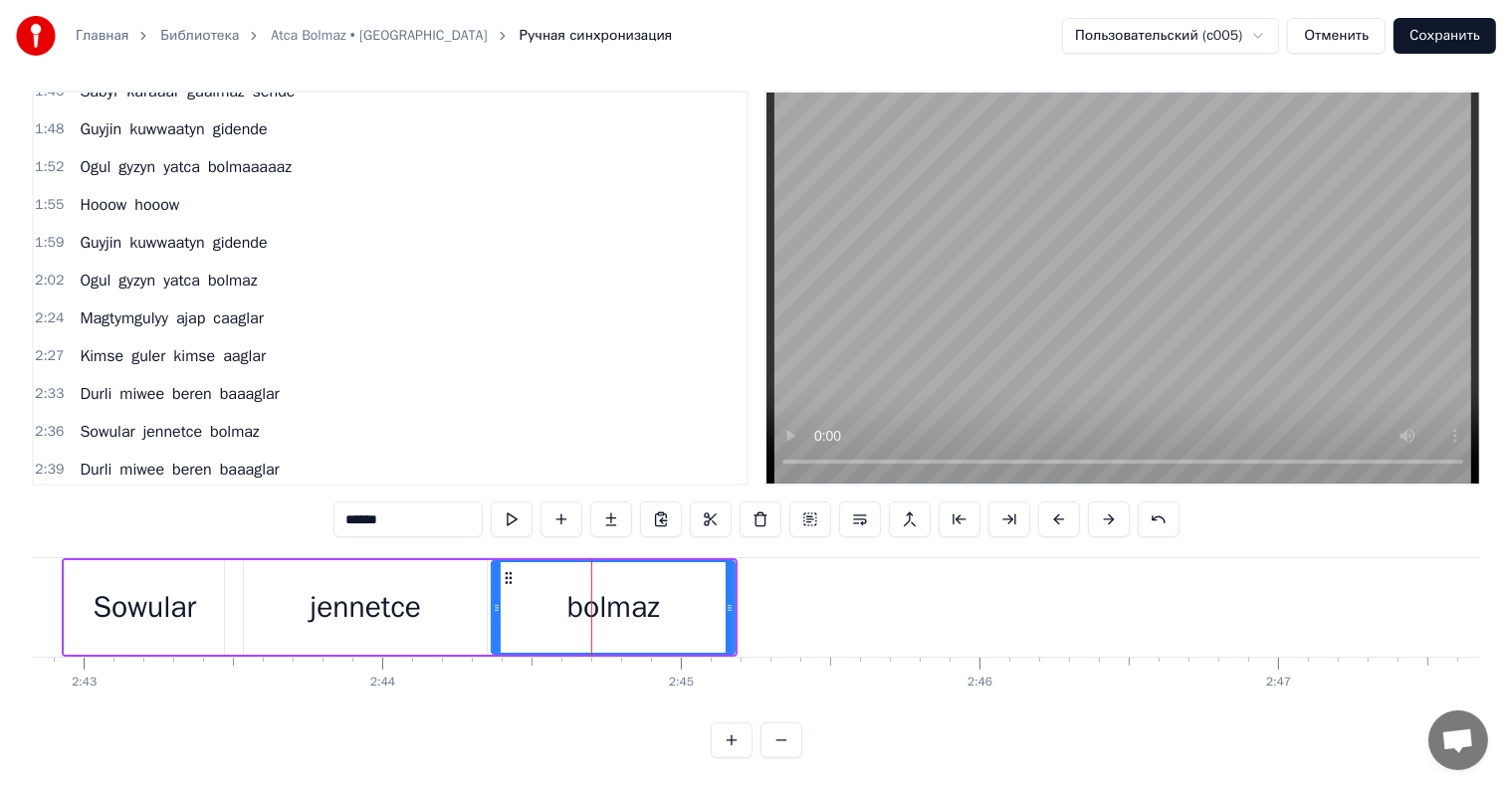click on "Sowular" at bounding box center (144, 607) 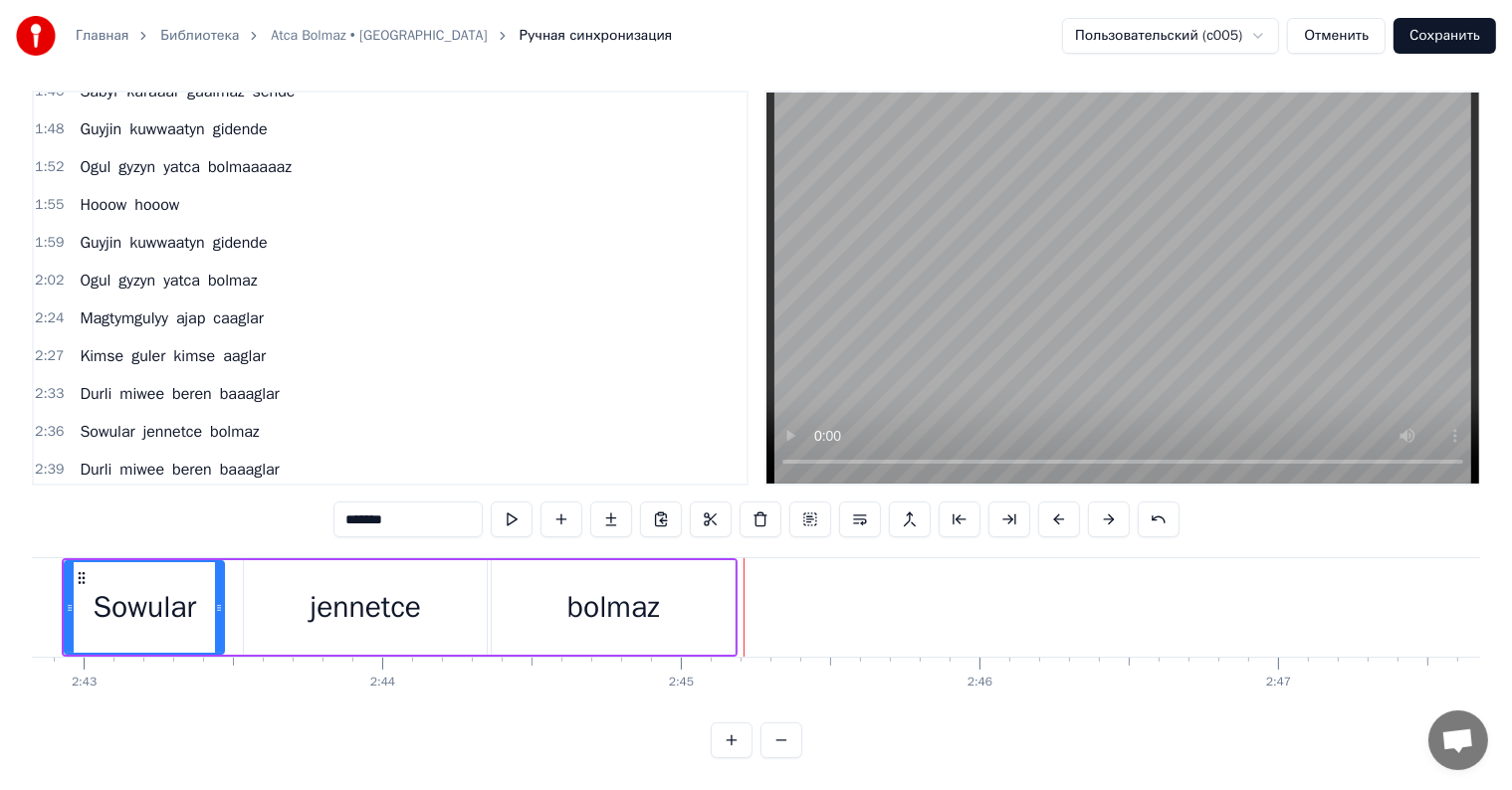 drag, startPoint x: 577, startPoint y: 631, endPoint x: 613, endPoint y: 624, distance: 36.67424 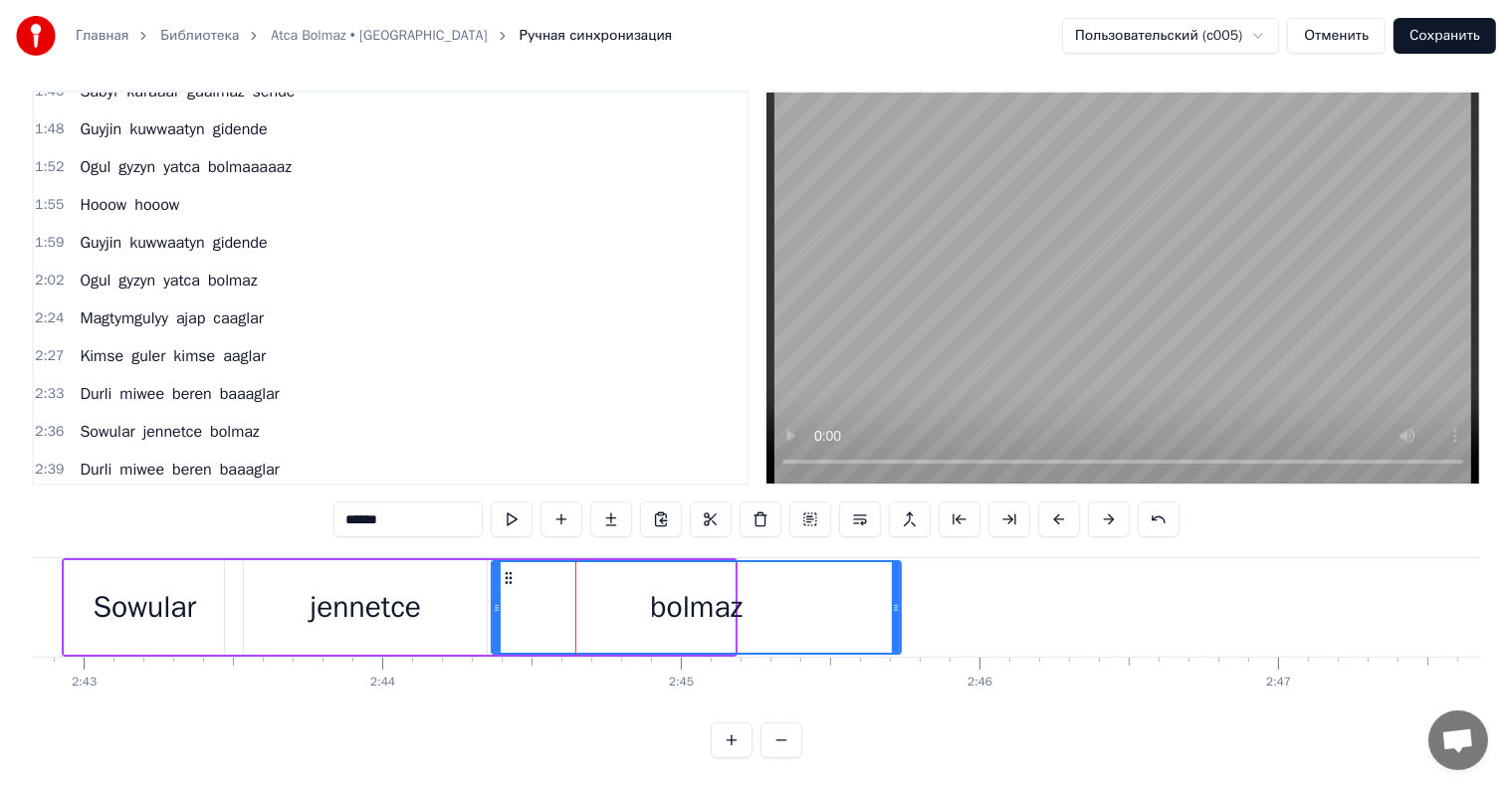 drag, startPoint x: 730, startPoint y: 585, endPoint x: 931, endPoint y: 607, distance: 202.2004 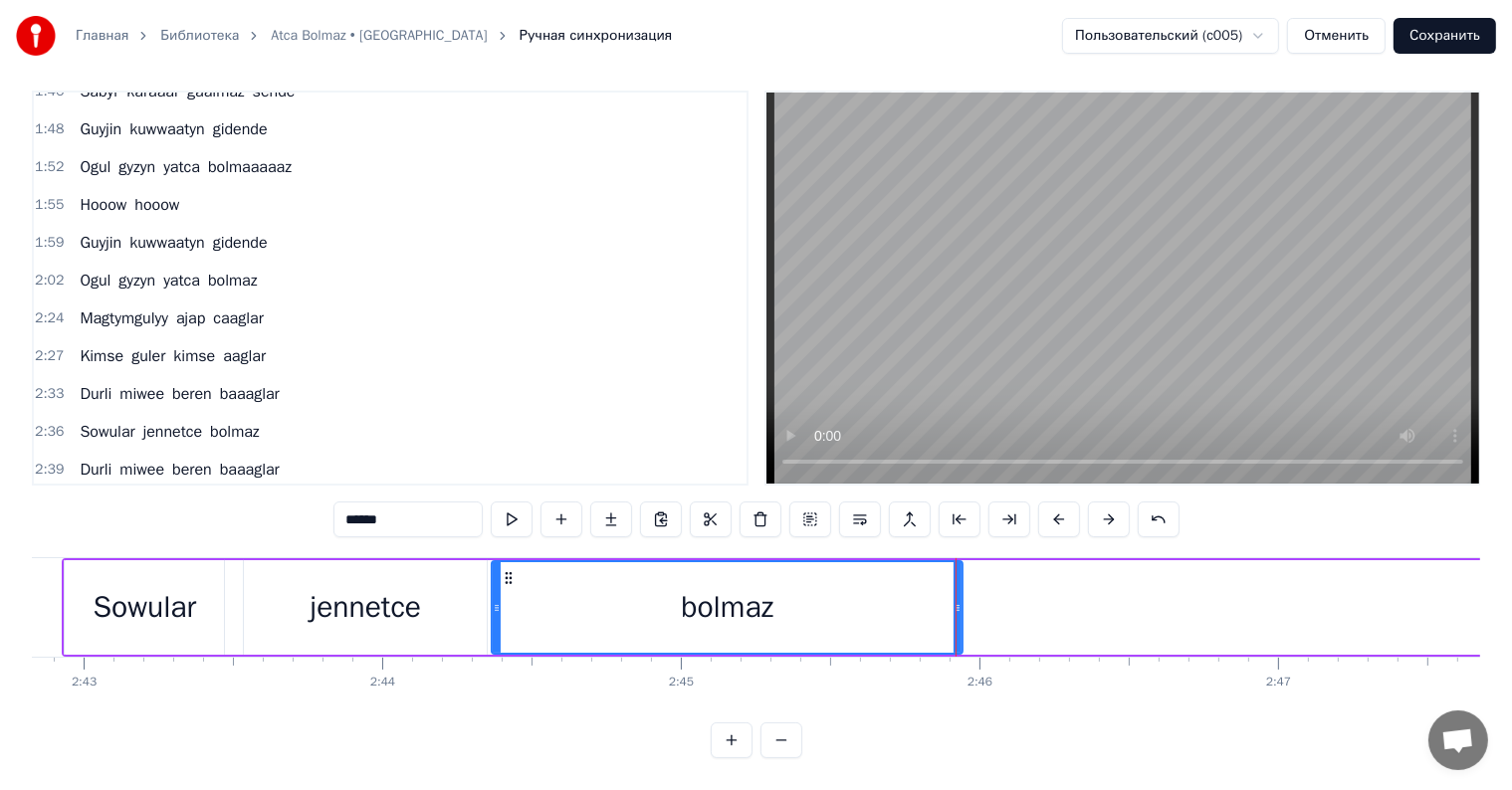 click on "Sowular" at bounding box center (144, 607) 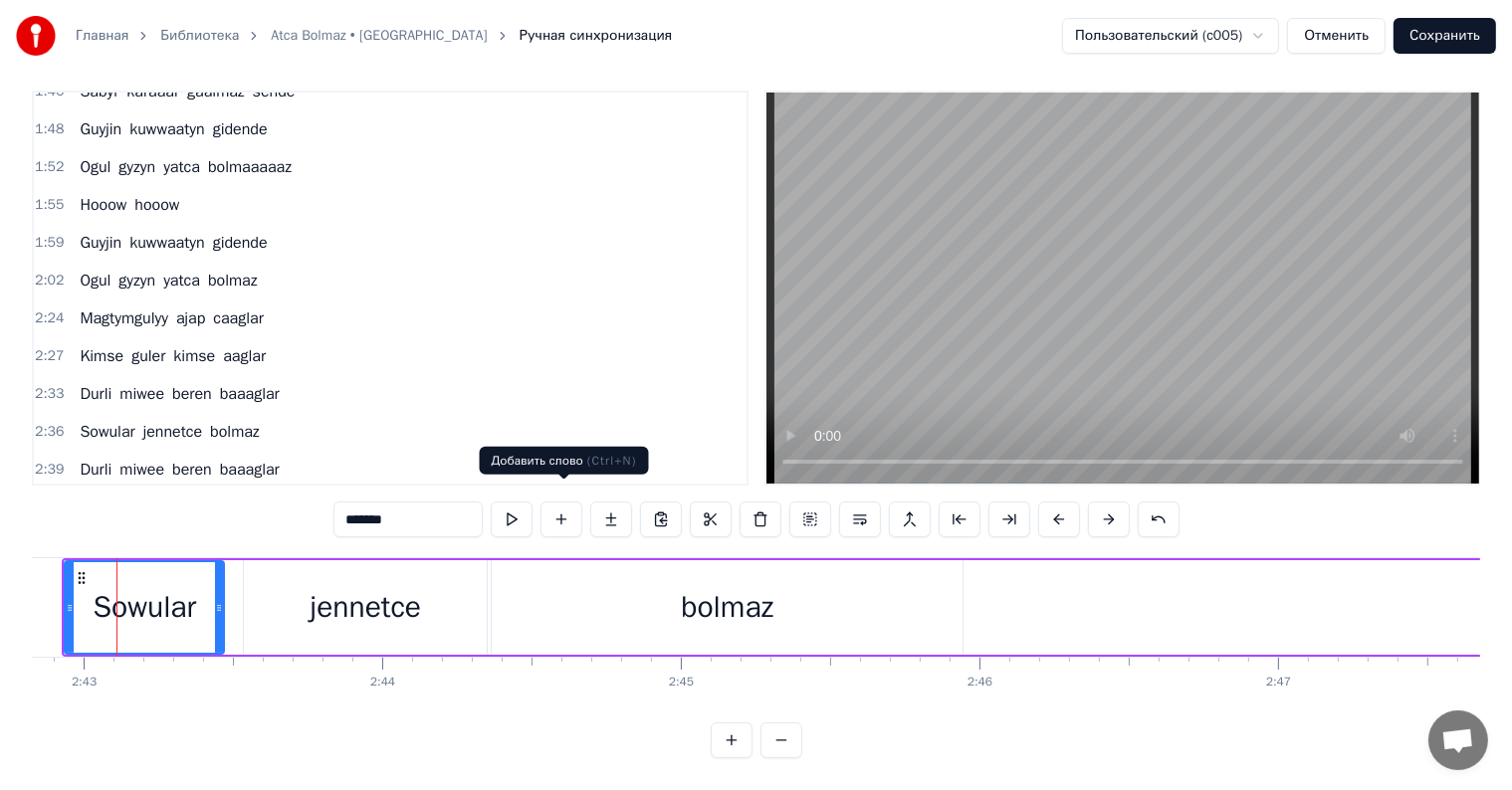 scroll, scrollTop: 0, scrollLeft: 48607, axis: horizontal 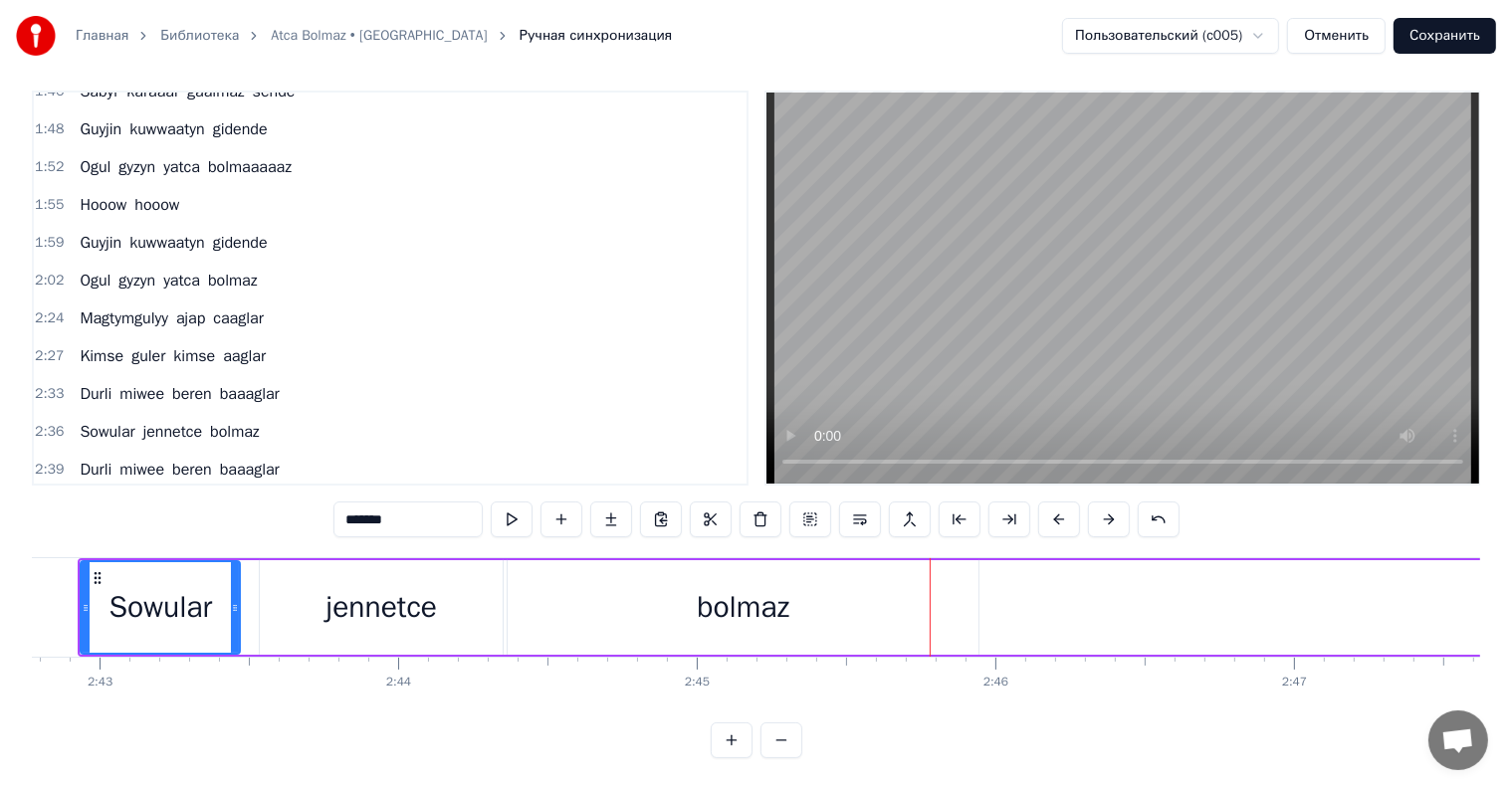 click on "bolmaz" at bounding box center (743, 607) 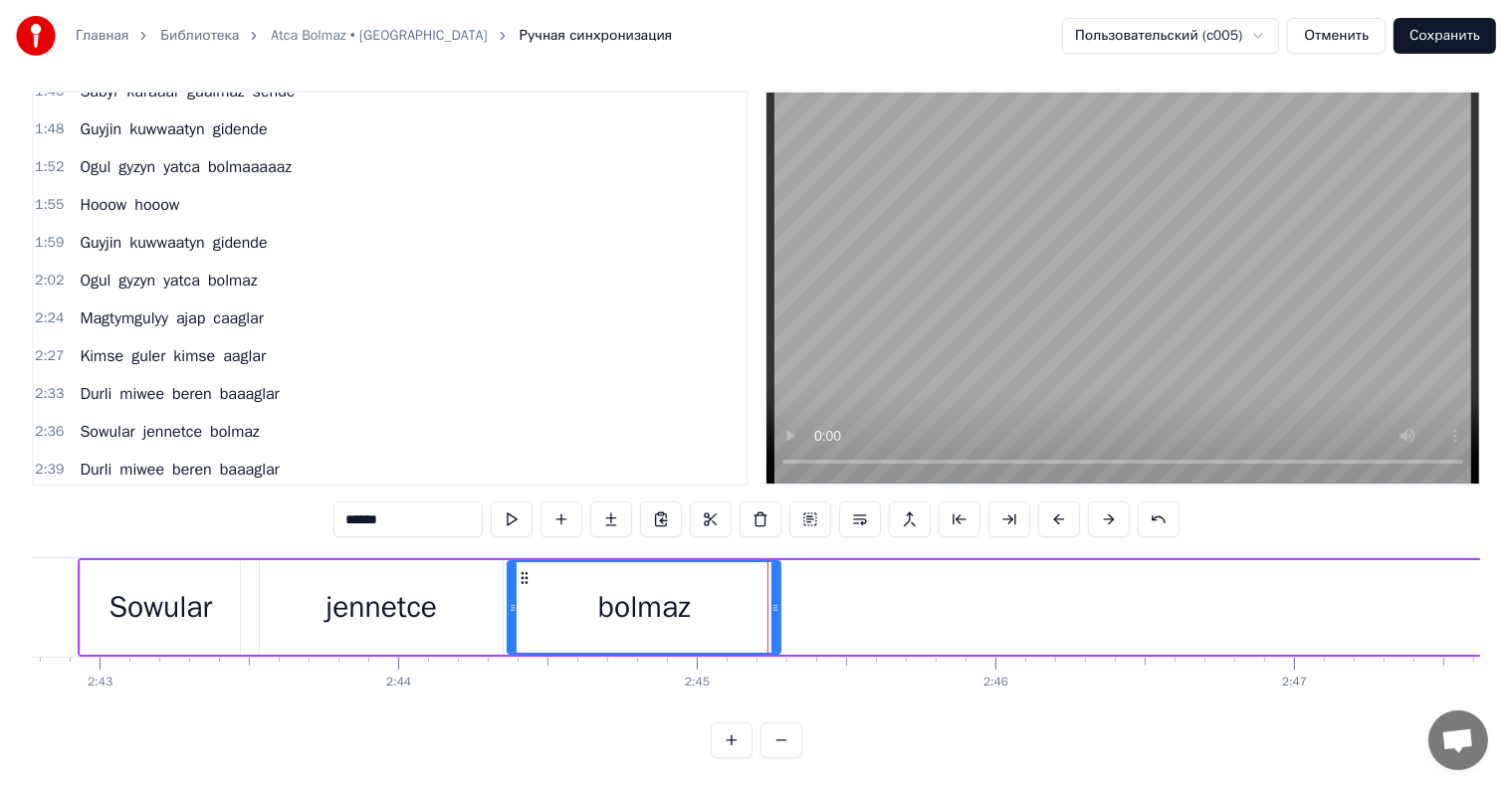drag, startPoint x: 974, startPoint y: 591, endPoint x: 748, endPoint y: 603, distance: 226.31836 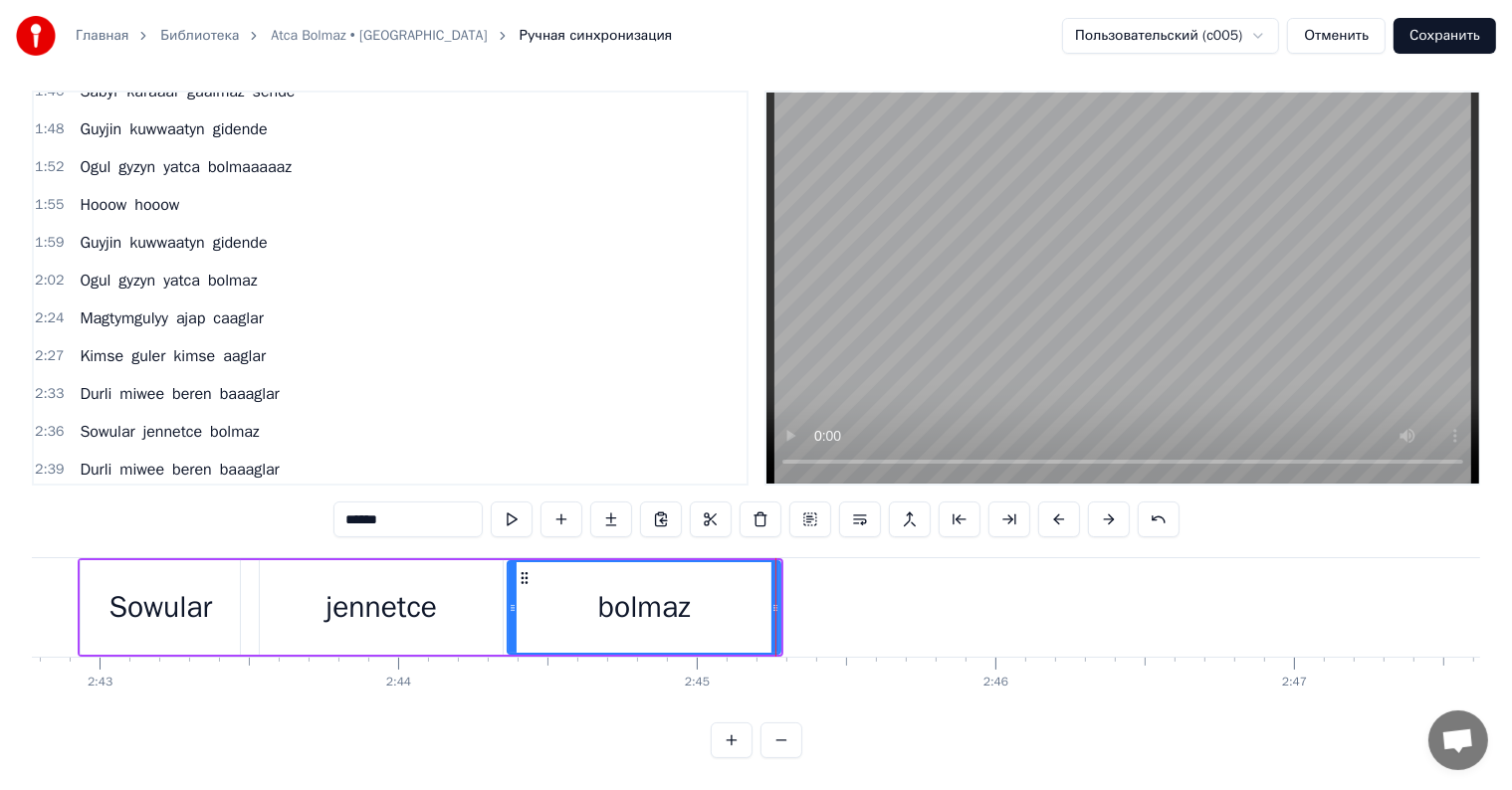 click on "Sowular" at bounding box center [160, 607] 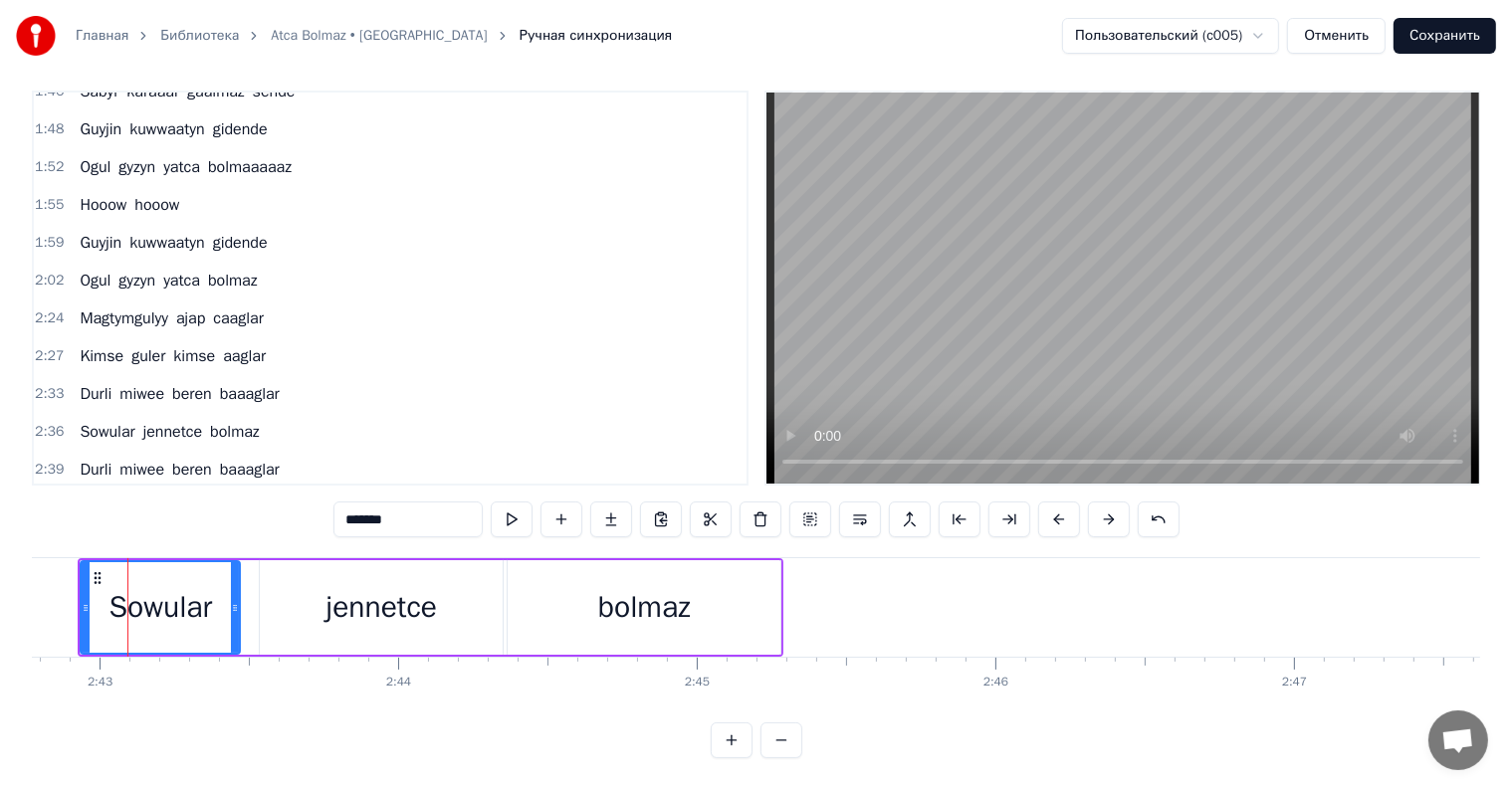 scroll, scrollTop: 0, scrollLeft: 48603, axis: horizontal 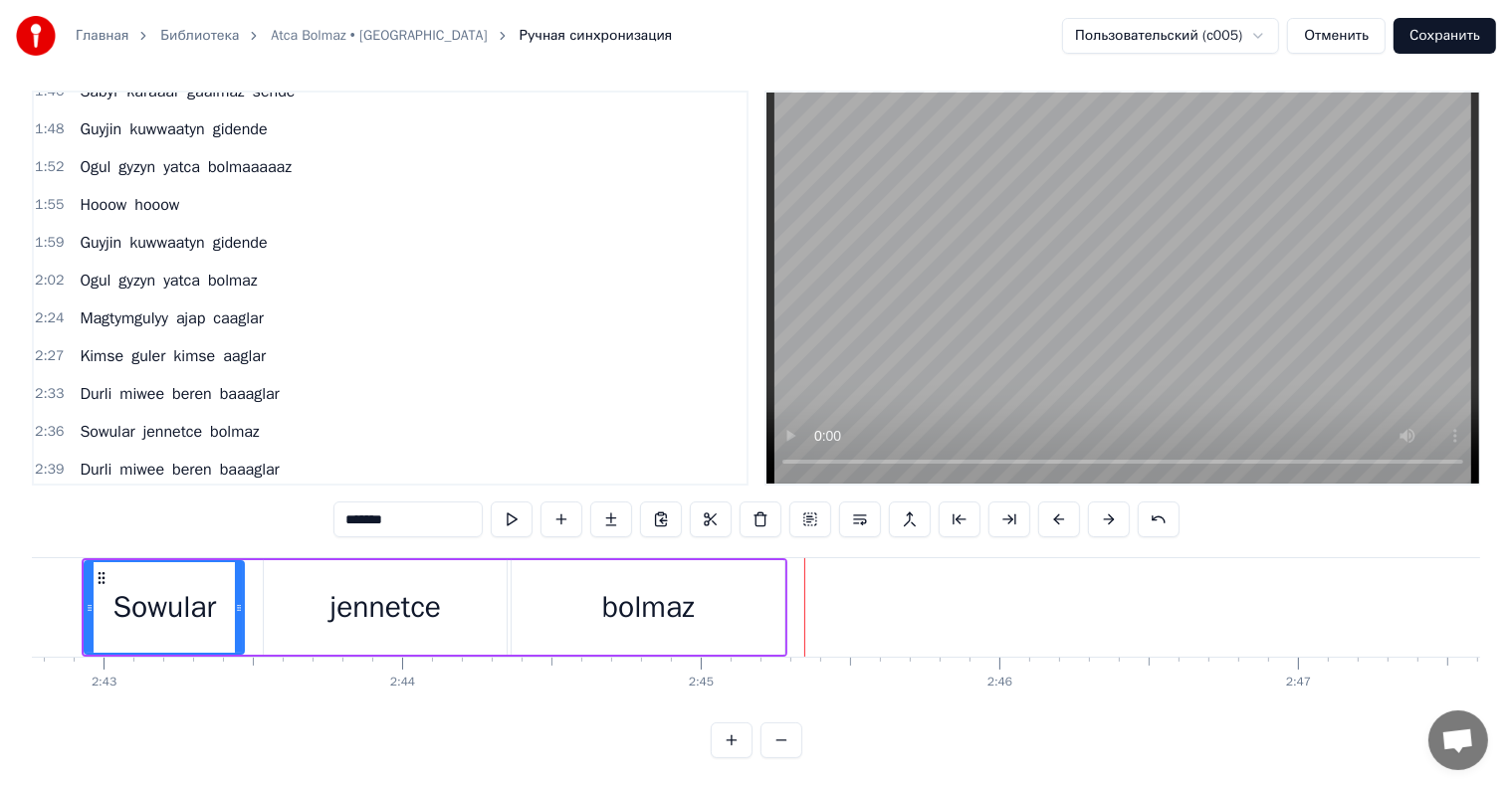click on "bolmaz" at bounding box center [648, 607] 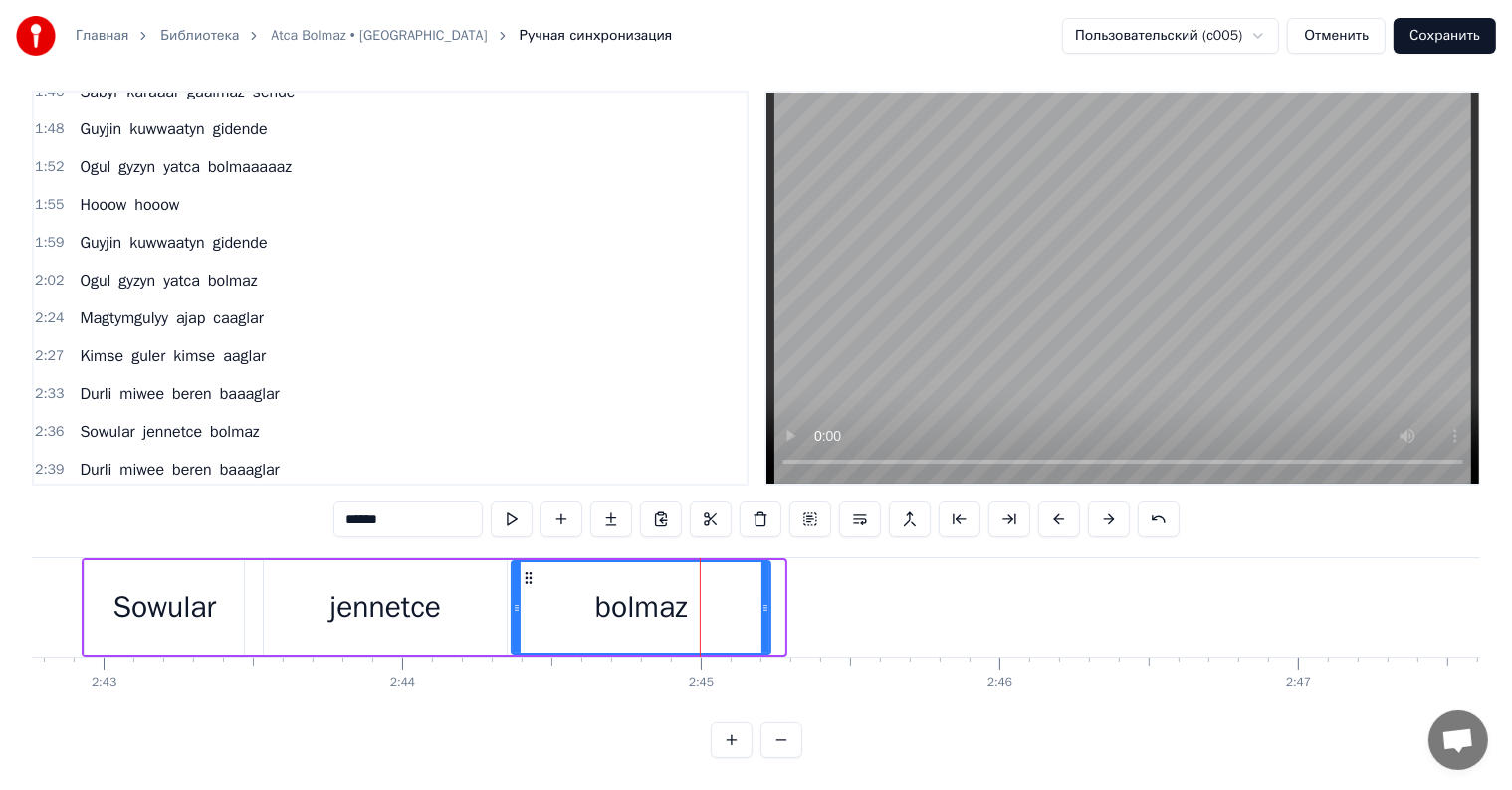 drag, startPoint x: 782, startPoint y: 583, endPoint x: 768, endPoint y: 594, distance: 17.804494 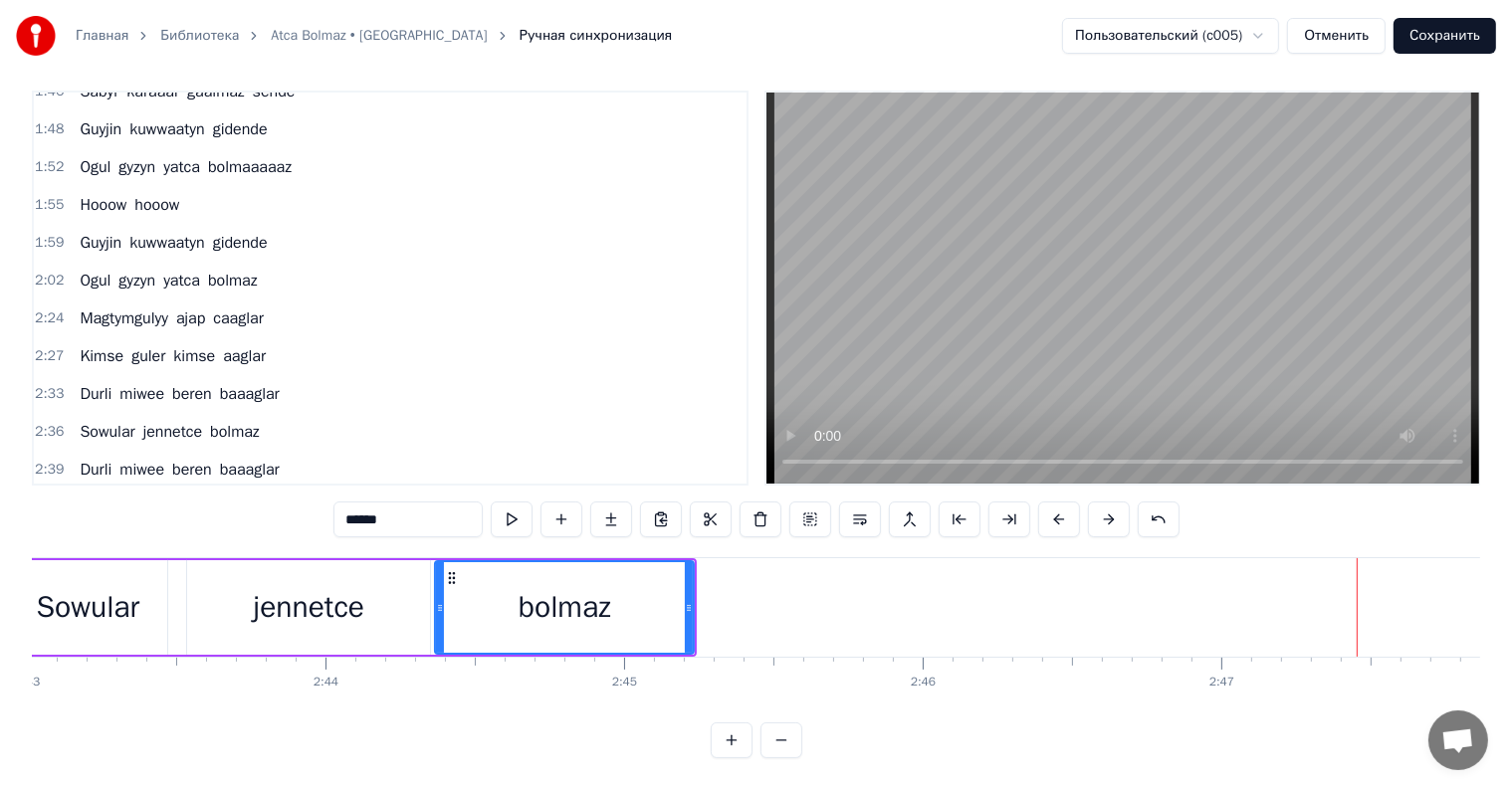 scroll, scrollTop: 0, scrollLeft: 48479, axis: horizontal 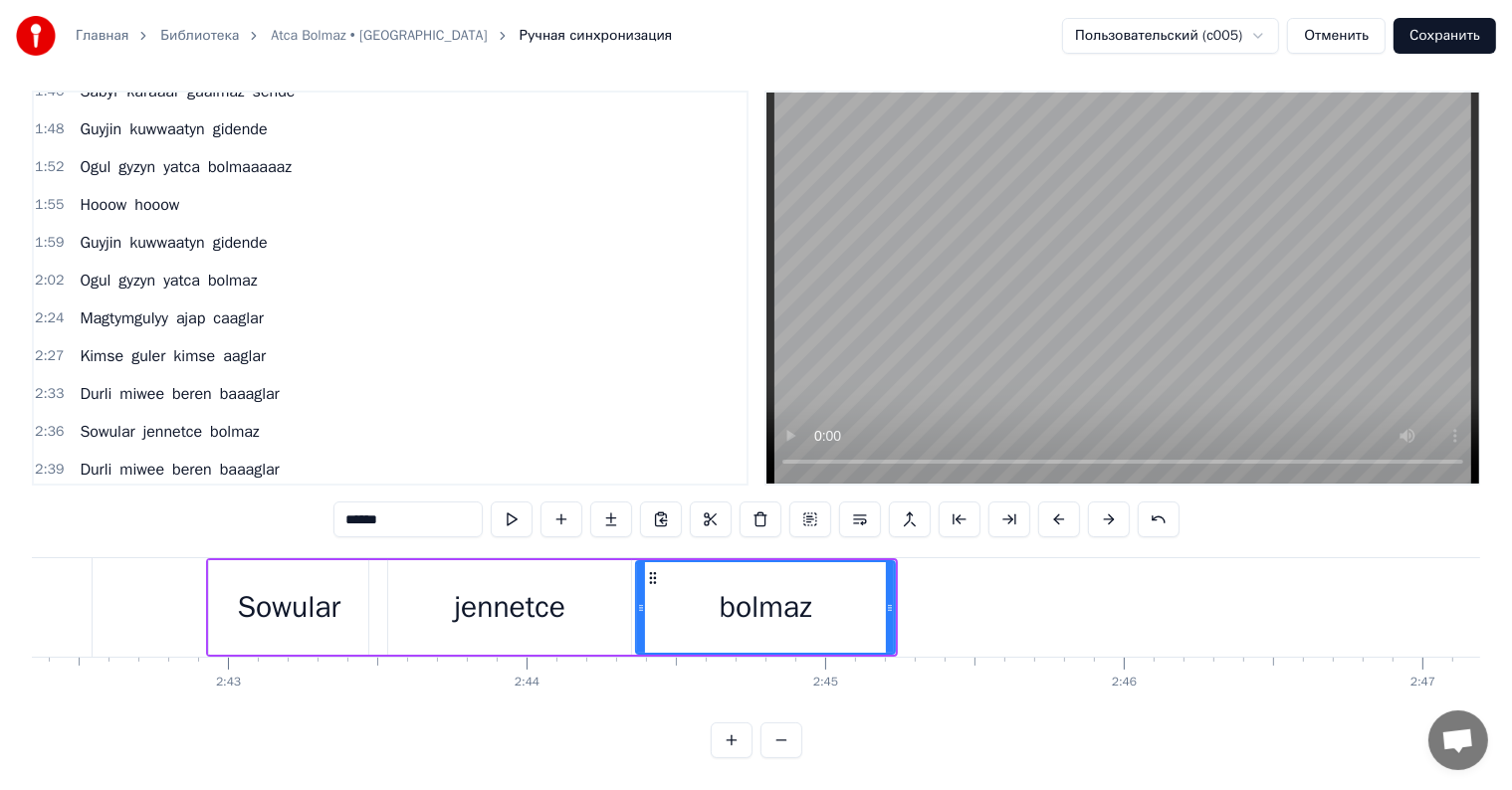 click on "bolmaz" at bounding box center [765, 607] 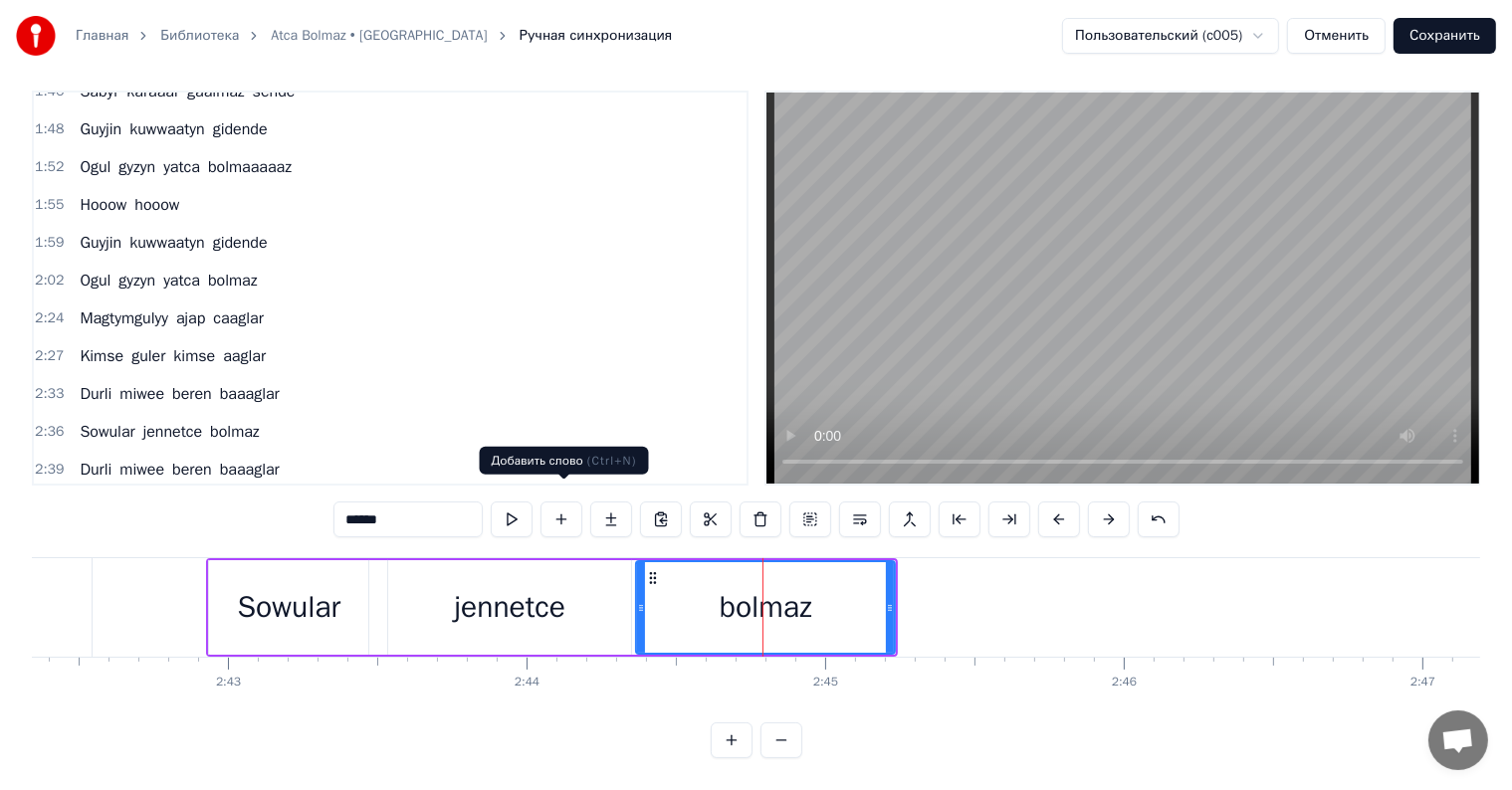 drag, startPoint x: 565, startPoint y: 501, endPoint x: 492, endPoint y: 486, distance: 74.52516 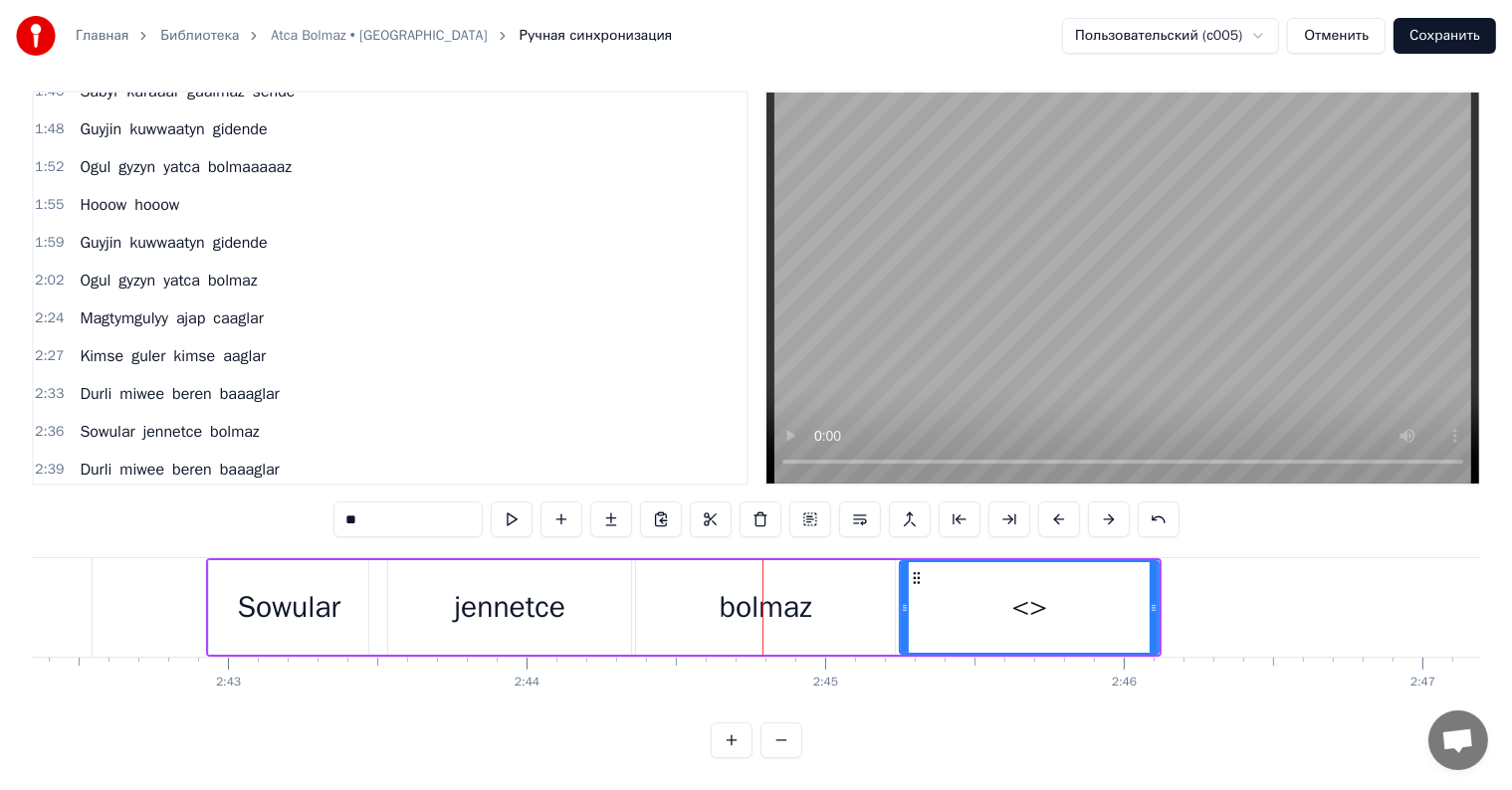 click on "**" at bounding box center [408, 519] 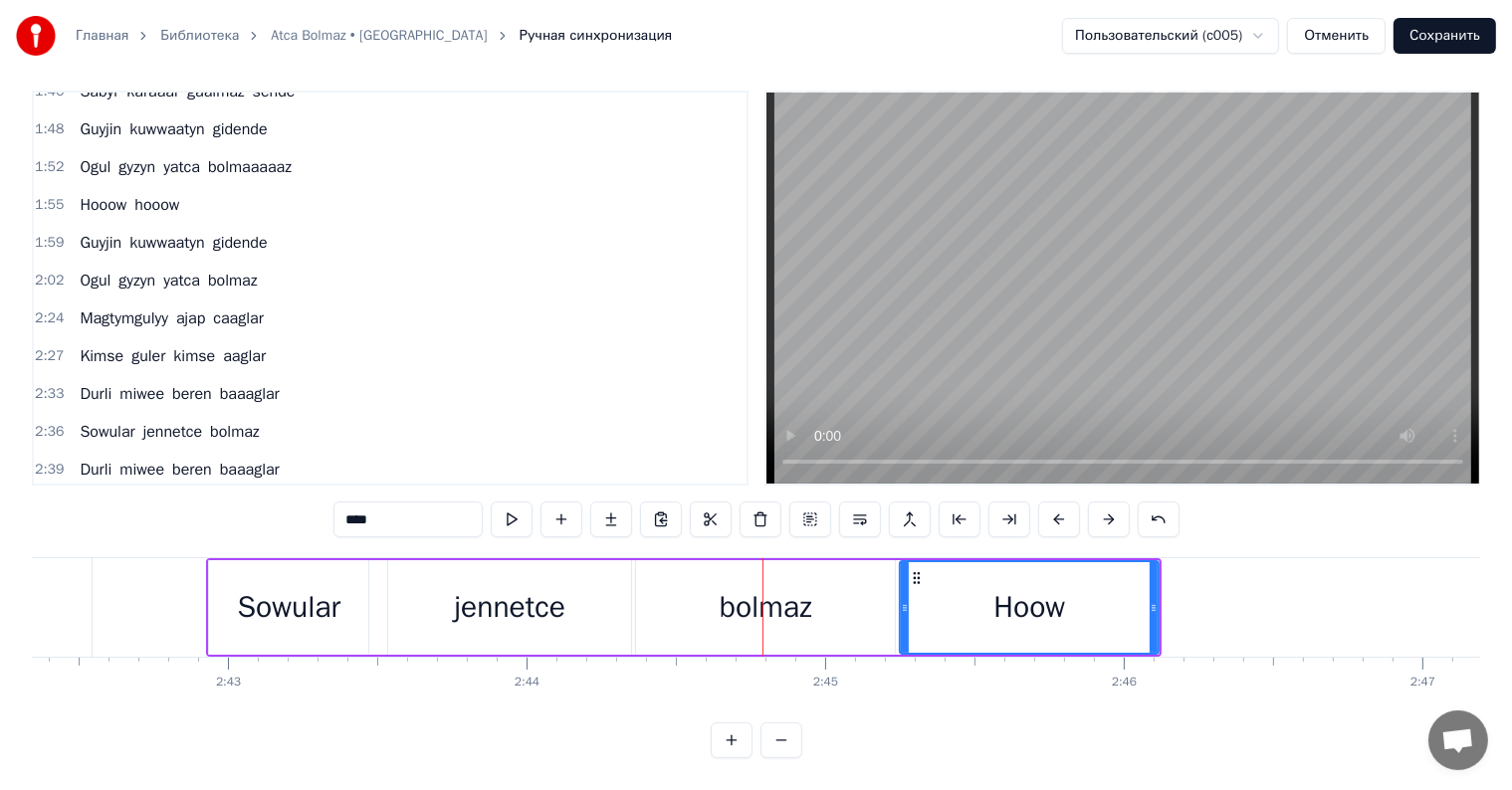 drag, startPoint x: 1011, startPoint y: 587, endPoint x: 614, endPoint y: 643, distance: 400.93017 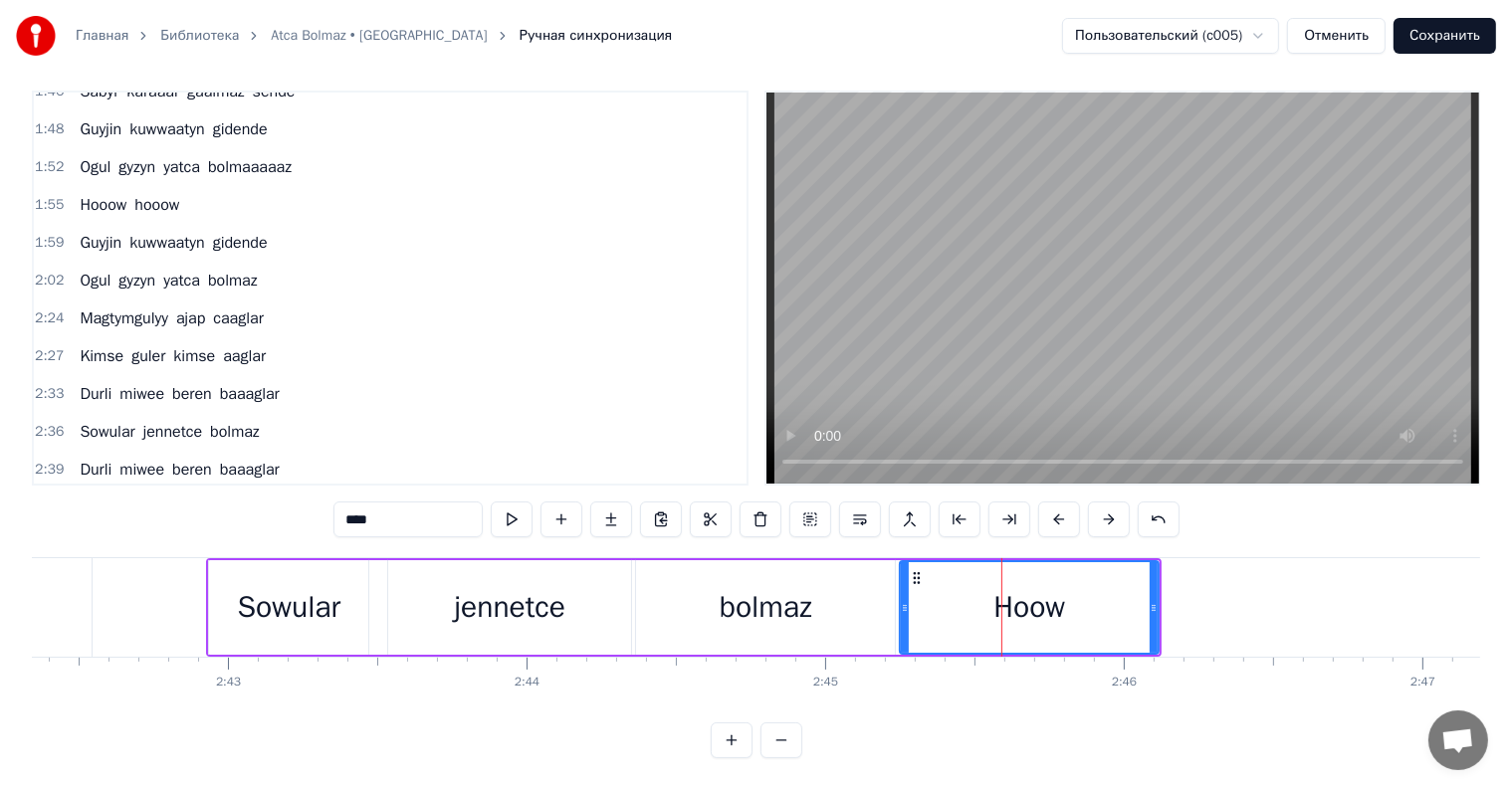 click on "Sowular" at bounding box center [289, 607] 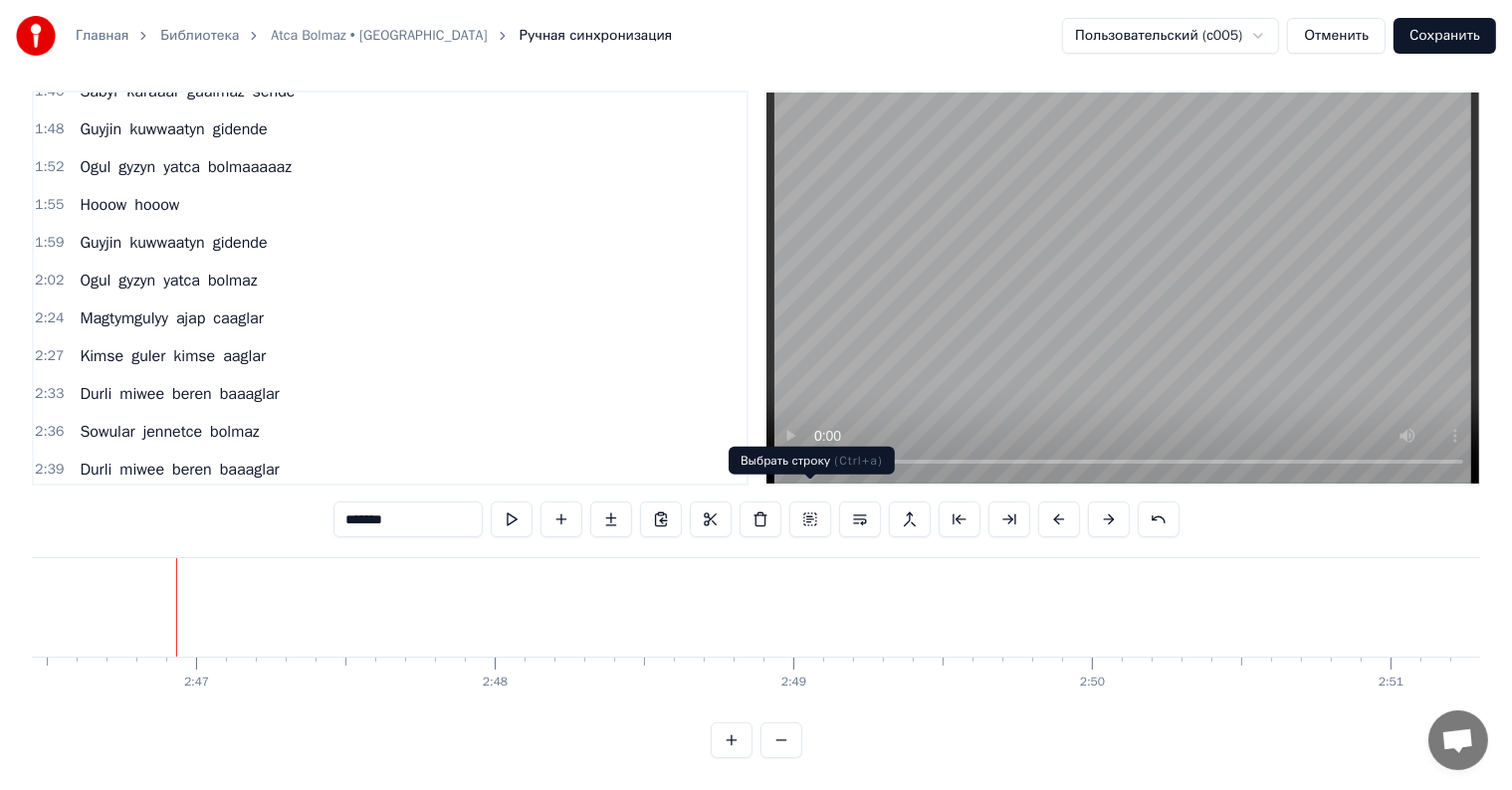scroll, scrollTop: 0, scrollLeft: 49749, axis: horizontal 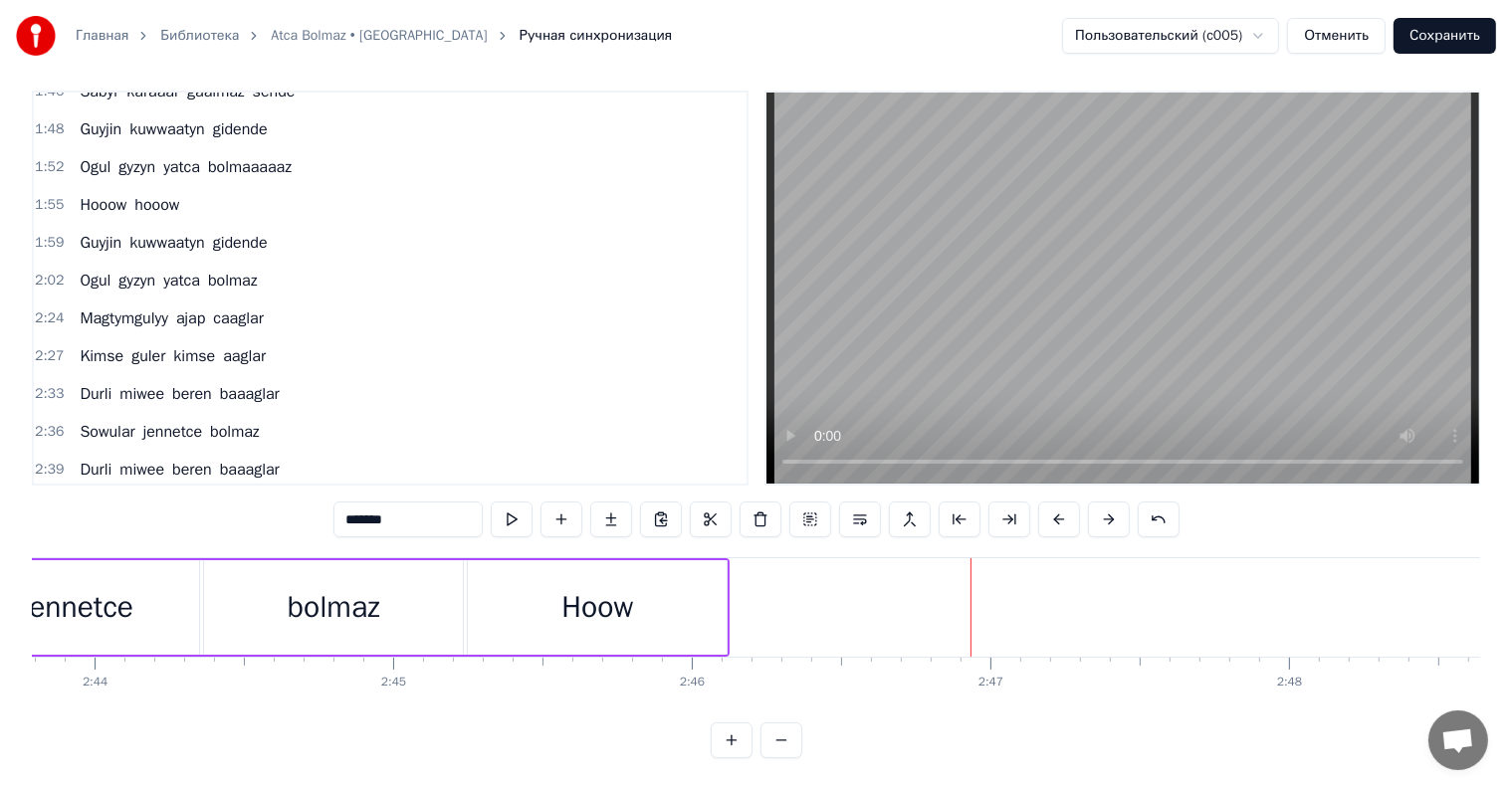 drag, startPoint x: 677, startPoint y: 601, endPoint x: 709, endPoint y: 609, distance: 32.984845 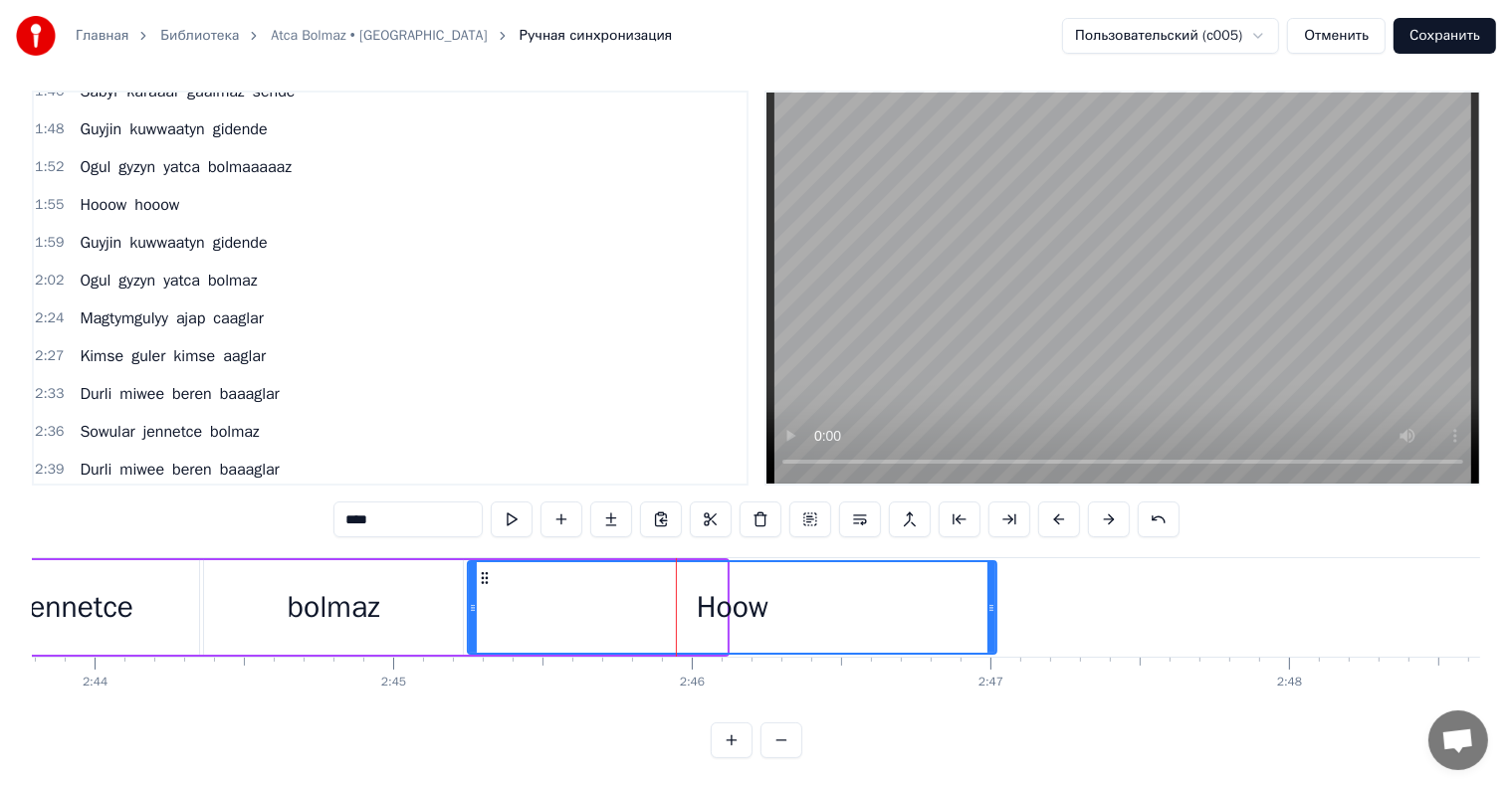 drag, startPoint x: 723, startPoint y: 591, endPoint x: 992, endPoint y: 619, distance: 270.45332 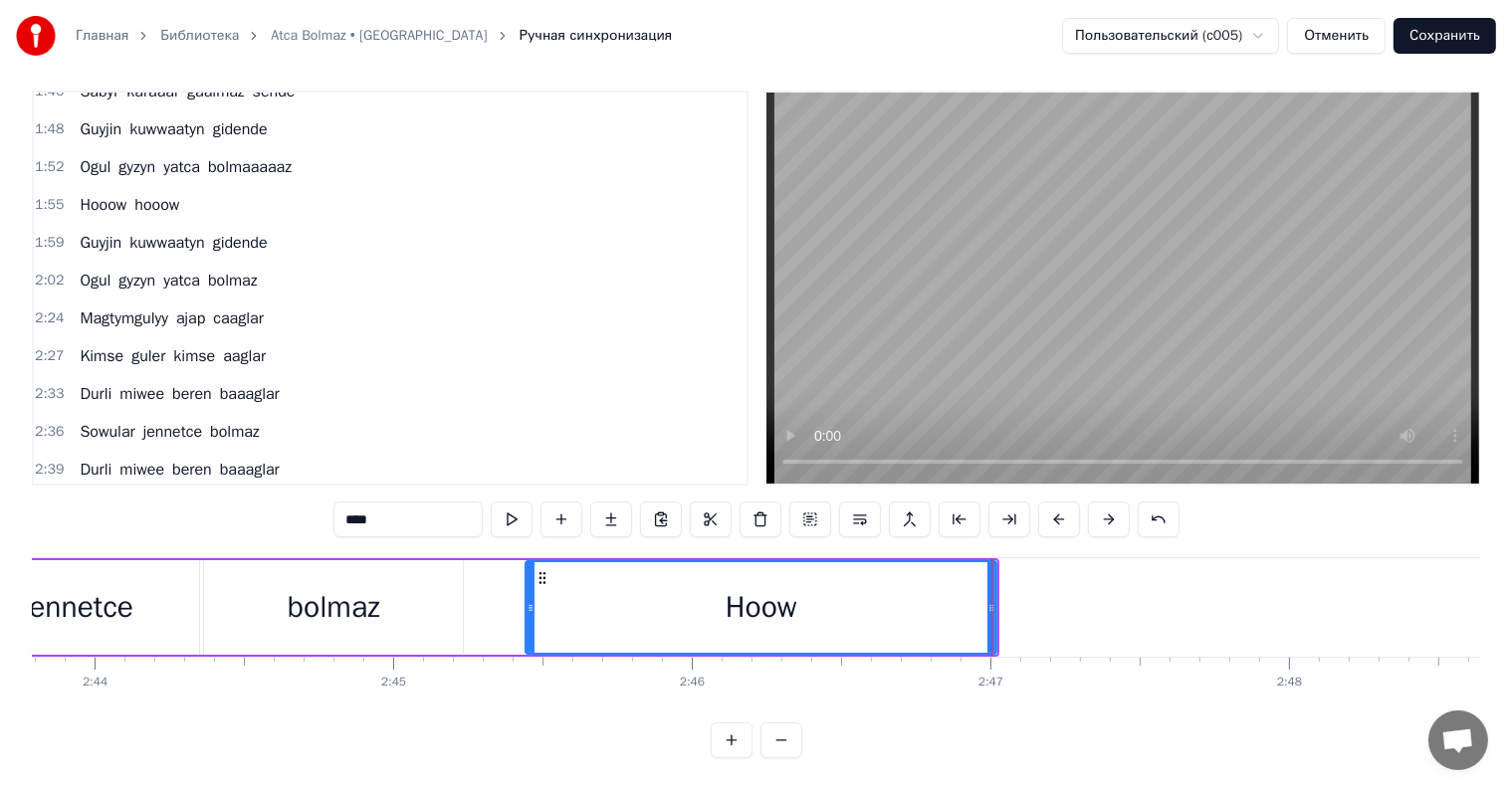 drag, startPoint x: 470, startPoint y: 590, endPoint x: 529, endPoint y: 603, distance: 60.41523 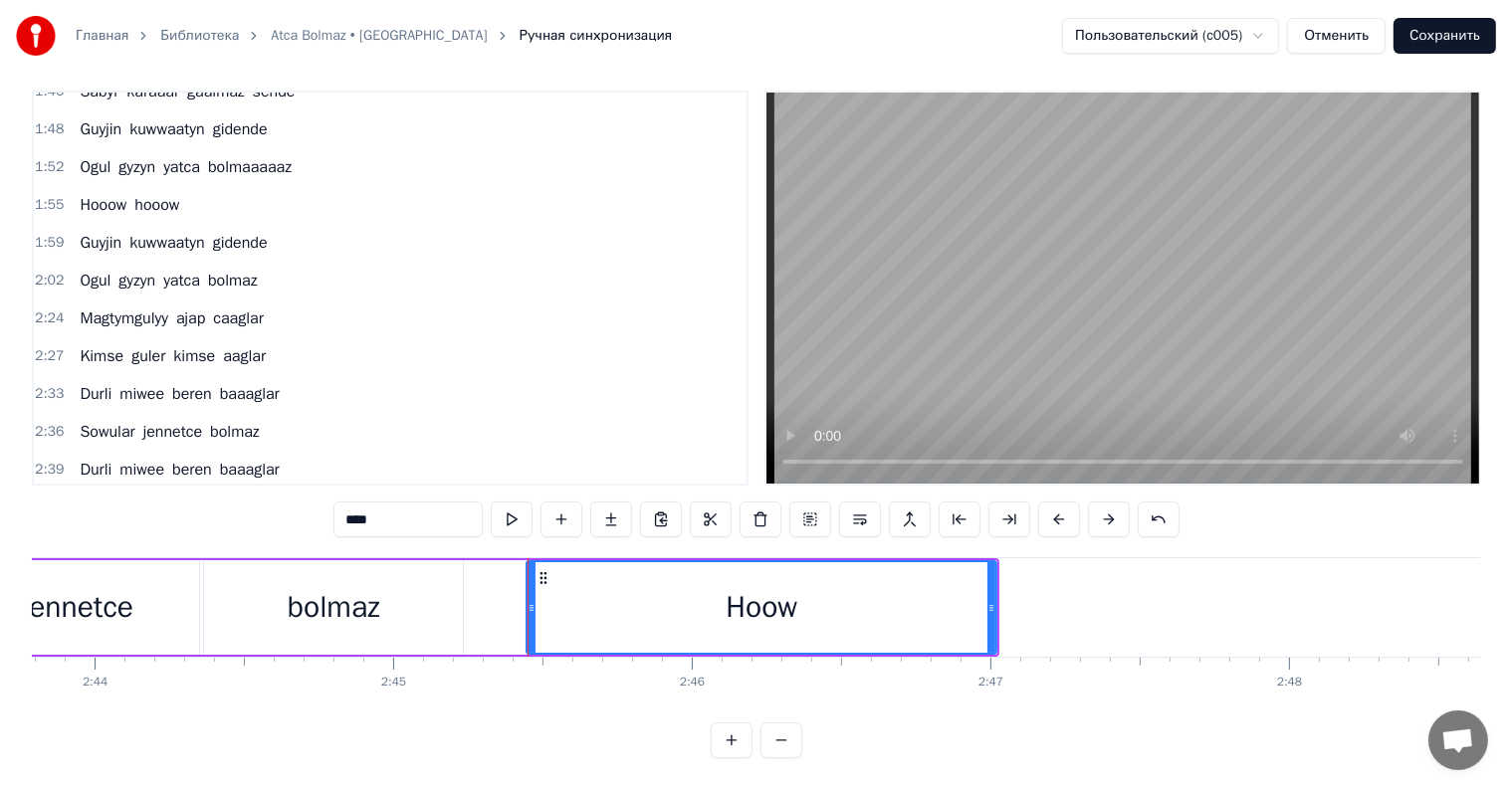 click on "bolmaz" at bounding box center [333, 607] 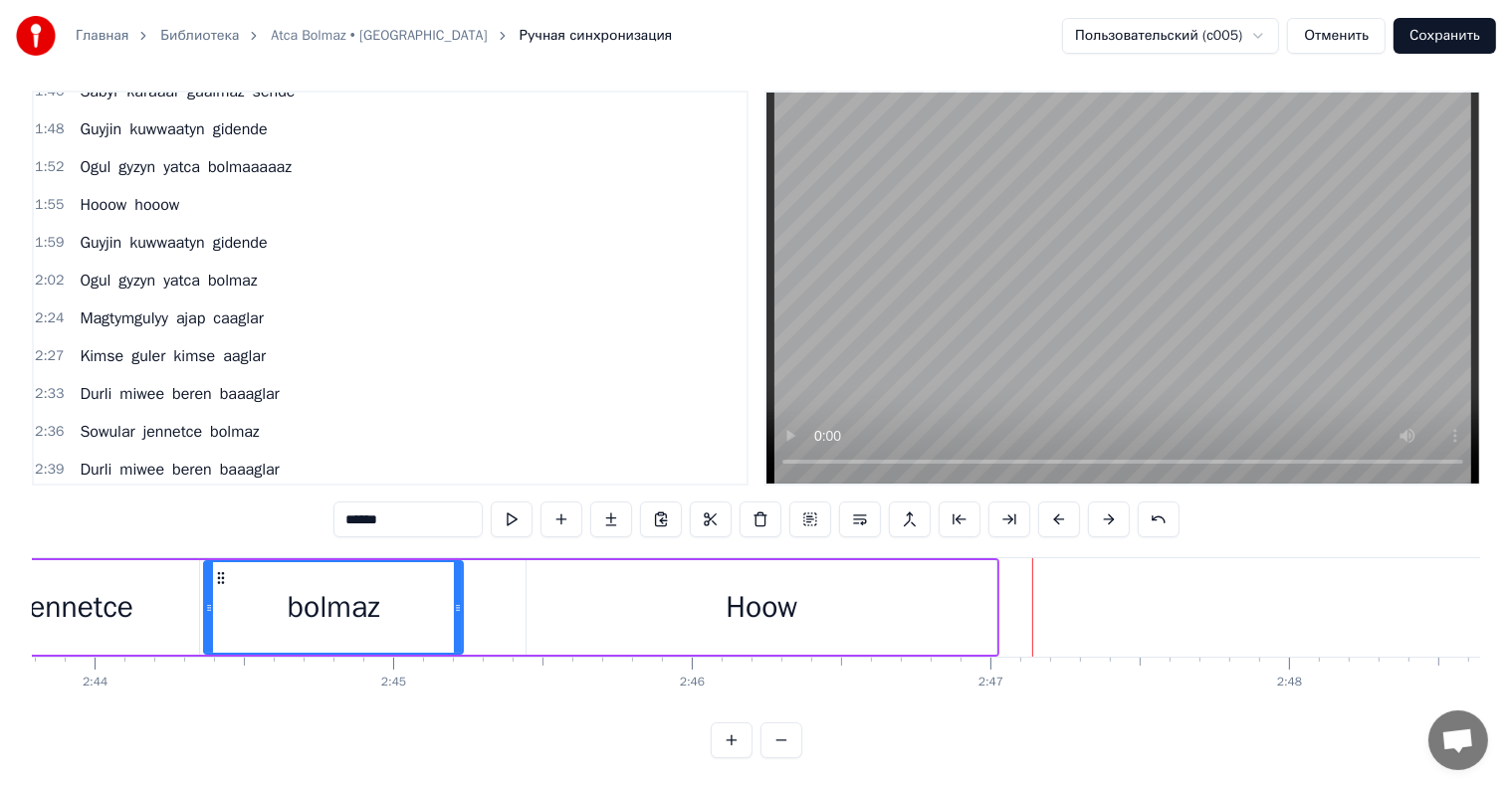 click on "Hoow" at bounding box center (761, 607) 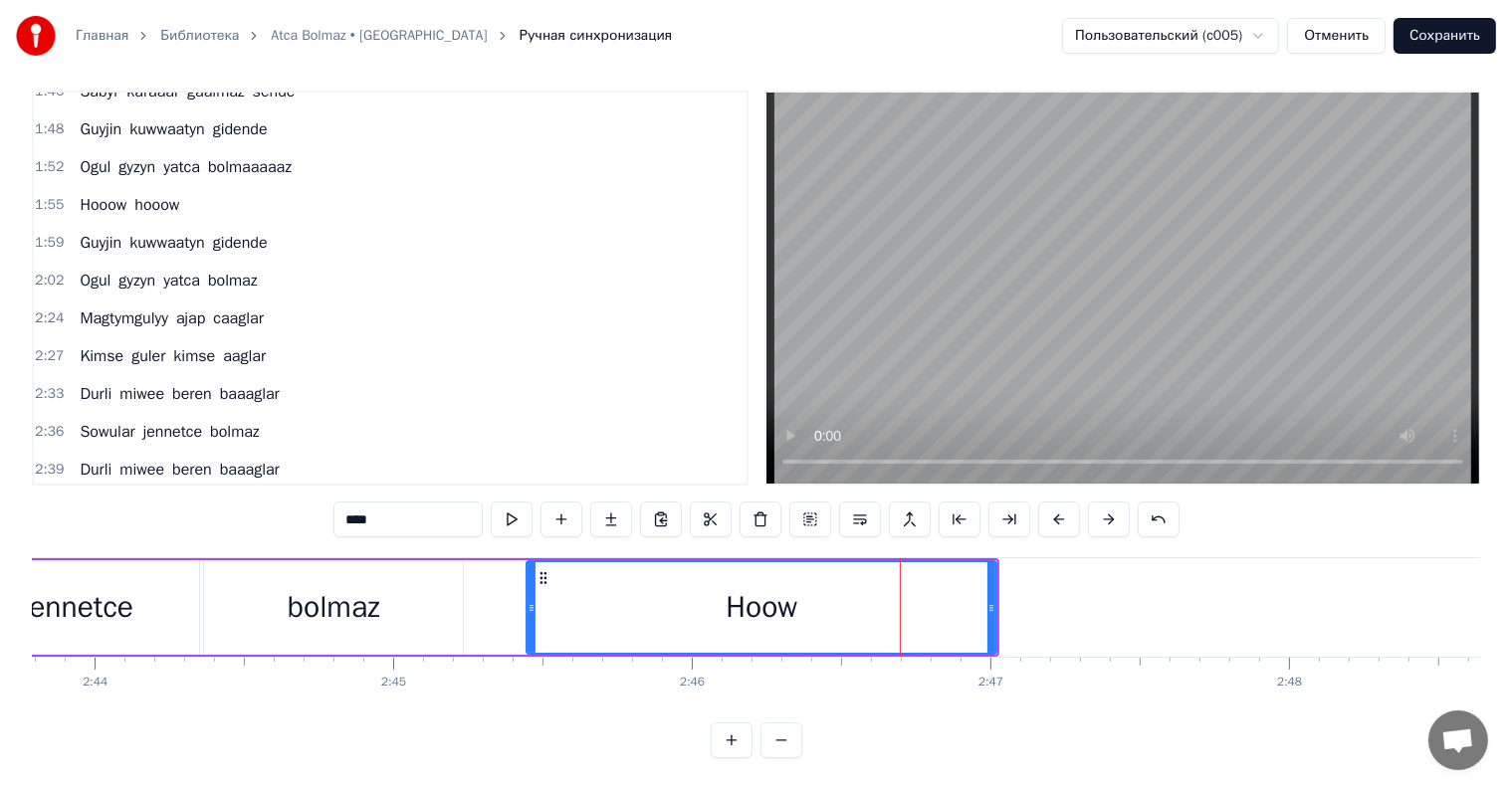 click on "****" at bounding box center (408, 519) 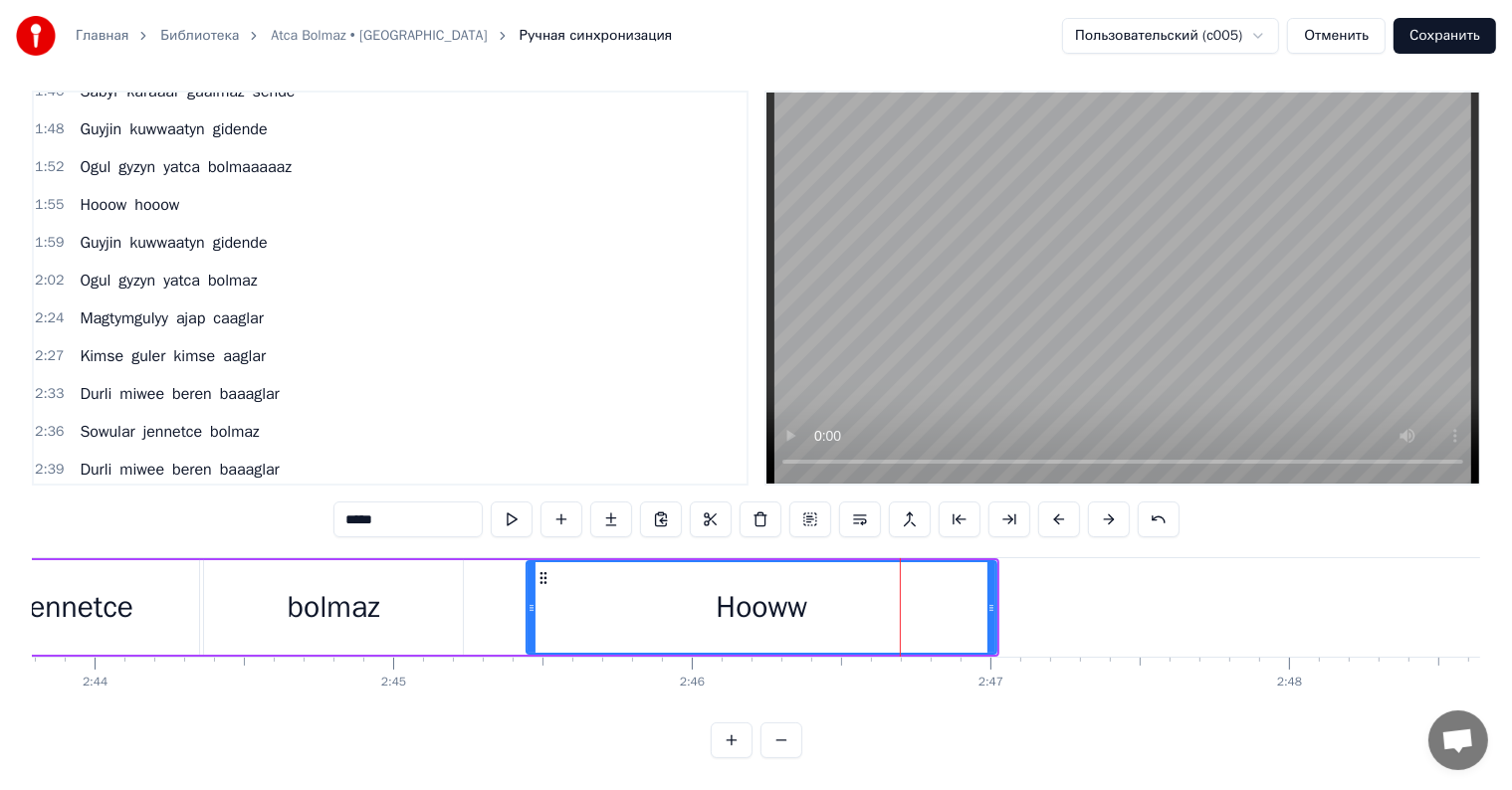 type on "*****" 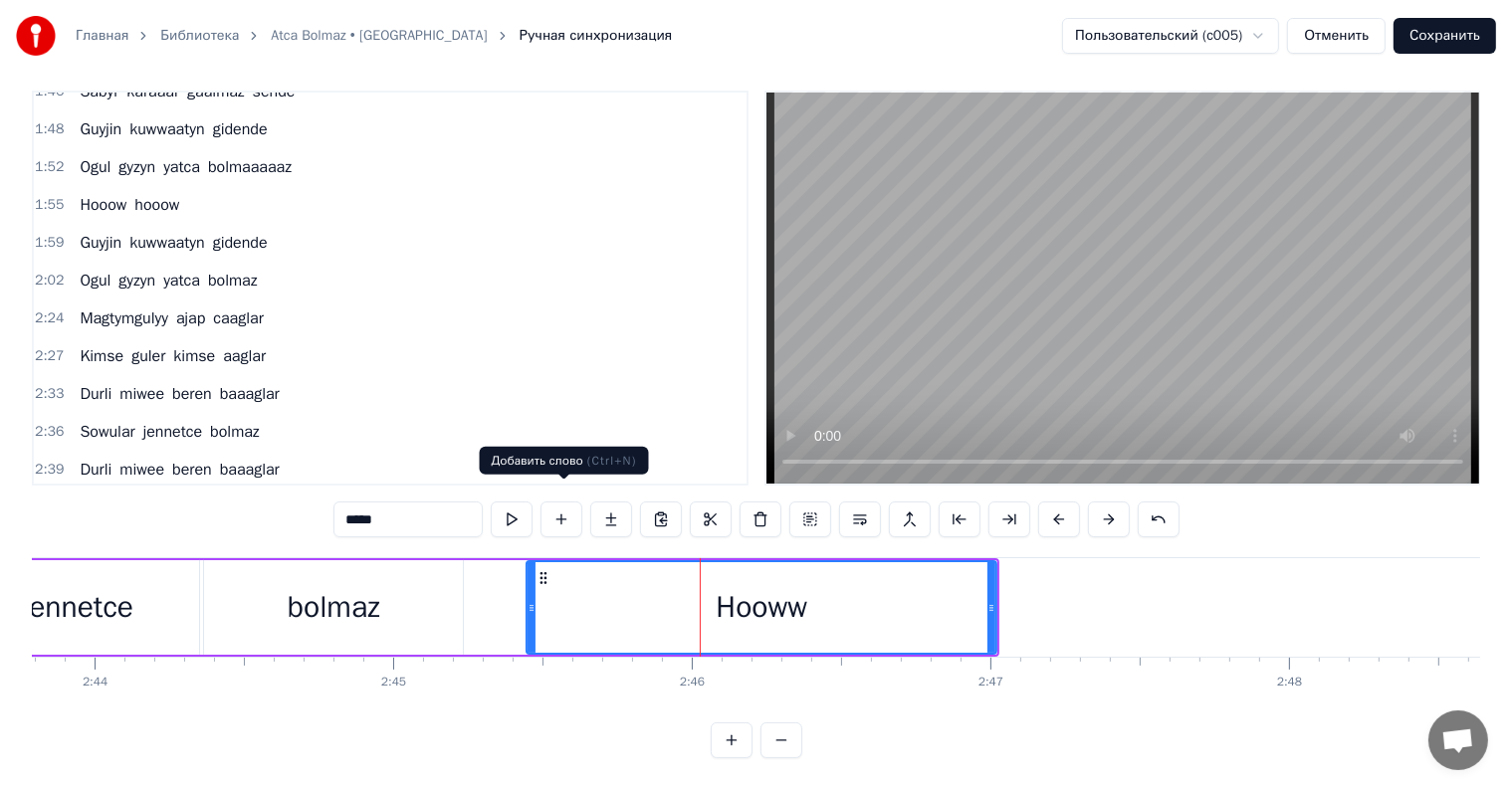 click at bounding box center [561, 519] 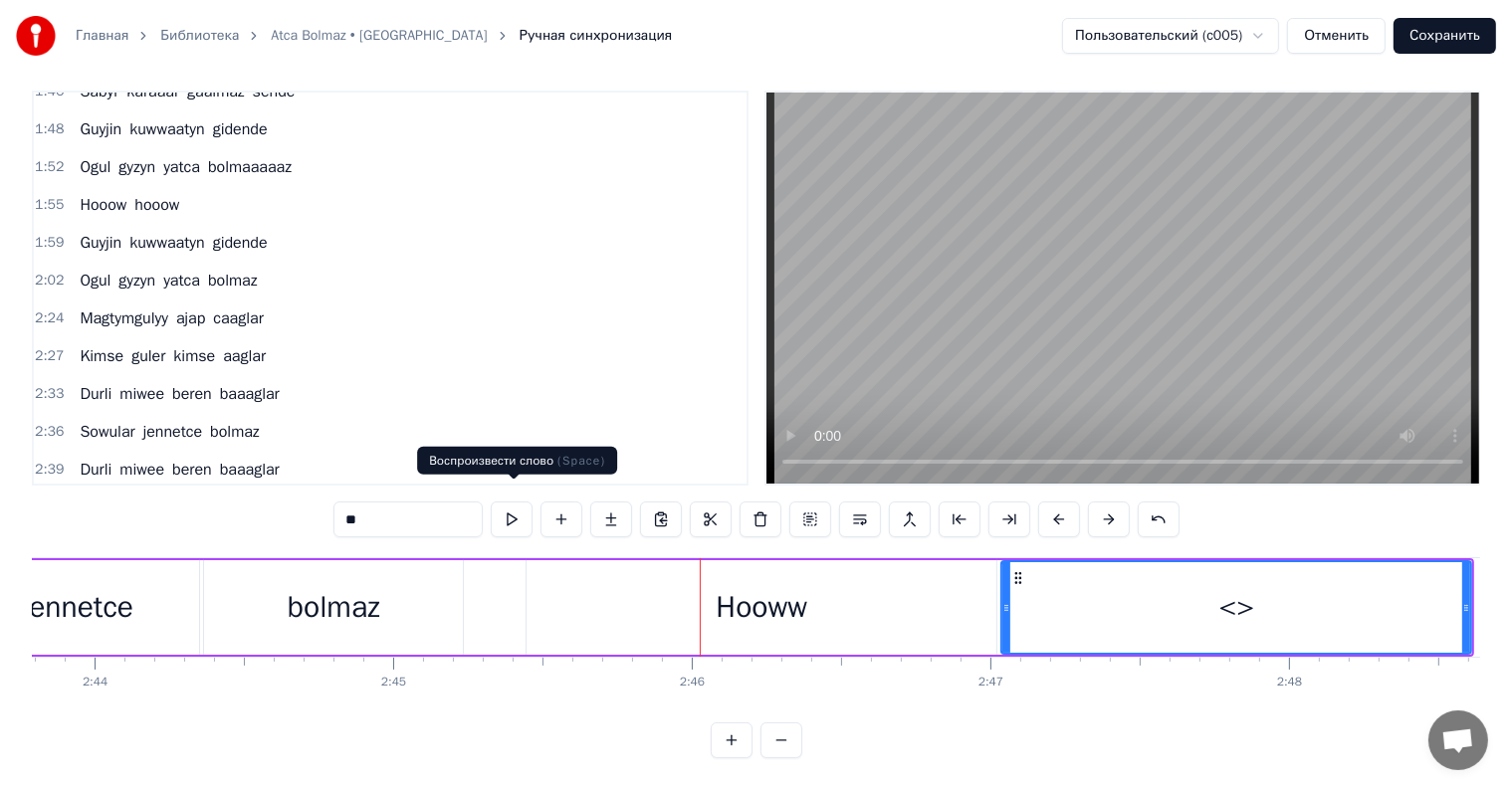 click on "**" at bounding box center [408, 519] 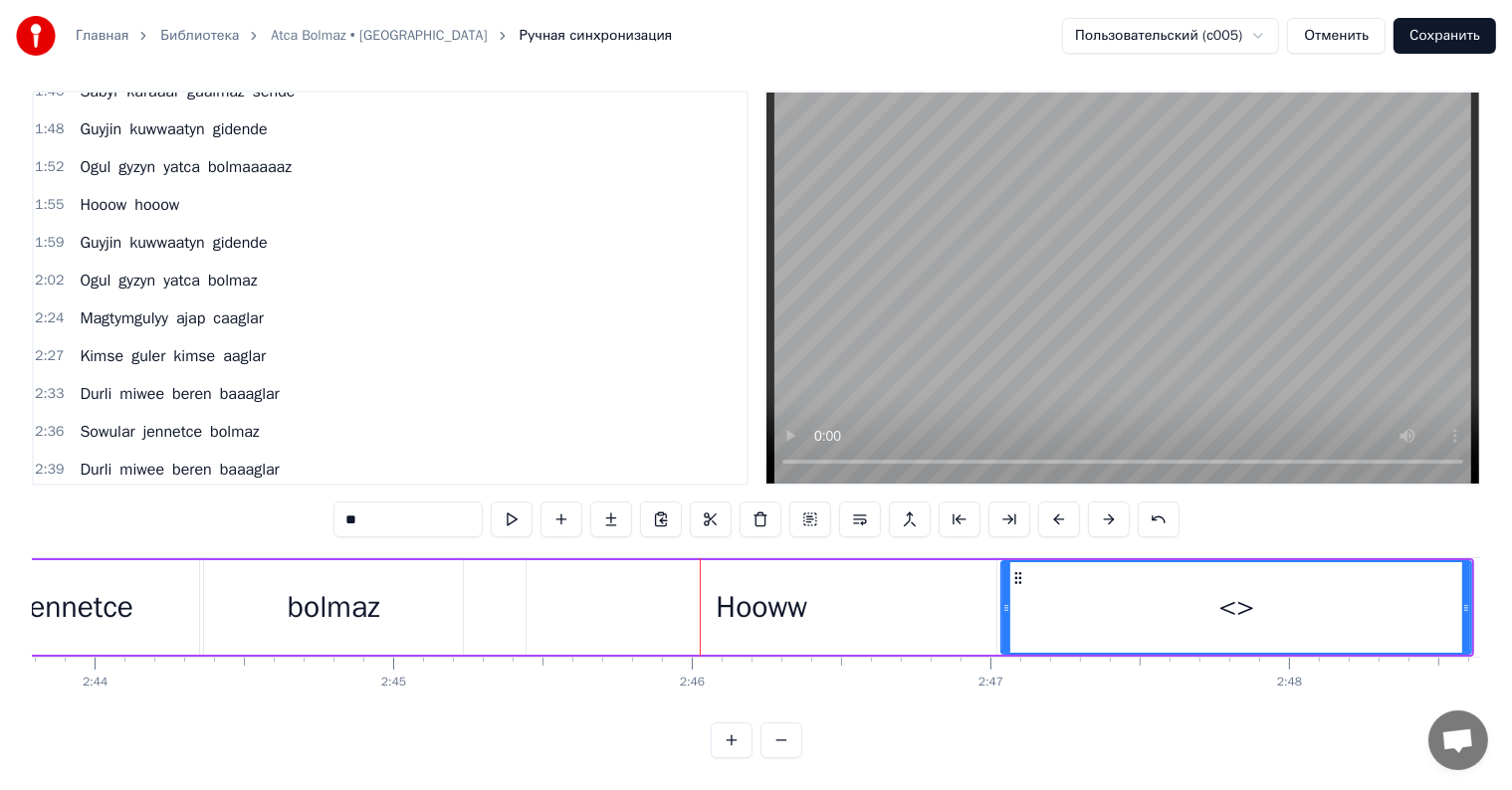 type on "*" 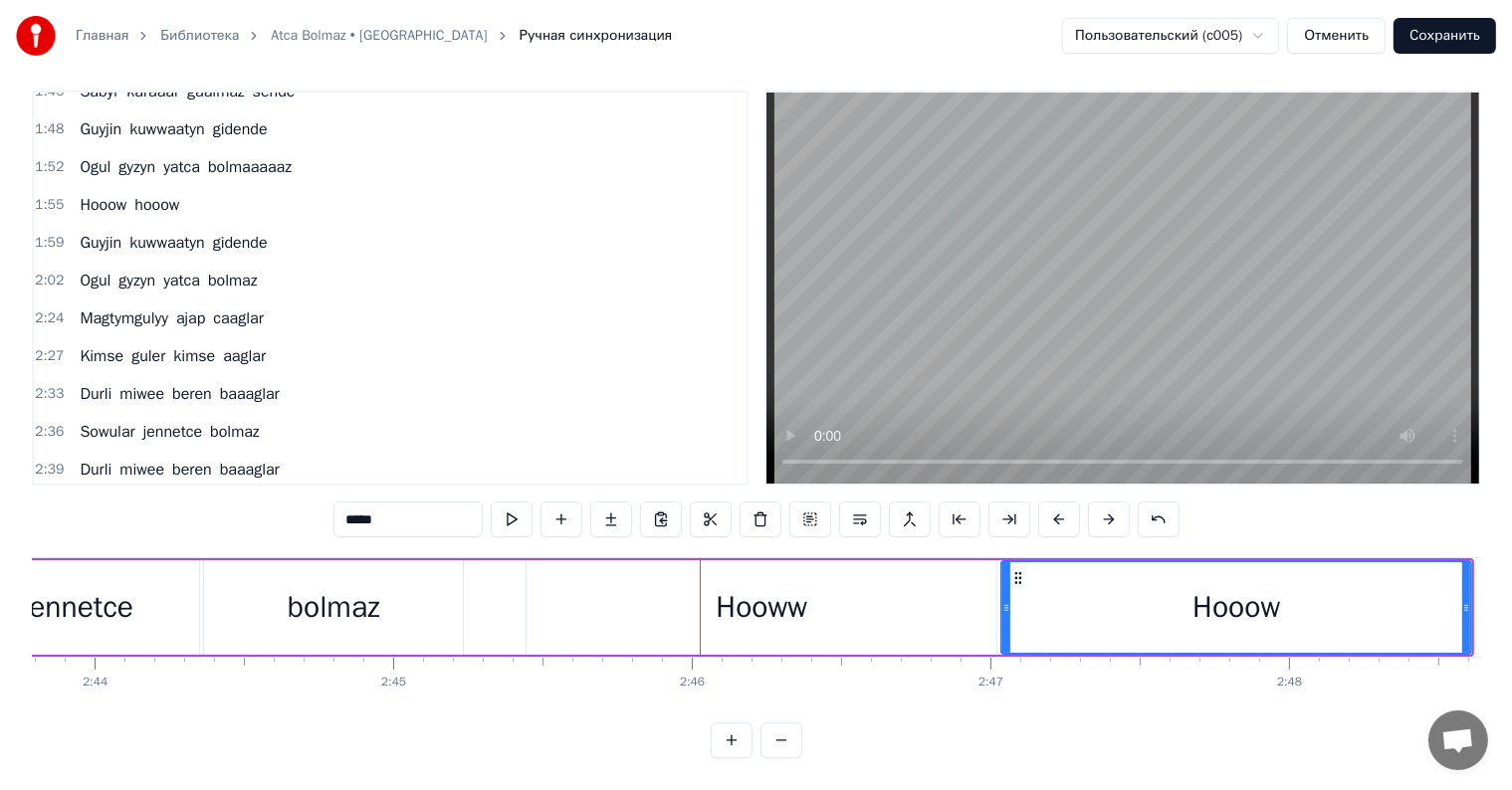 click on "Hooow" at bounding box center (1236, 607) 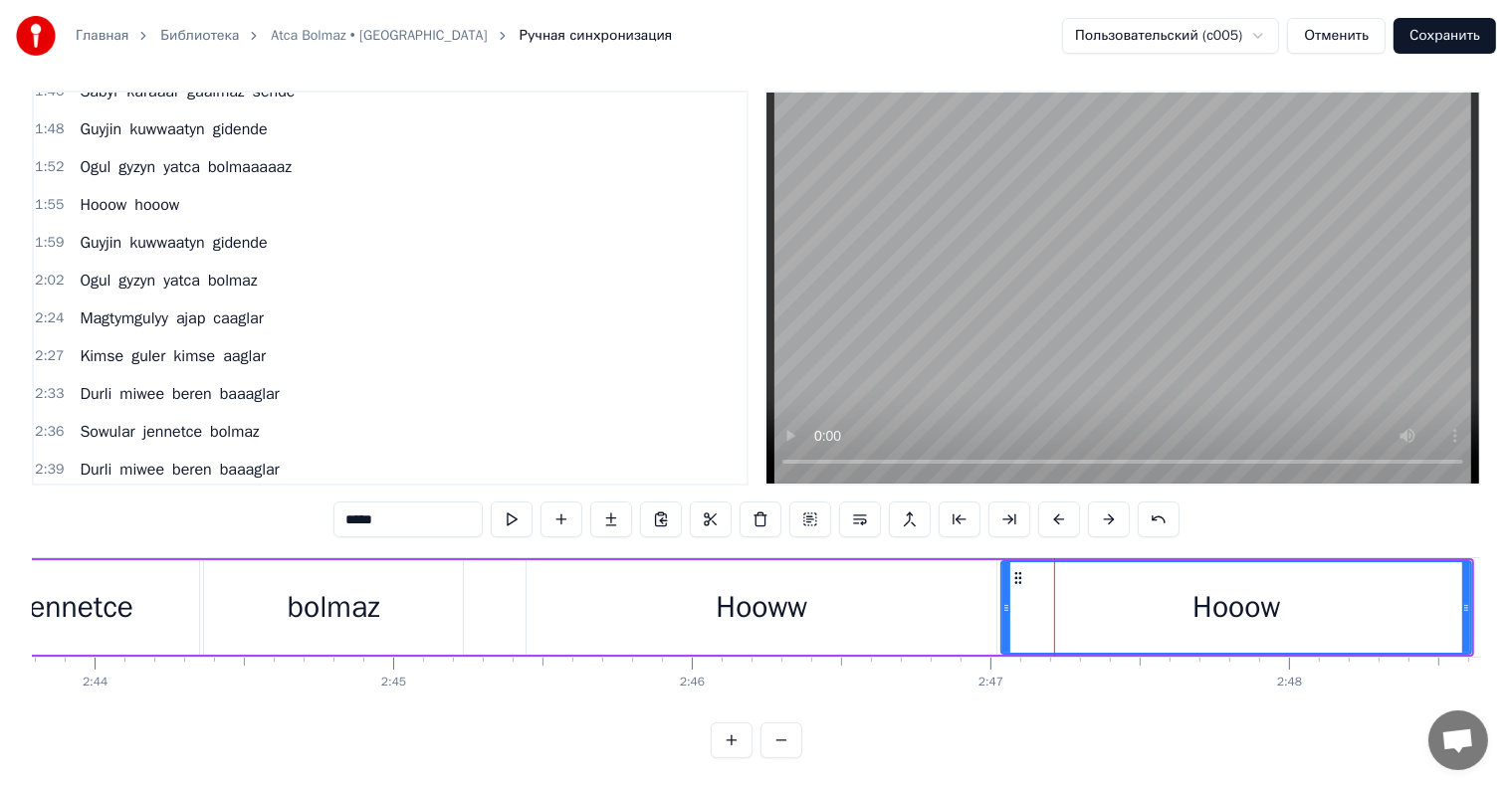 click on "bolmaz" at bounding box center (333, 607) 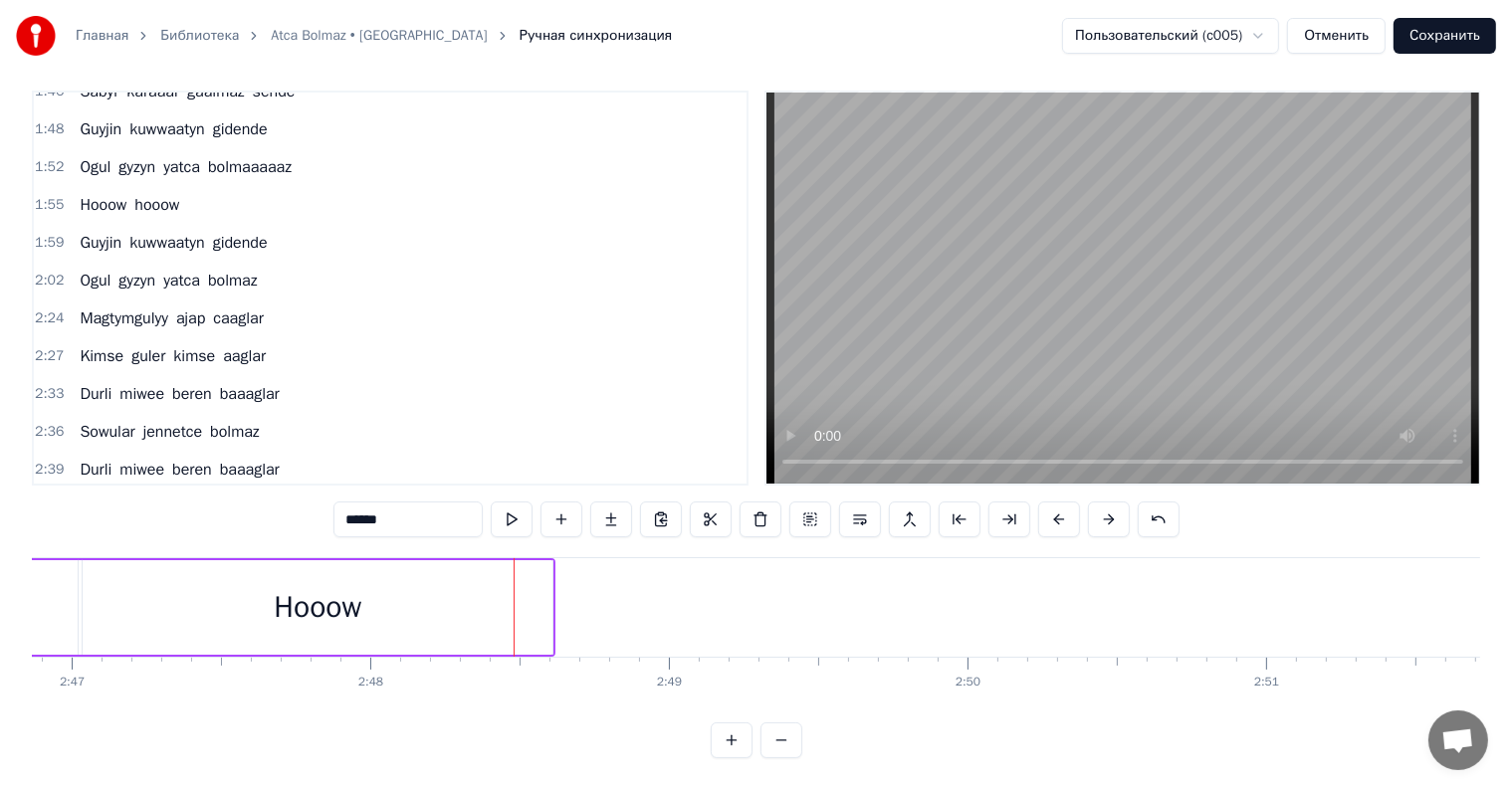 scroll, scrollTop: 0, scrollLeft: 49864, axis: horizontal 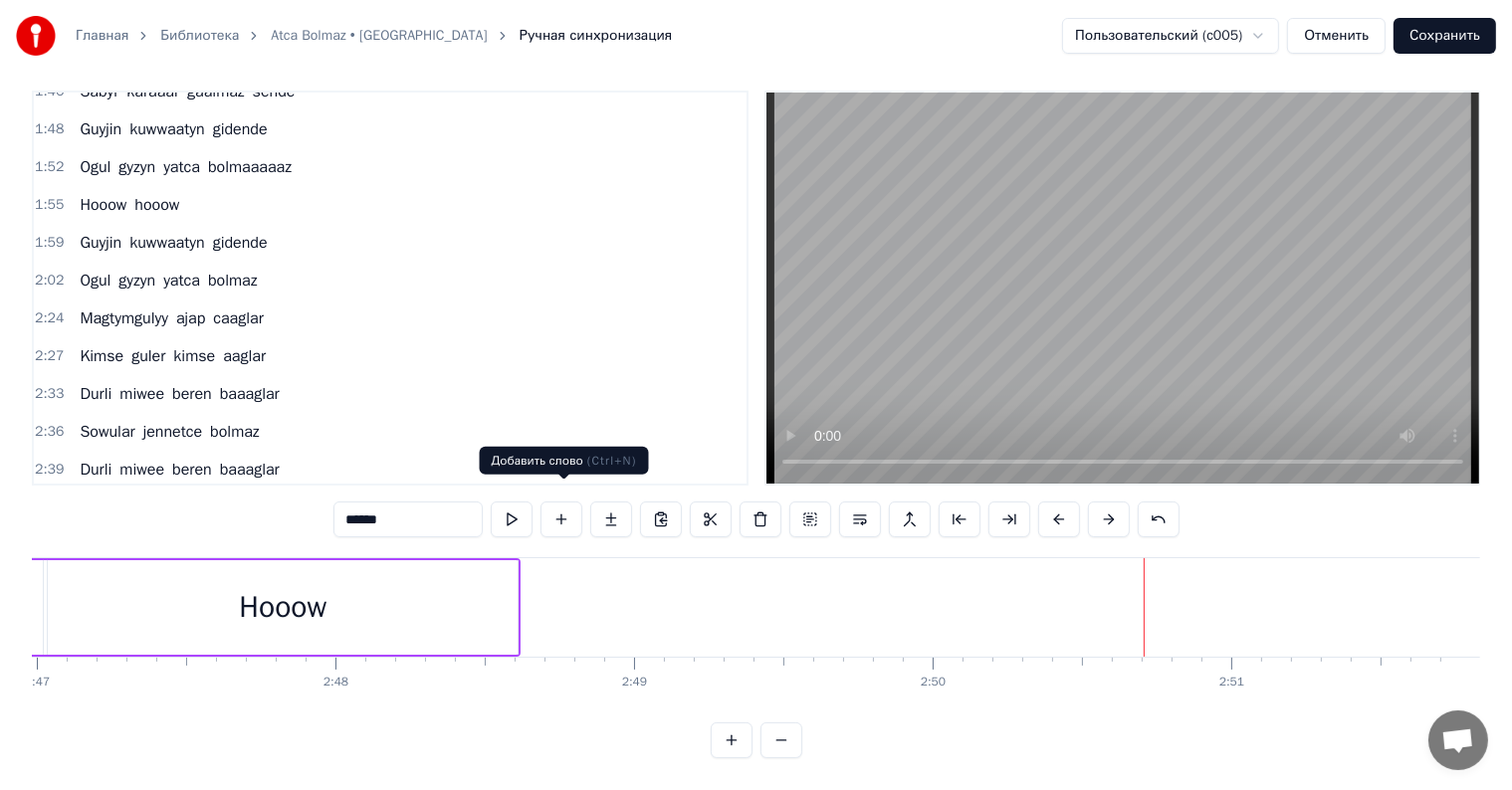 click at bounding box center (561, 519) 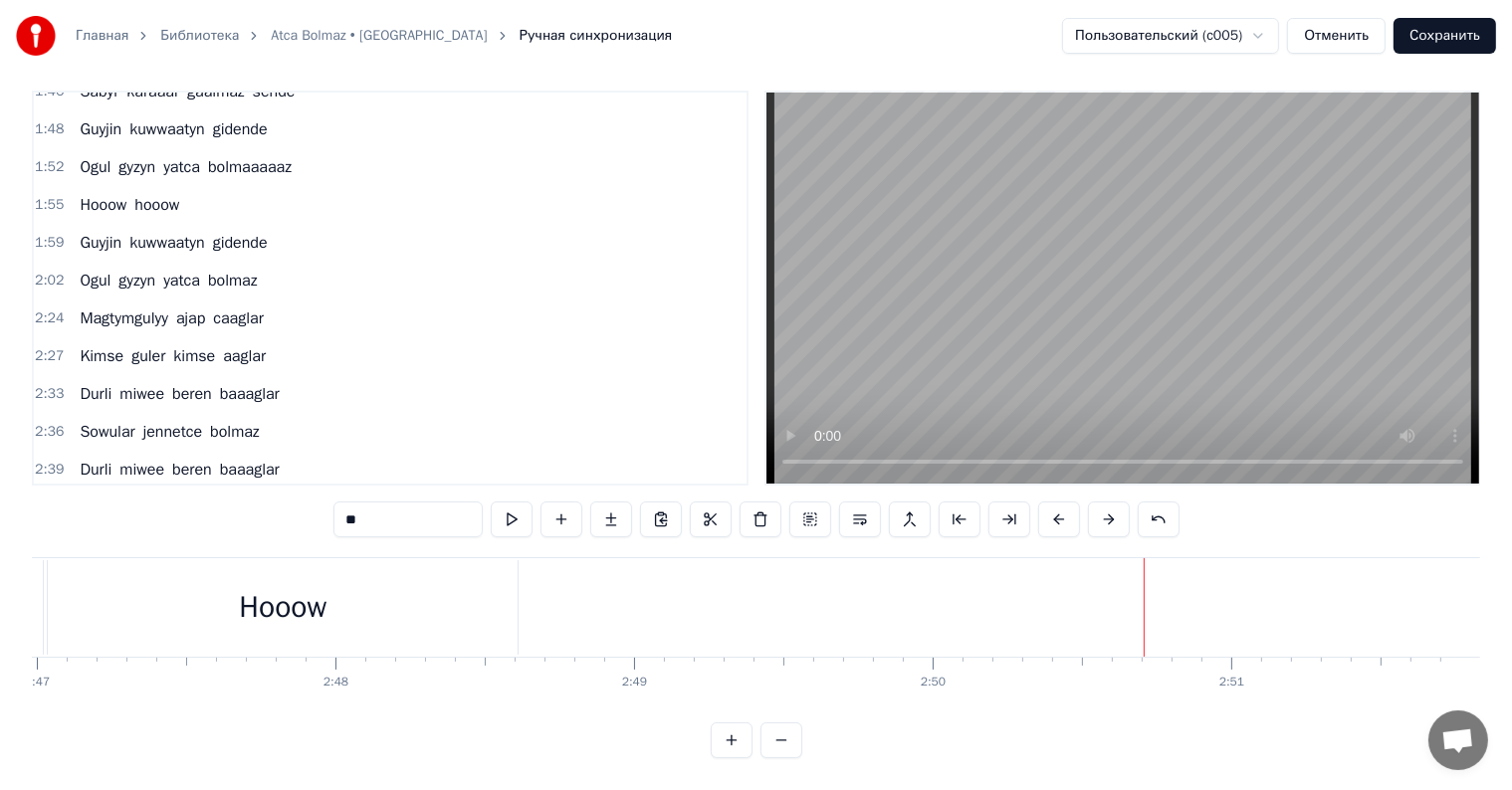 click on "**" at bounding box center (408, 519) 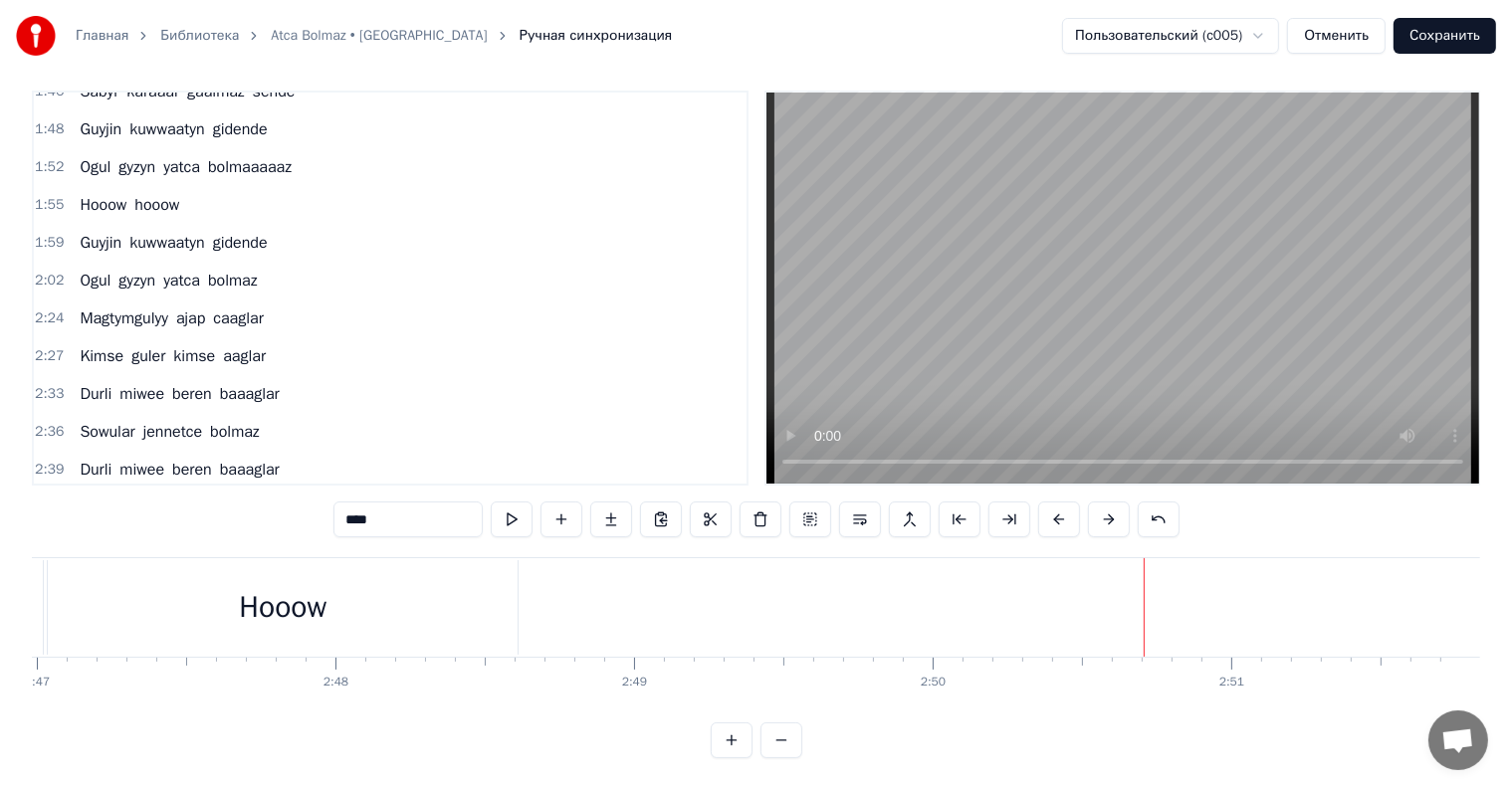 click on "Hooow" at bounding box center (283, 607) 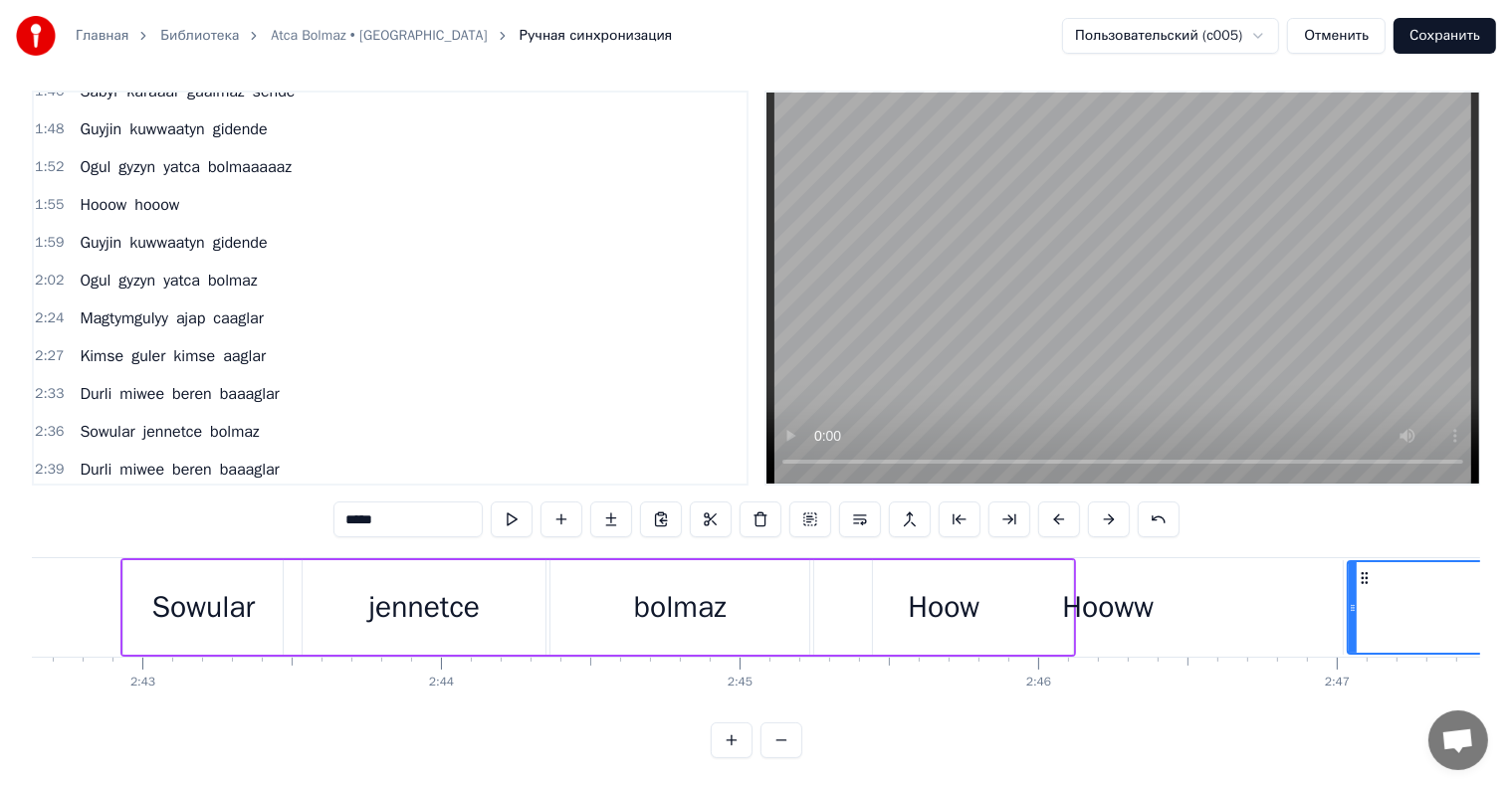 scroll, scrollTop: 0, scrollLeft: 48507, axis: horizontal 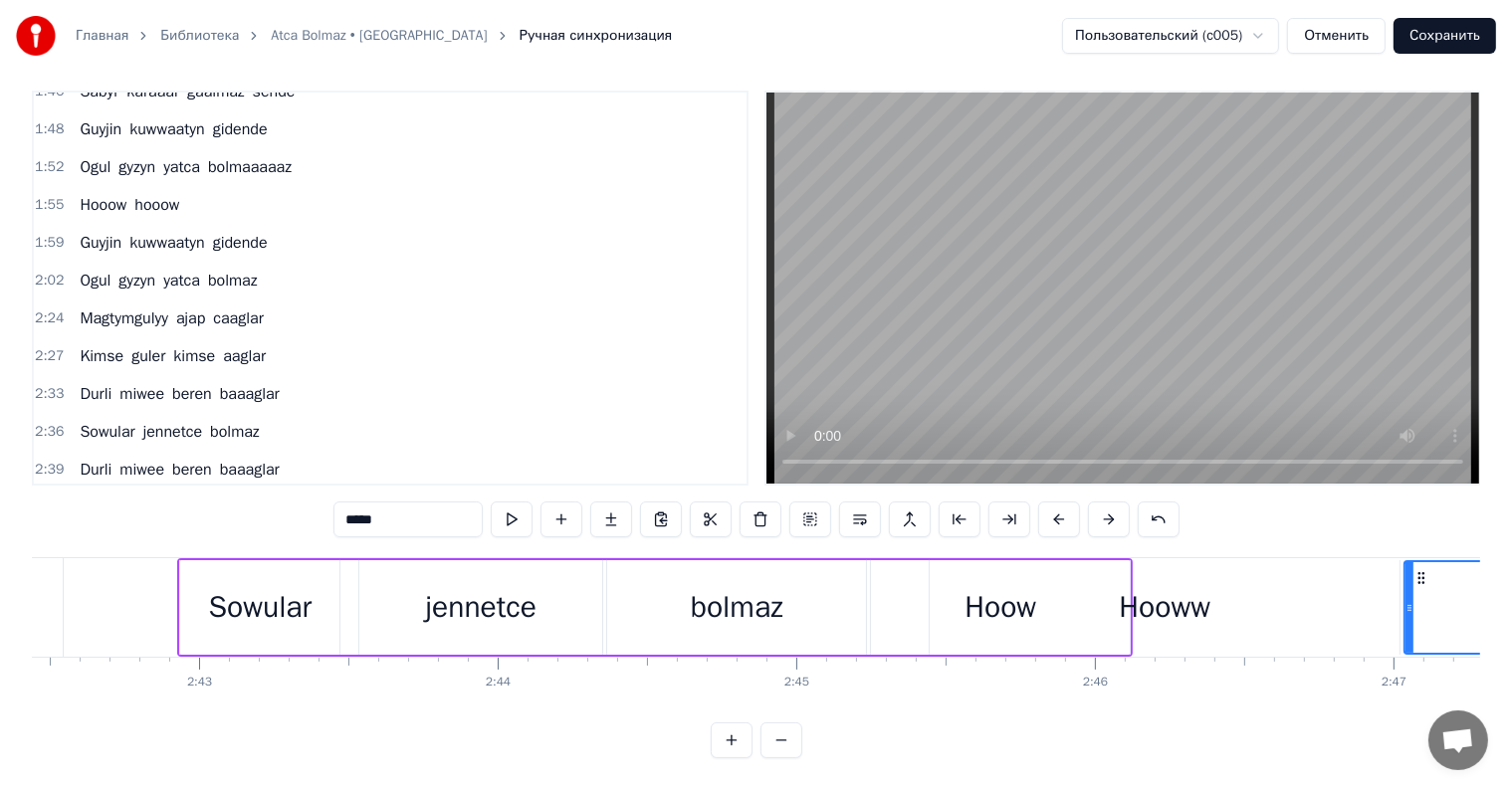 click on "Hooww" at bounding box center (1165, 607) 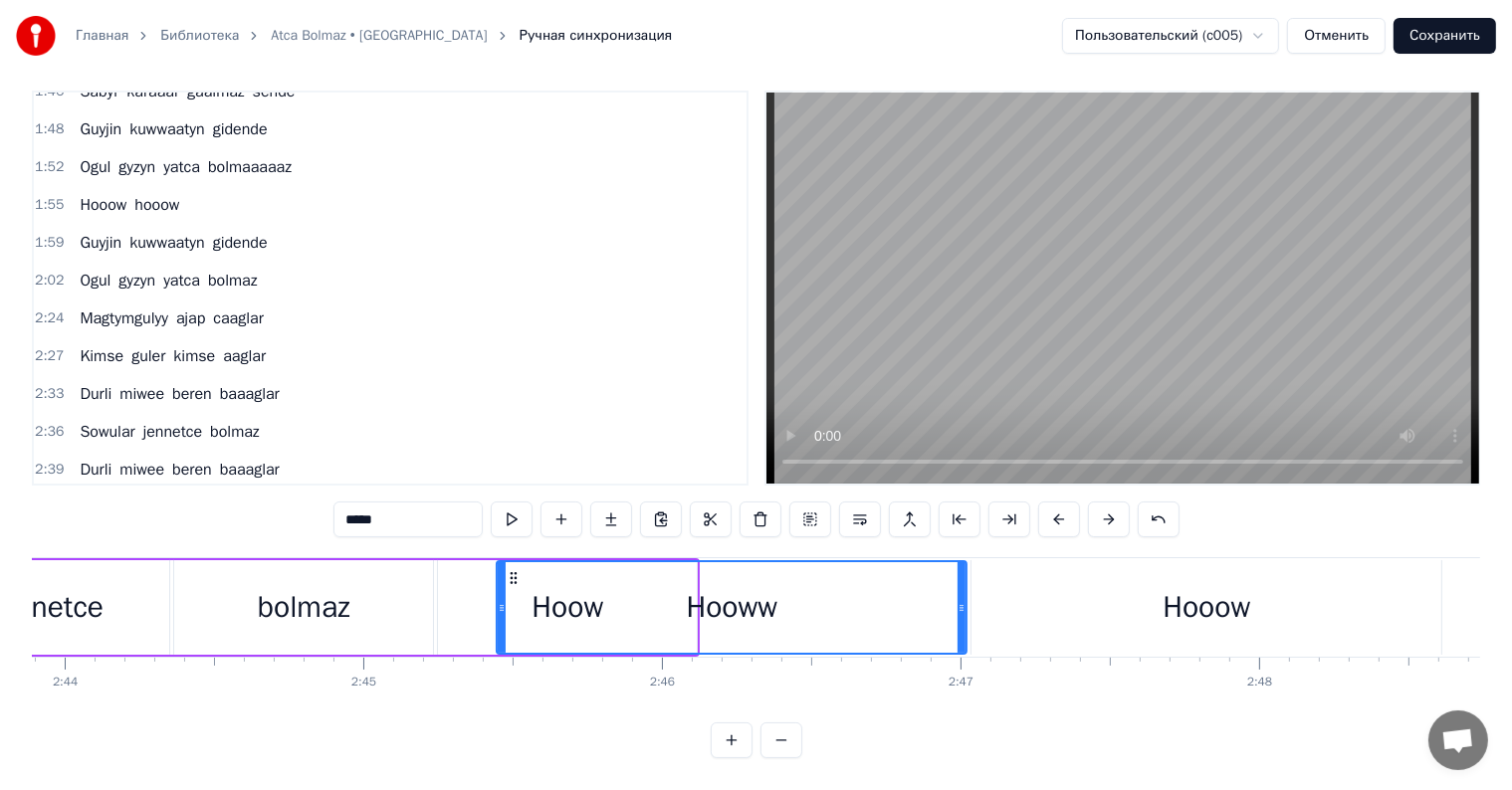 scroll, scrollTop: 0, scrollLeft: 48825, axis: horizontal 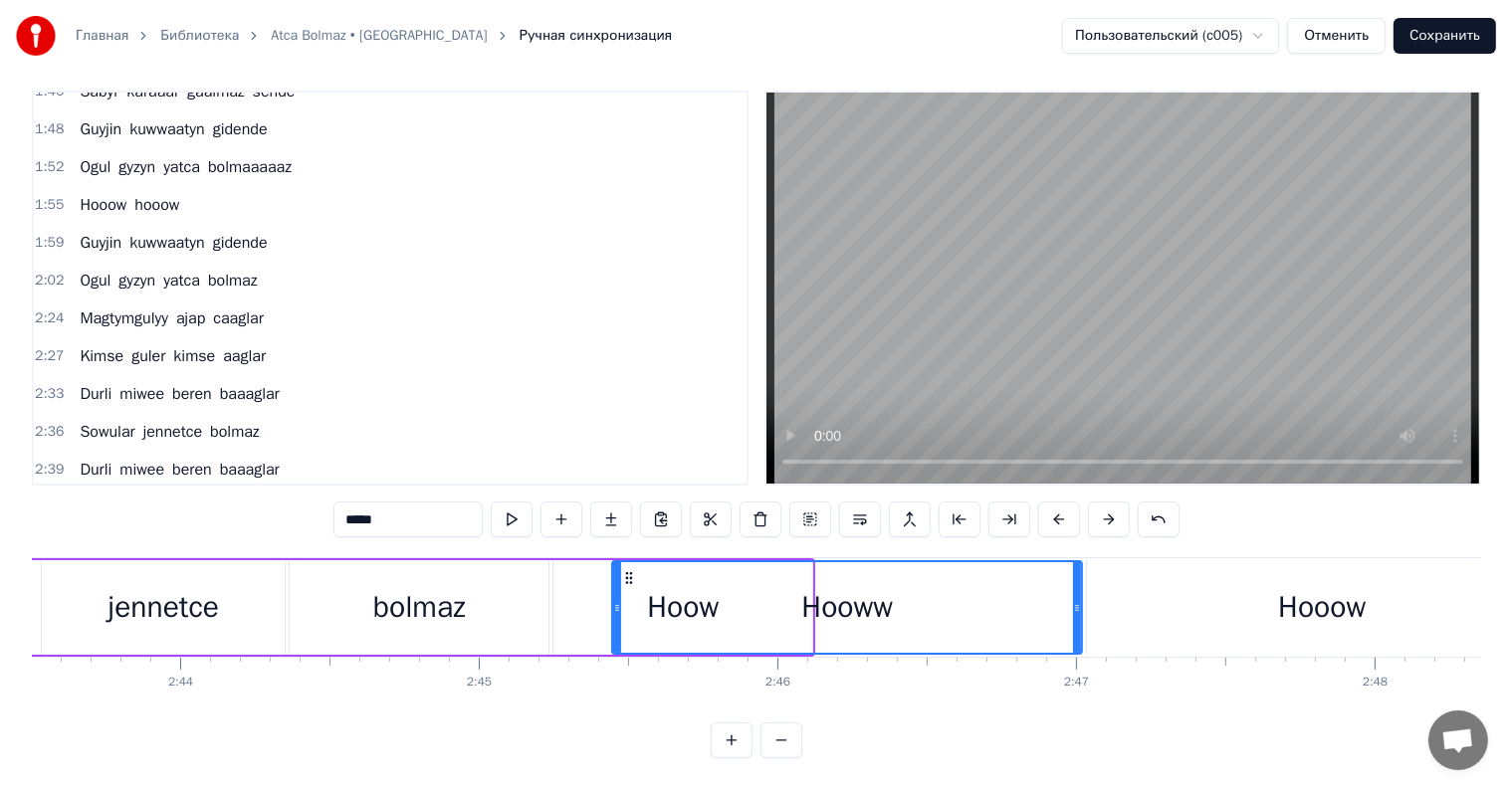 click on "Hooww" at bounding box center [847, 607] 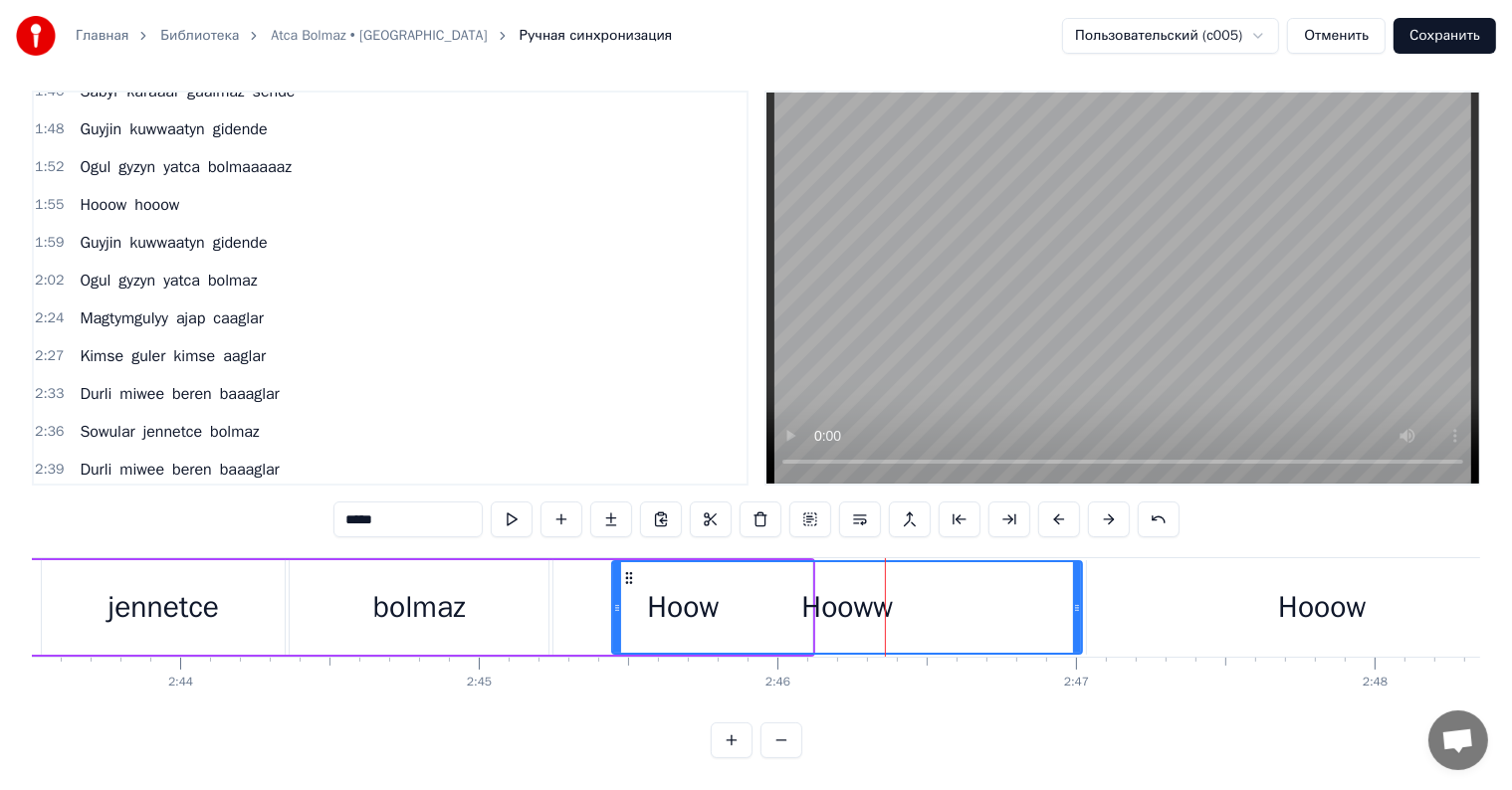 click on "Hooww" at bounding box center [847, 607] 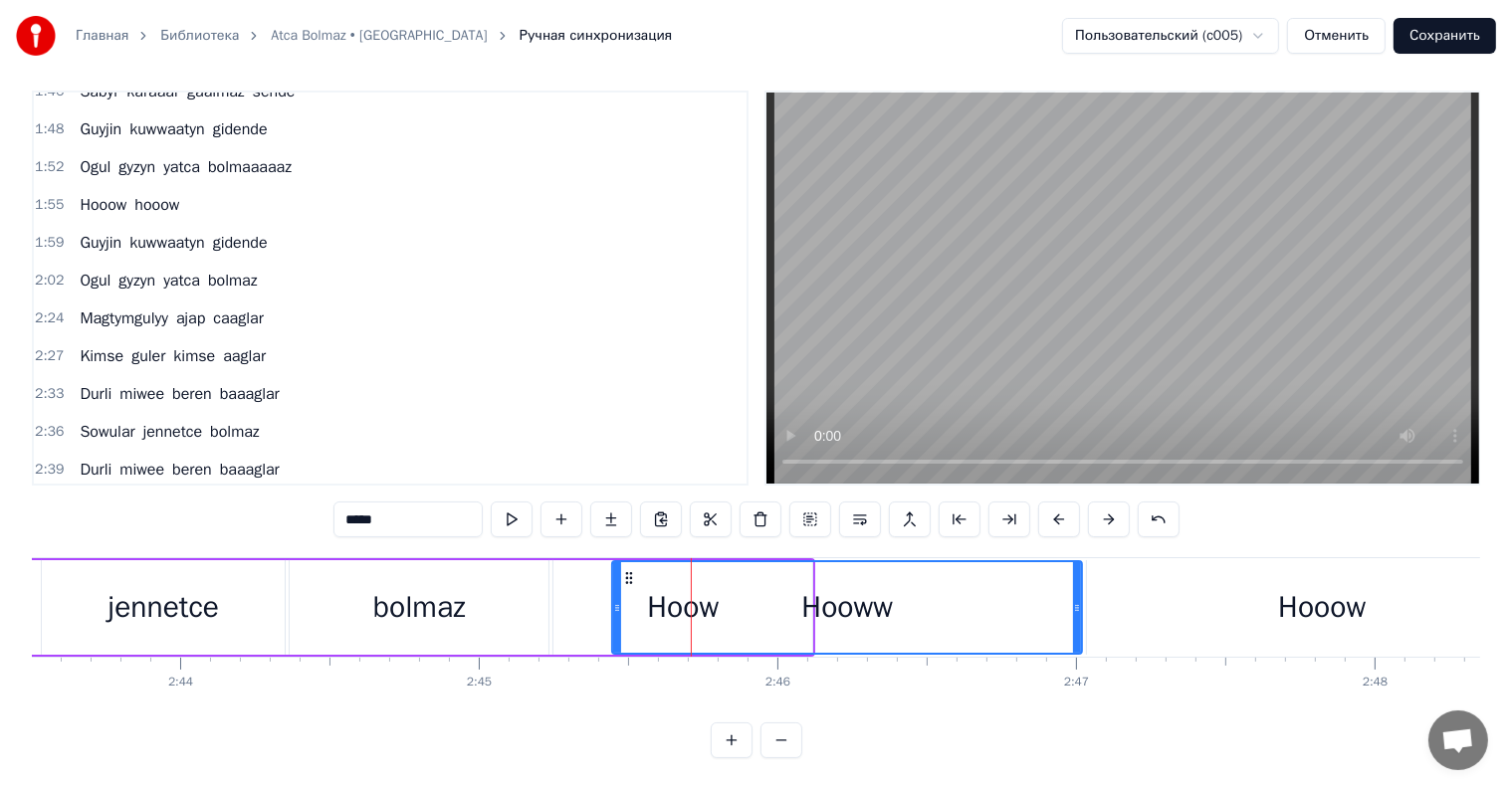 drag, startPoint x: 347, startPoint y: 497, endPoint x: 410, endPoint y: 499, distance: 63.03174 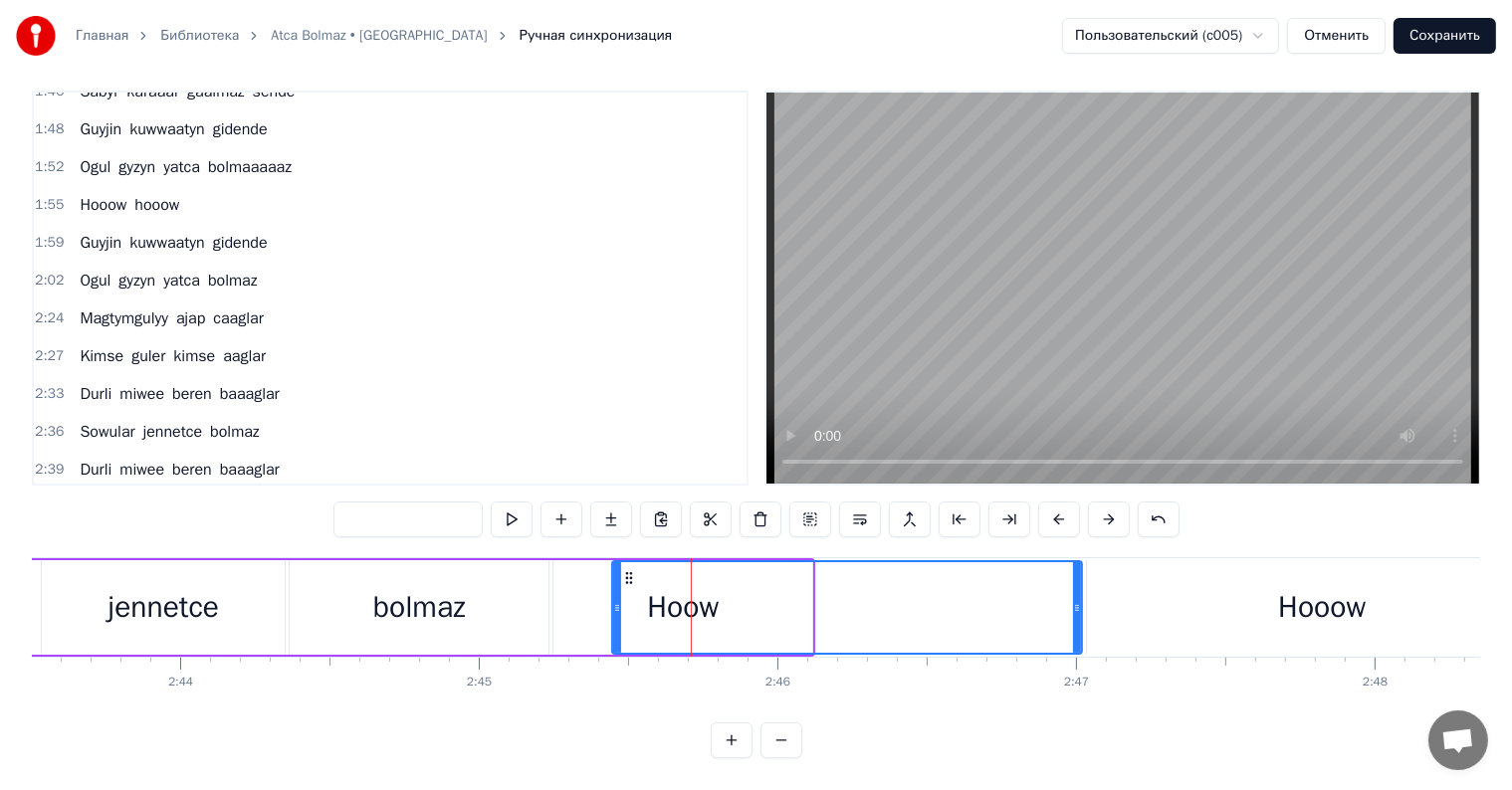 click at bounding box center [847, 607] 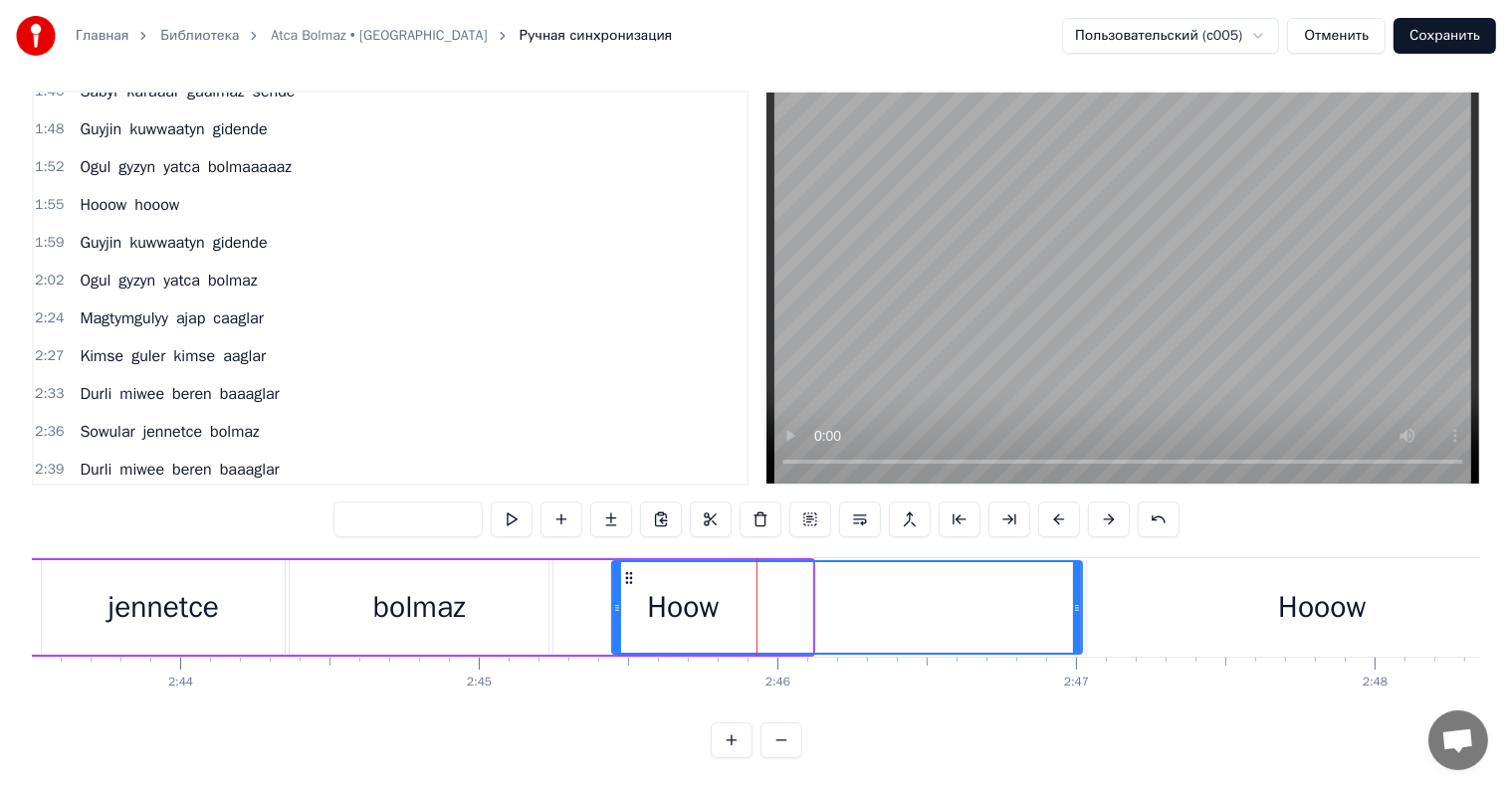 click at bounding box center (847, 607) 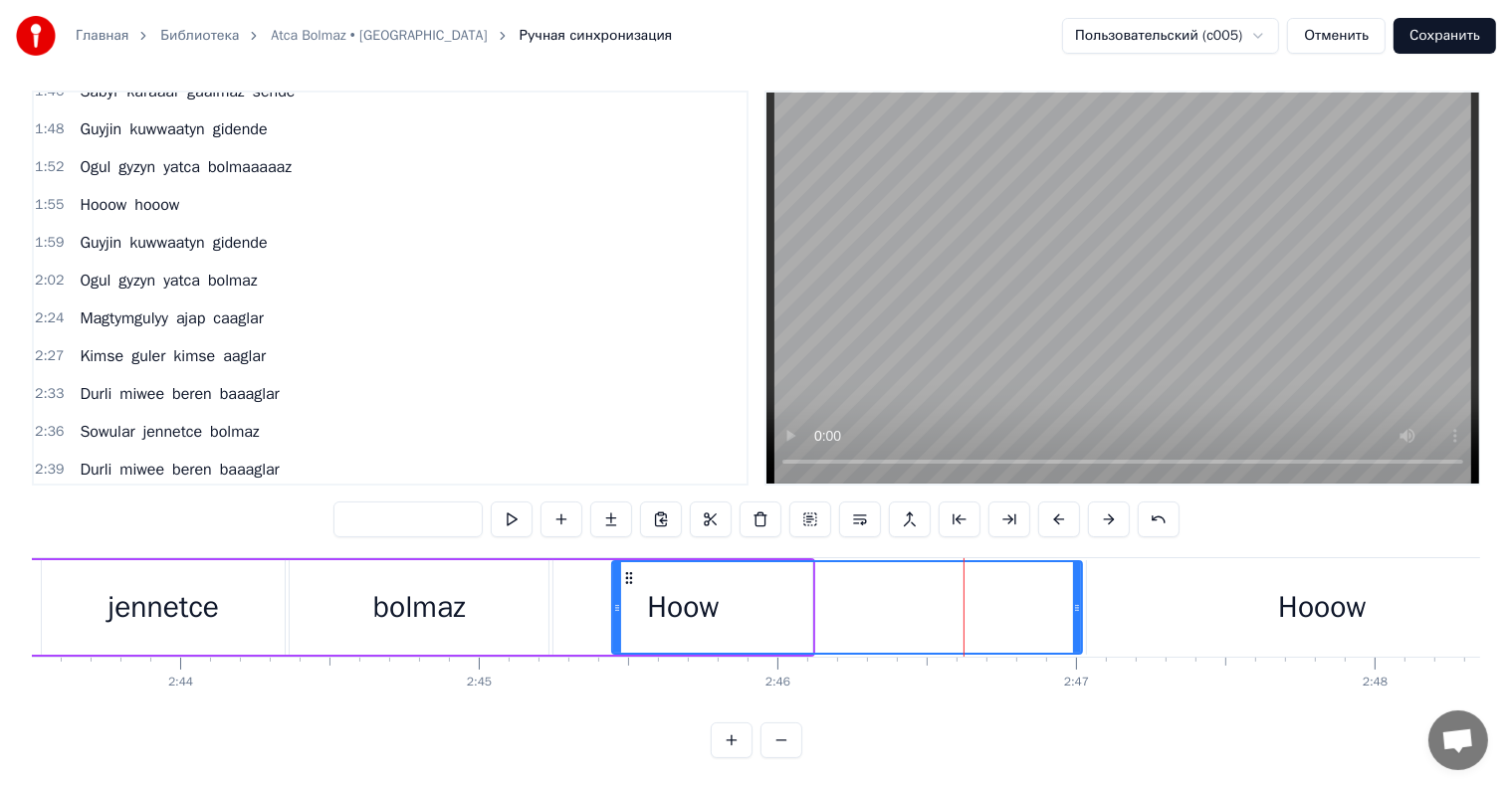 click at bounding box center [847, 607] 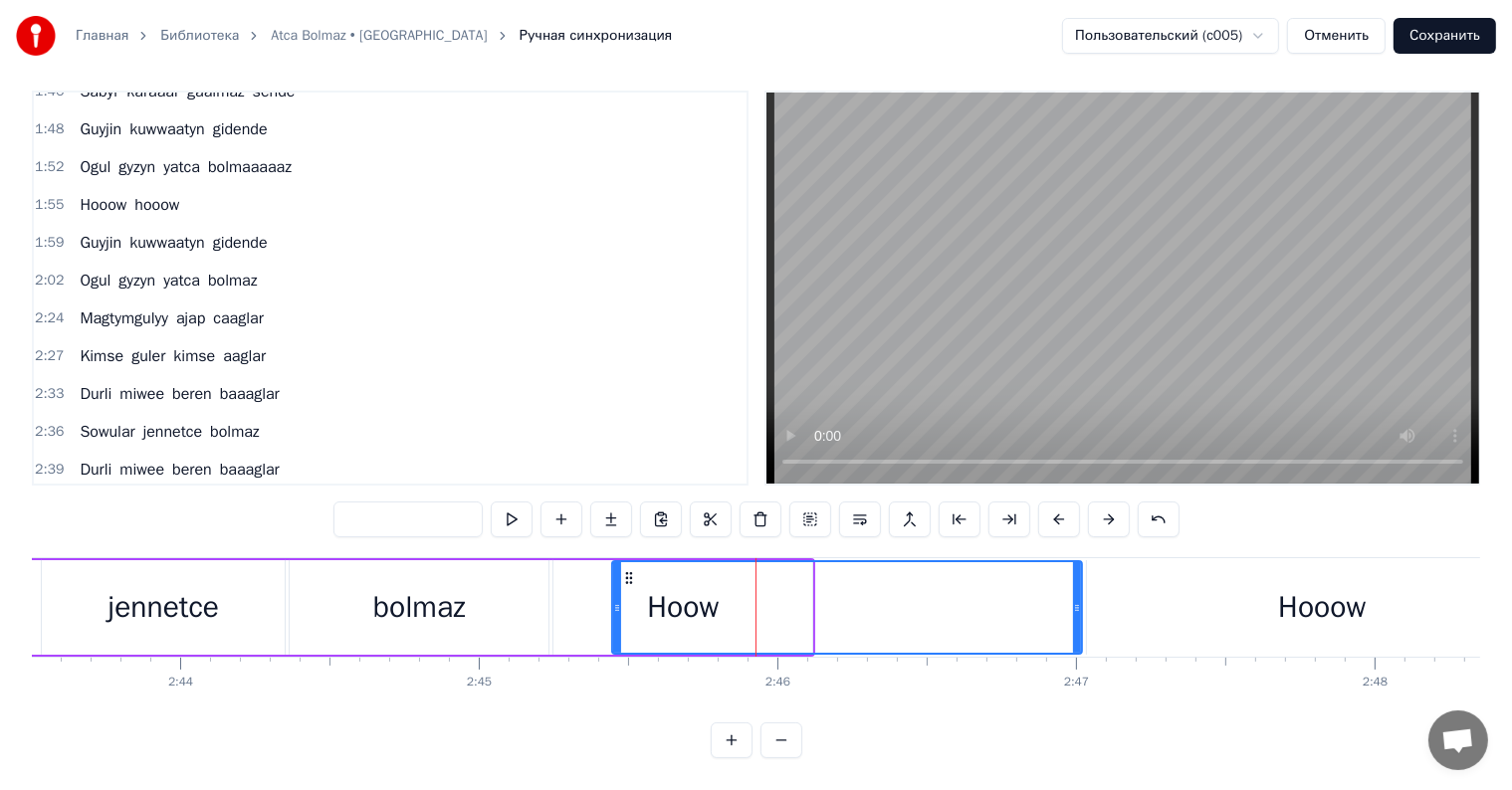 click on "bolmaz" at bounding box center (419, 607) 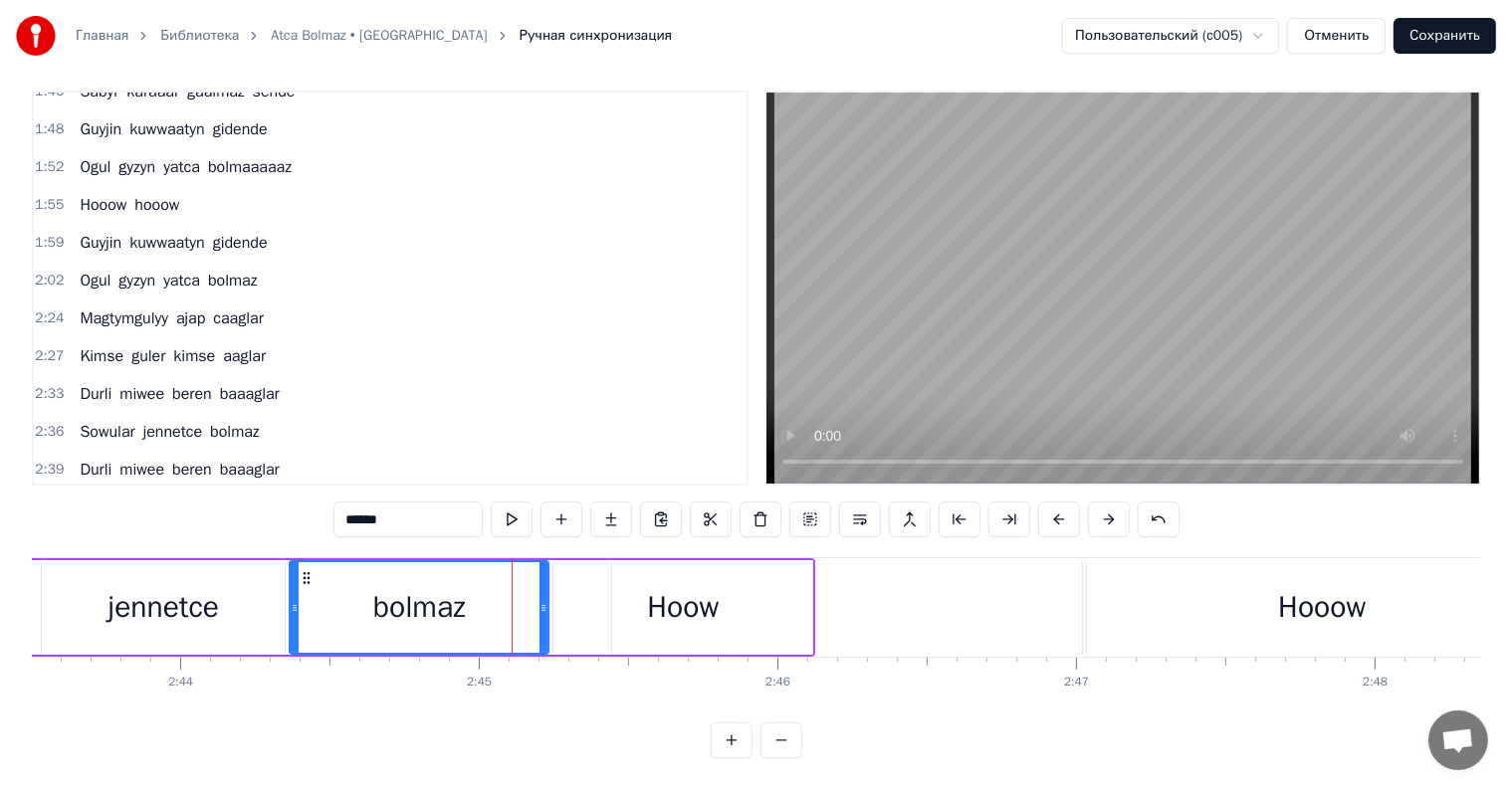 click at bounding box center [847, 607] 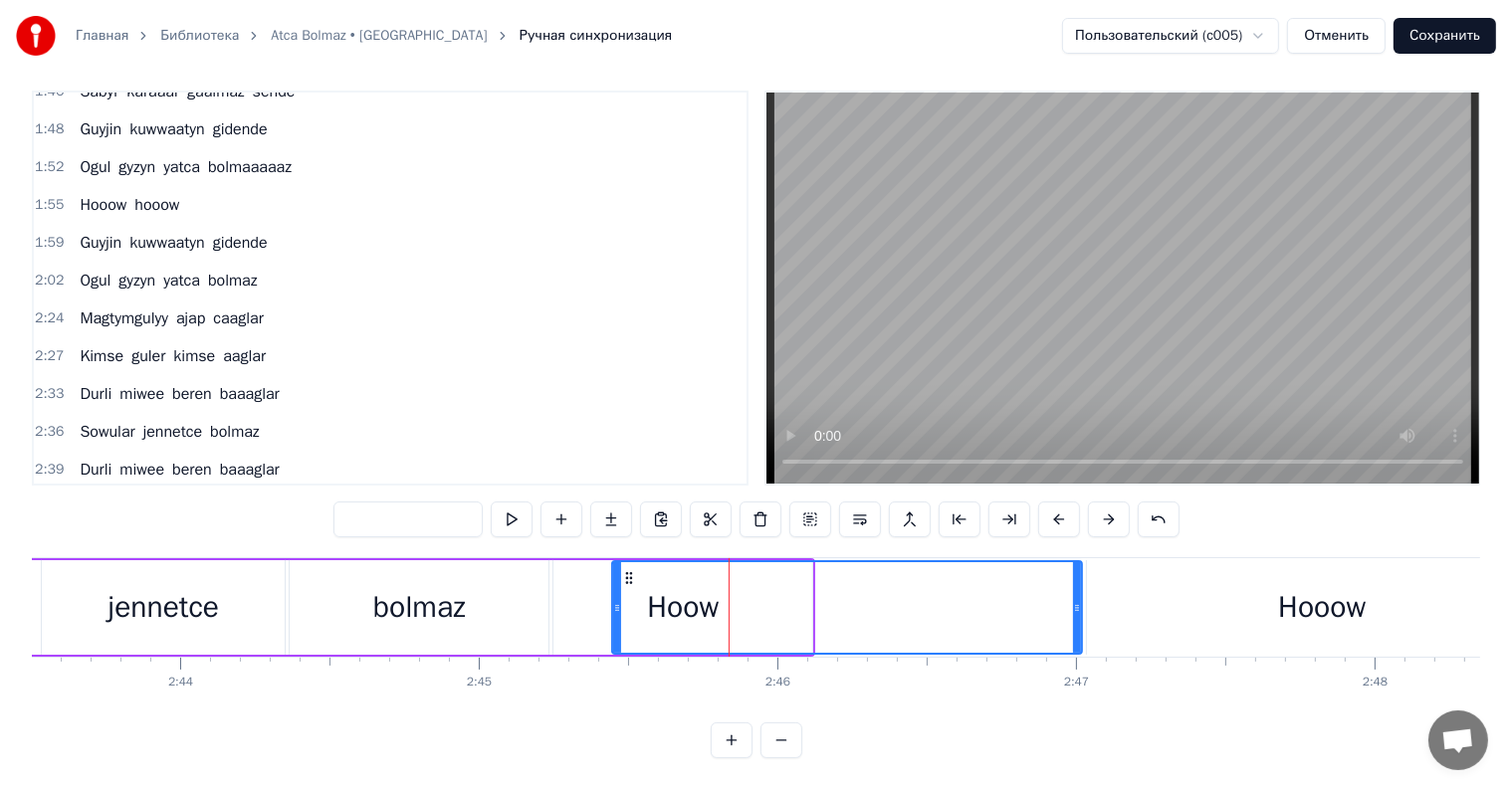 click at bounding box center (847, 607) 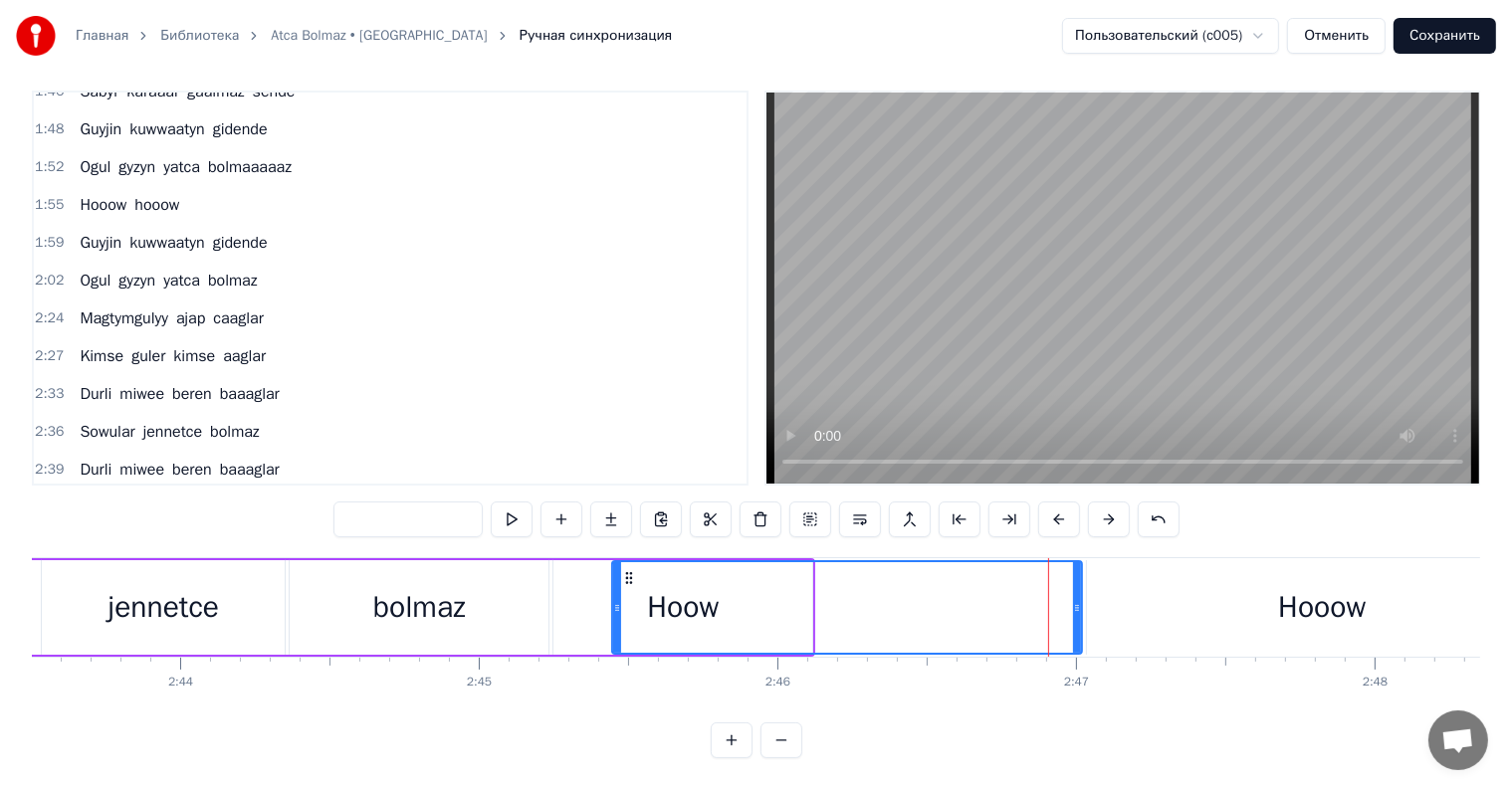 click on "bolmaz" at bounding box center (419, 607) 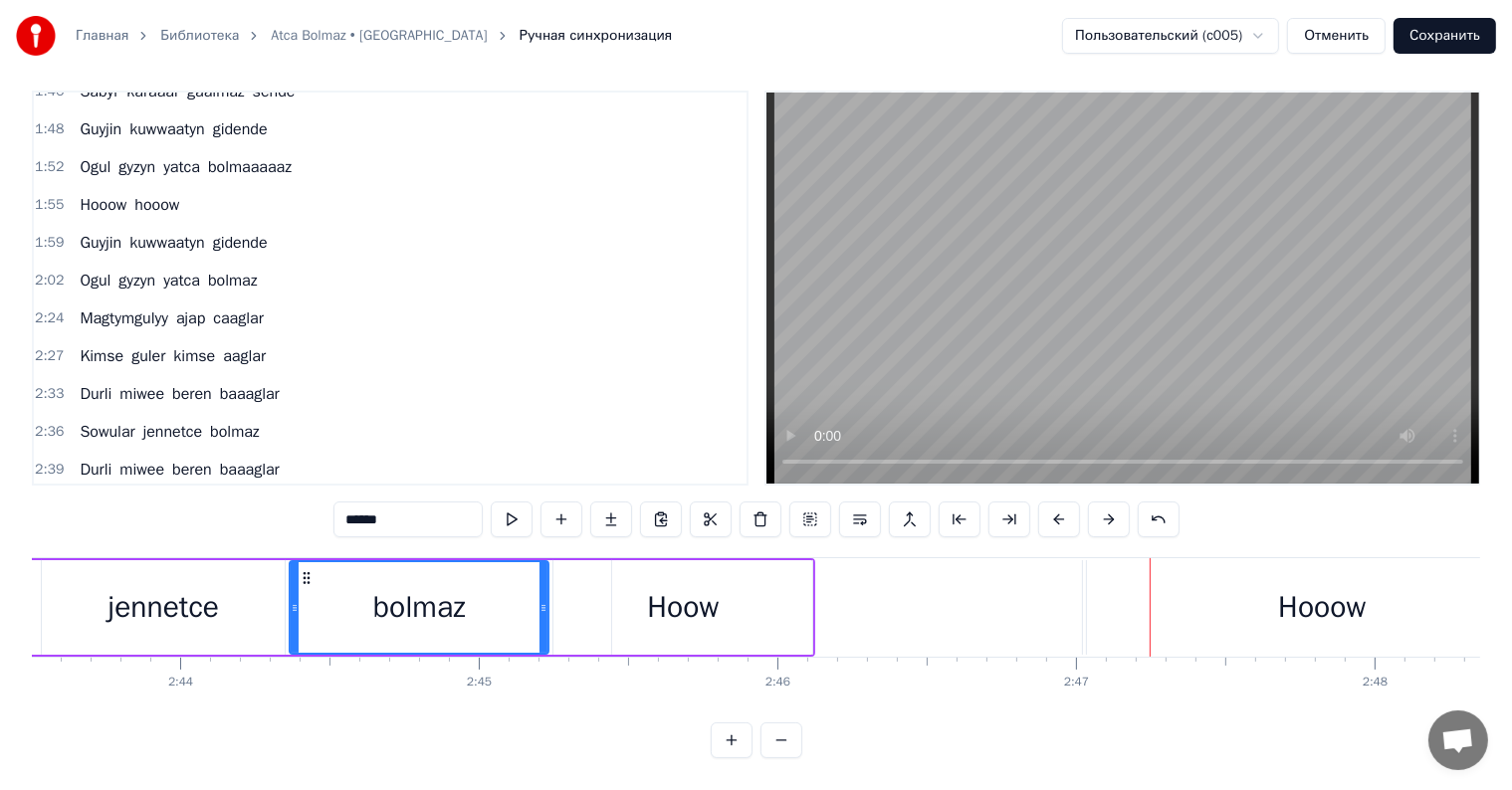 click at bounding box center [847, 607] 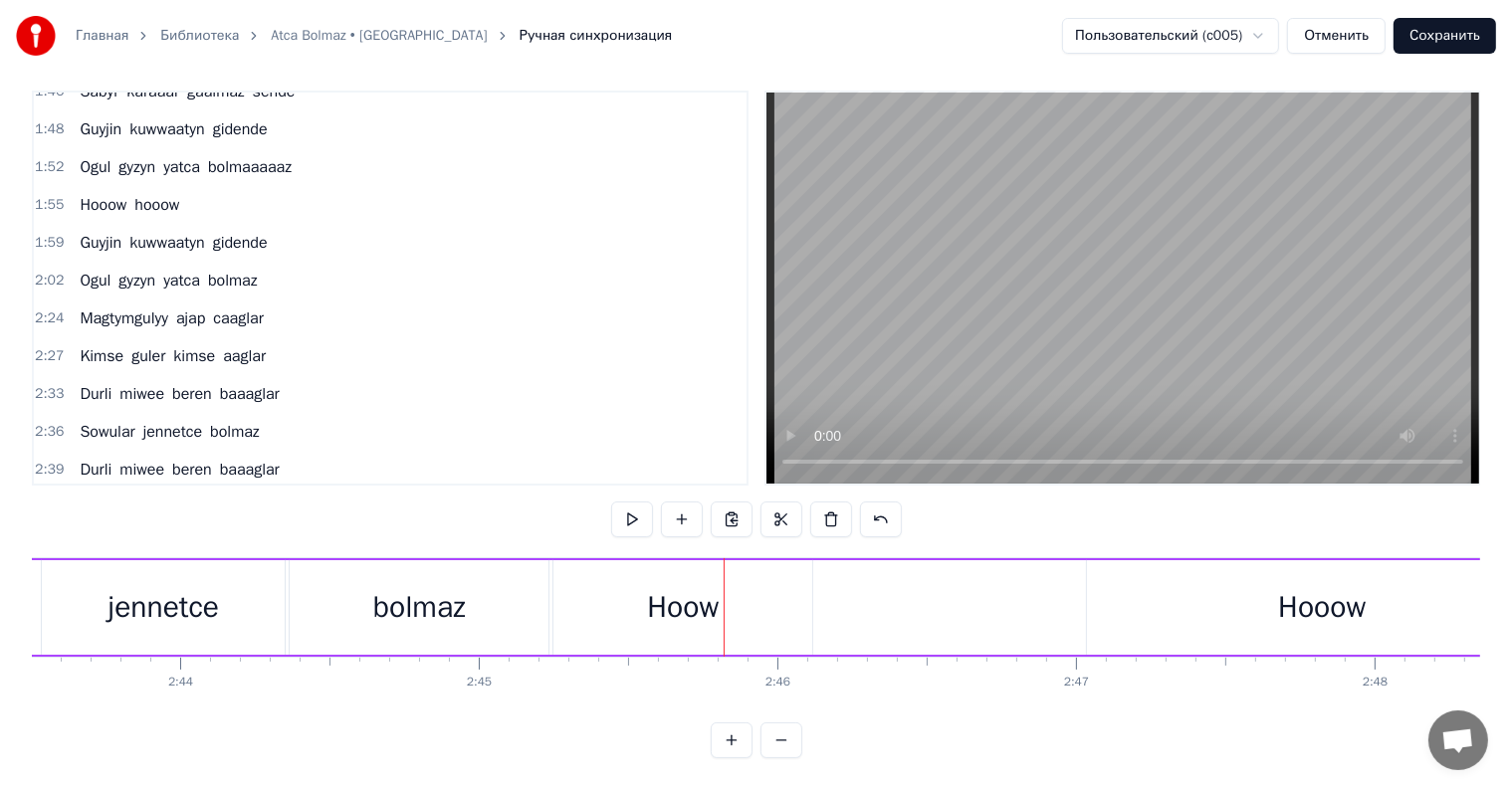 click on "Hooow" at bounding box center (1322, 607) 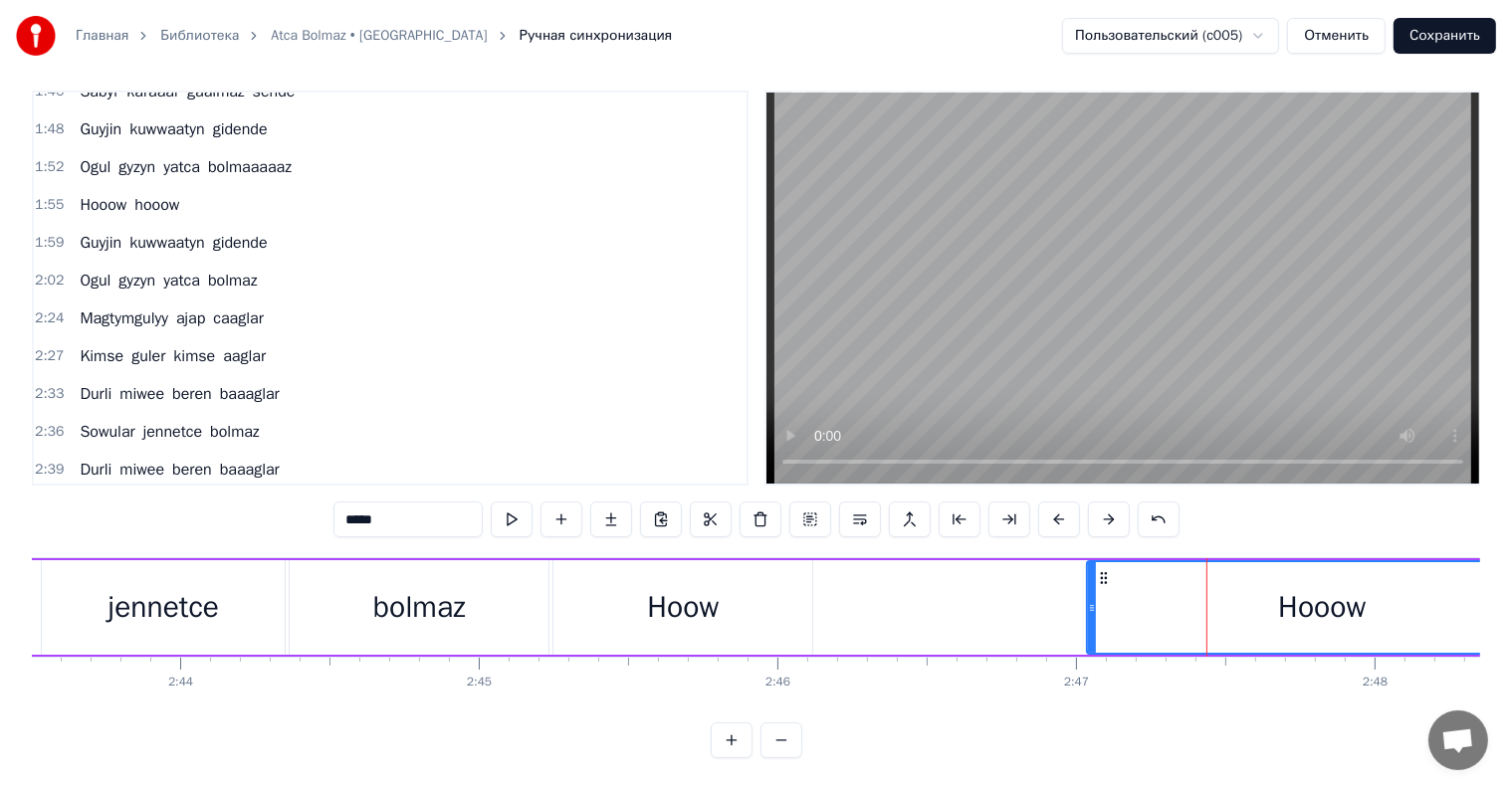 click on "bolmaz" at bounding box center (419, 607) 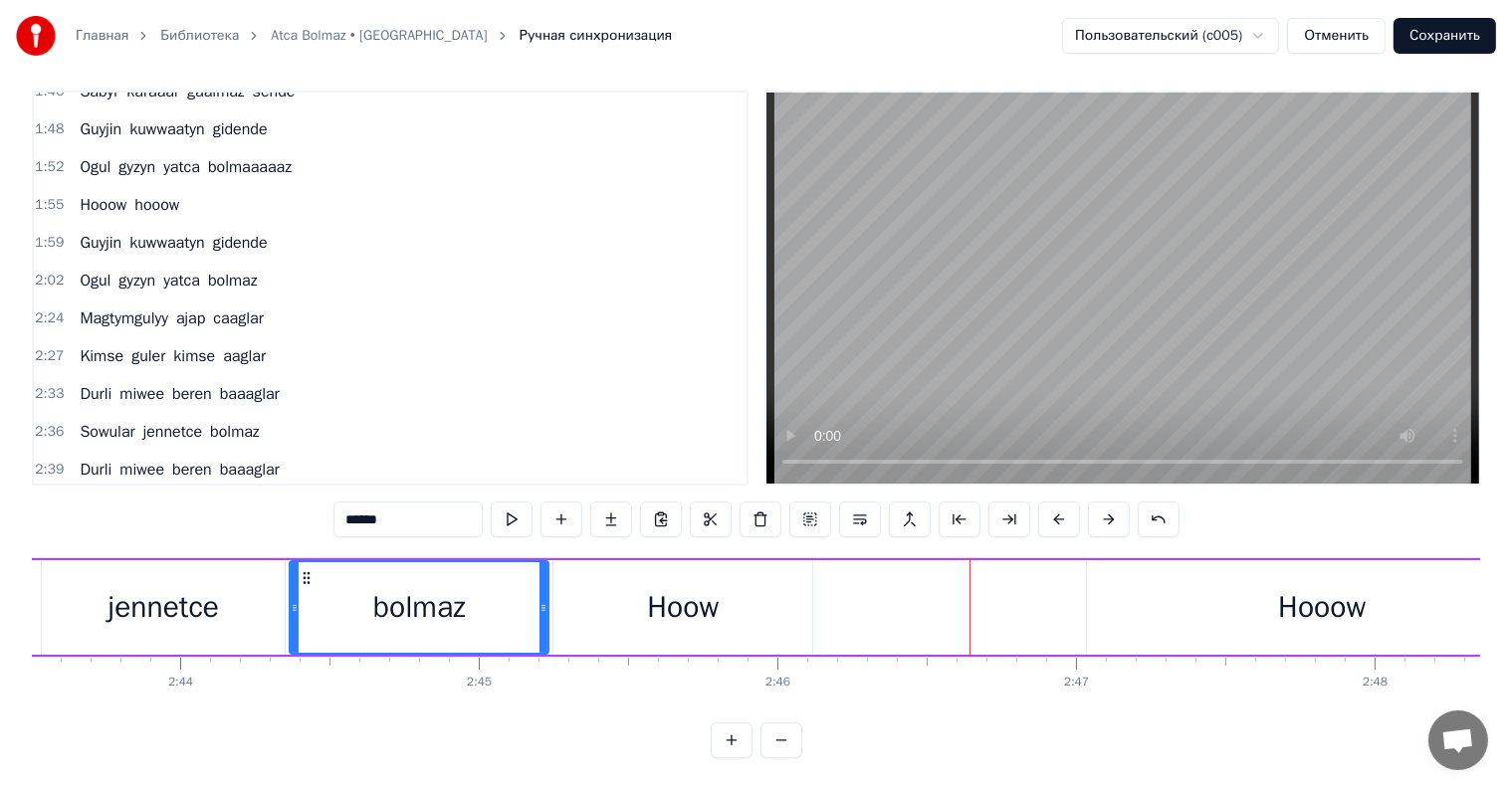 click on "Hoow" at bounding box center [683, 607] 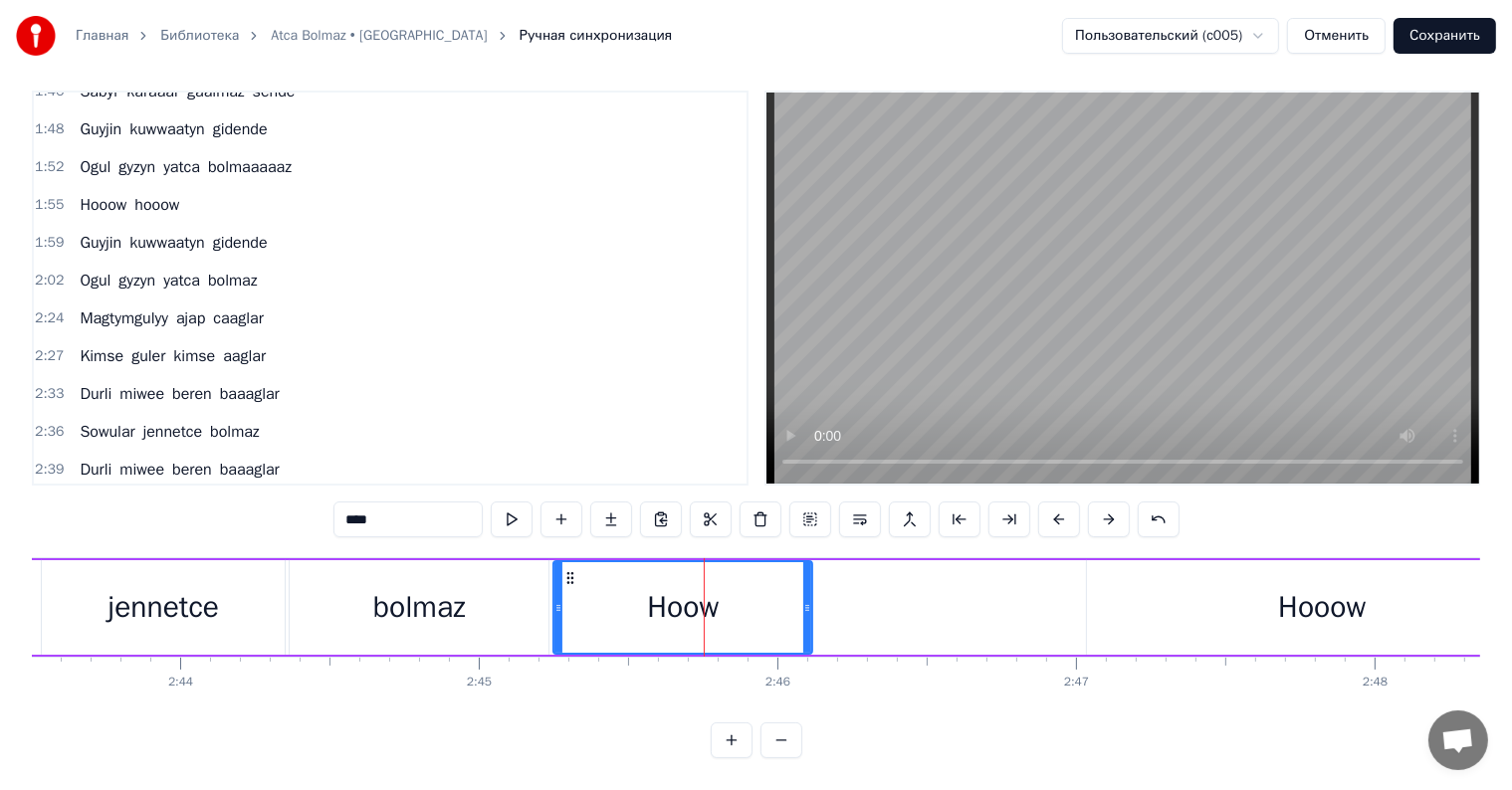 click on "Hooow" at bounding box center (1322, 607) 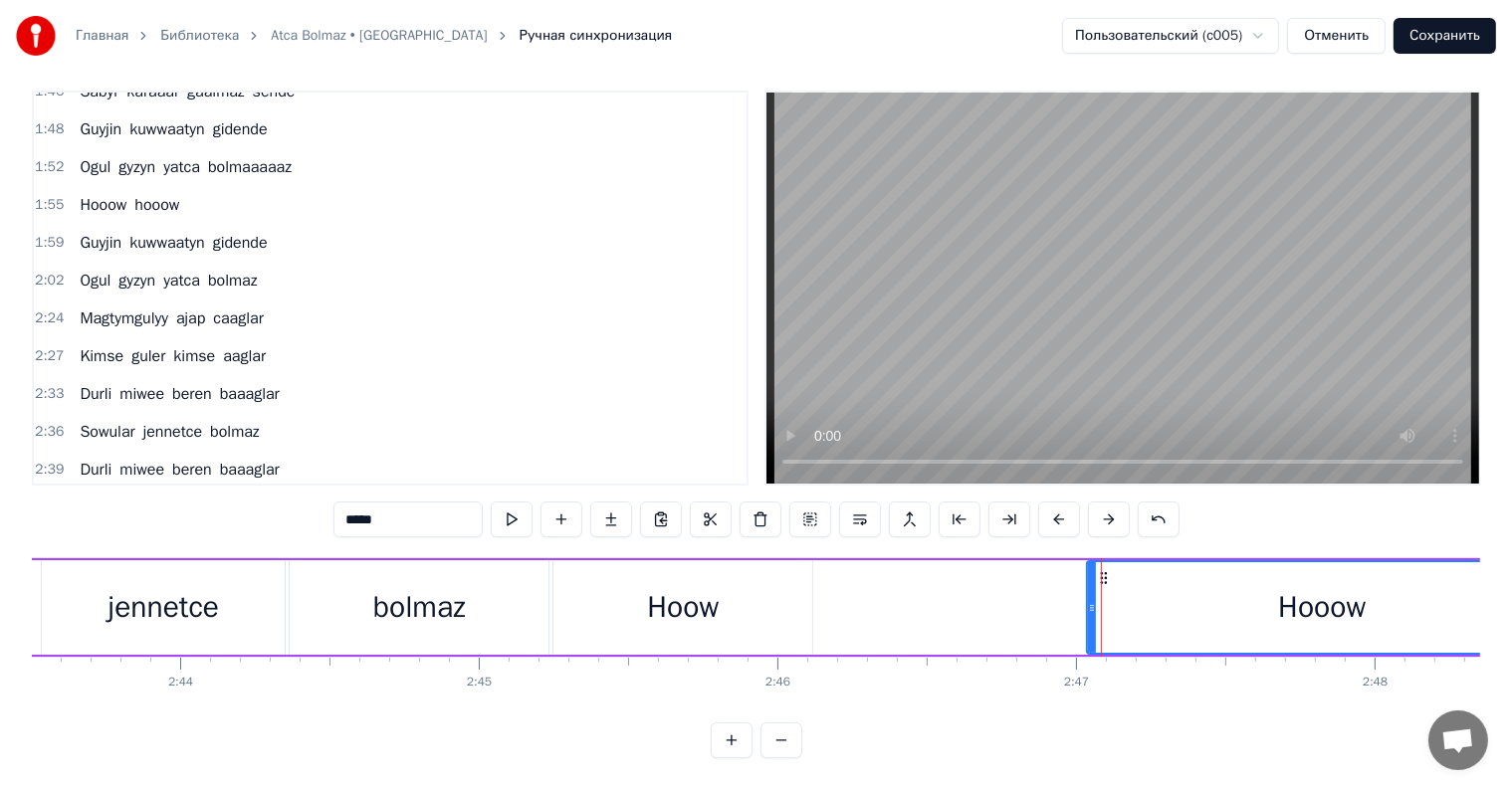 click on "Hoow" at bounding box center (683, 607) 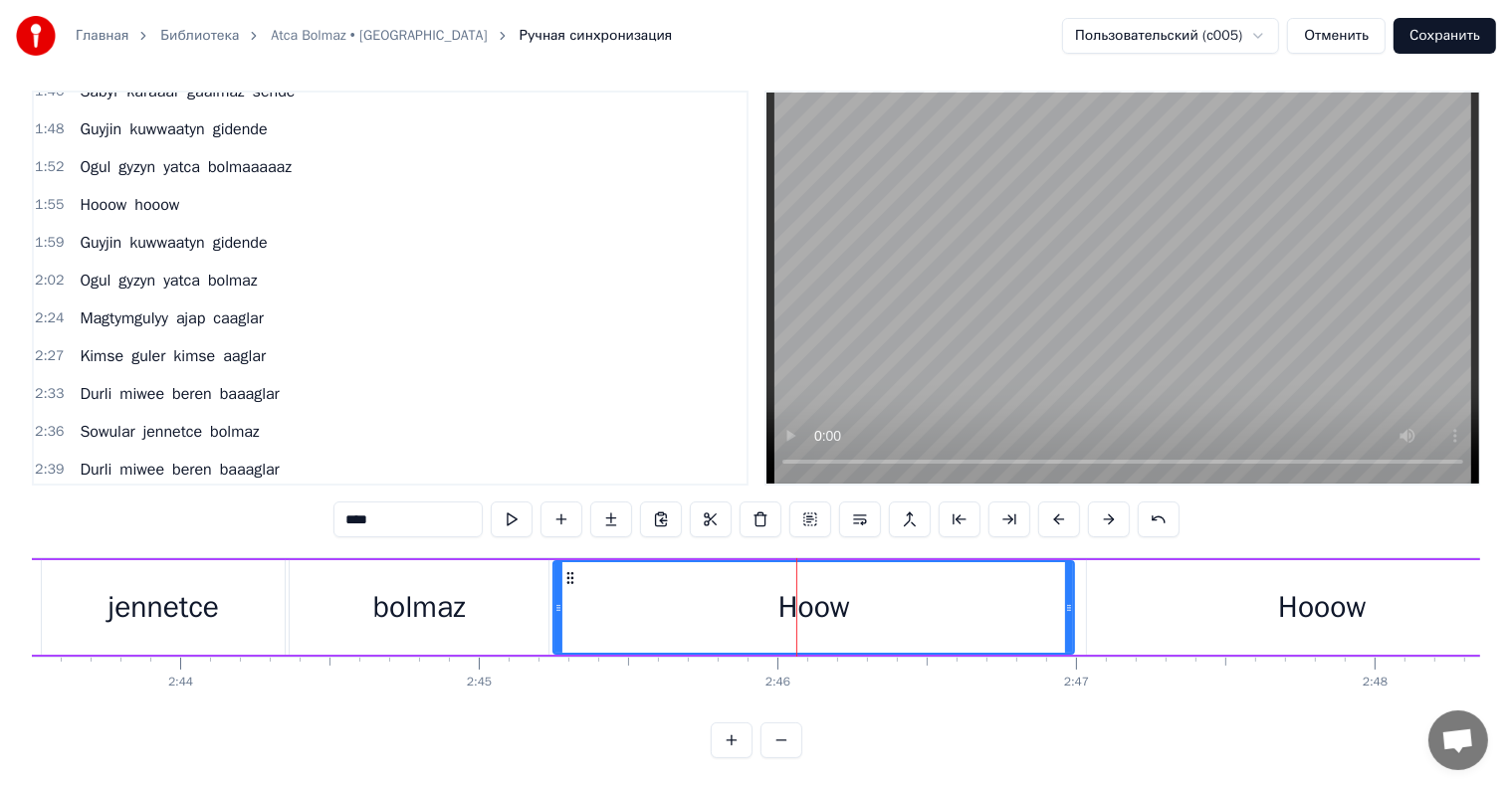 drag, startPoint x: 806, startPoint y: 588, endPoint x: 1068, endPoint y: 625, distance: 264.5997 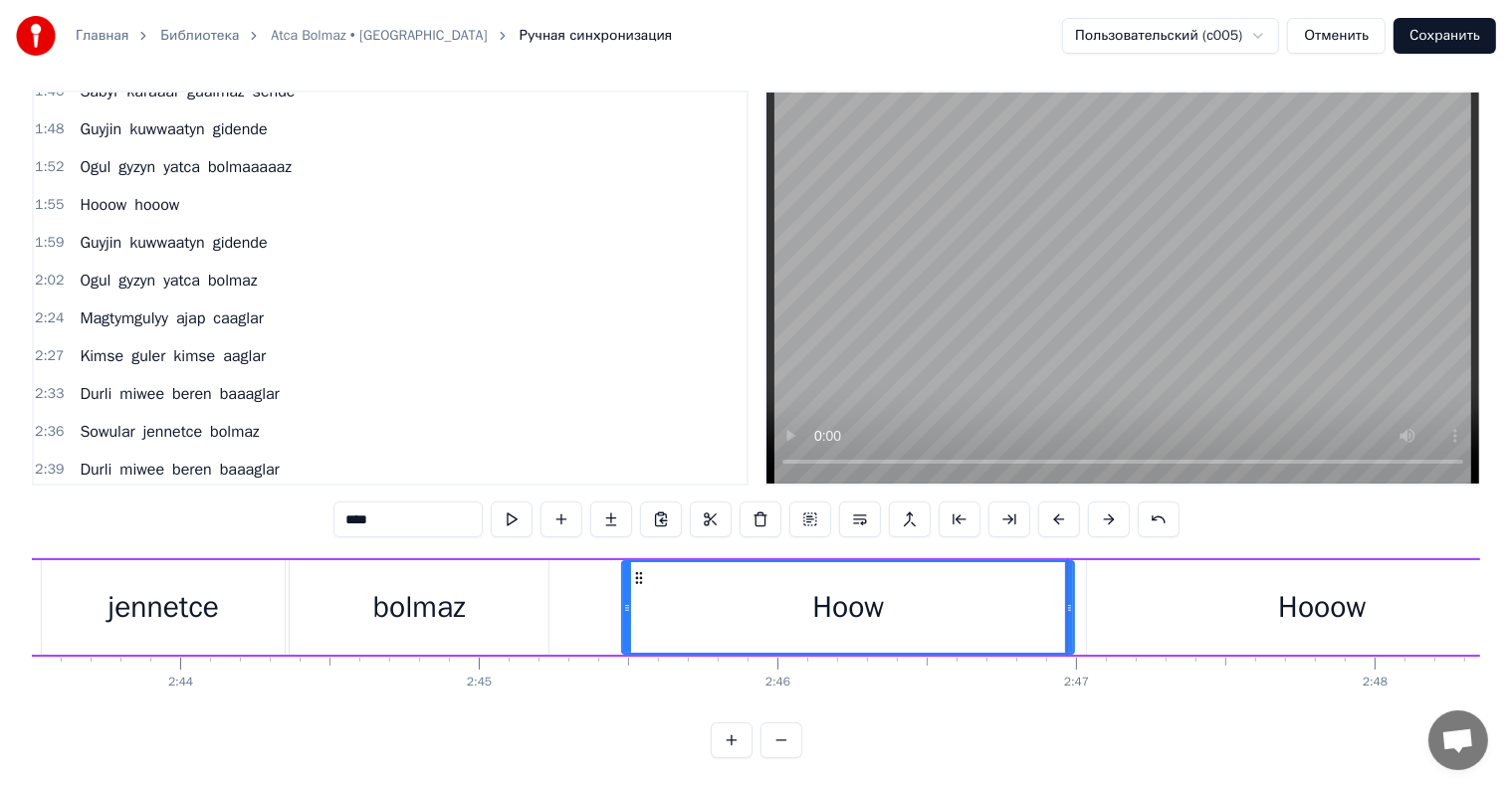 drag, startPoint x: 557, startPoint y: 587, endPoint x: 625, endPoint y: 593, distance: 68.26419 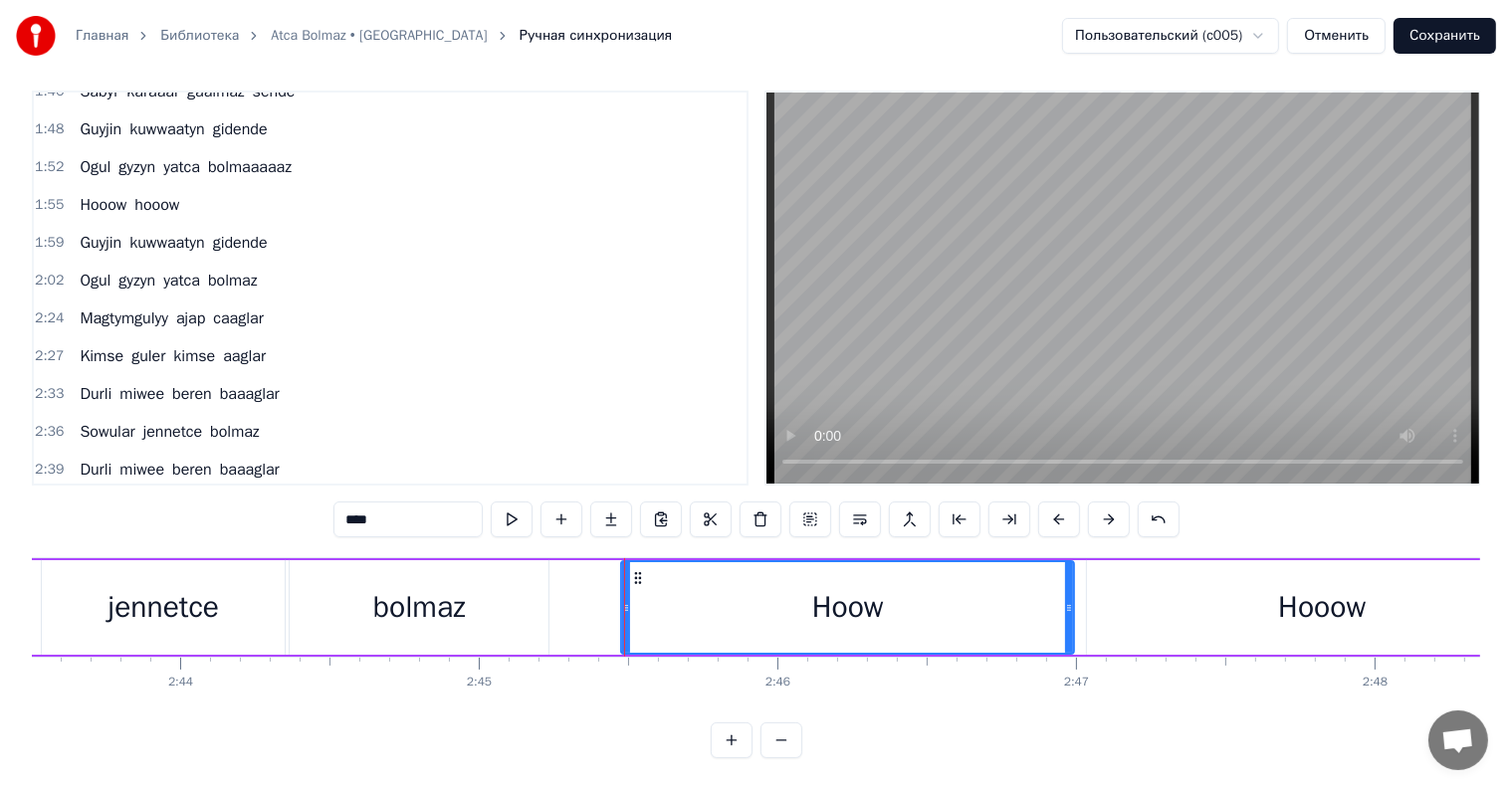 drag, startPoint x: 466, startPoint y: 590, endPoint x: 580, endPoint y: 536, distance: 126.14278 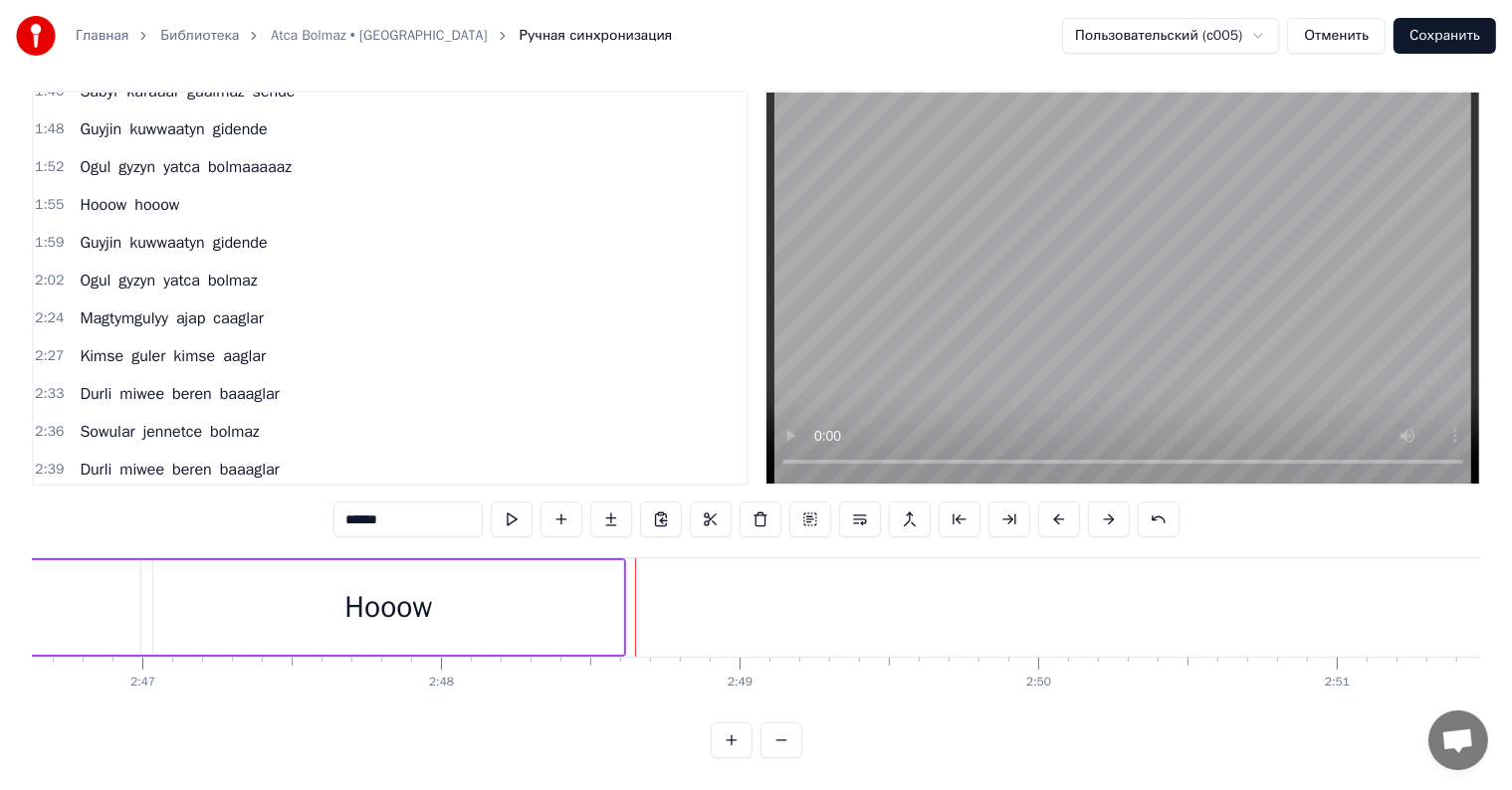 scroll, scrollTop: 0, scrollLeft: 49864, axis: horizontal 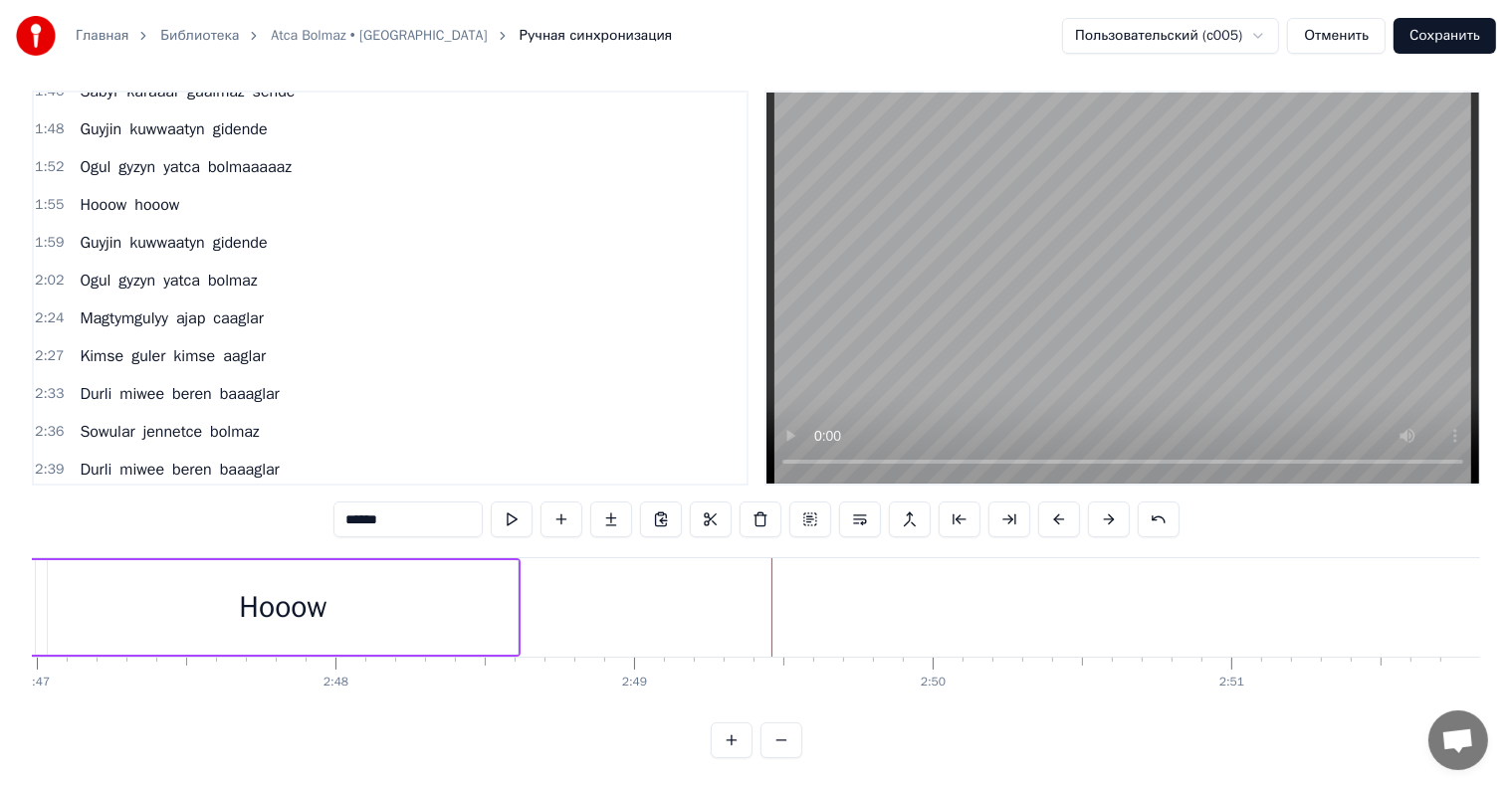 drag, startPoint x: 443, startPoint y: 581, endPoint x: 529, endPoint y: 534, distance: 98.005102 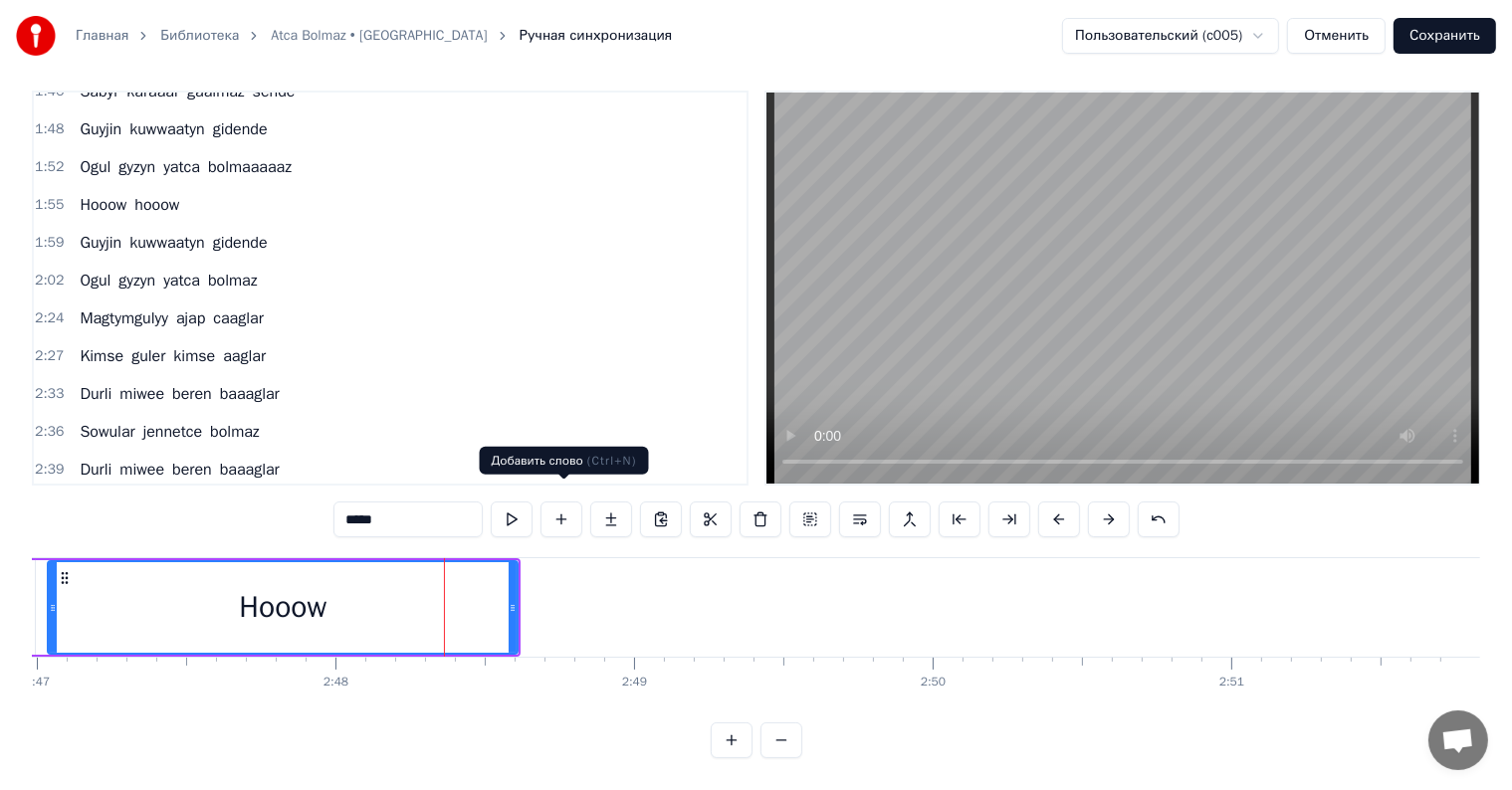 click at bounding box center (561, 519) 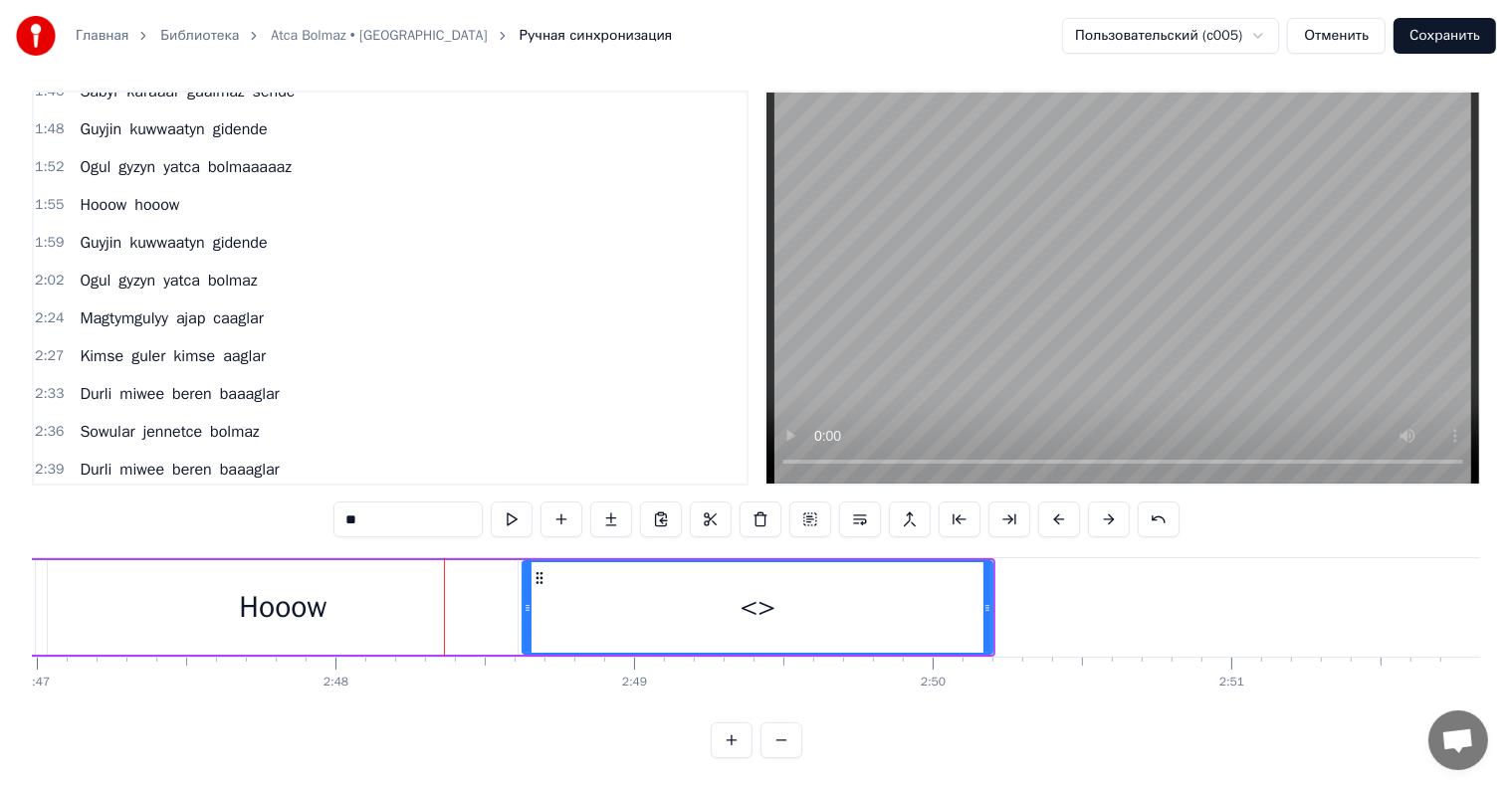 click on "**" at bounding box center (408, 519) 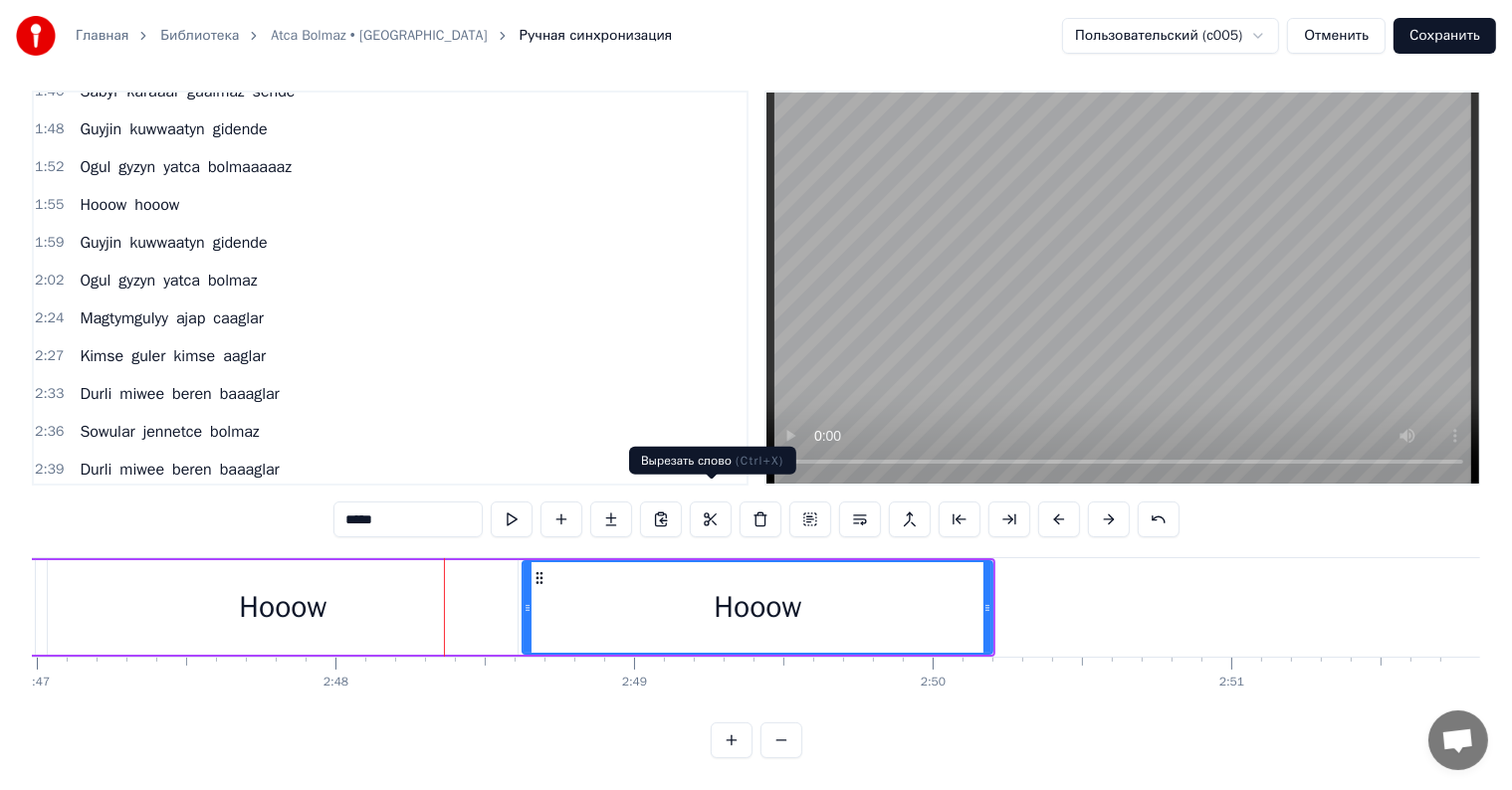 type on "*****" 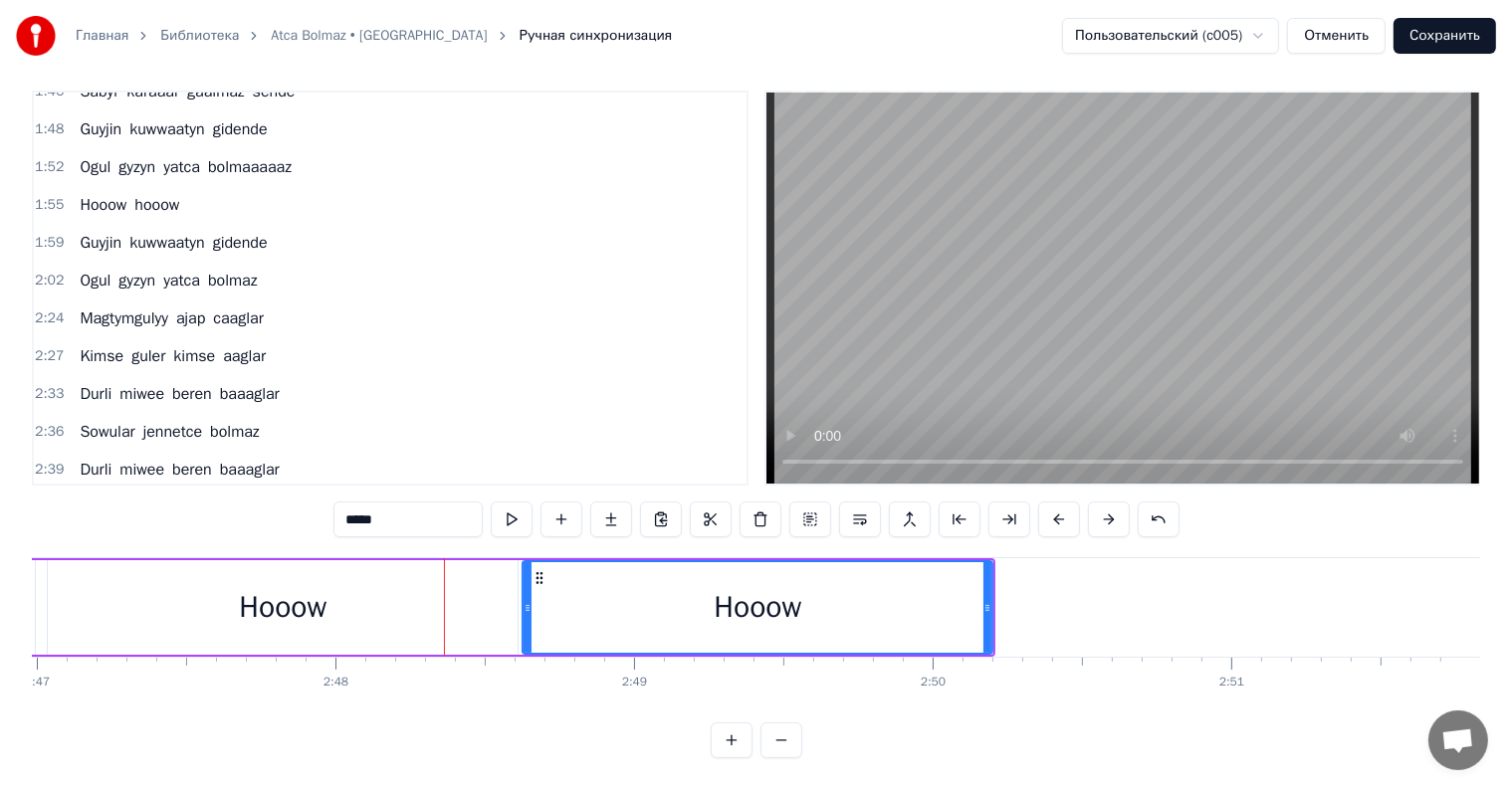 click on "Hooow" at bounding box center [757, 607] 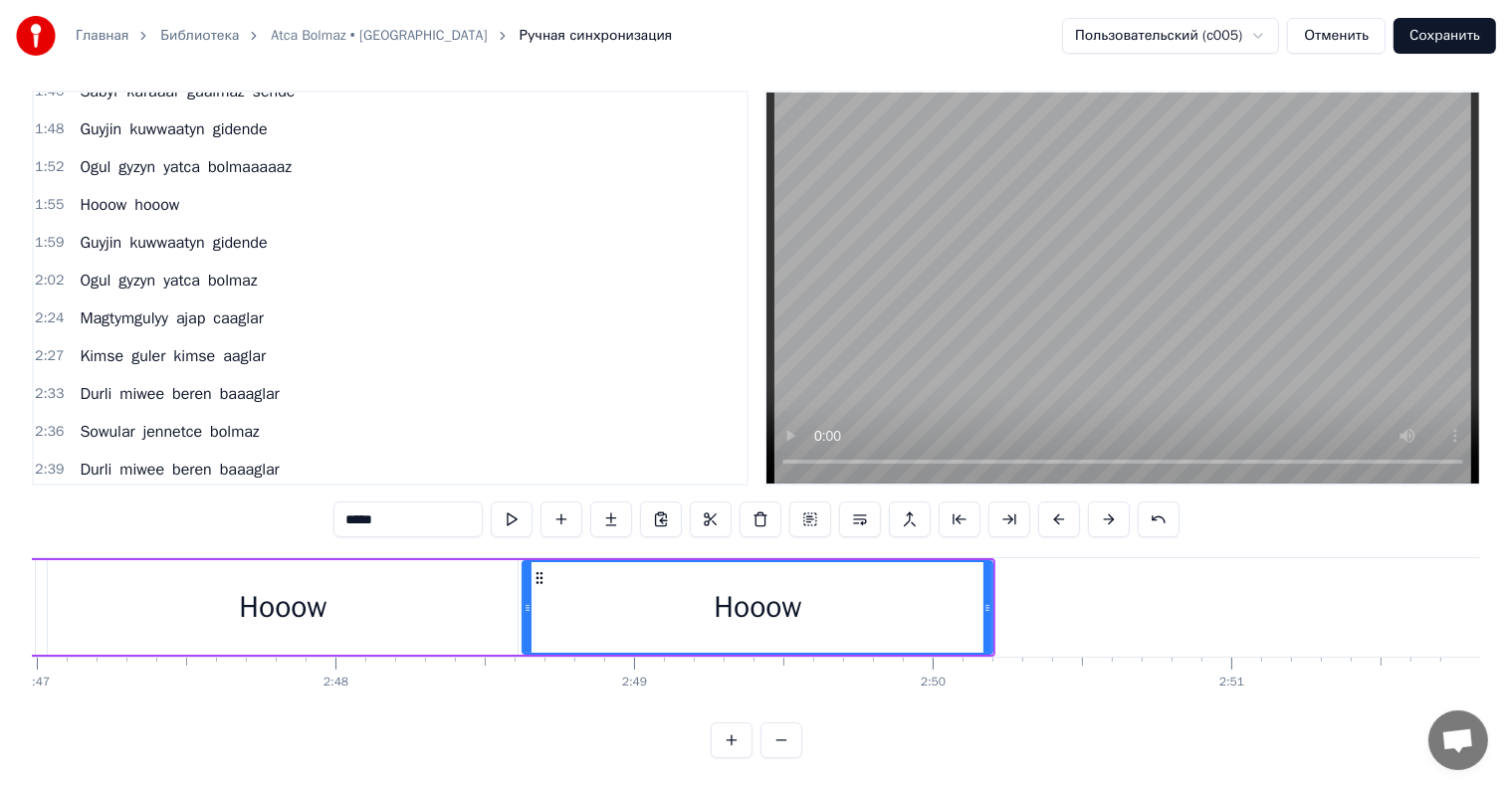 scroll, scrollTop: 0, scrollLeft: 49865, axis: horizontal 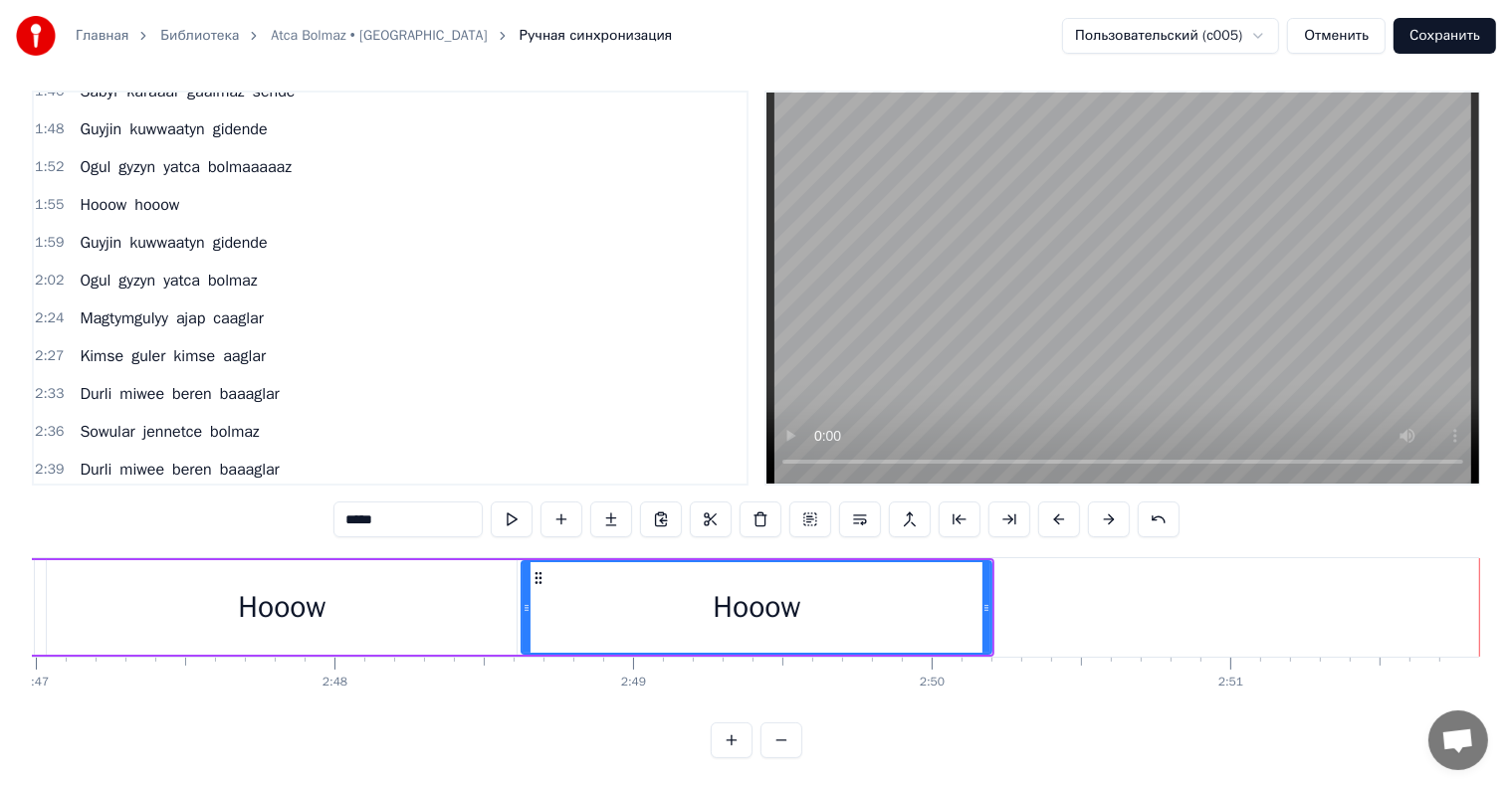 click on "Сохранить" at bounding box center (1444, 36) 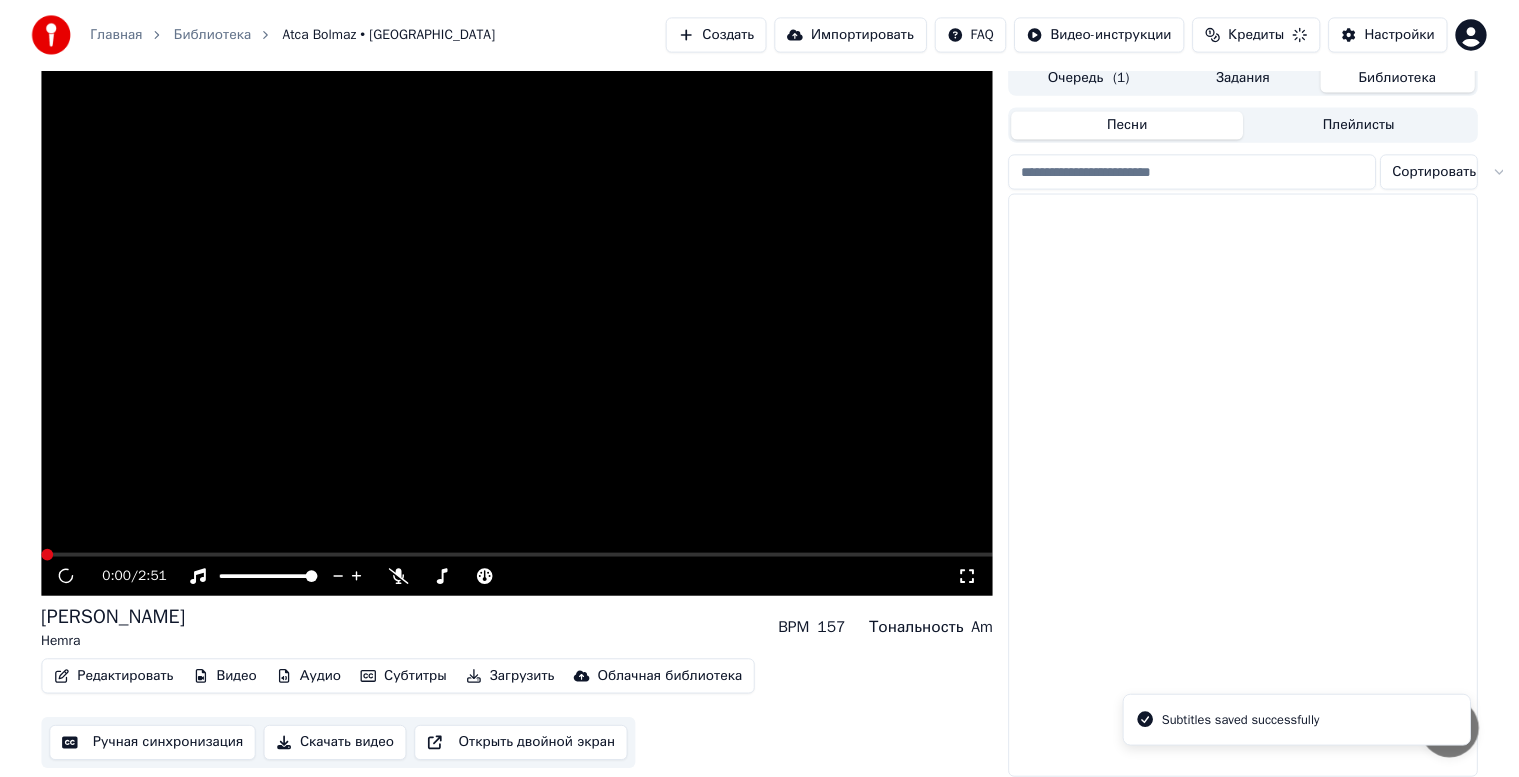 scroll, scrollTop: 26, scrollLeft: 0, axis: vertical 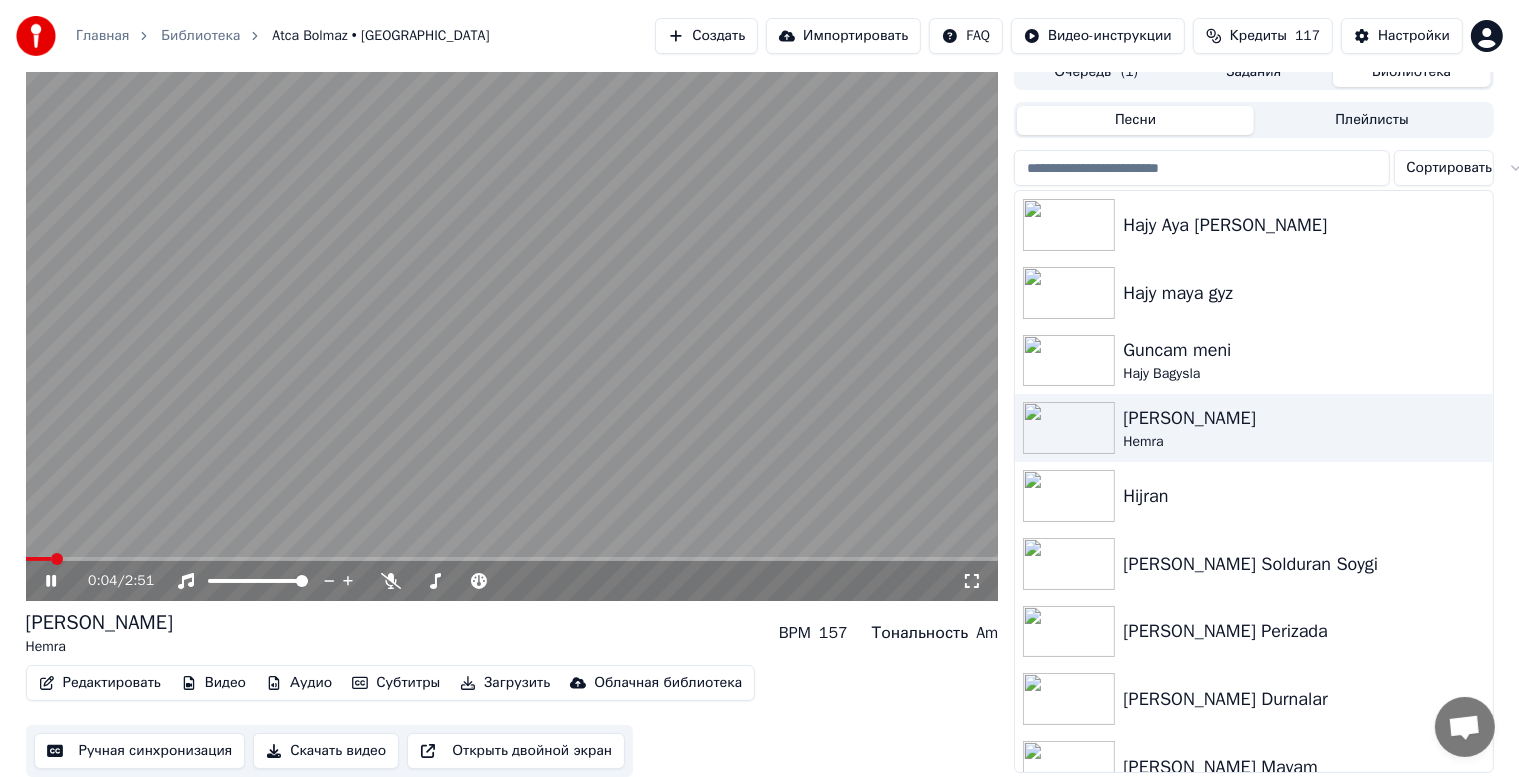click 